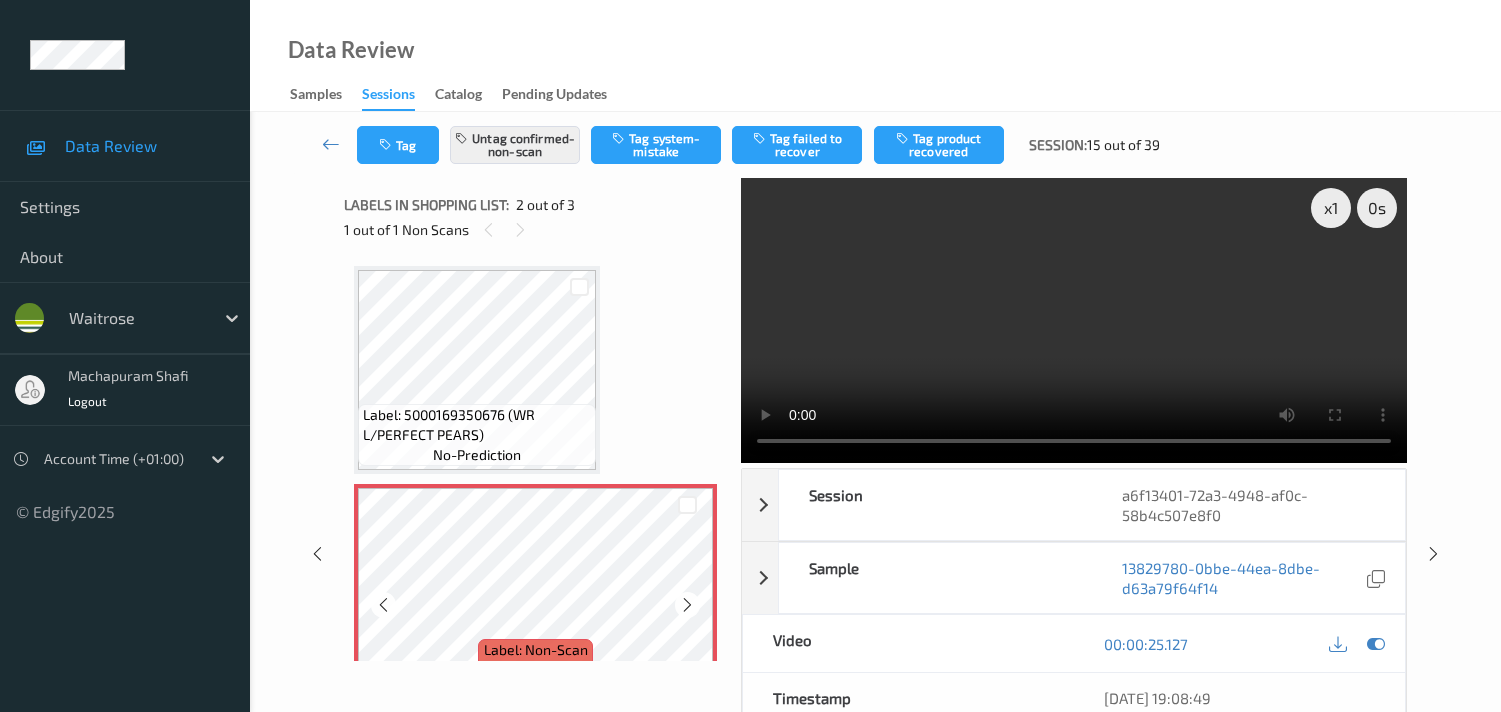 scroll, scrollTop: 0, scrollLeft: 0, axis: both 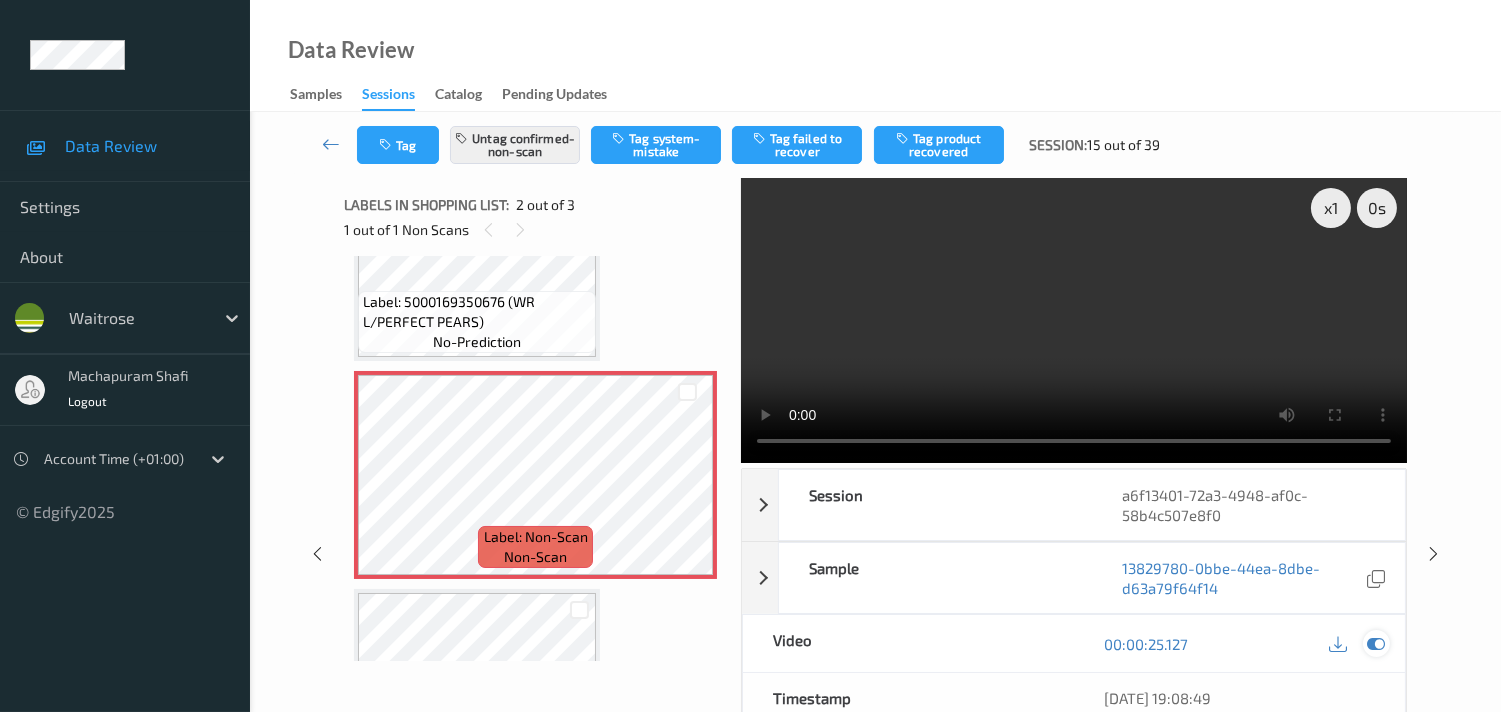 click at bounding box center [1376, 644] 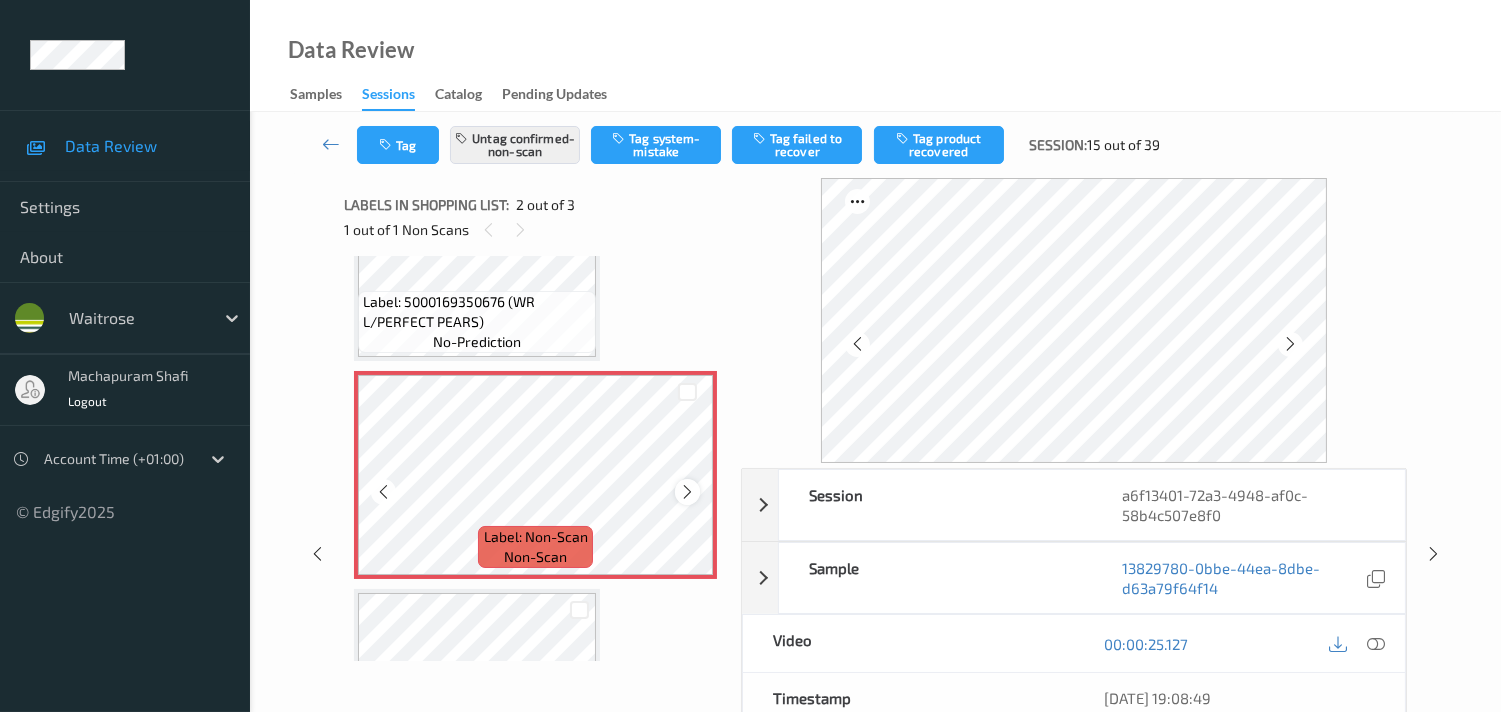 click at bounding box center (687, 492) 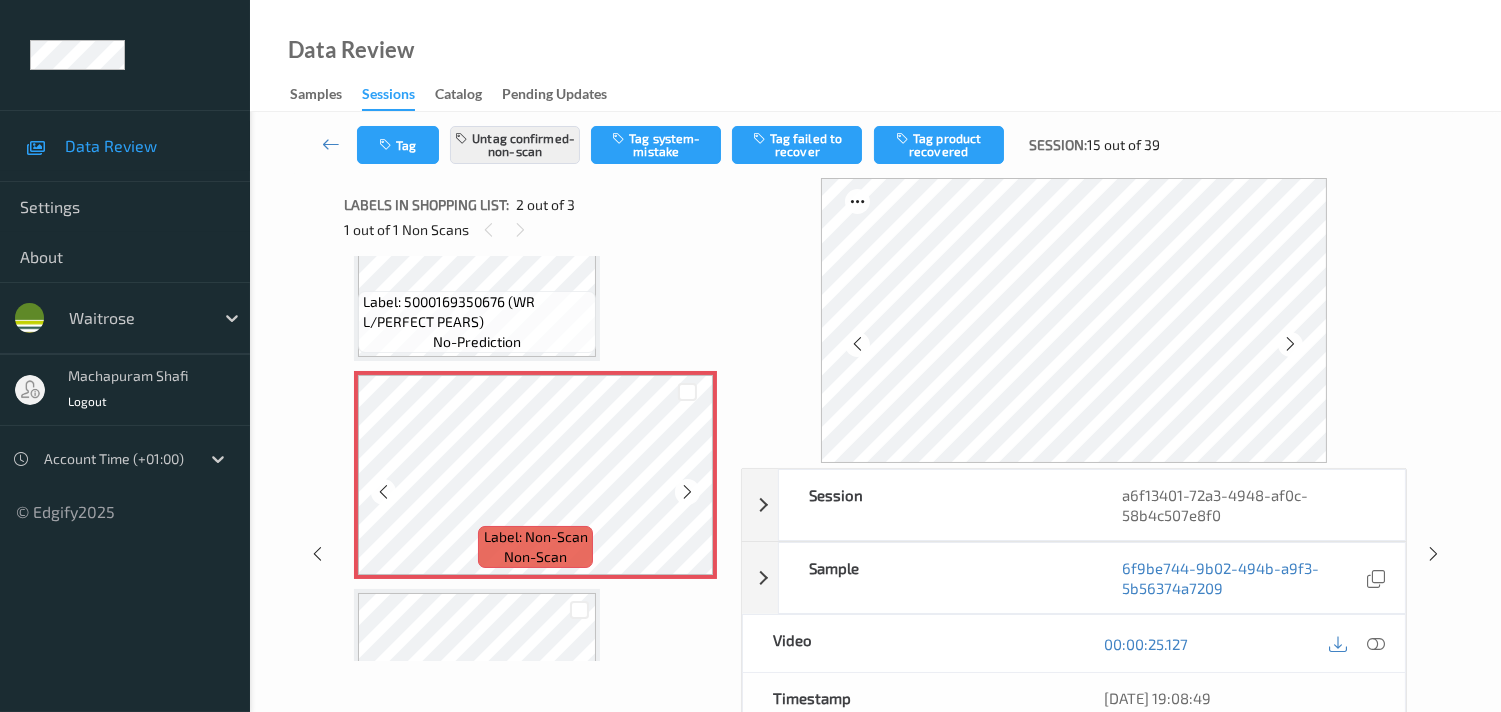 click at bounding box center (687, 492) 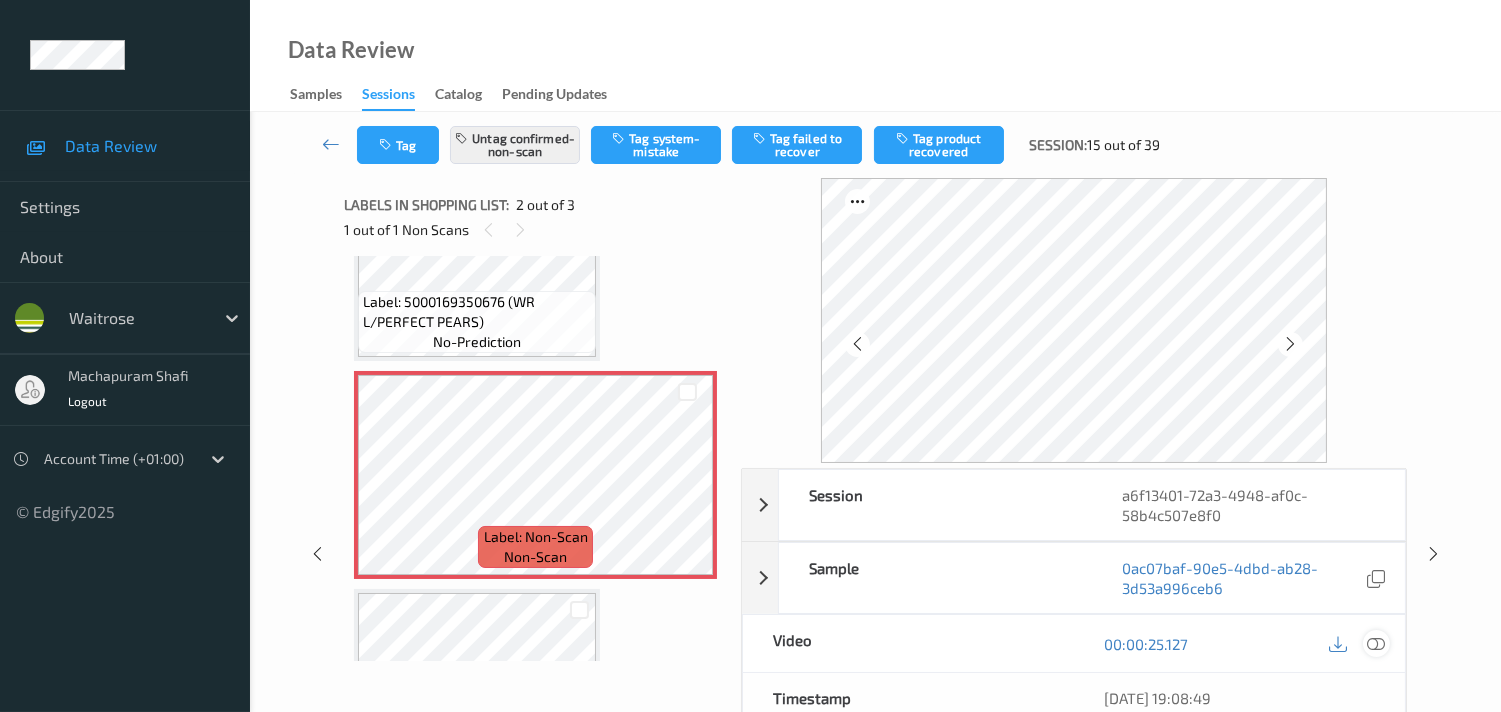 click at bounding box center (1376, 644) 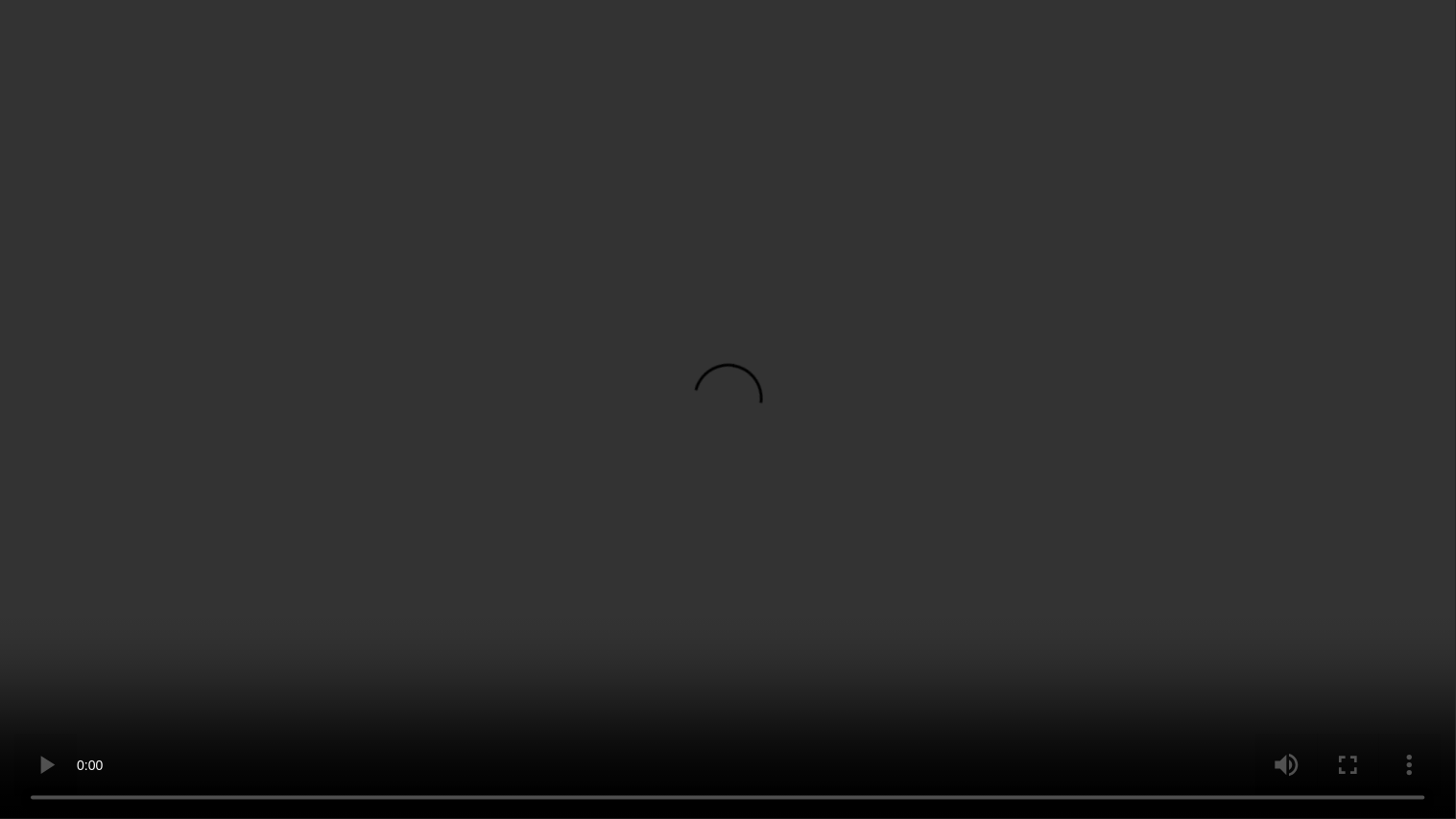 type 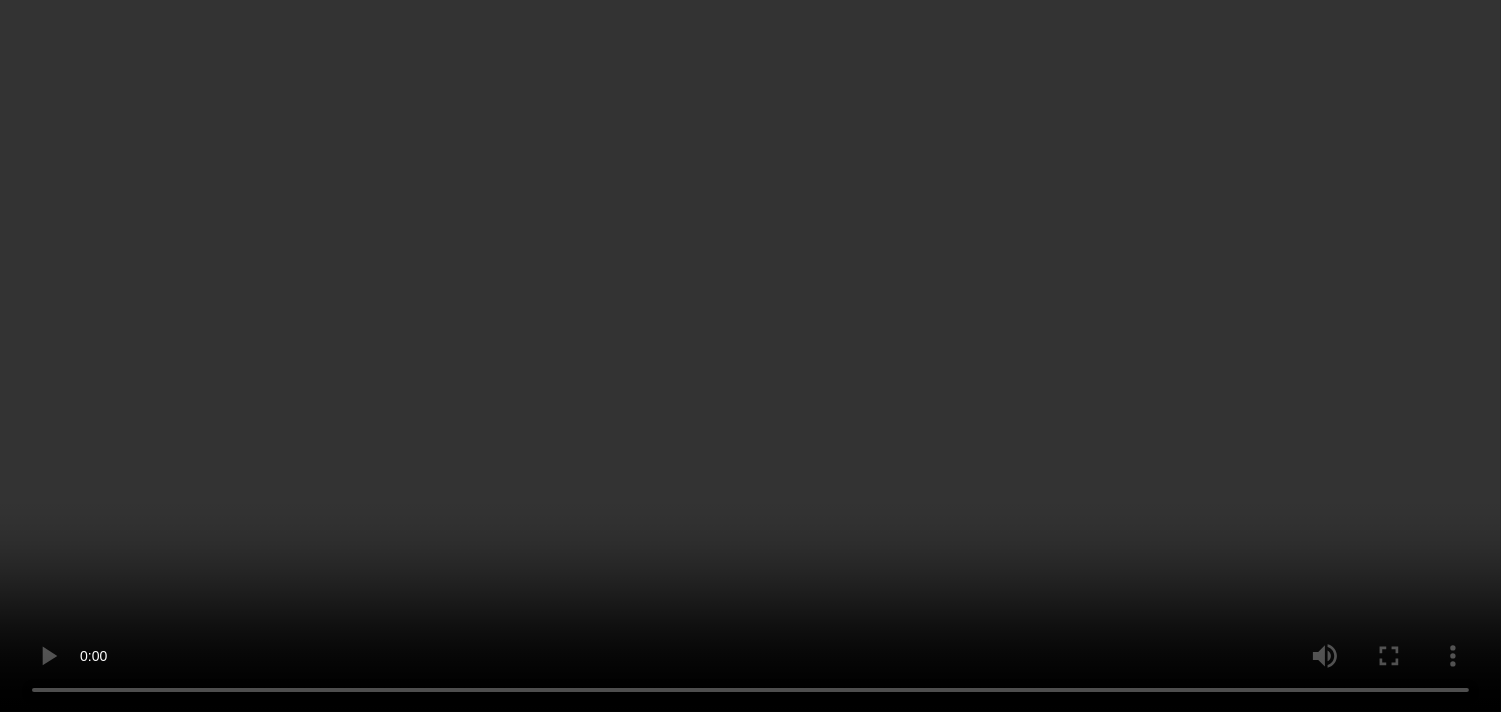 scroll, scrollTop: 0, scrollLeft: 0, axis: both 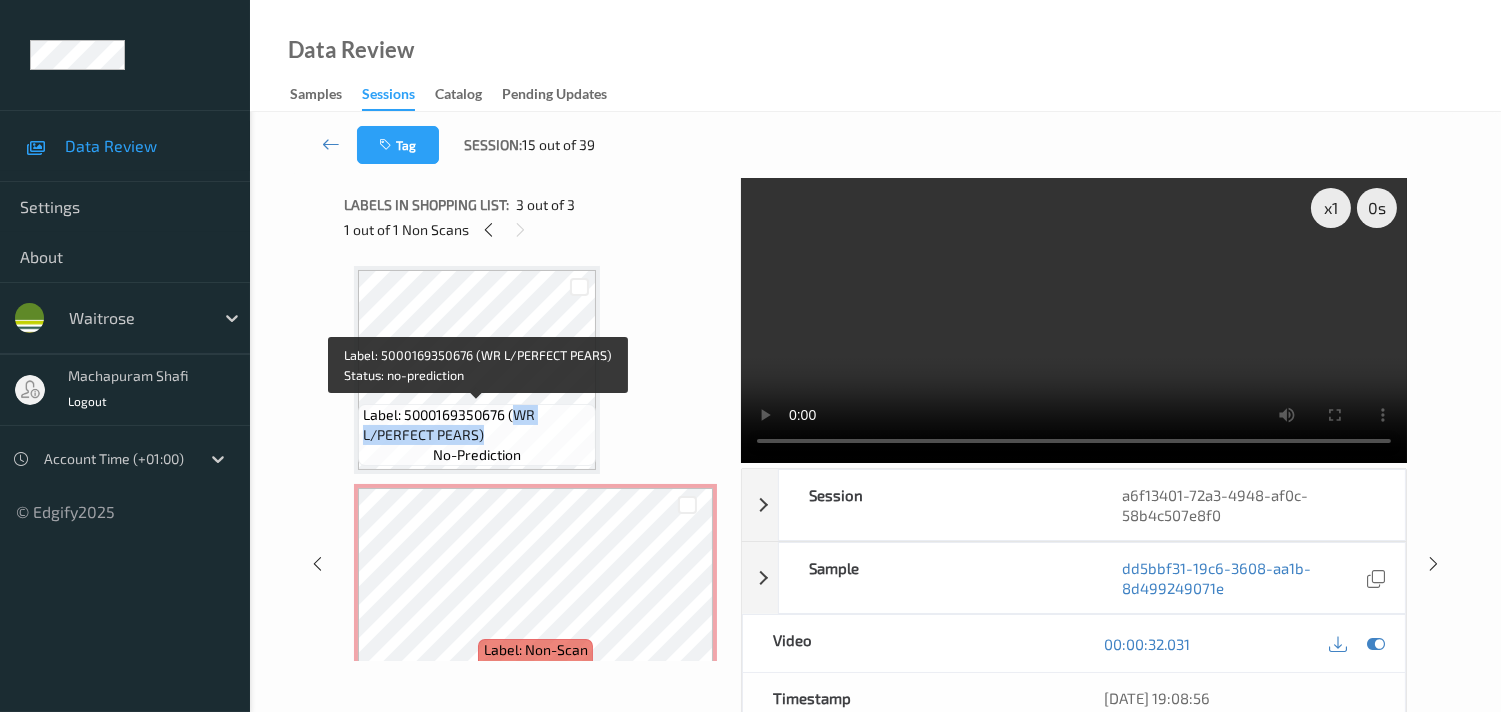 drag, startPoint x: 512, startPoint y: 411, endPoint x: 525, endPoint y: 442, distance: 33.61547 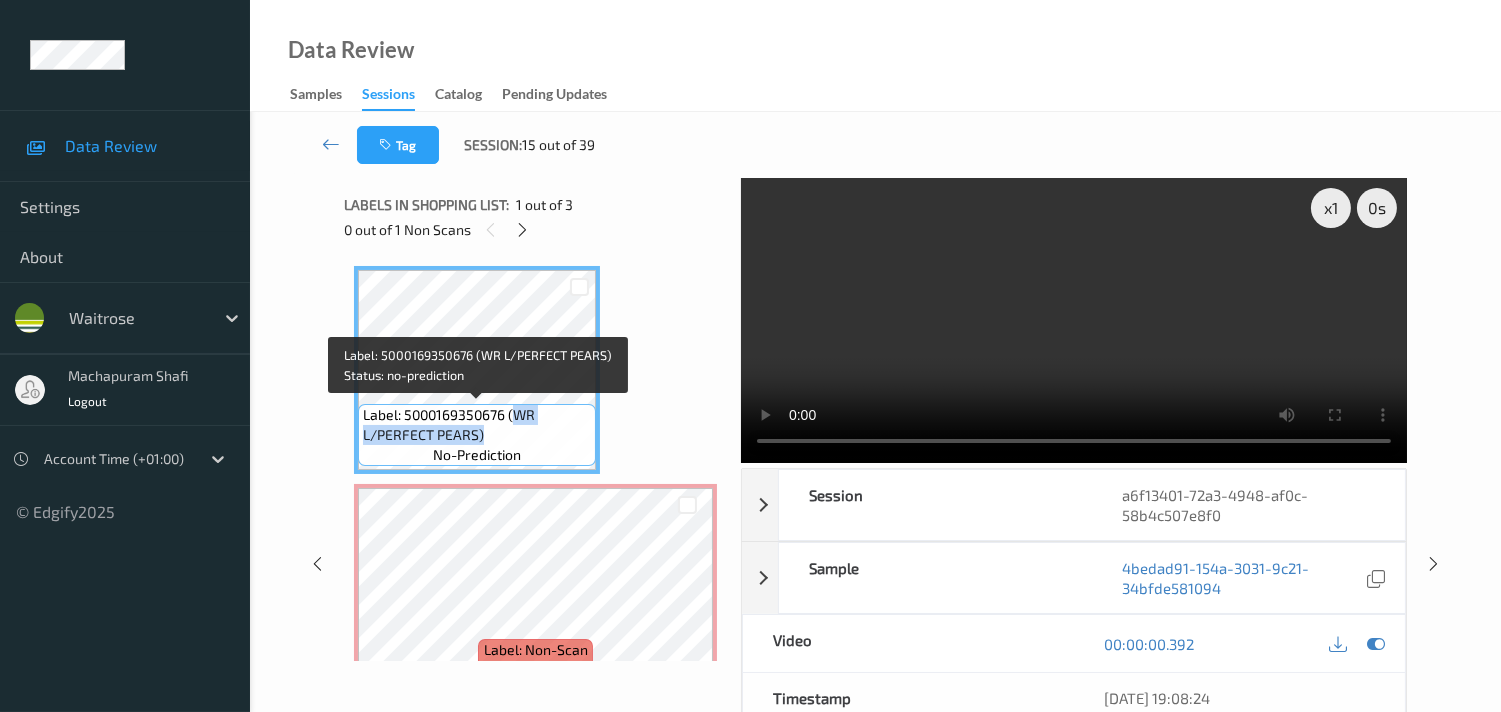 copy on "WR L/PERFECT PEARS)" 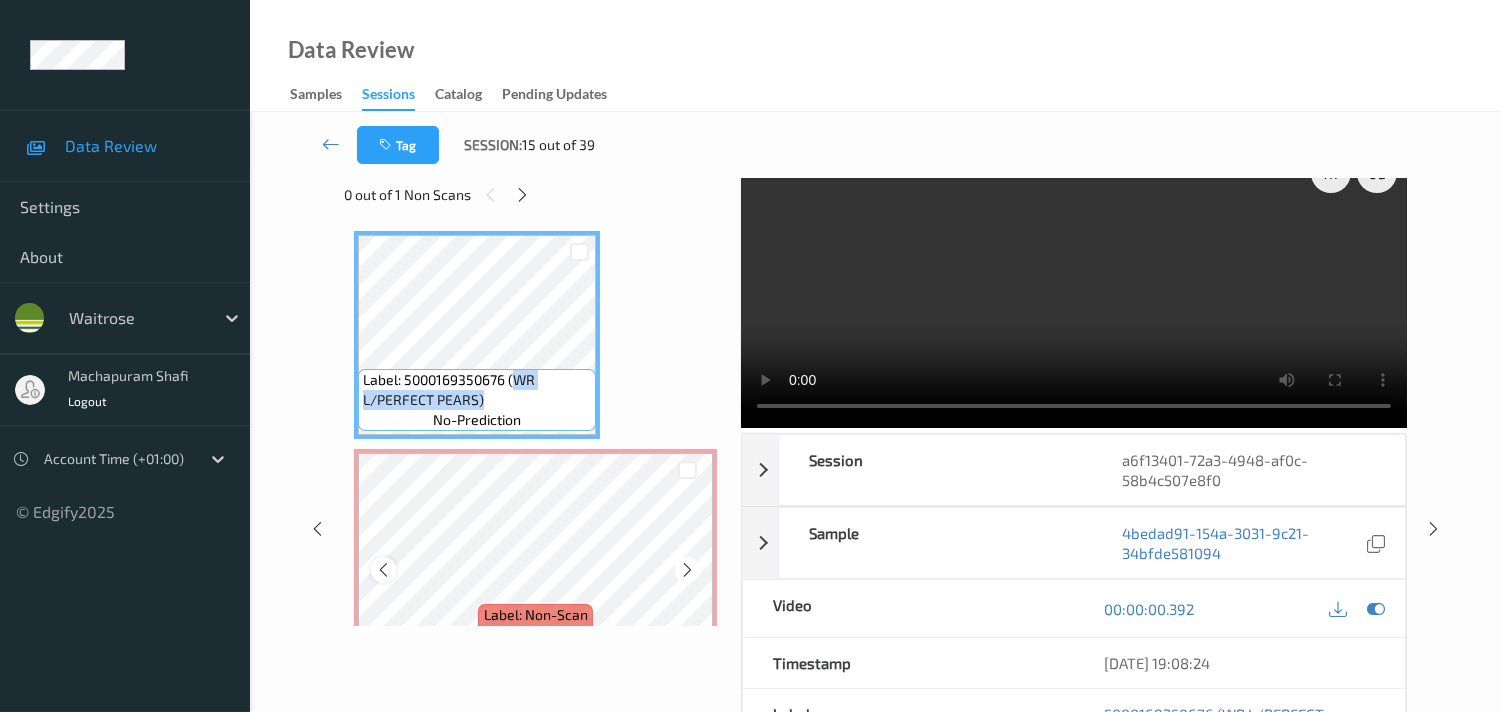 scroll, scrollTop: 0, scrollLeft: 0, axis: both 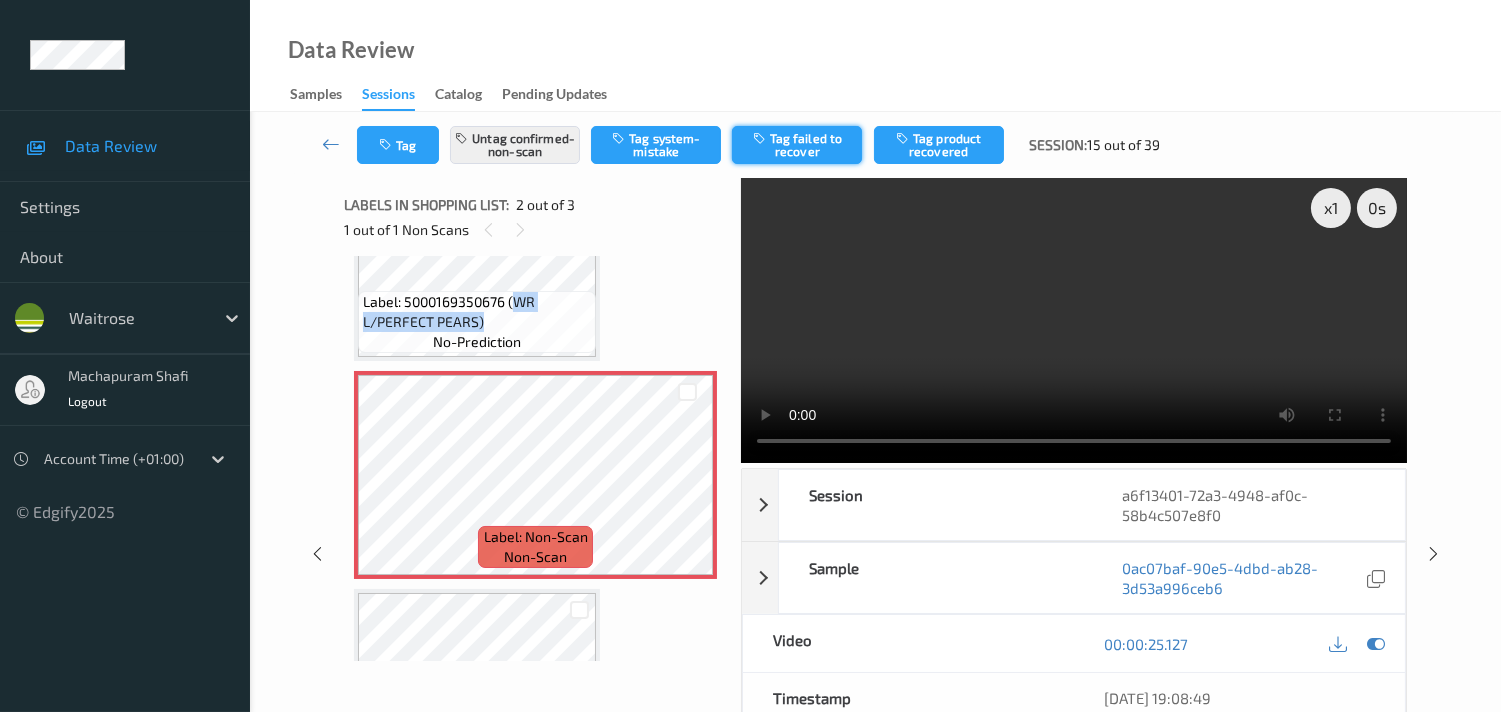 click on "Tag   failed to recover" at bounding box center [797, 145] 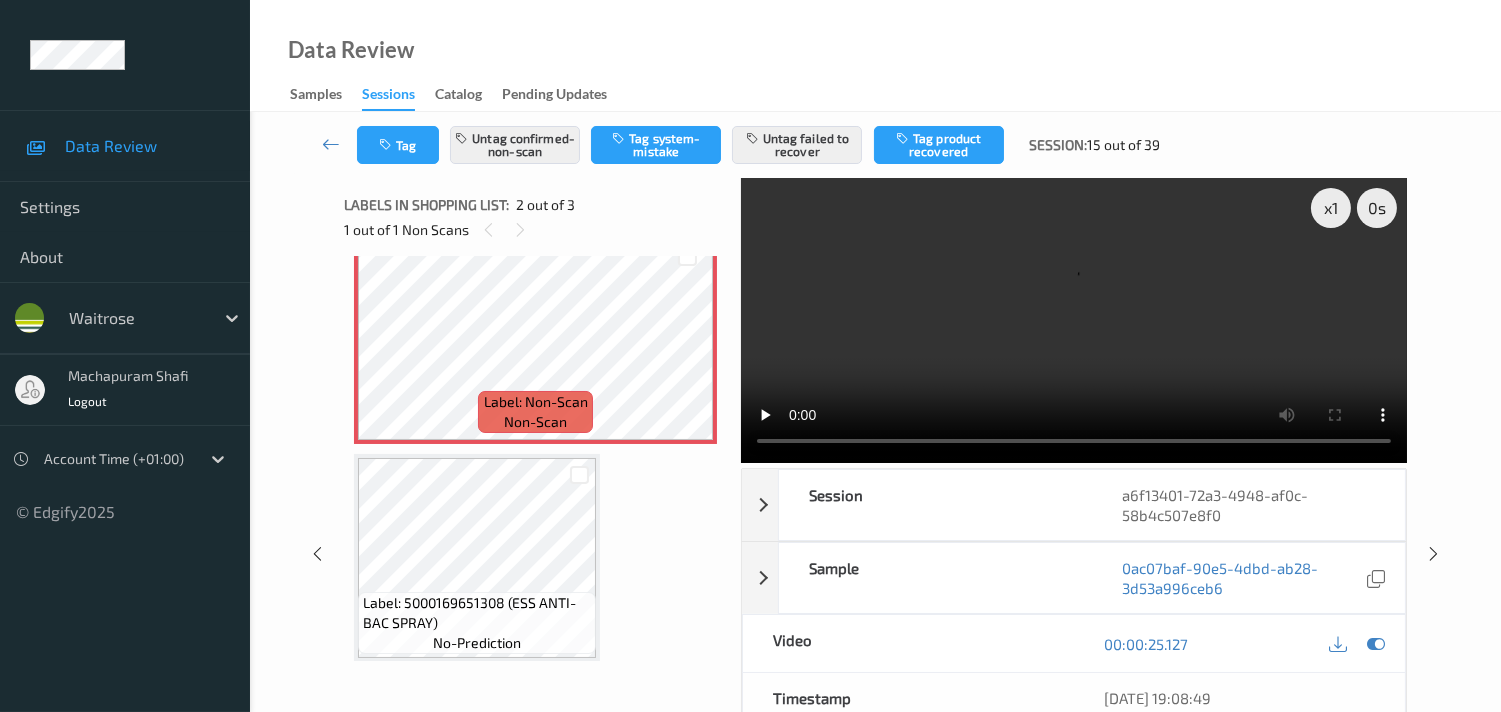 scroll, scrollTop: 254, scrollLeft: 0, axis: vertical 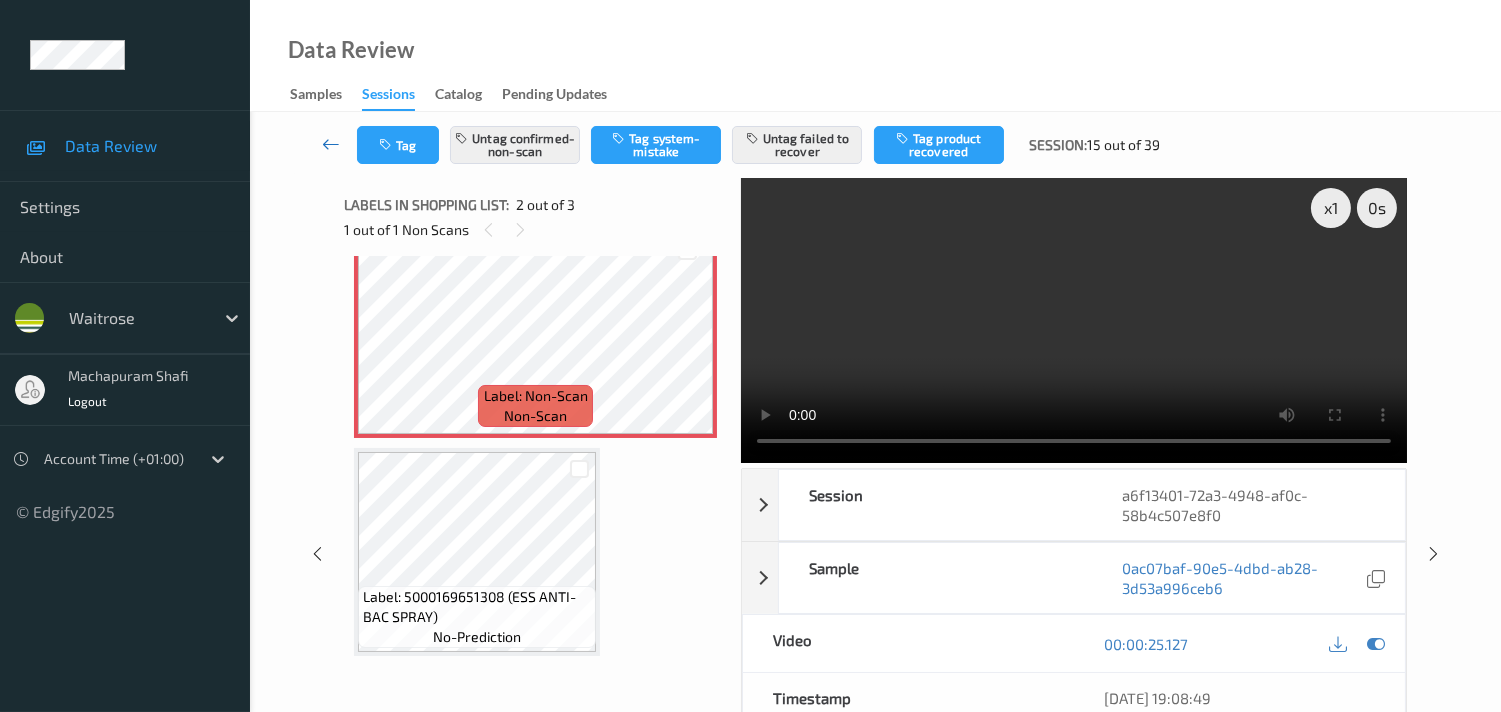 click at bounding box center (331, 144) 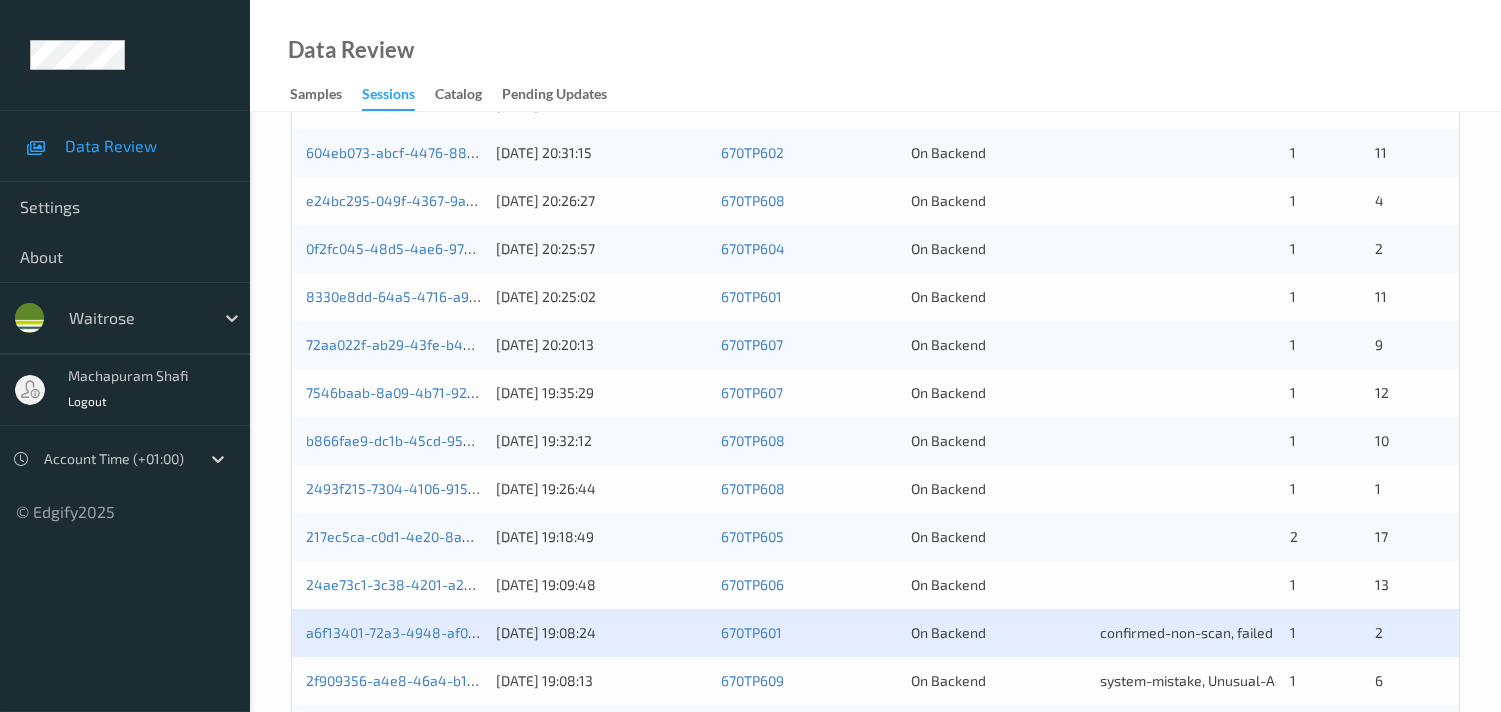 scroll, scrollTop: 951, scrollLeft: 0, axis: vertical 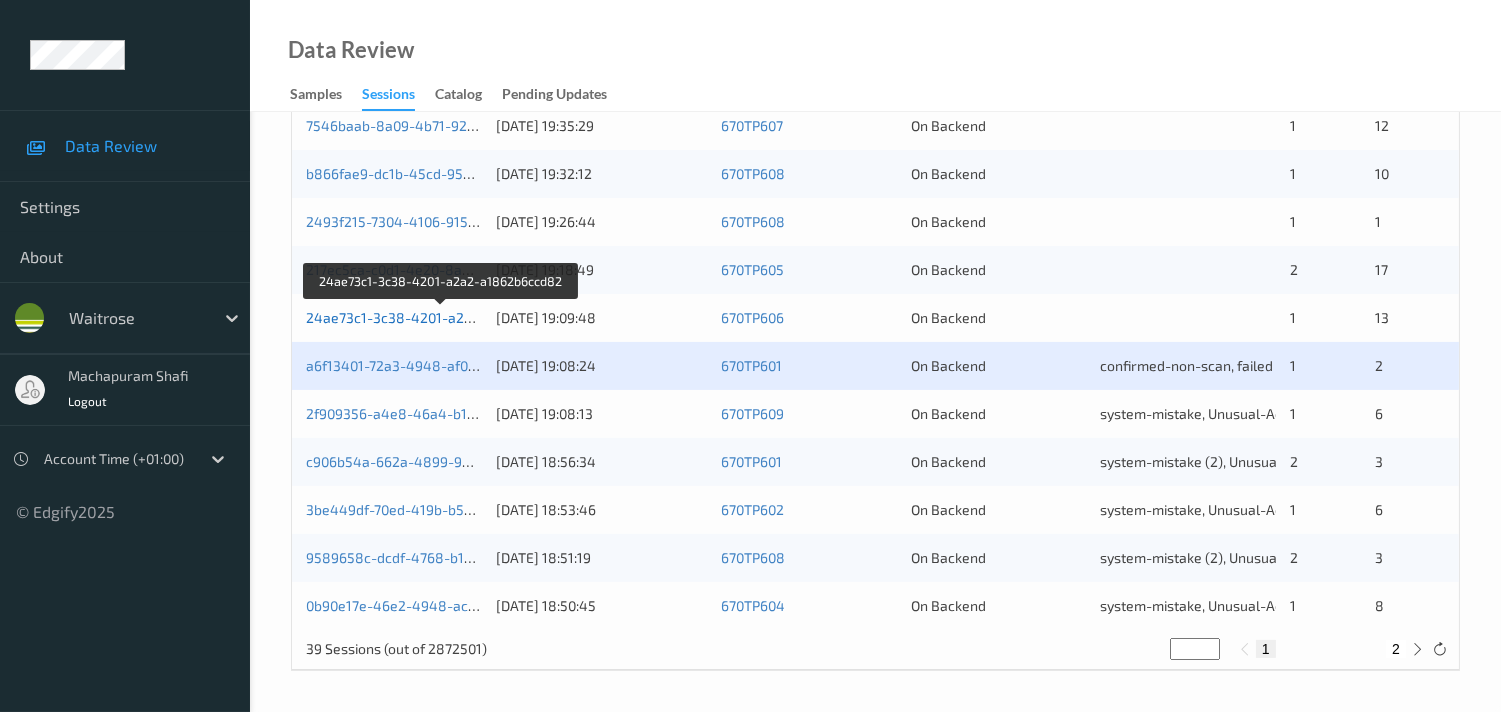 click on "24ae73c1-3c38-4201-a2a2-a1862b6ccd82" at bounding box center [443, 317] 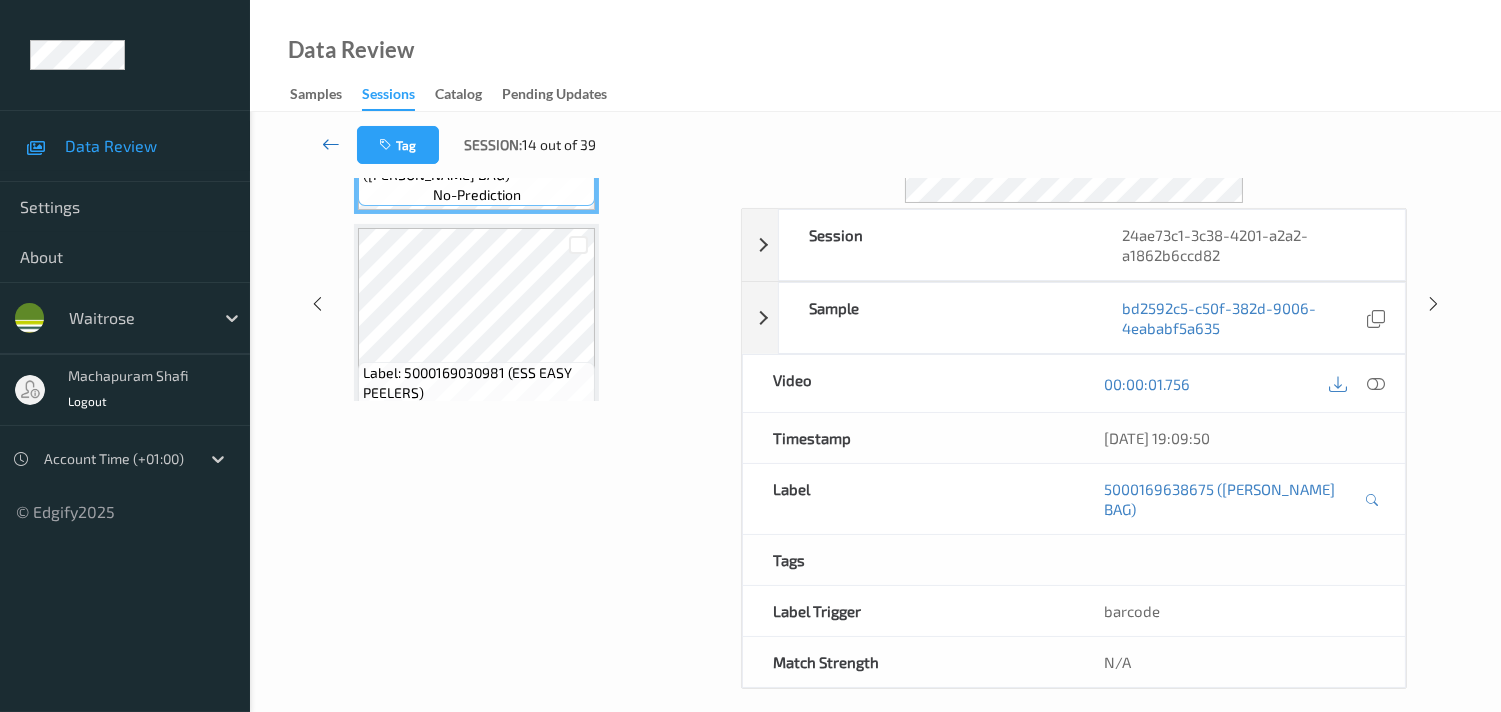 click at bounding box center [331, 144] 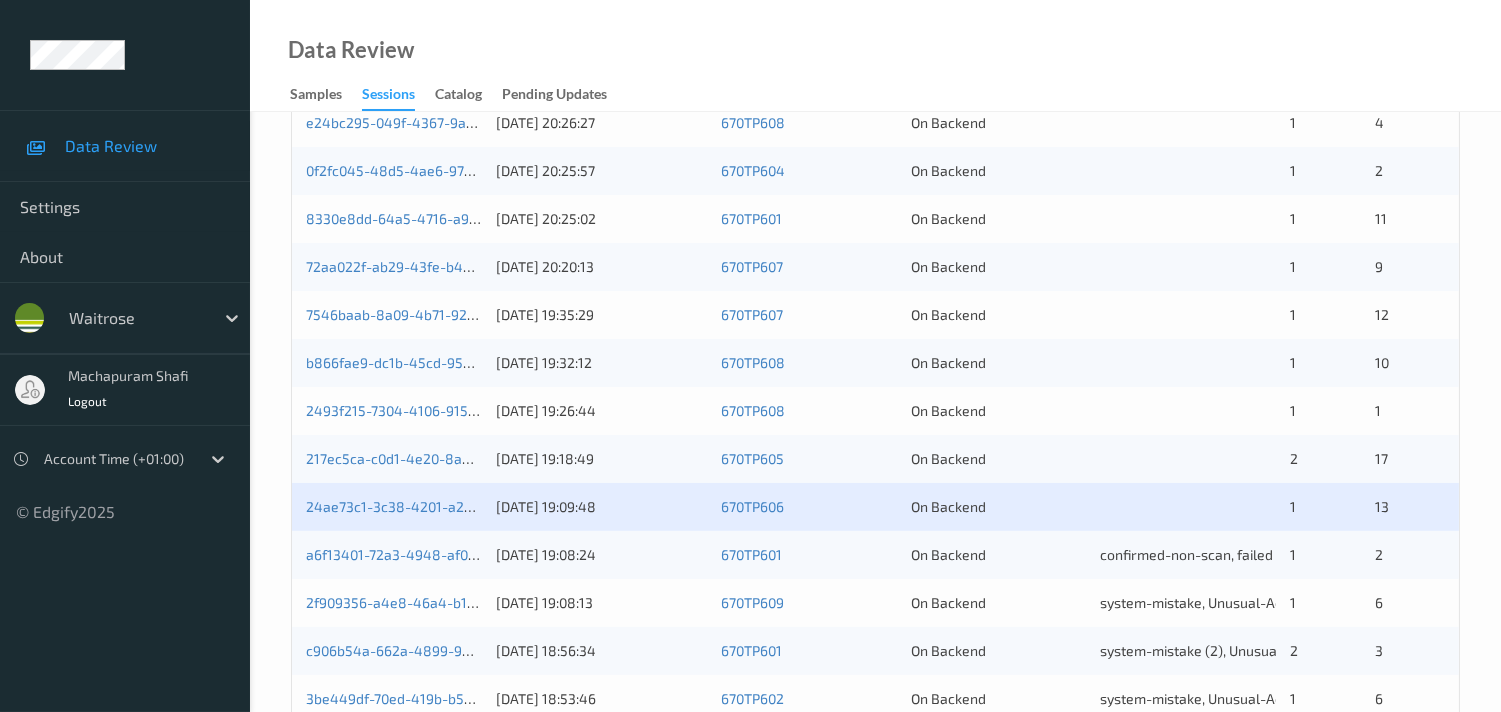 scroll, scrollTop: 777, scrollLeft: 0, axis: vertical 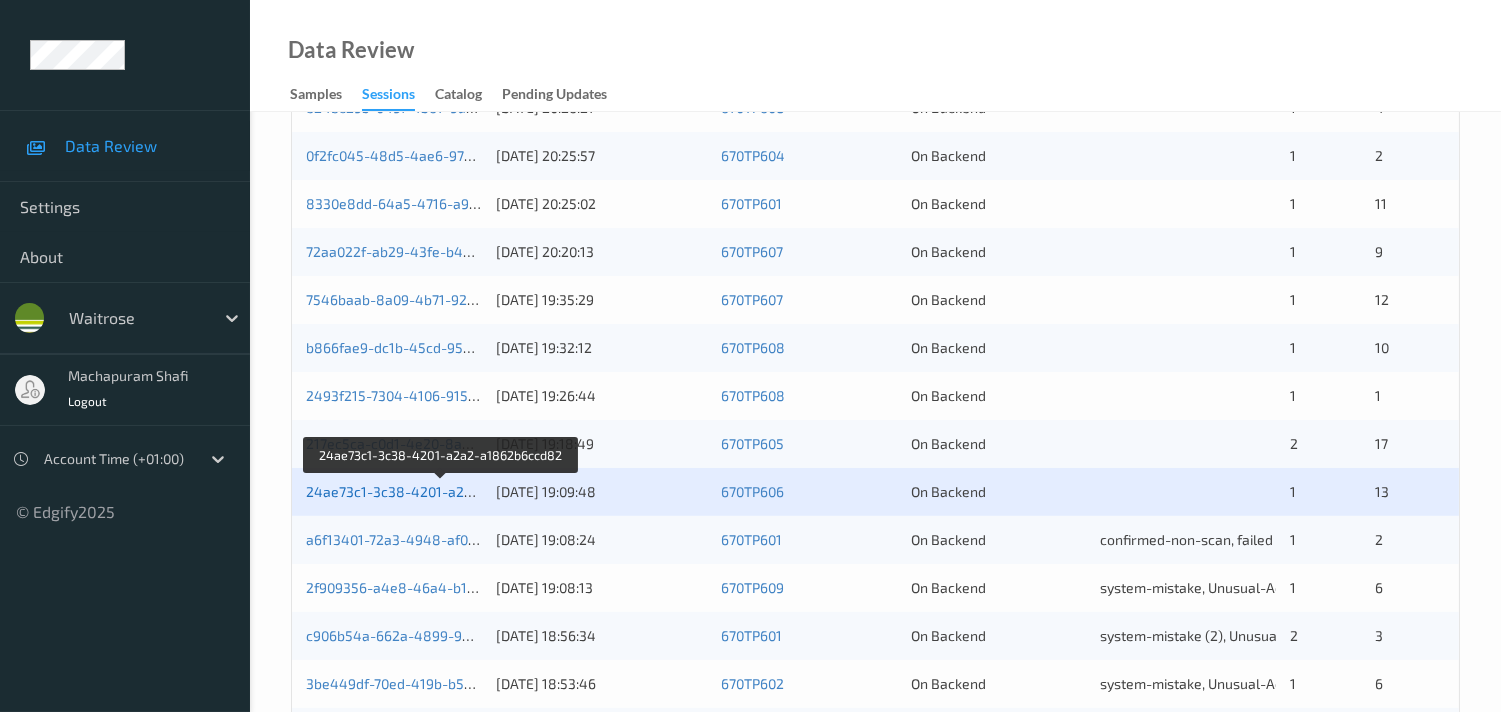 click on "24ae73c1-3c38-4201-a2a2-a1862b6ccd82" at bounding box center [443, 491] 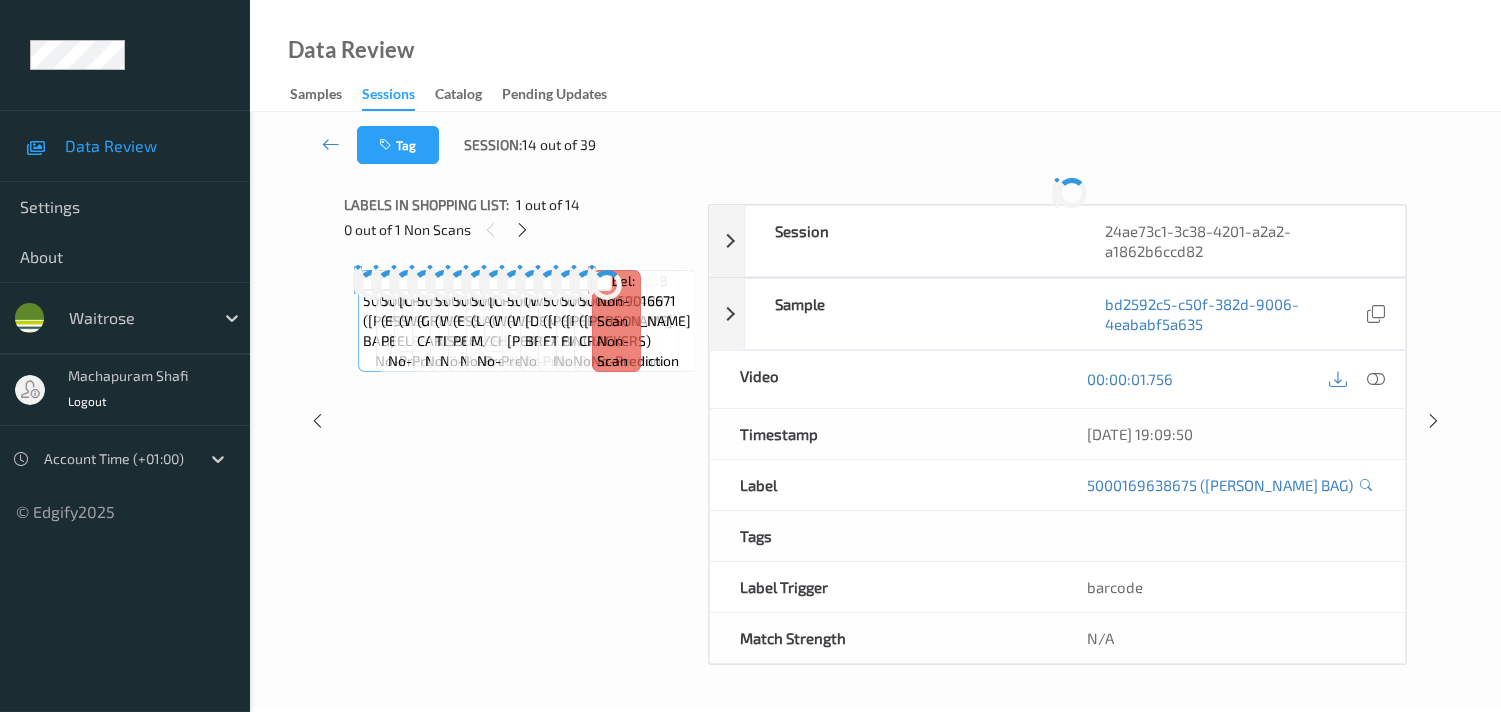 scroll, scrollTop: 260, scrollLeft: 0, axis: vertical 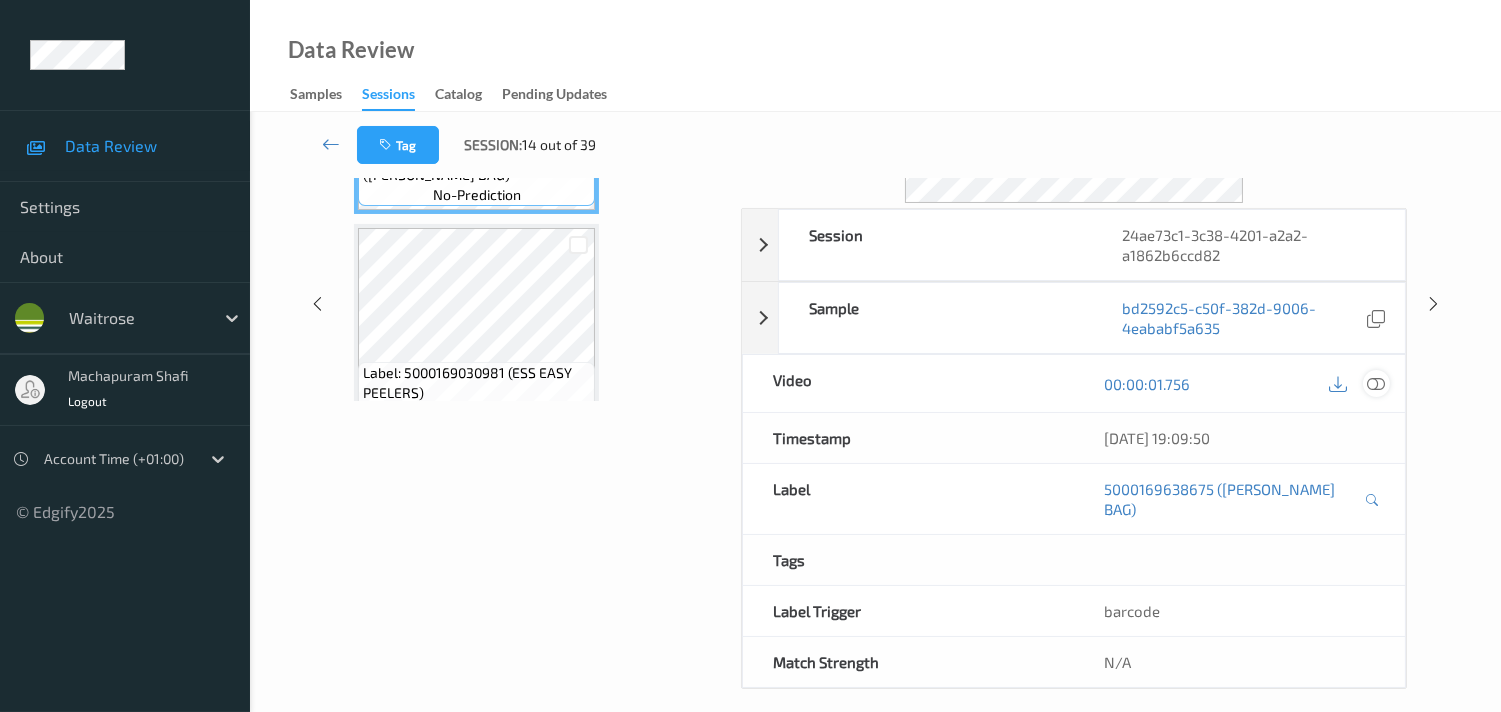 click at bounding box center (1376, 384) 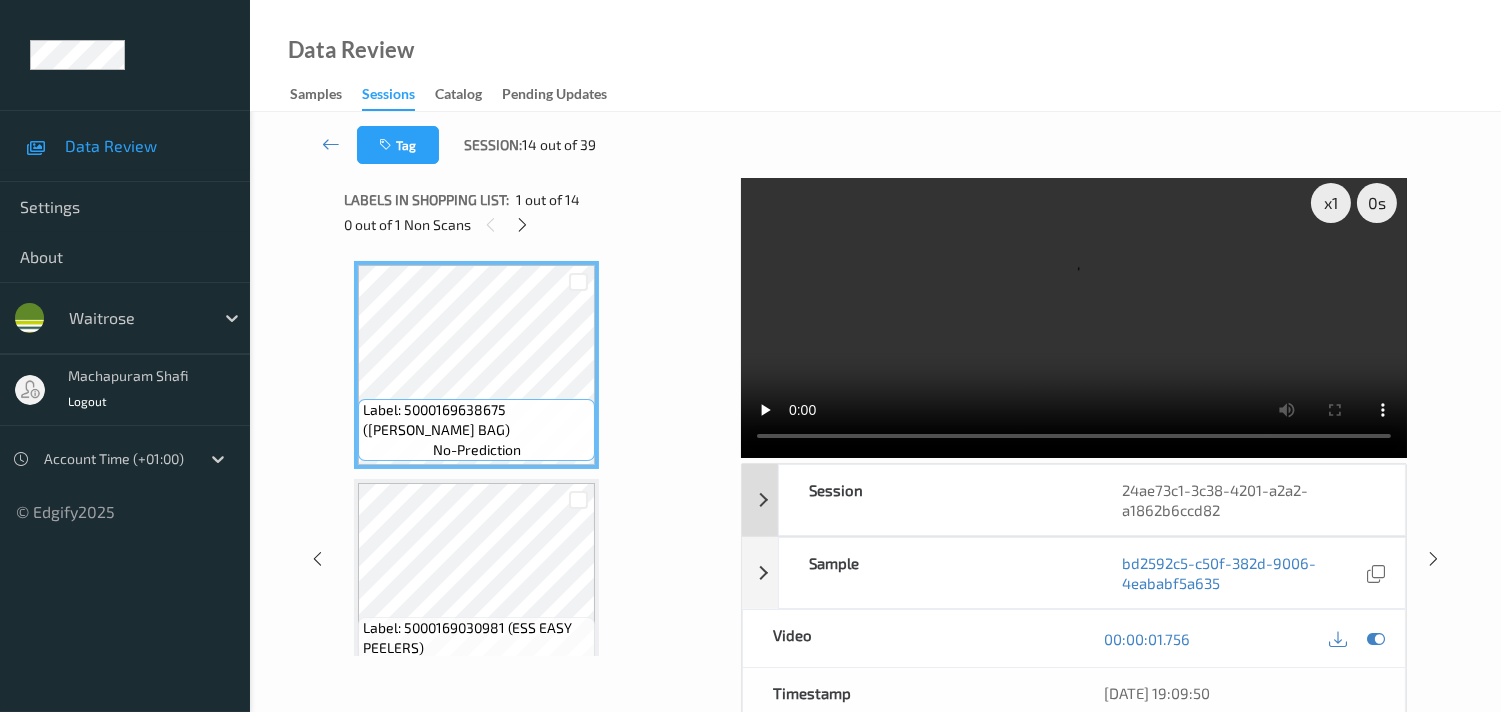 scroll, scrollTop: 0, scrollLeft: 0, axis: both 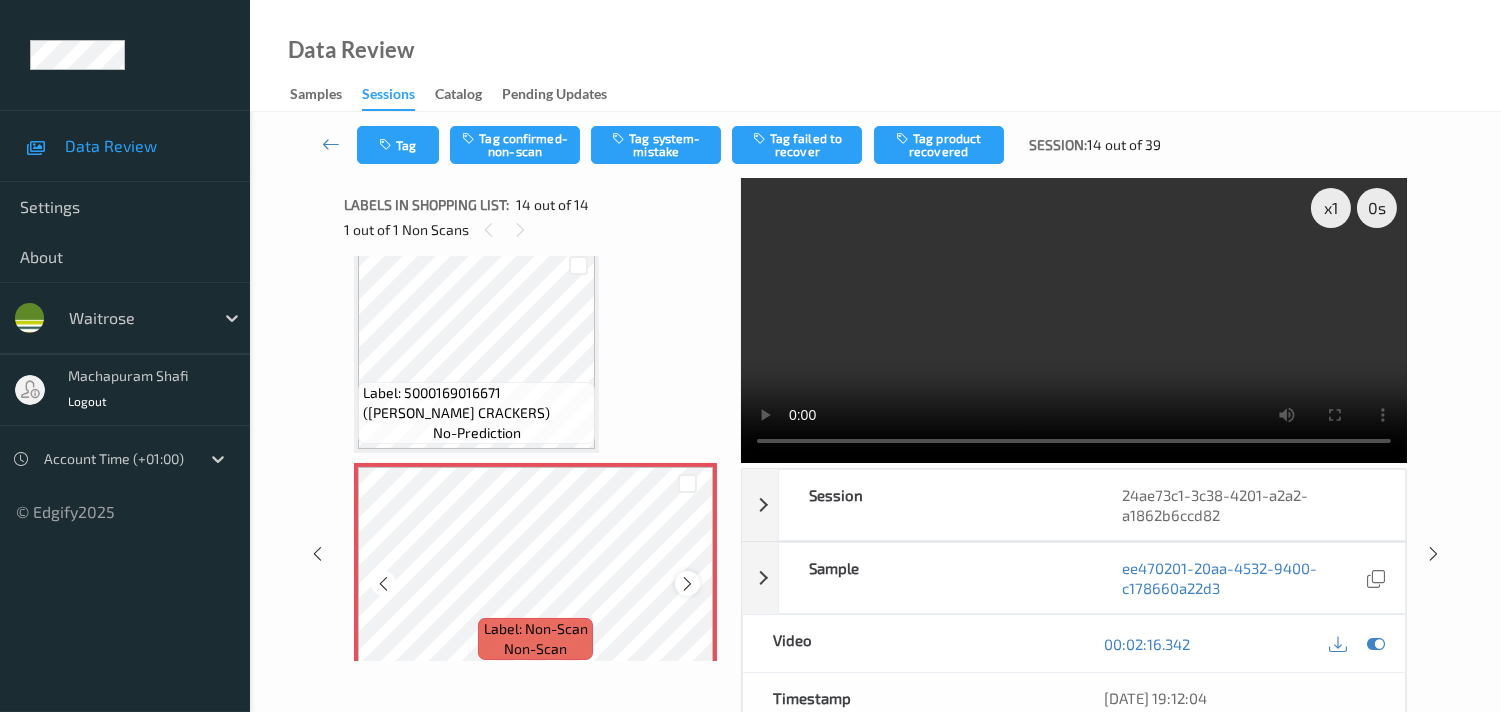 click at bounding box center [687, 583] 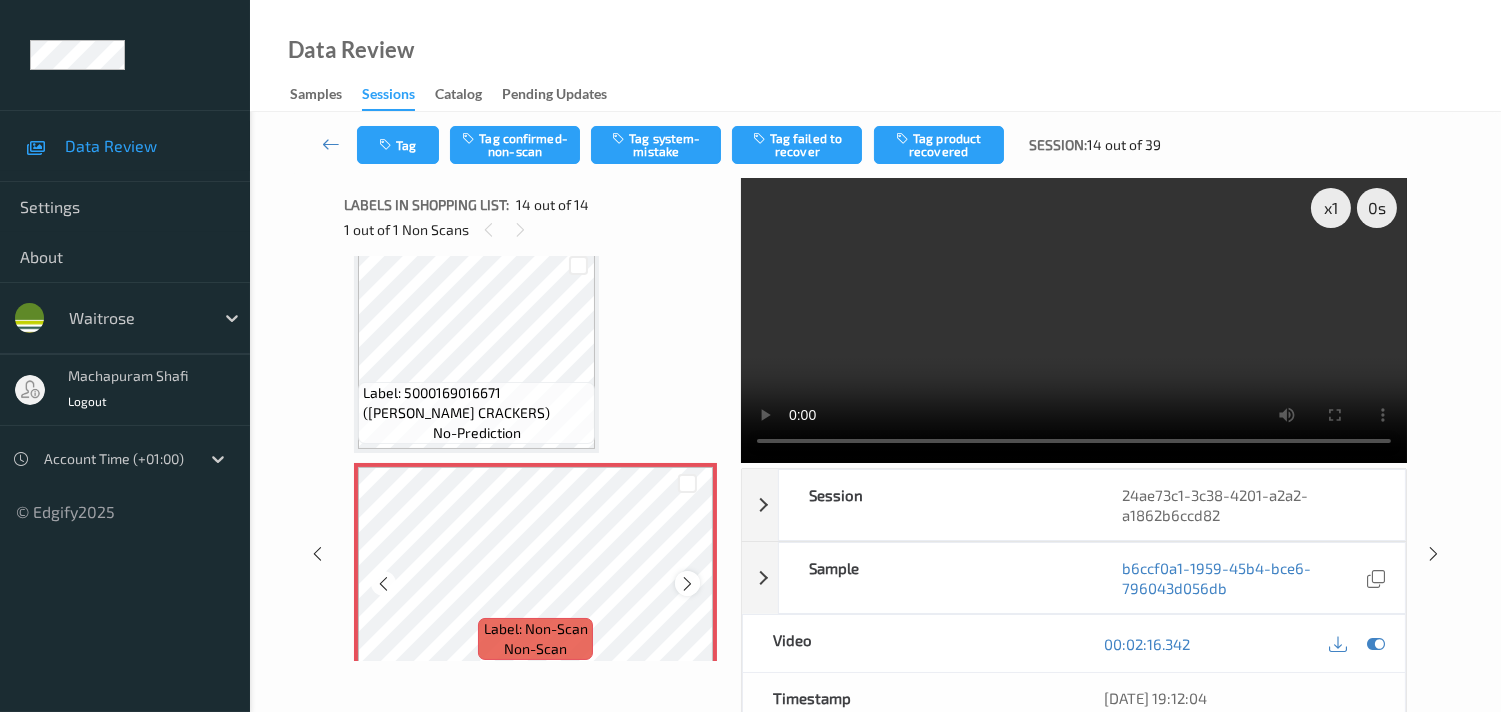 click at bounding box center (687, 584) 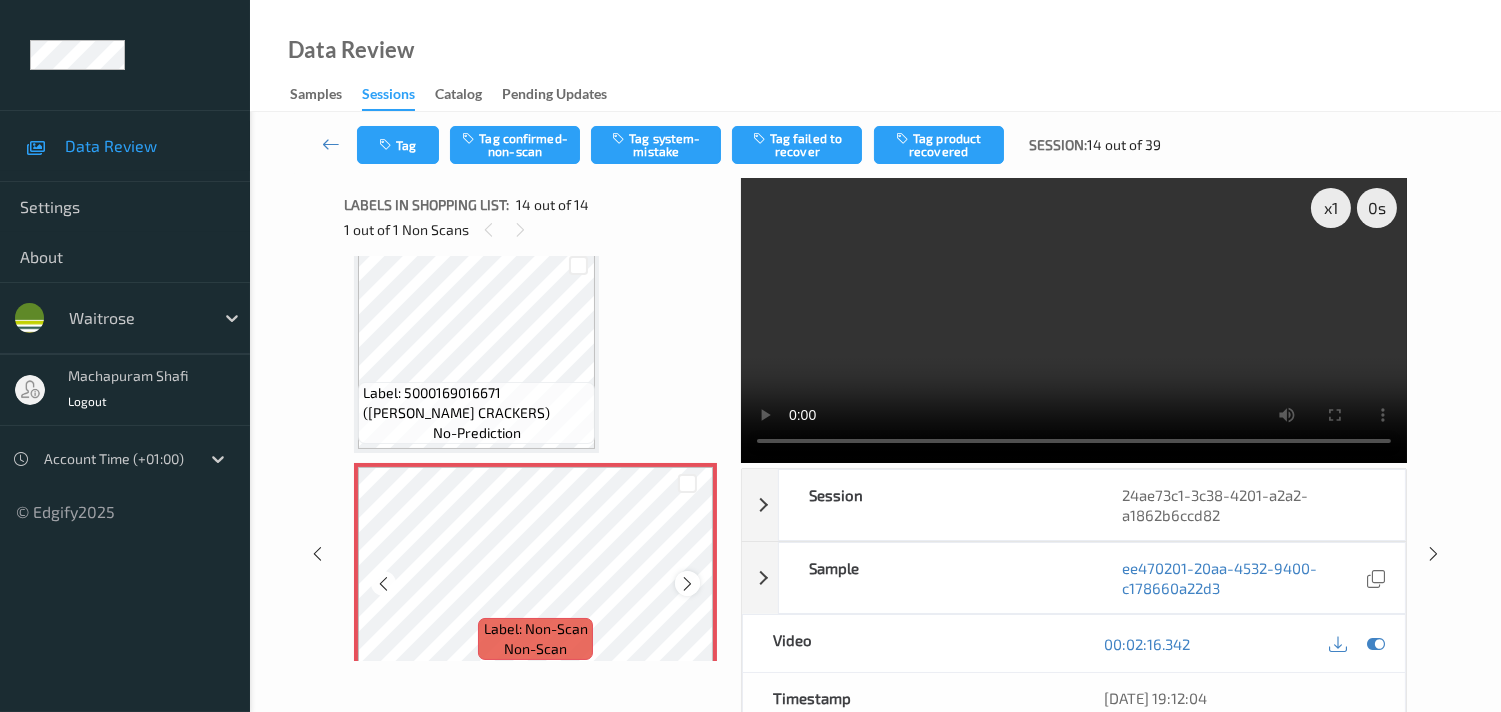 click at bounding box center (687, 584) 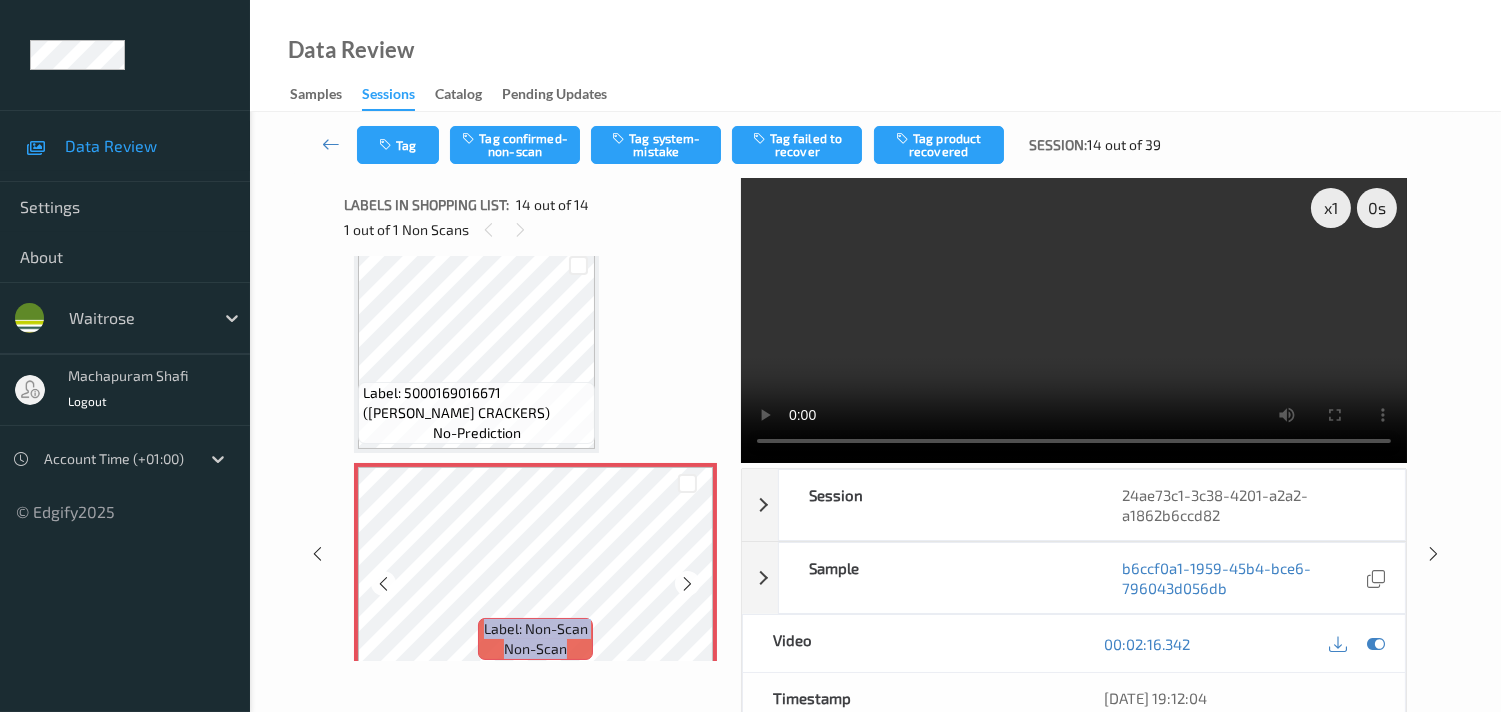 click at bounding box center (687, 584) 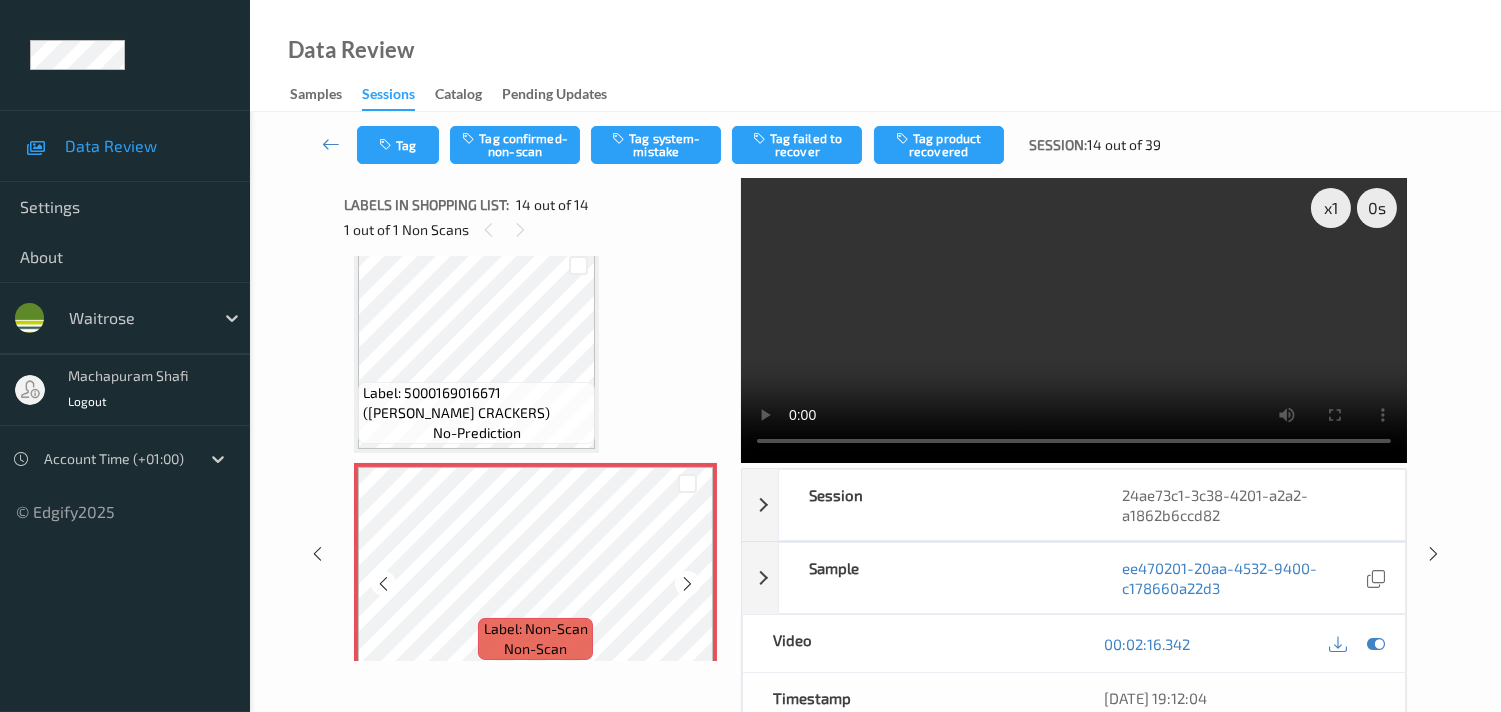 click at bounding box center [687, 584] 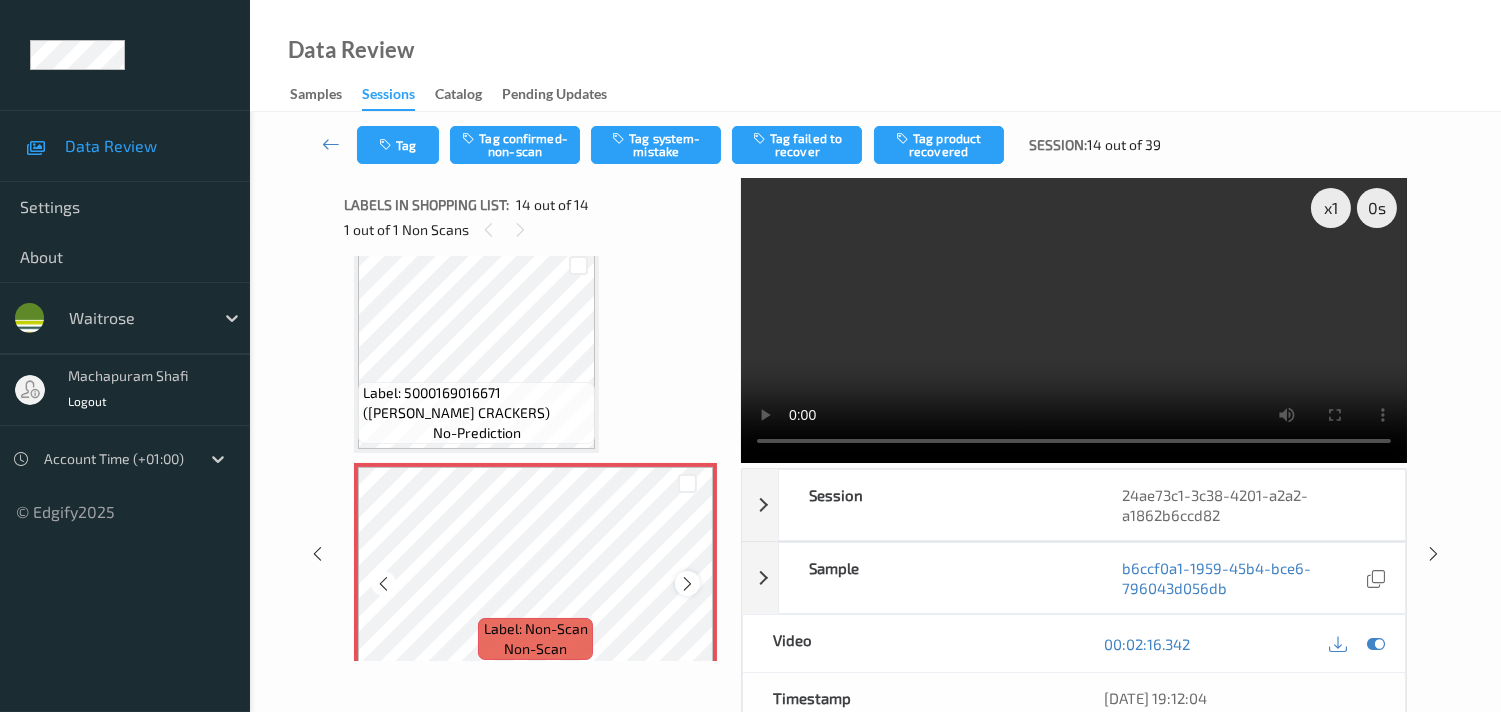 click at bounding box center [687, 584] 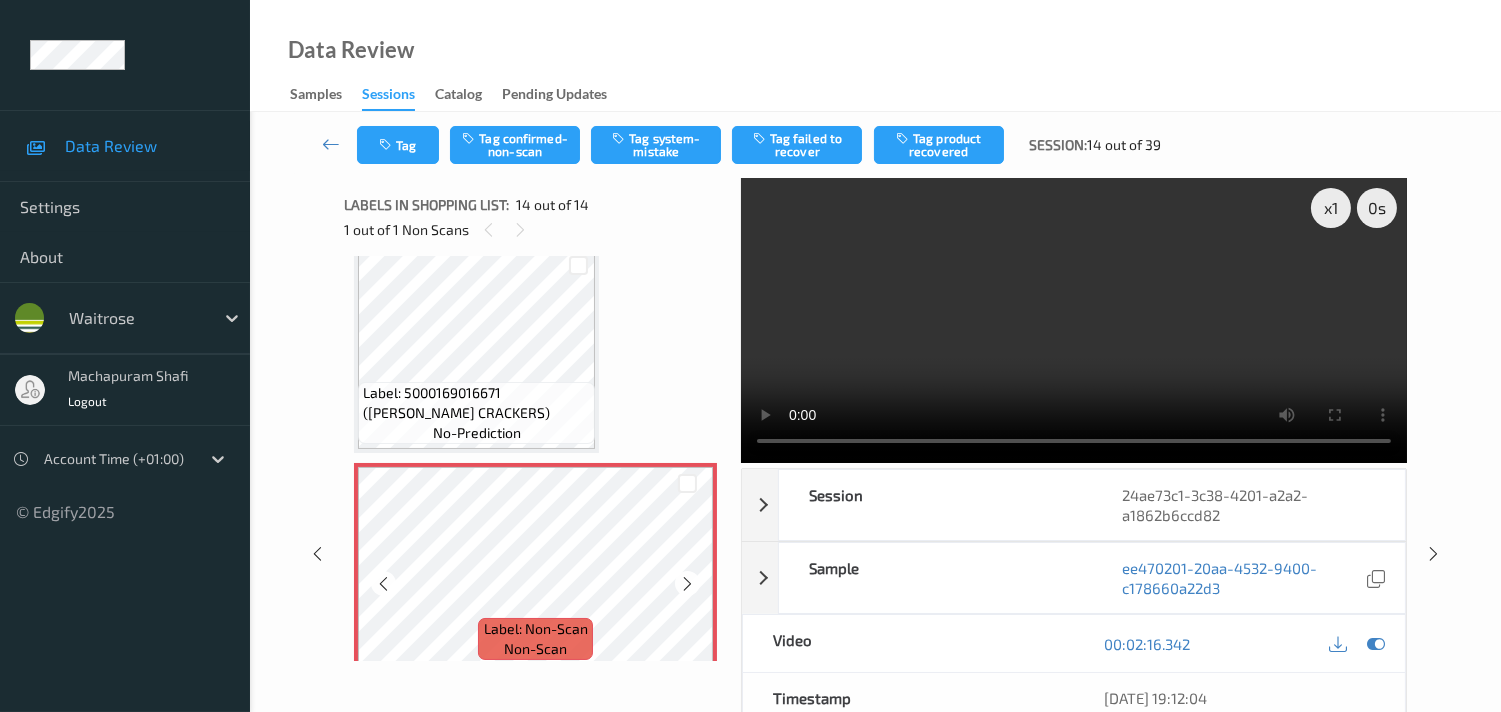 click at bounding box center [687, 584] 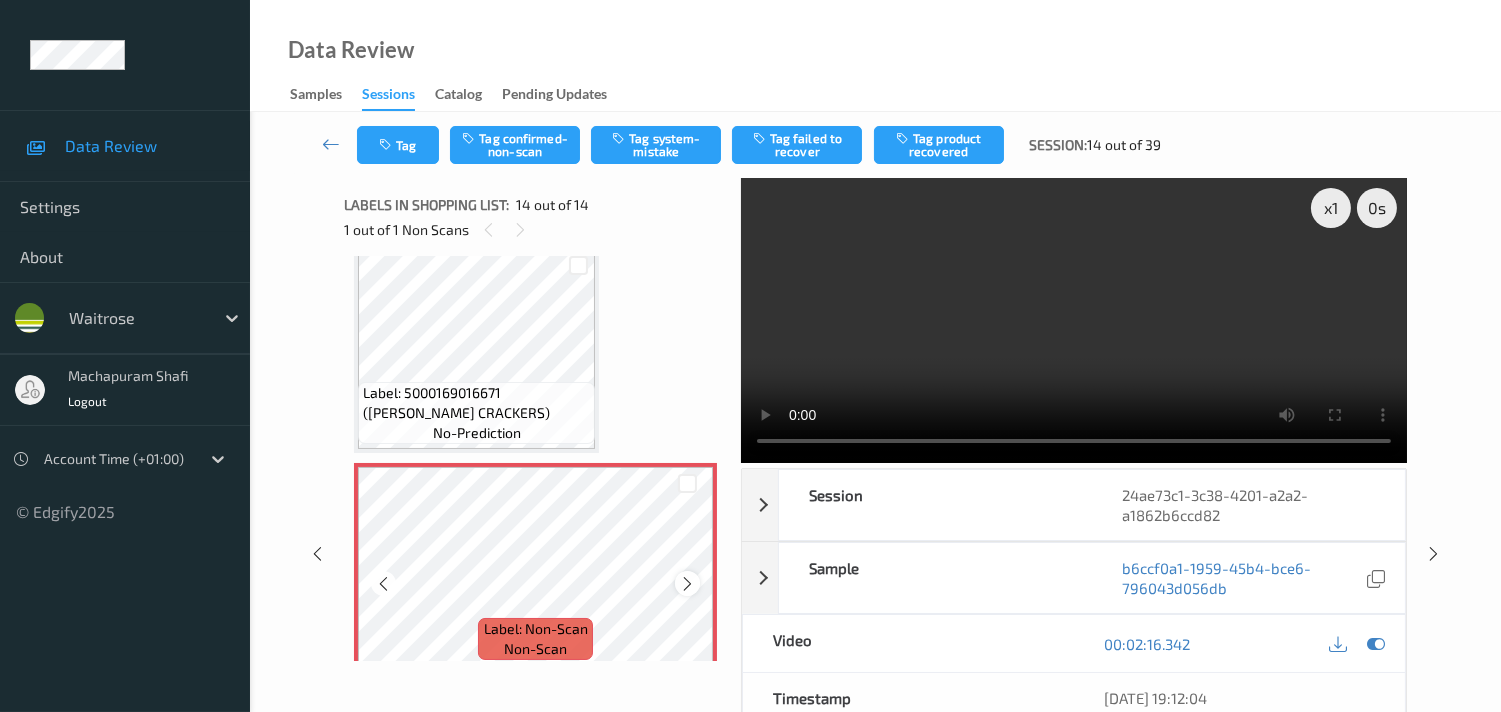 click at bounding box center (687, 584) 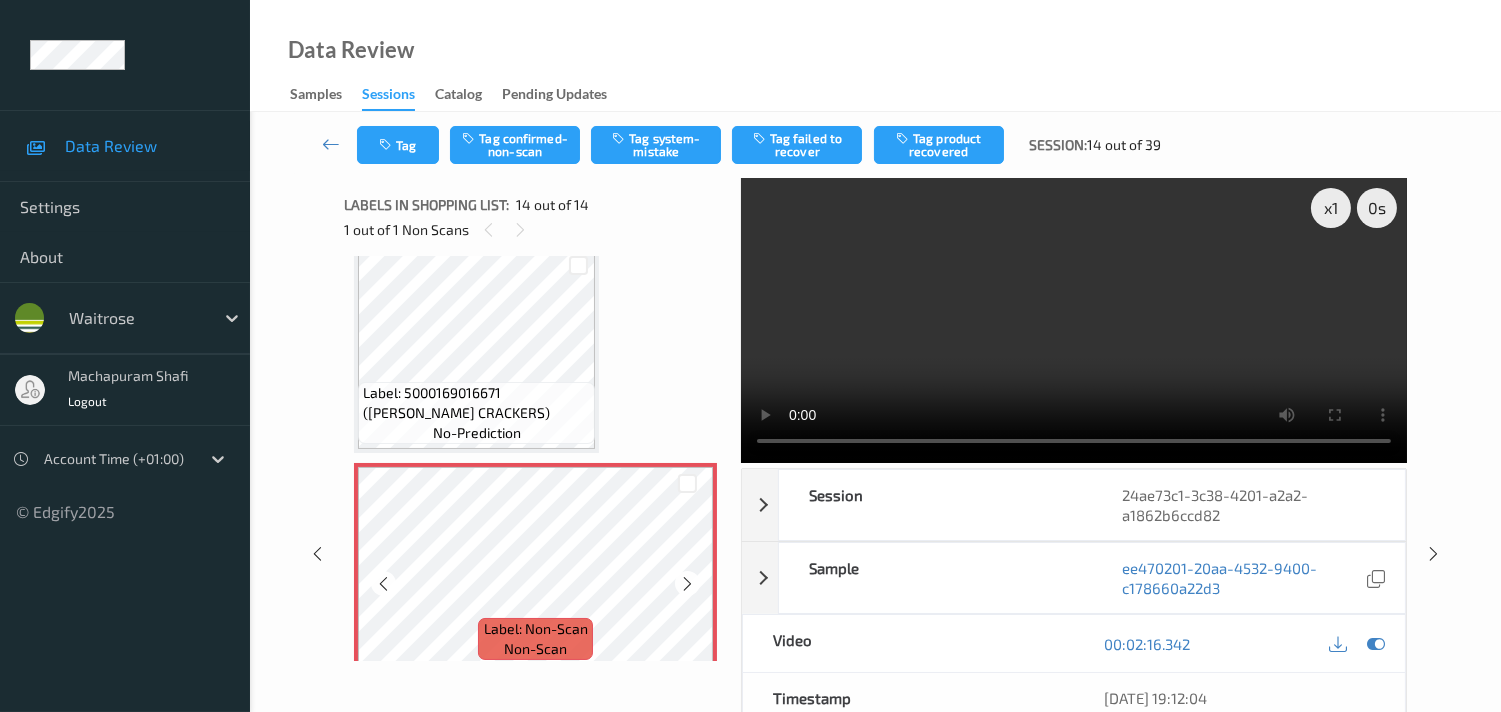 click at bounding box center [687, 584] 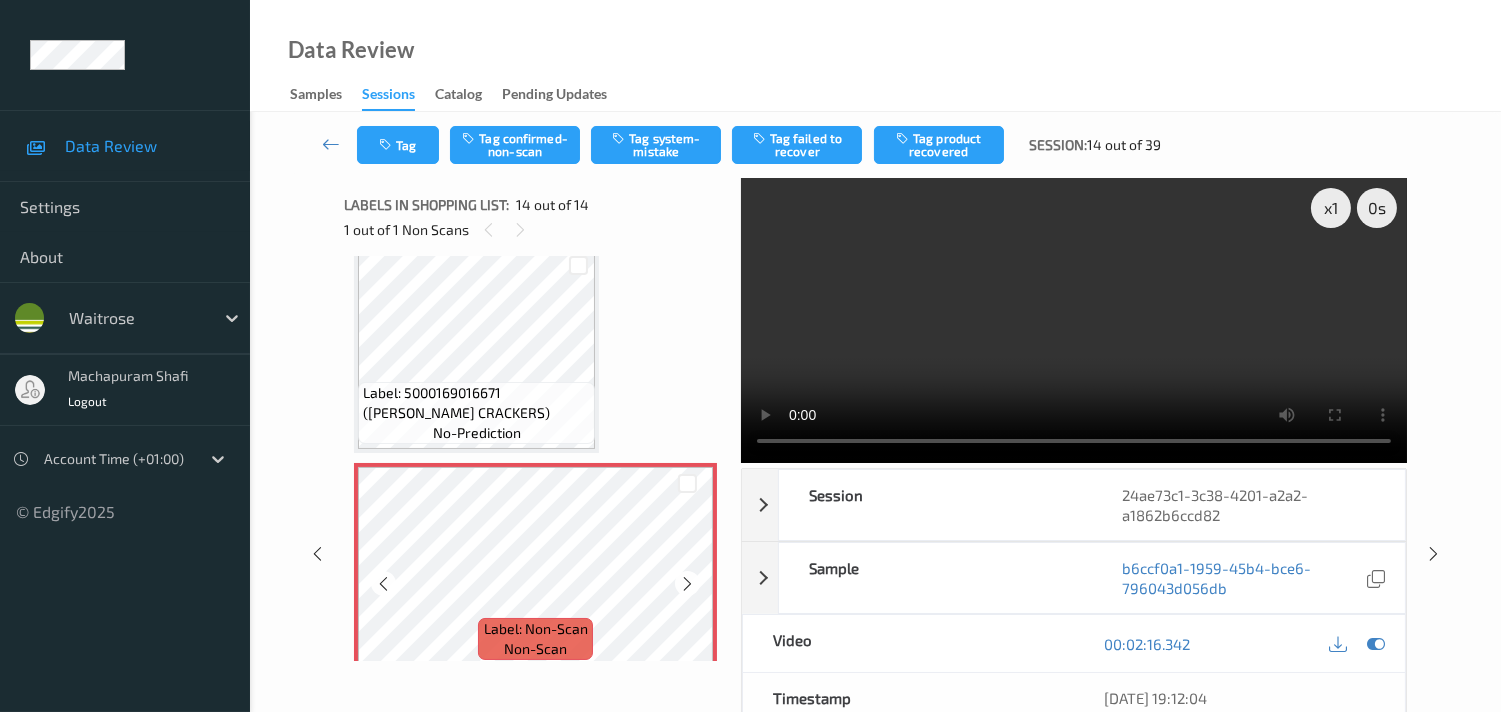 click at bounding box center (687, 584) 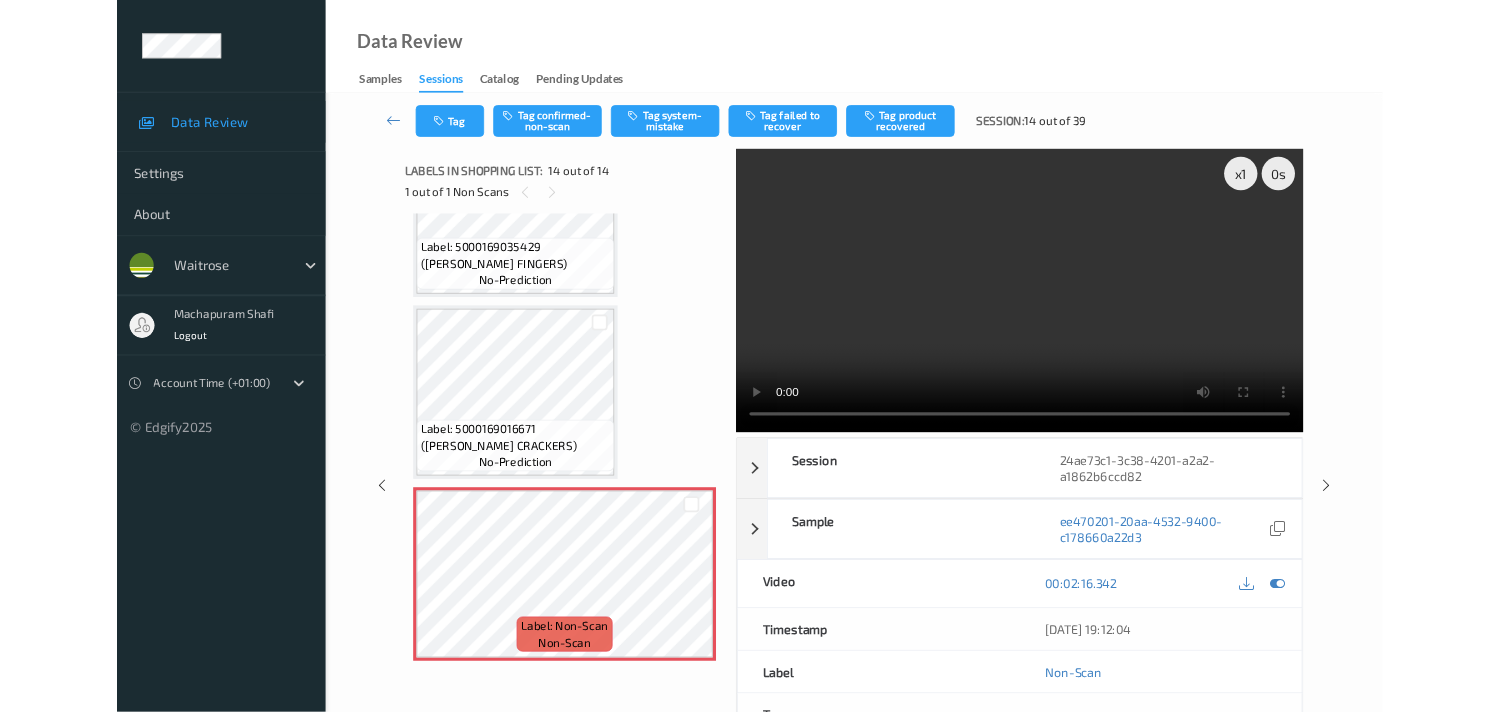 scroll, scrollTop: 2496, scrollLeft: 0, axis: vertical 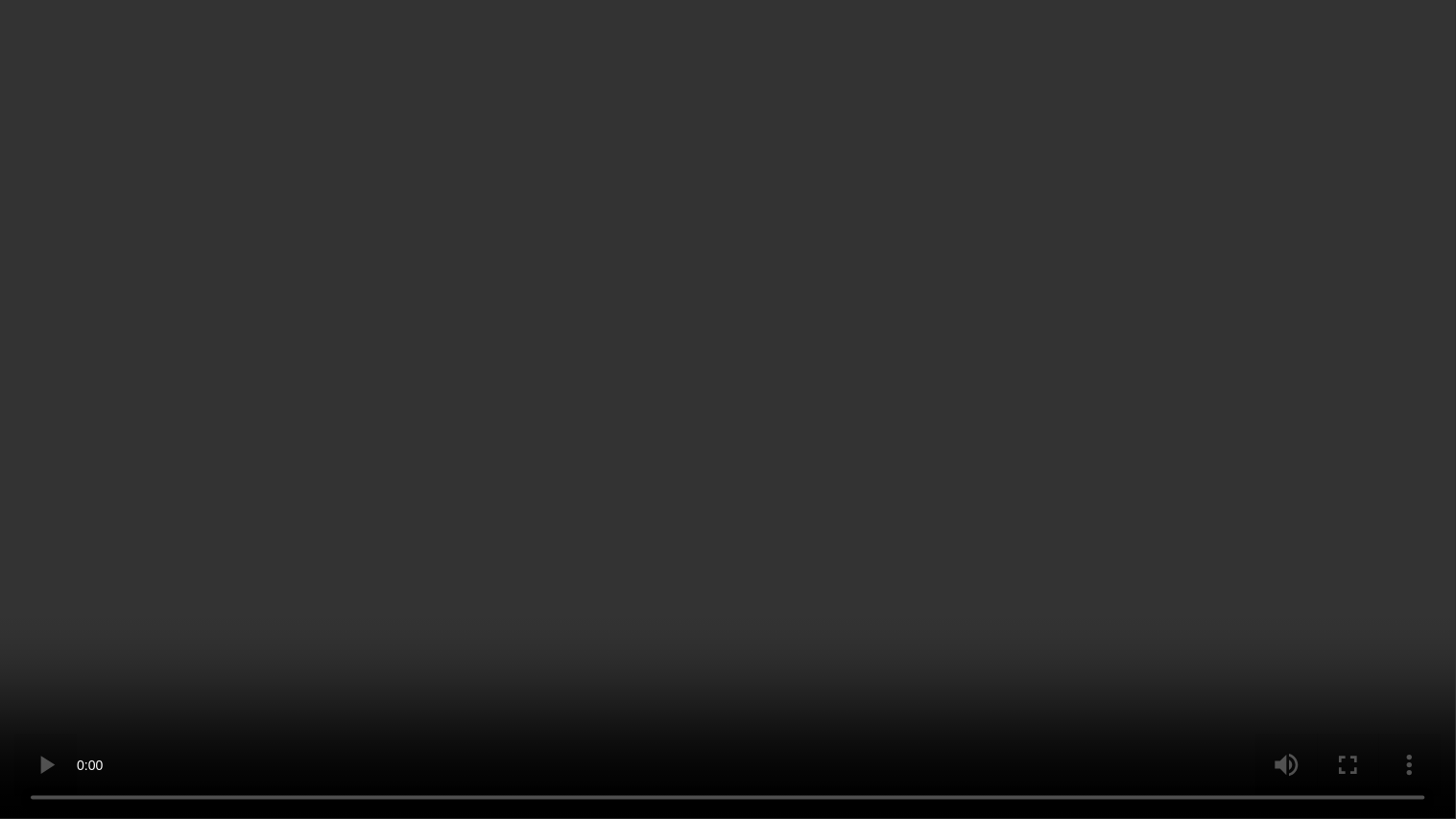 type 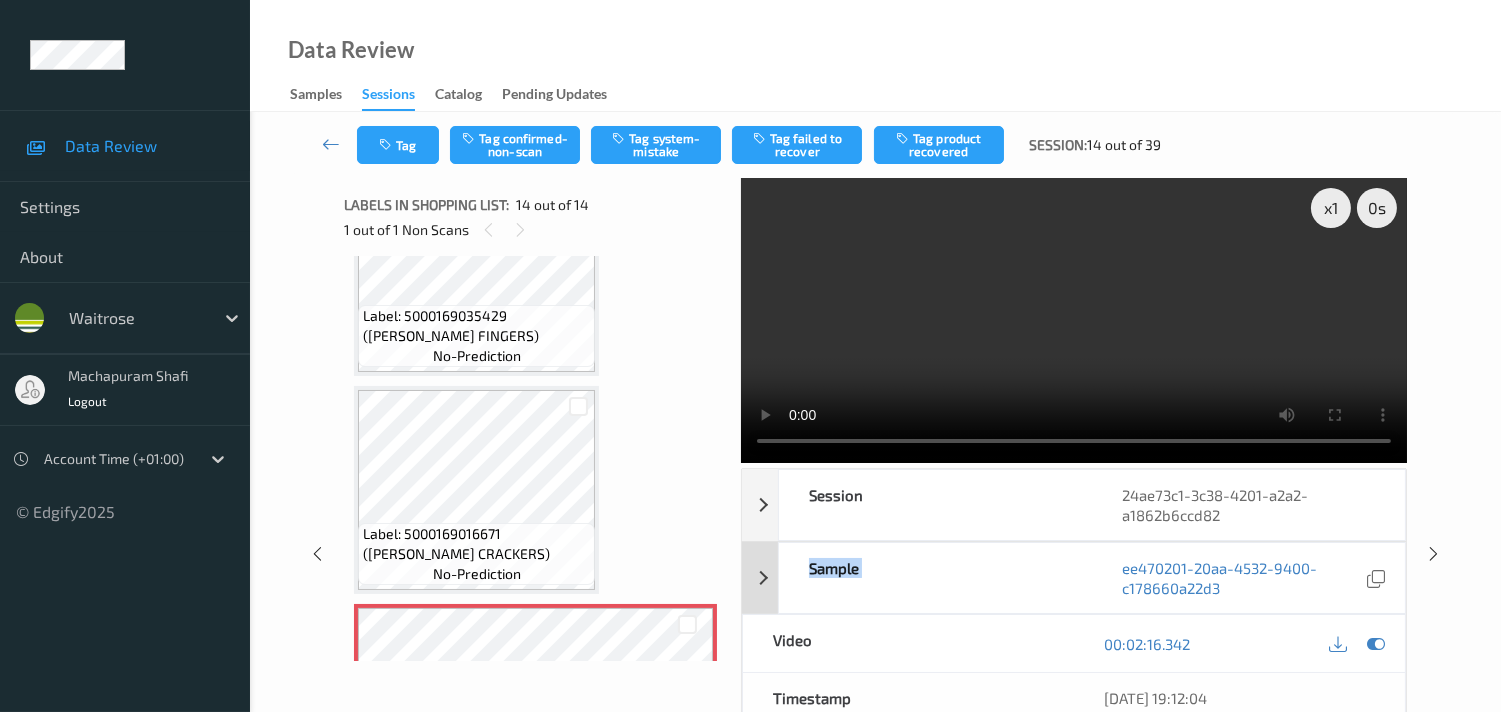 click on "Sample" at bounding box center (935, 578) 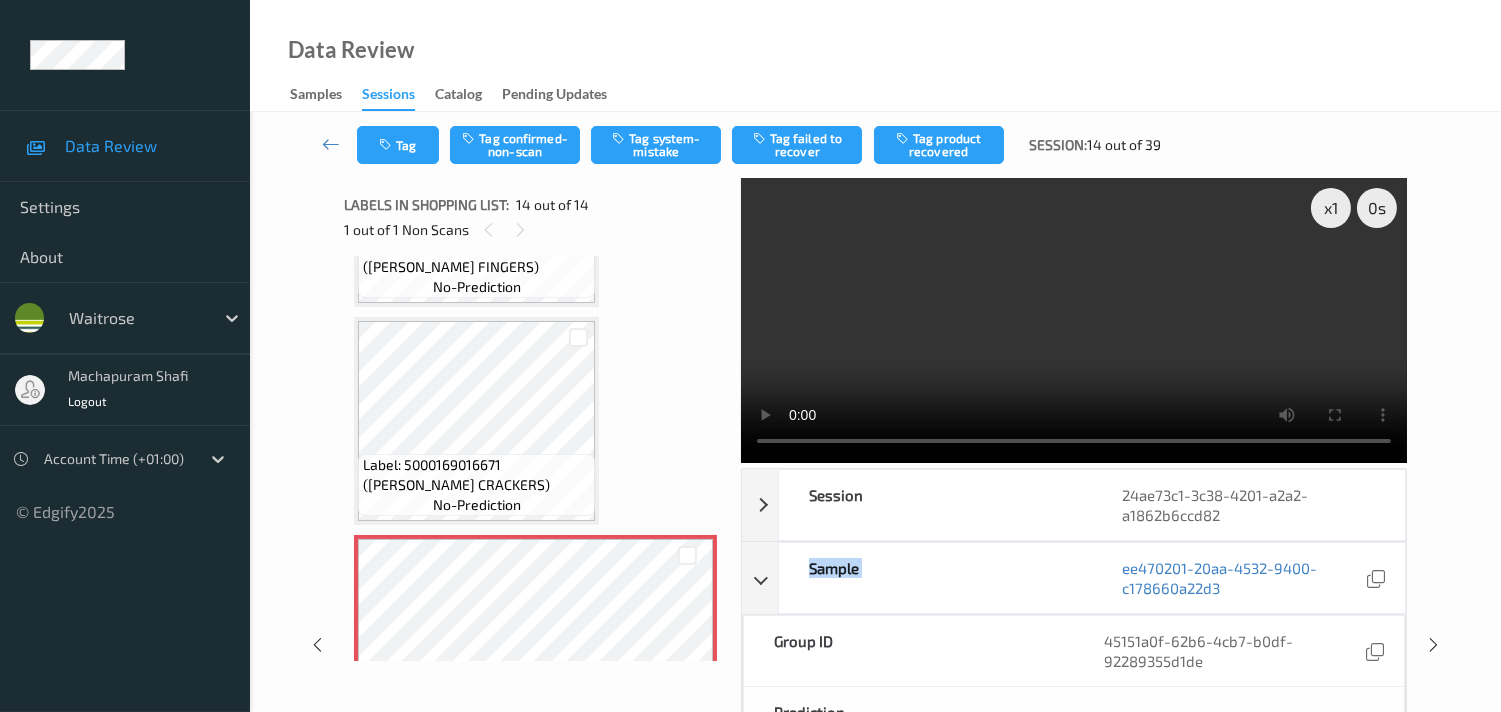 scroll, scrollTop: 2637, scrollLeft: 0, axis: vertical 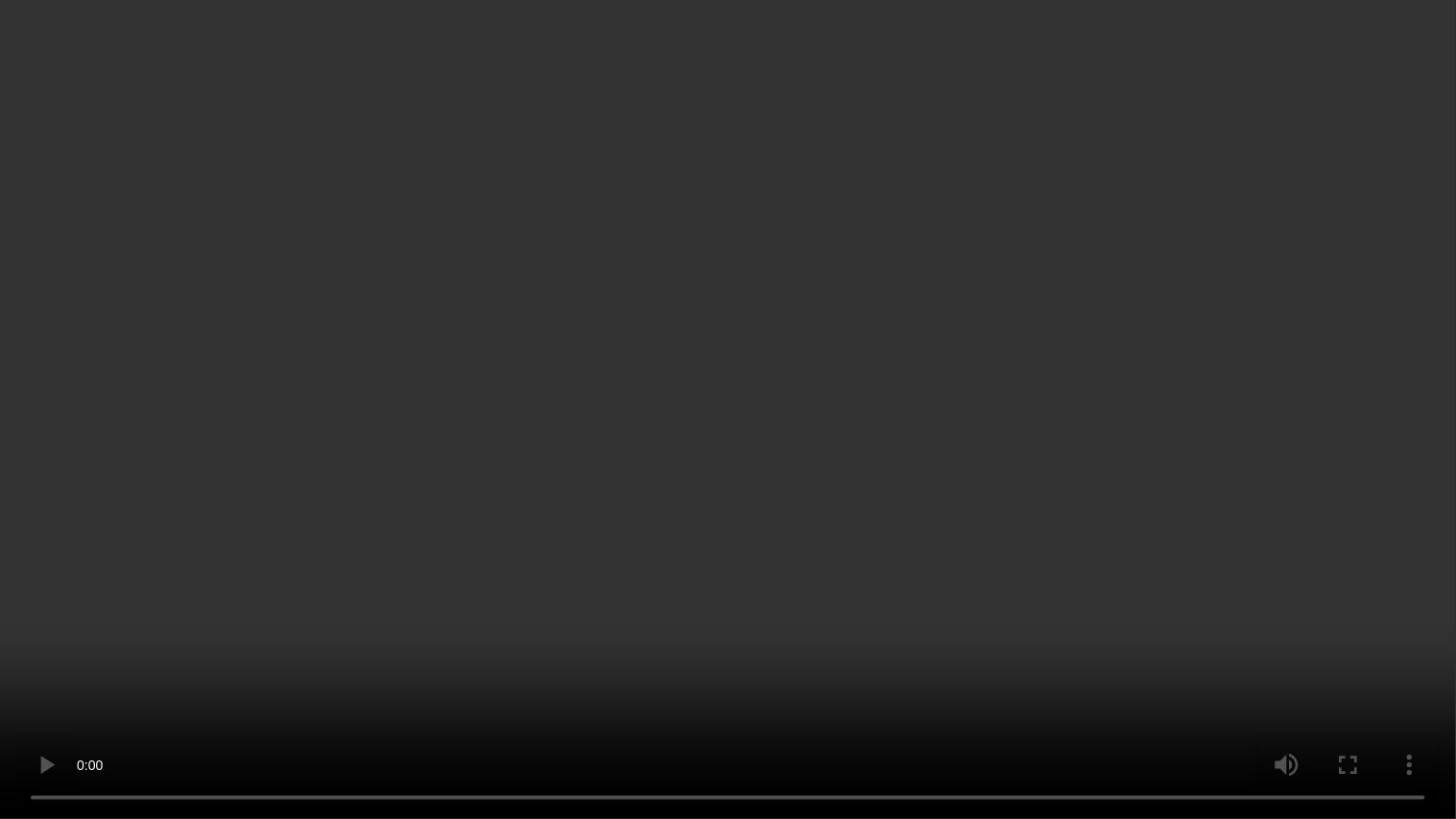 click at bounding box center (728, 409) 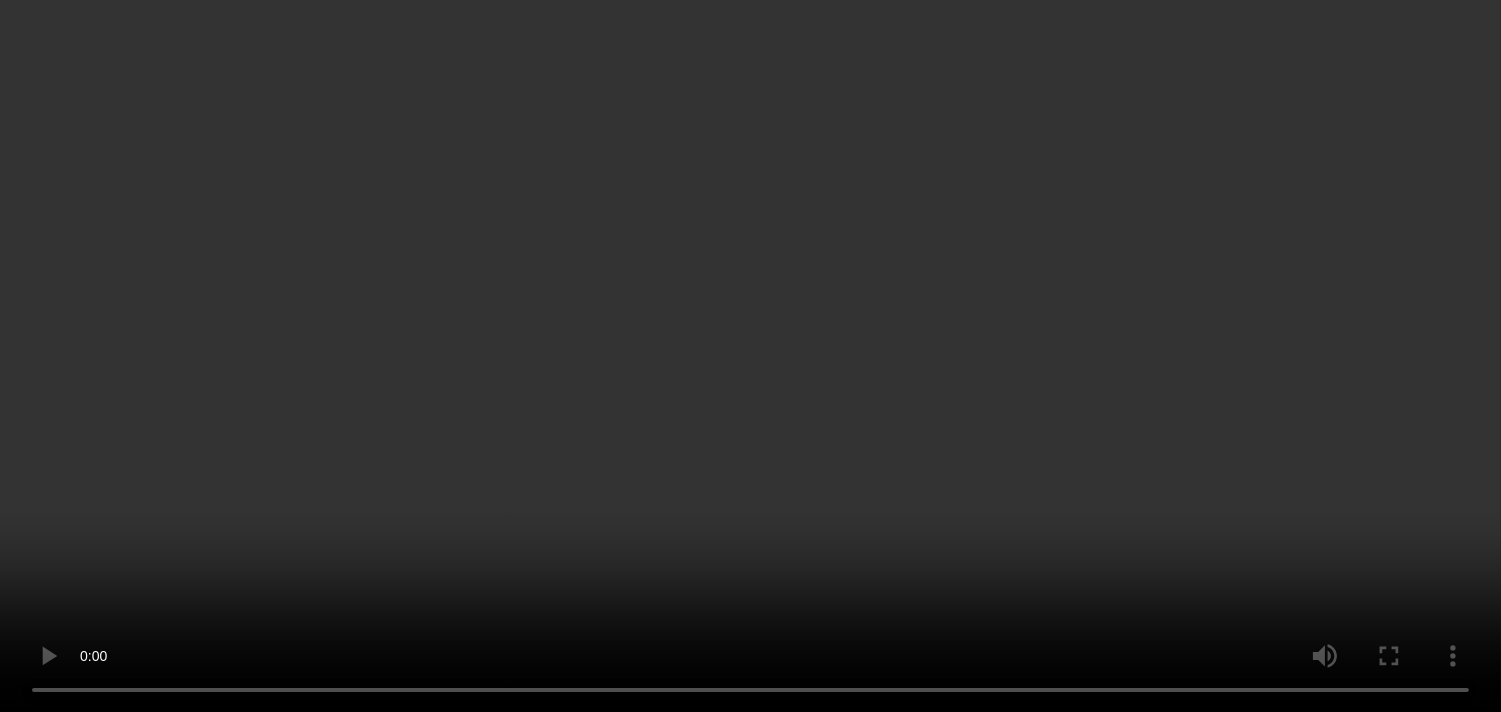 scroll, scrollTop: 2637, scrollLeft: 0, axis: vertical 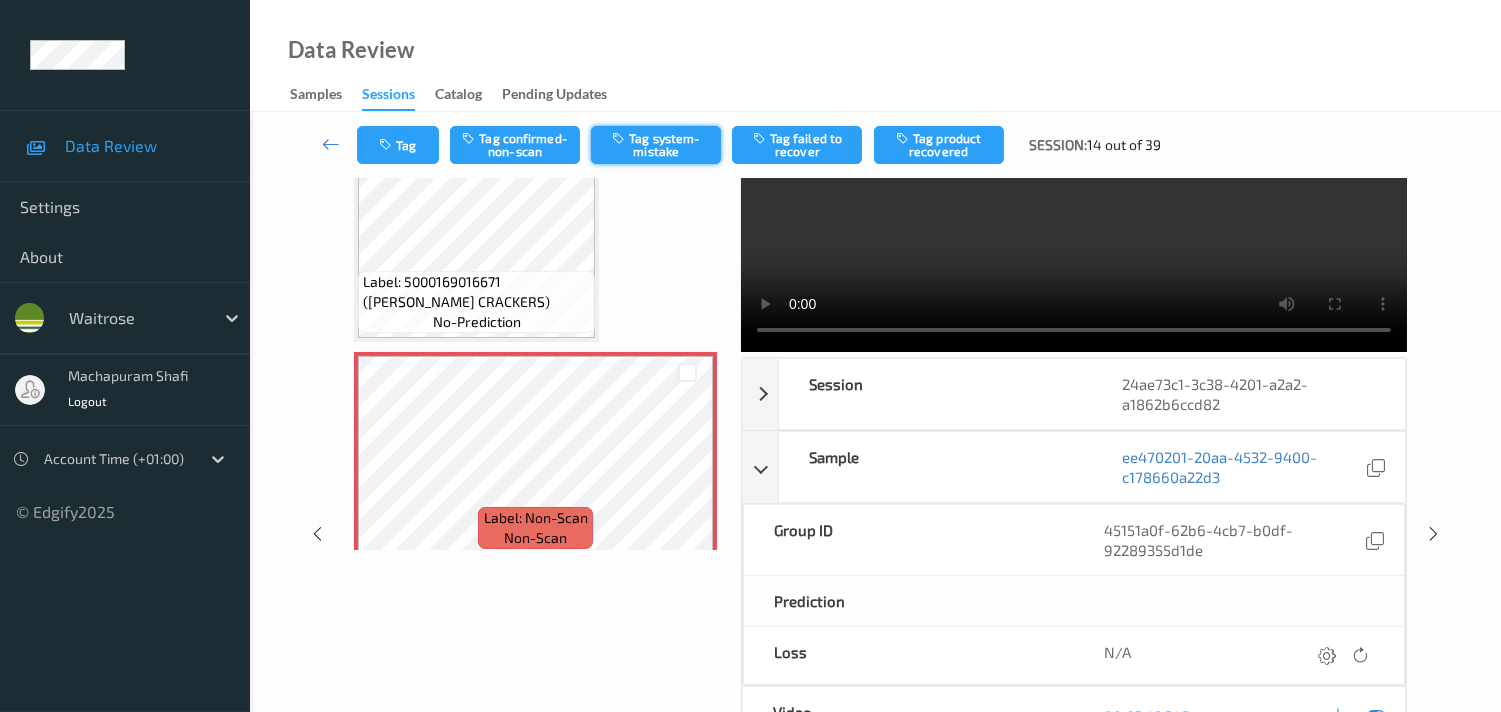 click on "Tag   system-mistake" at bounding box center (656, 145) 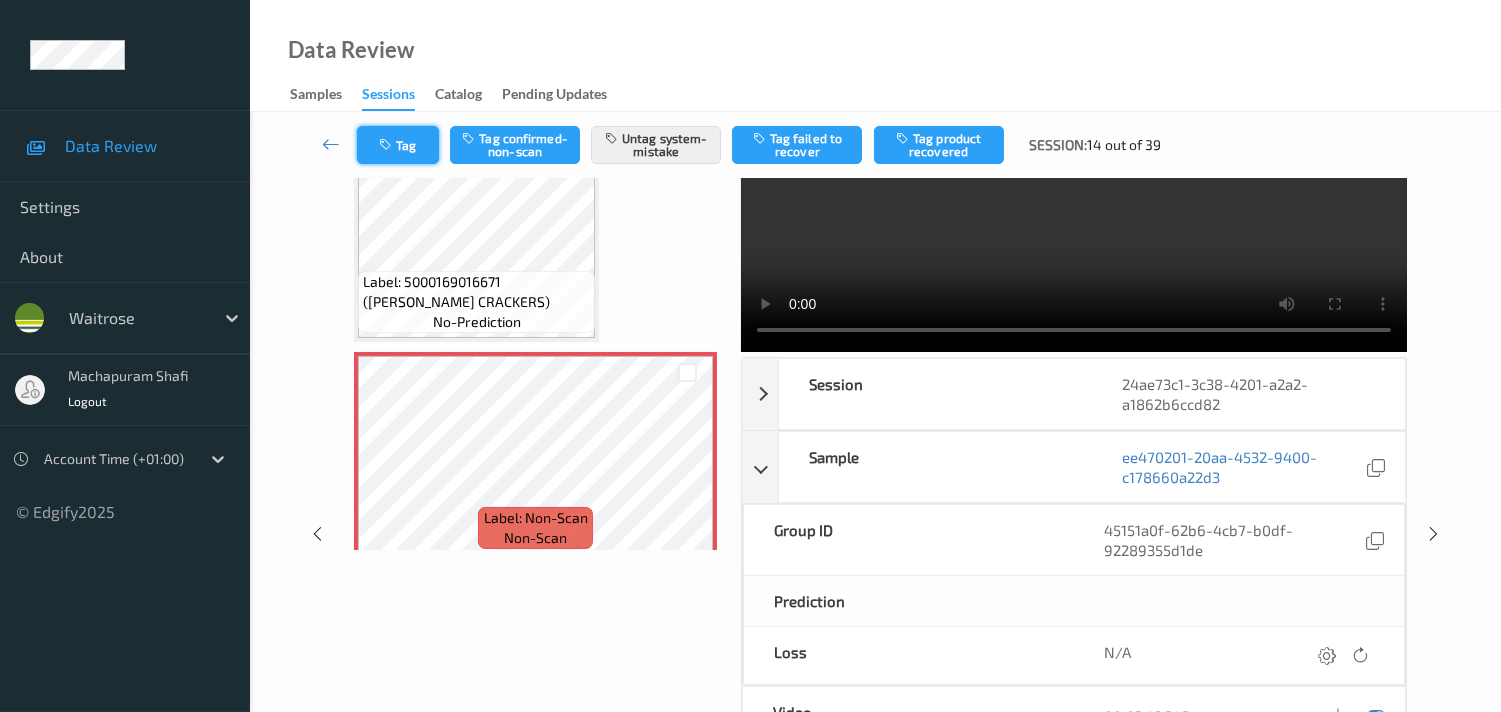 click on "Tag" at bounding box center (398, 145) 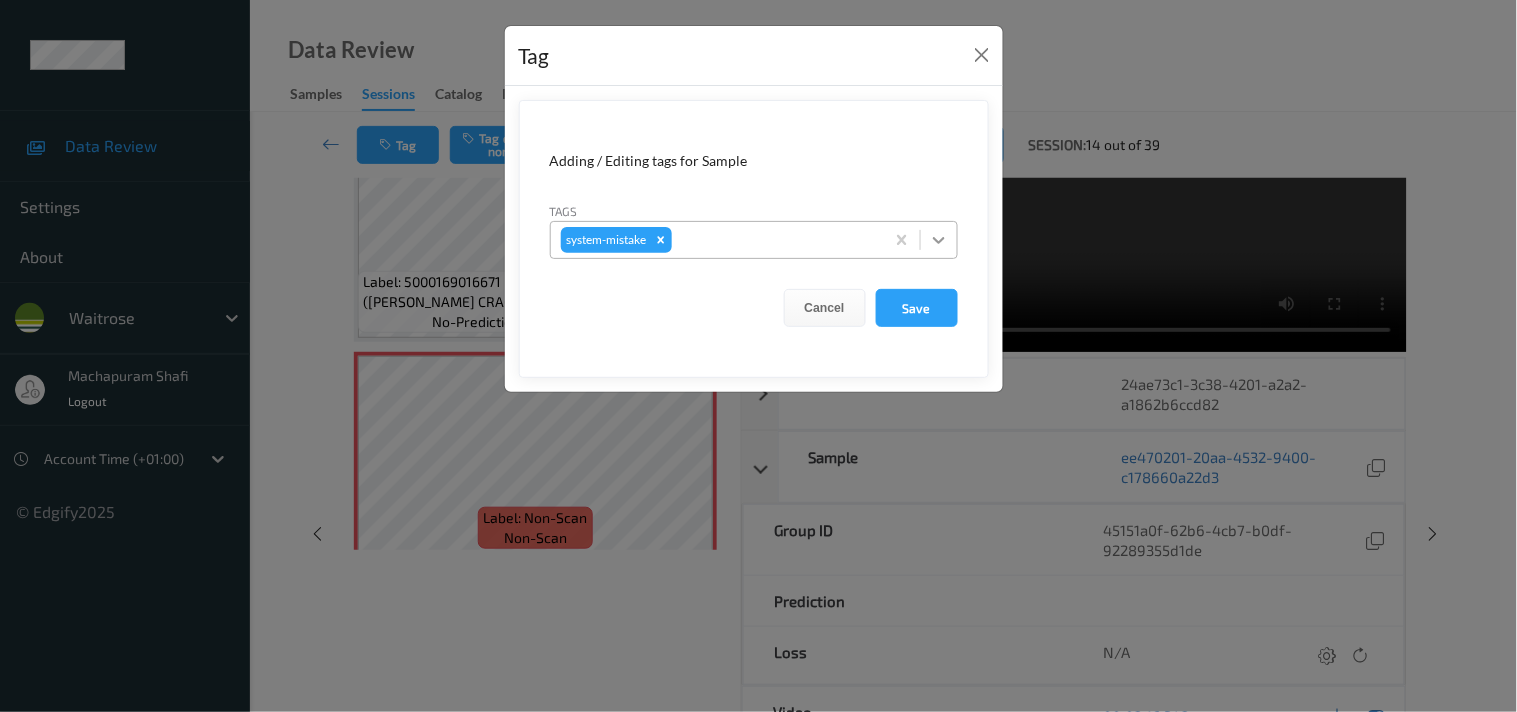 click 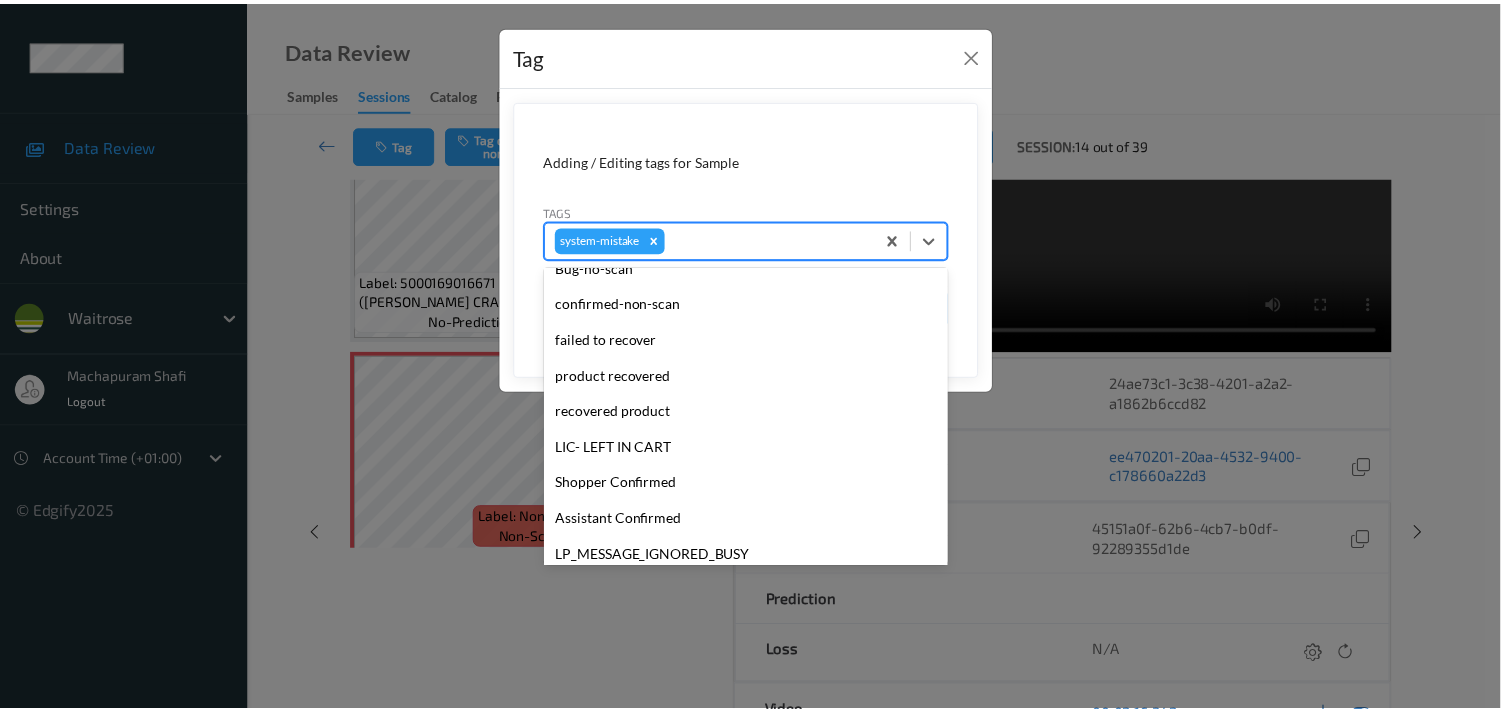 scroll, scrollTop: 355, scrollLeft: 0, axis: vertical 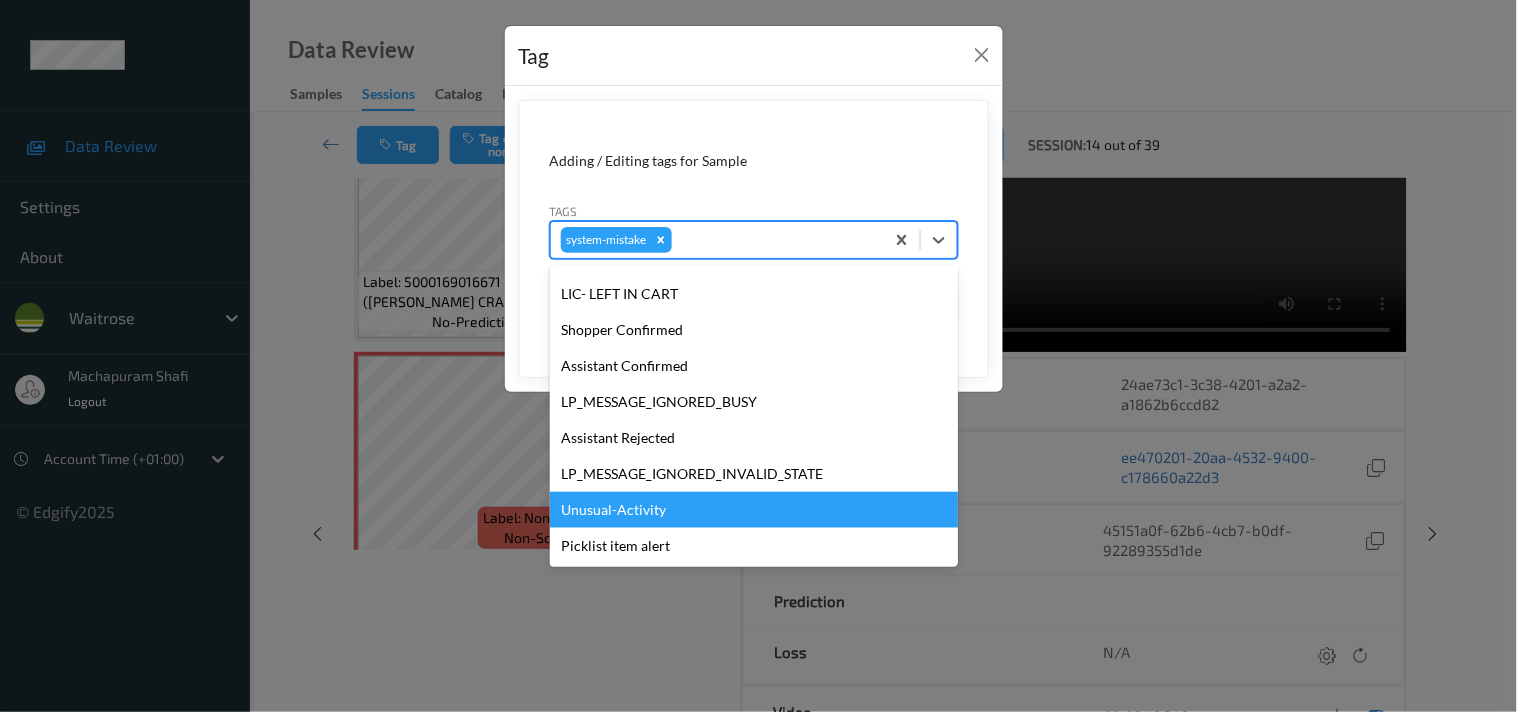 click on "Unusual-Activity" at bounding box center [754, 510] 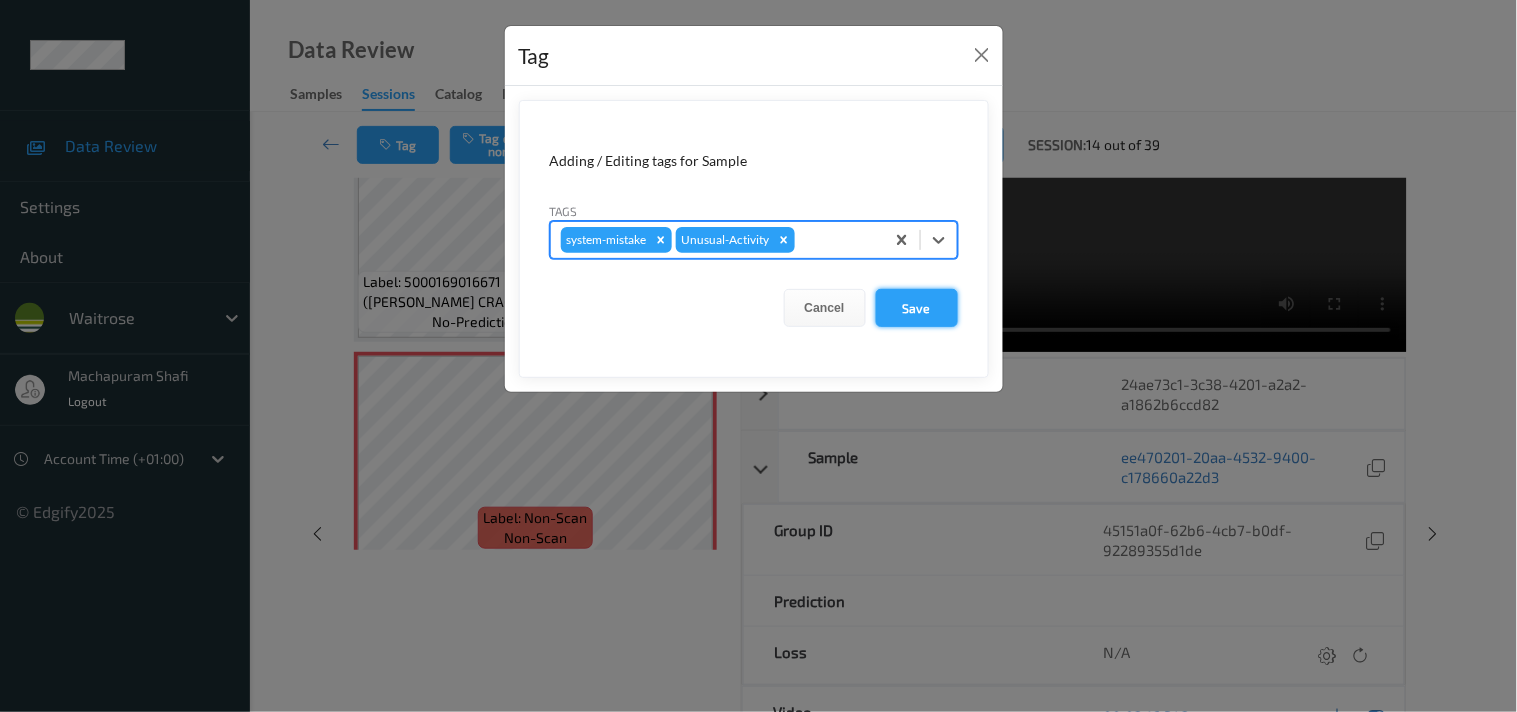 click on "Save" at bounding box center [917, 308] 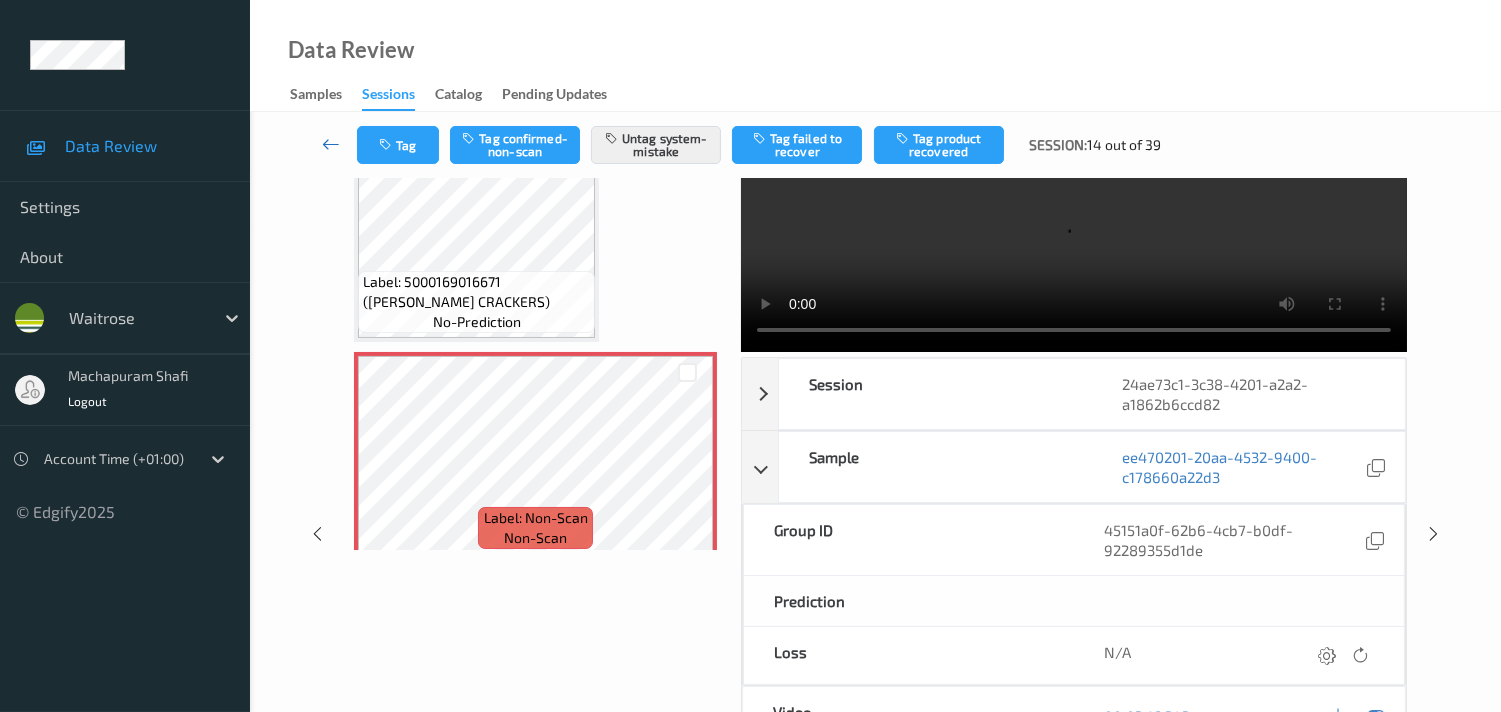 click at bounding box center (331, 144) 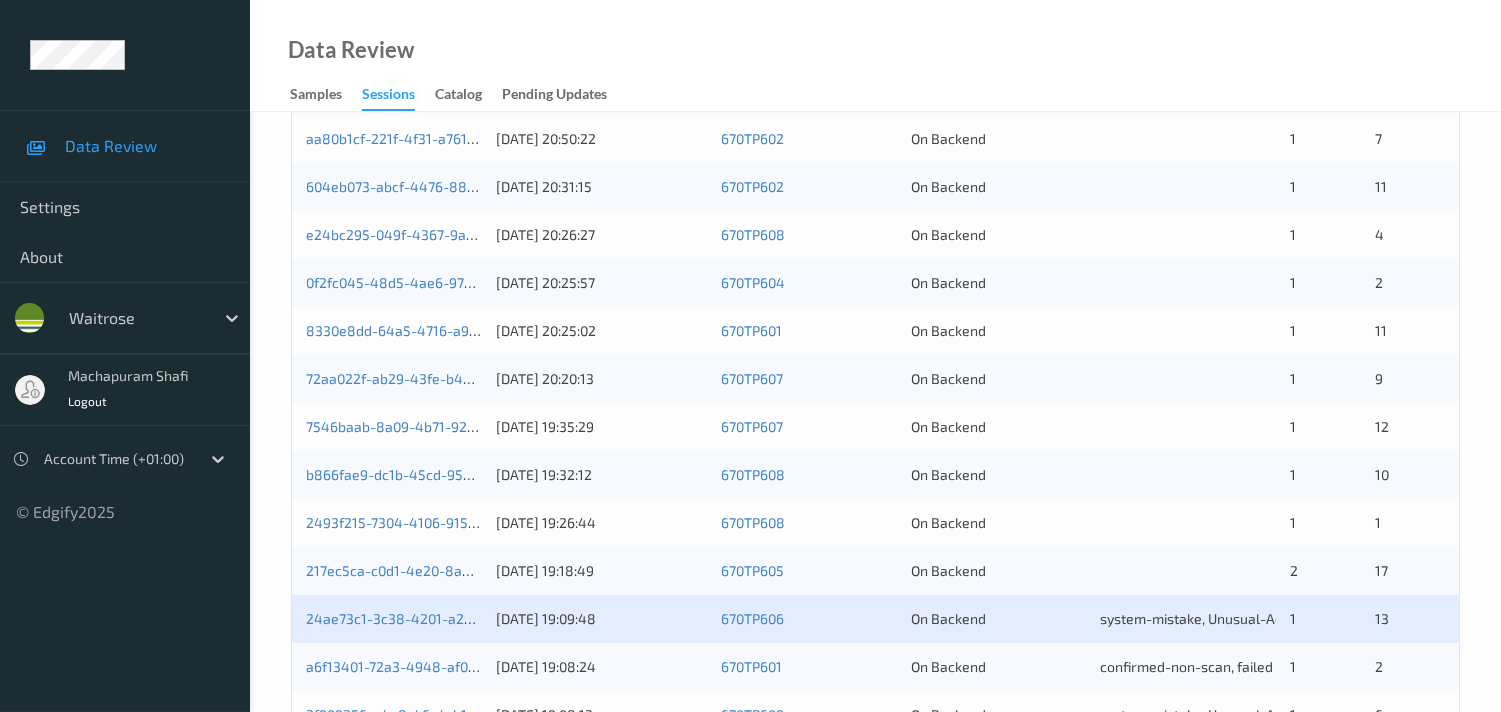 scroll, scrollTop: 777, scrollLeft: 0, axis: vertical 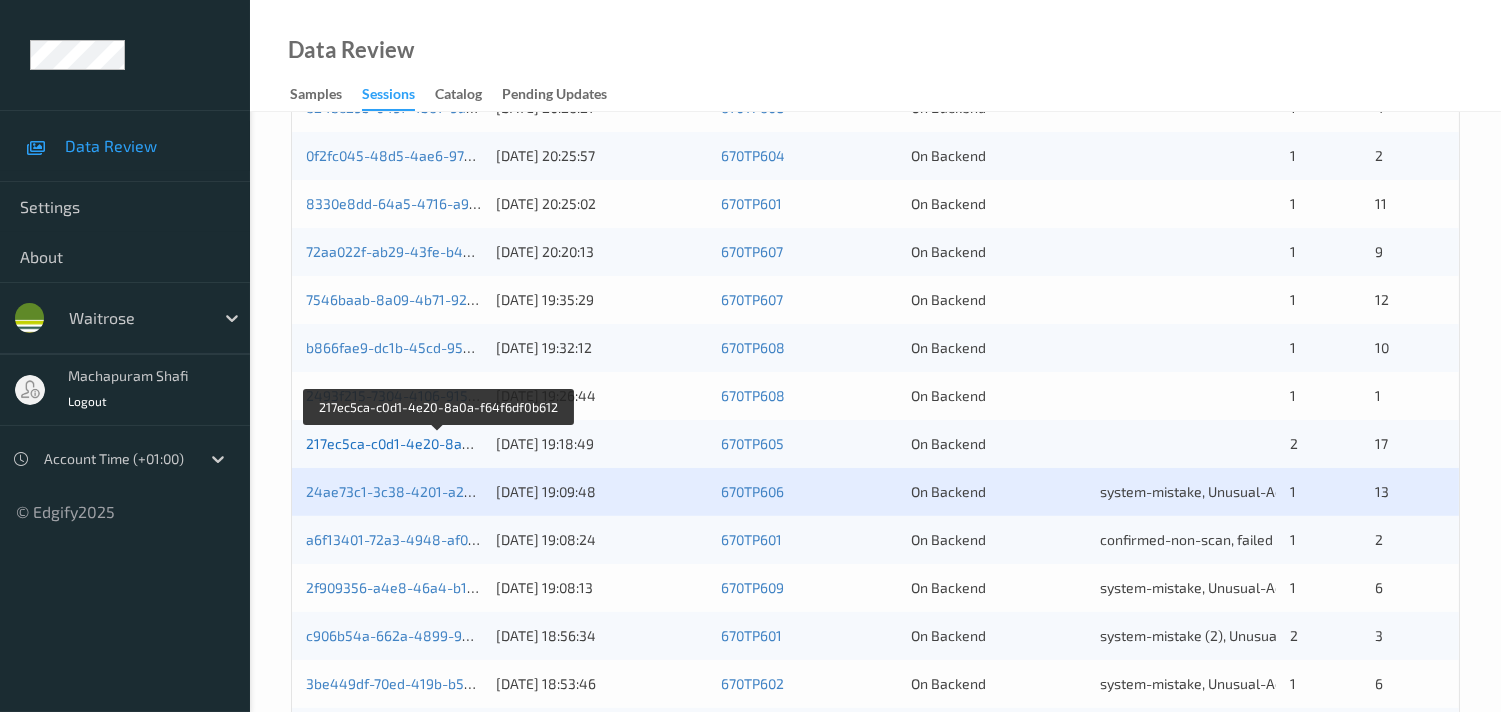 click on "217ec5ca-c0d1-4e20-8a0a-f64f6df0b612" at bounding box center (438, 443) 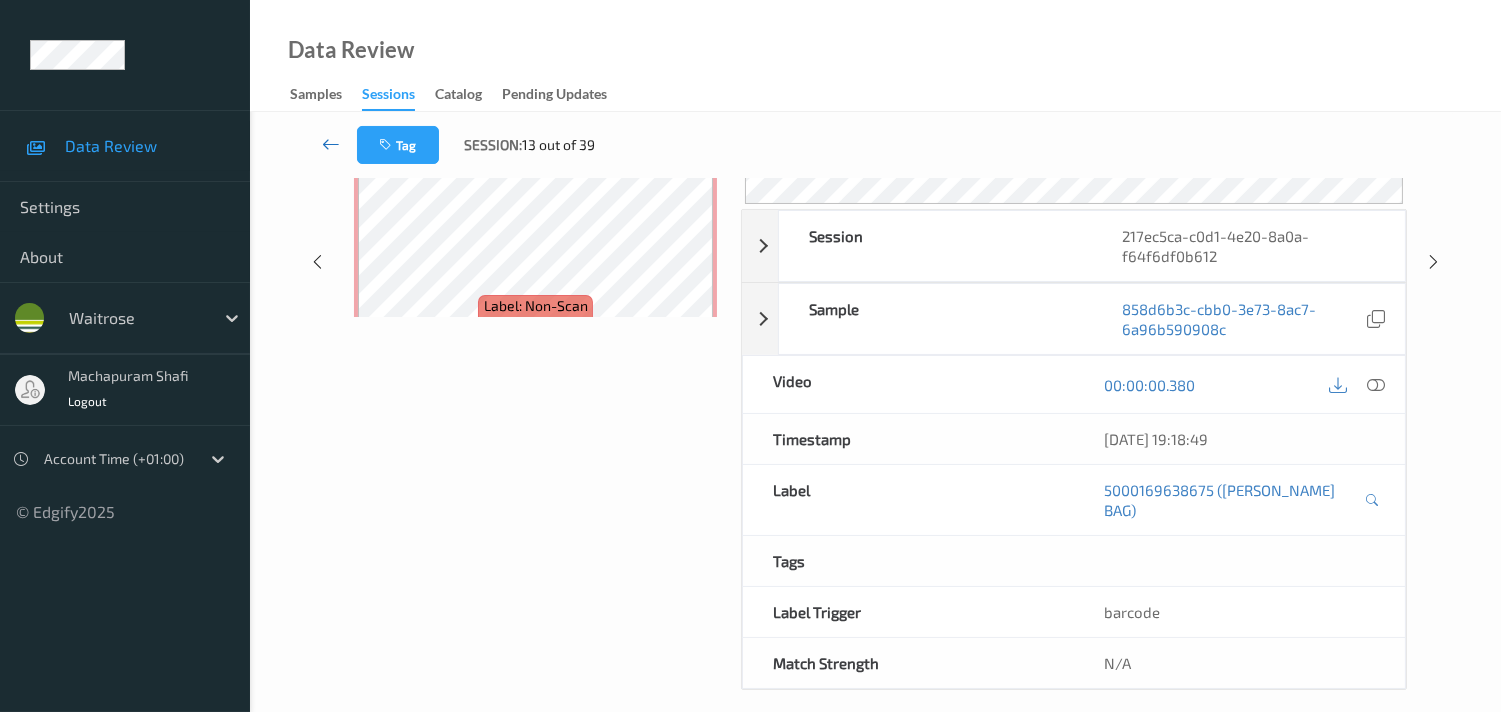 click at bounding box center [331, 144] 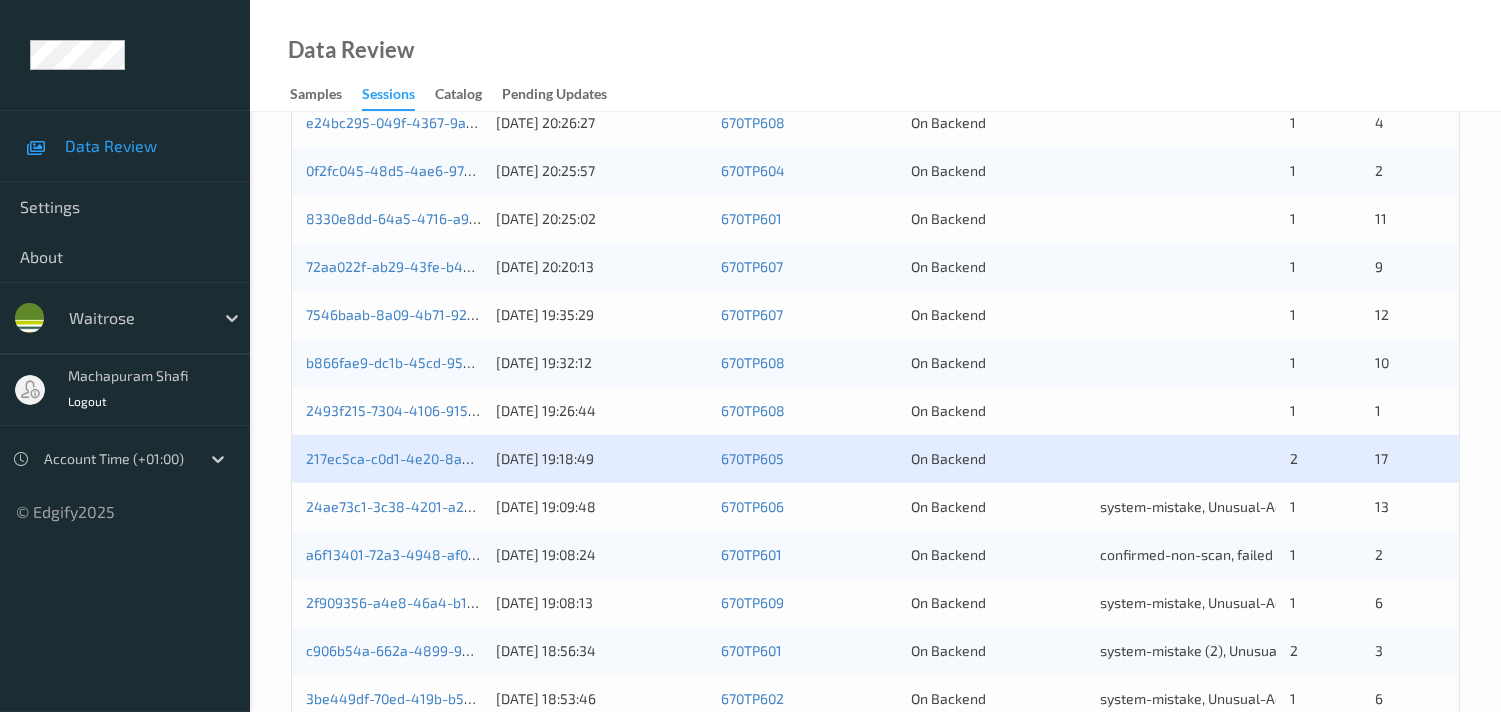 scroll, scrollTop: 888, scrollLeft: 0, axis: vertical 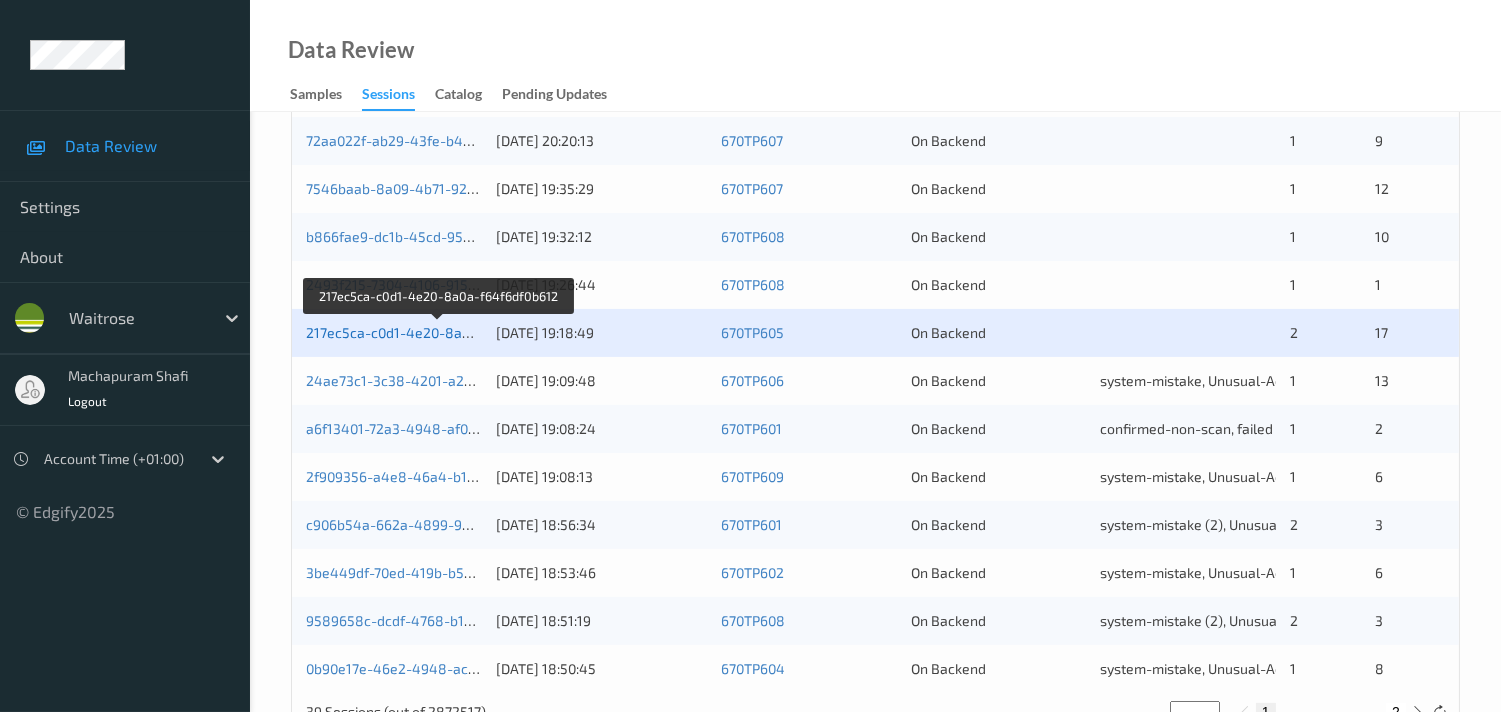click on "217ec5ca-c0d1-4e20-8a0a-f64f6df0b612" at bounding box center (438, 332) 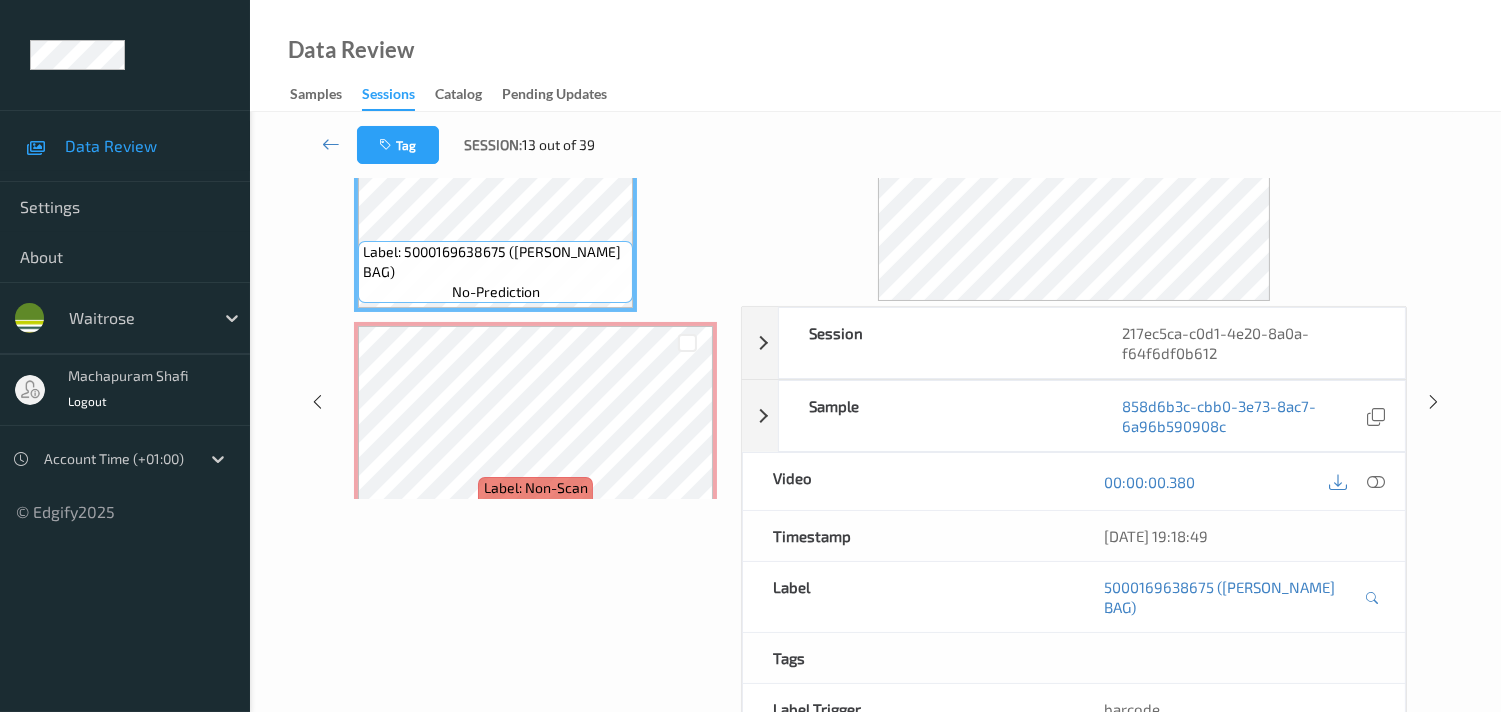 scroll, scrollTop: 0, scrollLeft: 0, axis: both 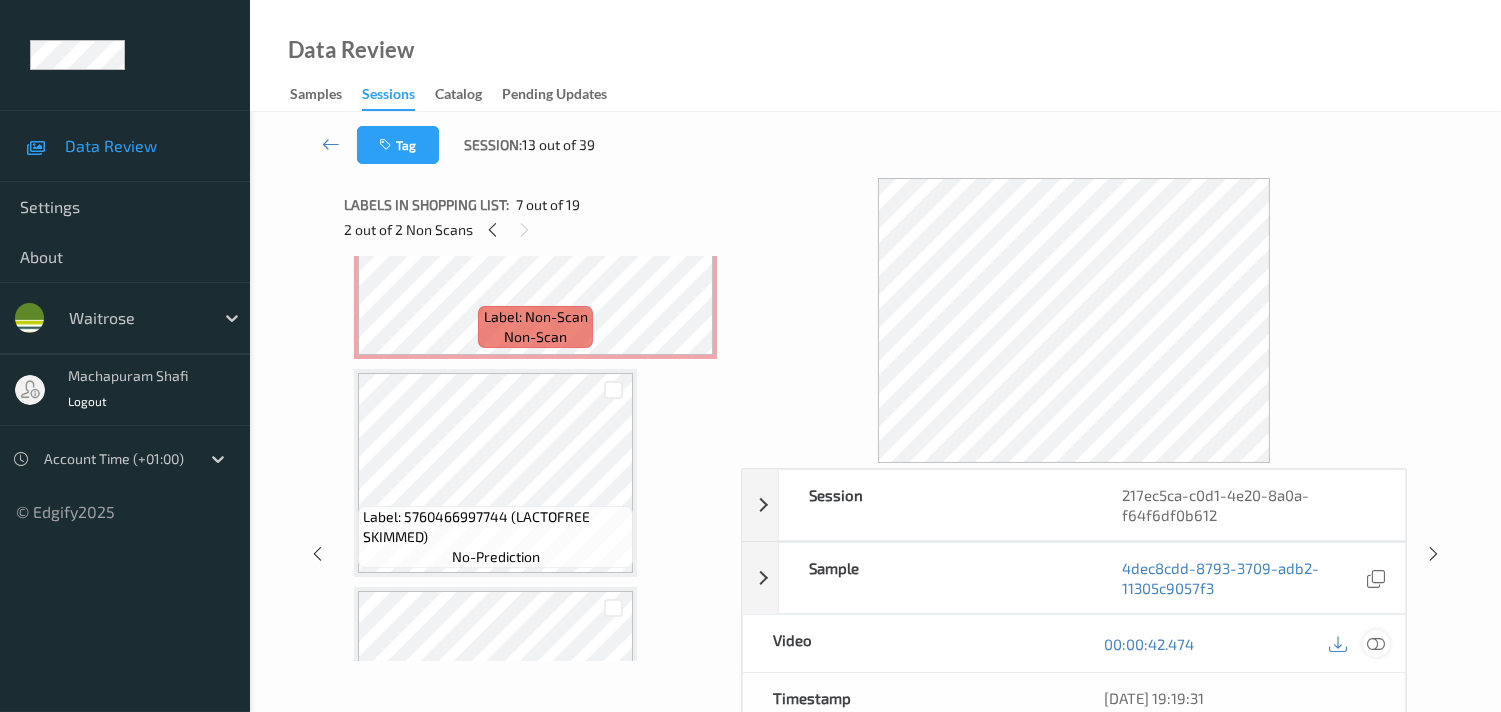 click at bounding box center [1376, 644] 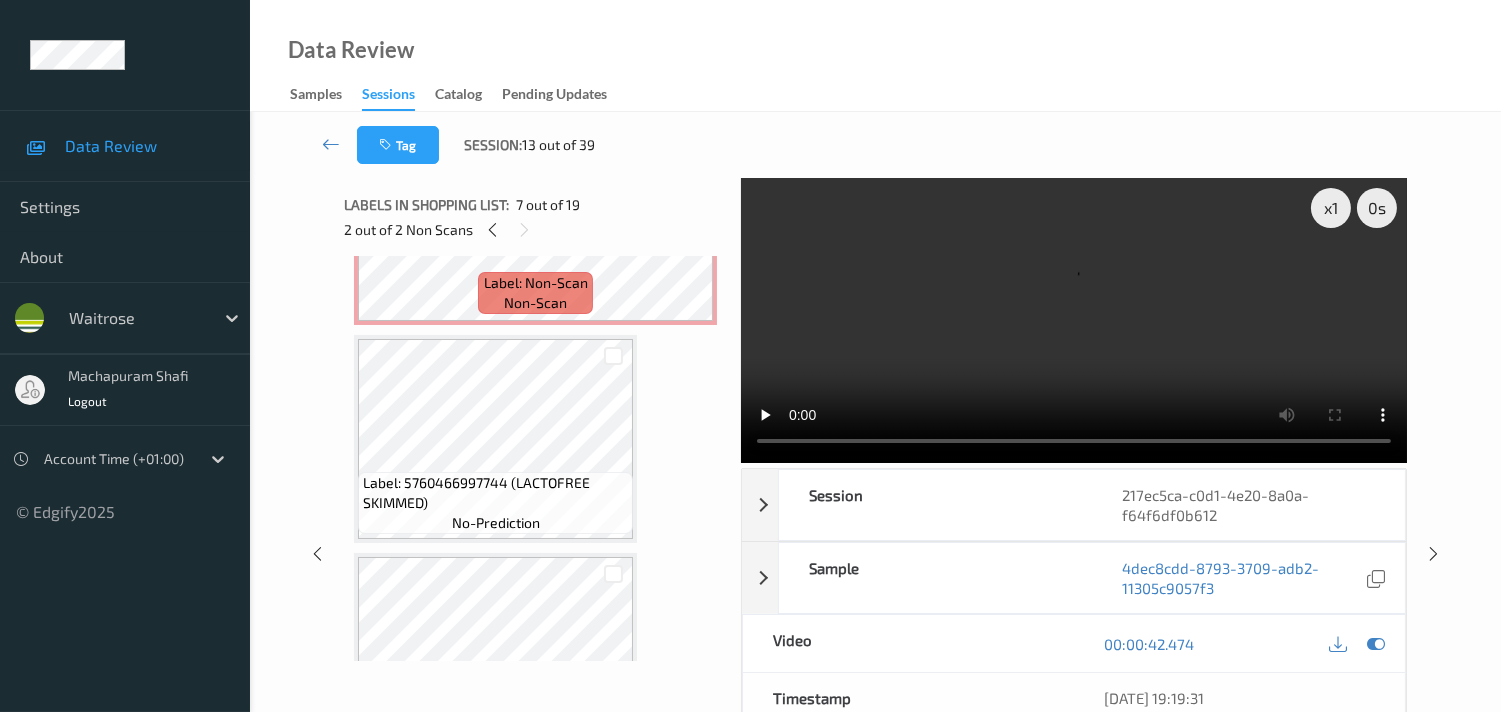 scroll, scrollTop: 222, scrollLeft: 0, axis: vertical 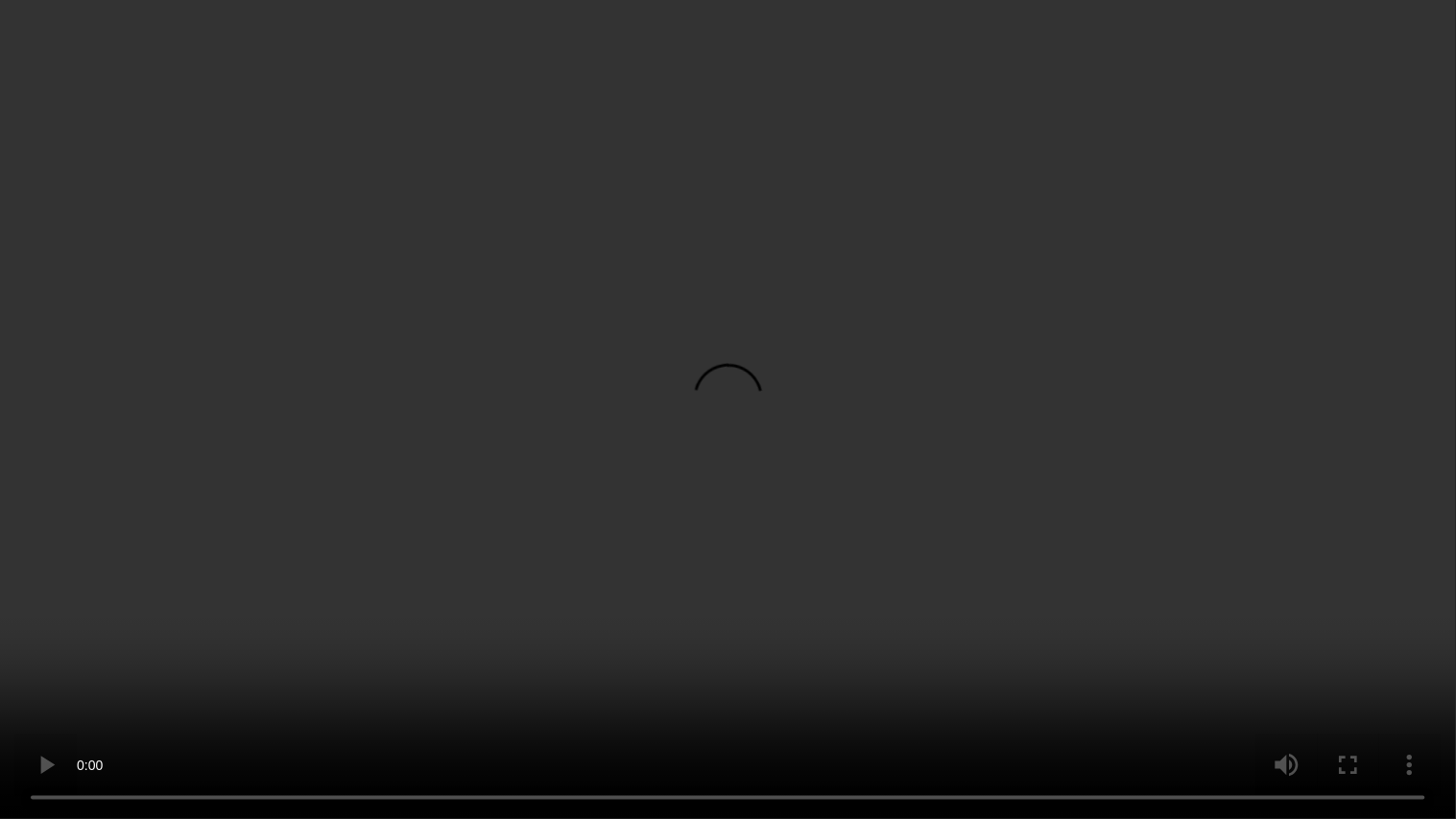 click at bounding box center (728, 409) 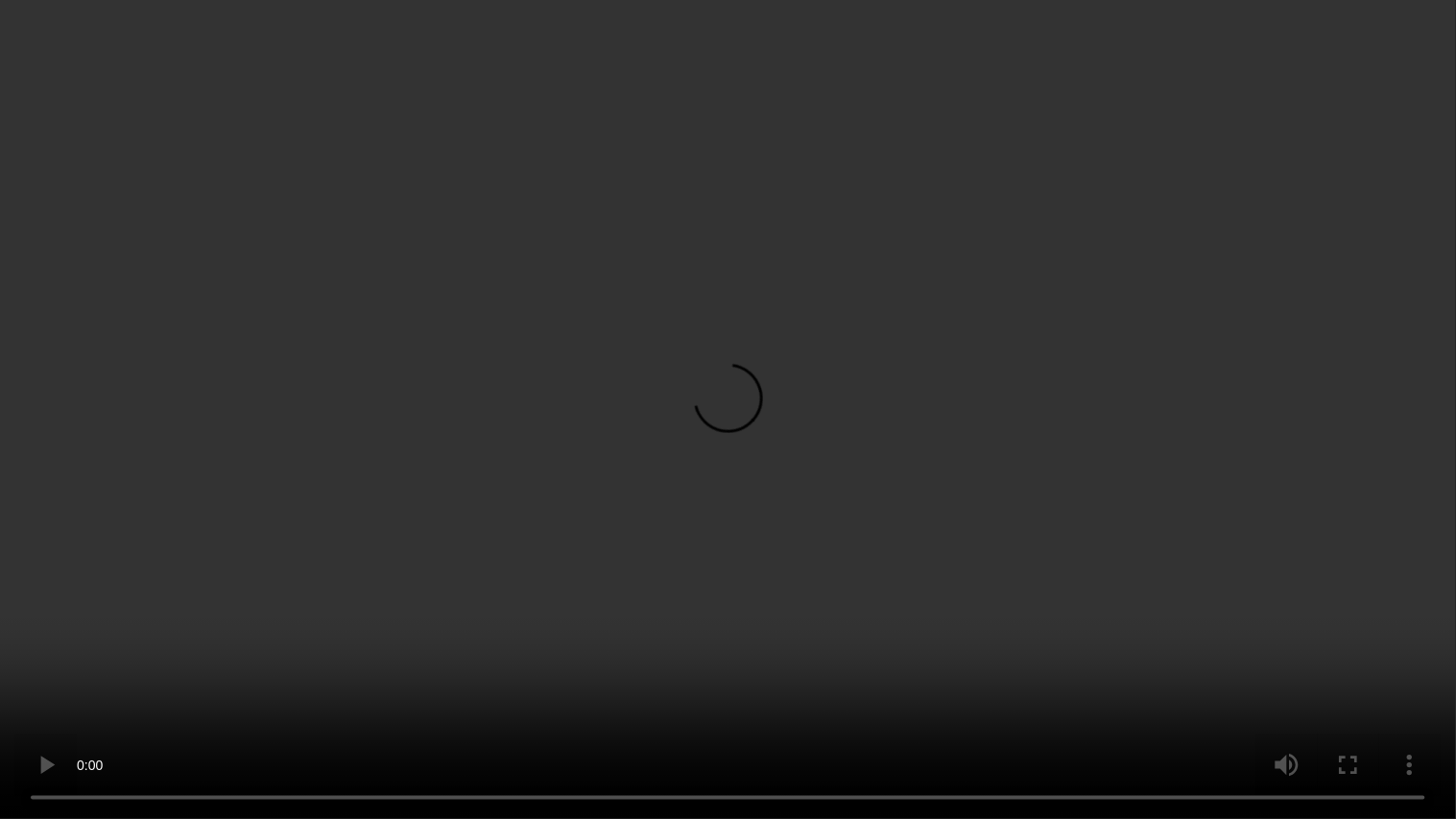 type 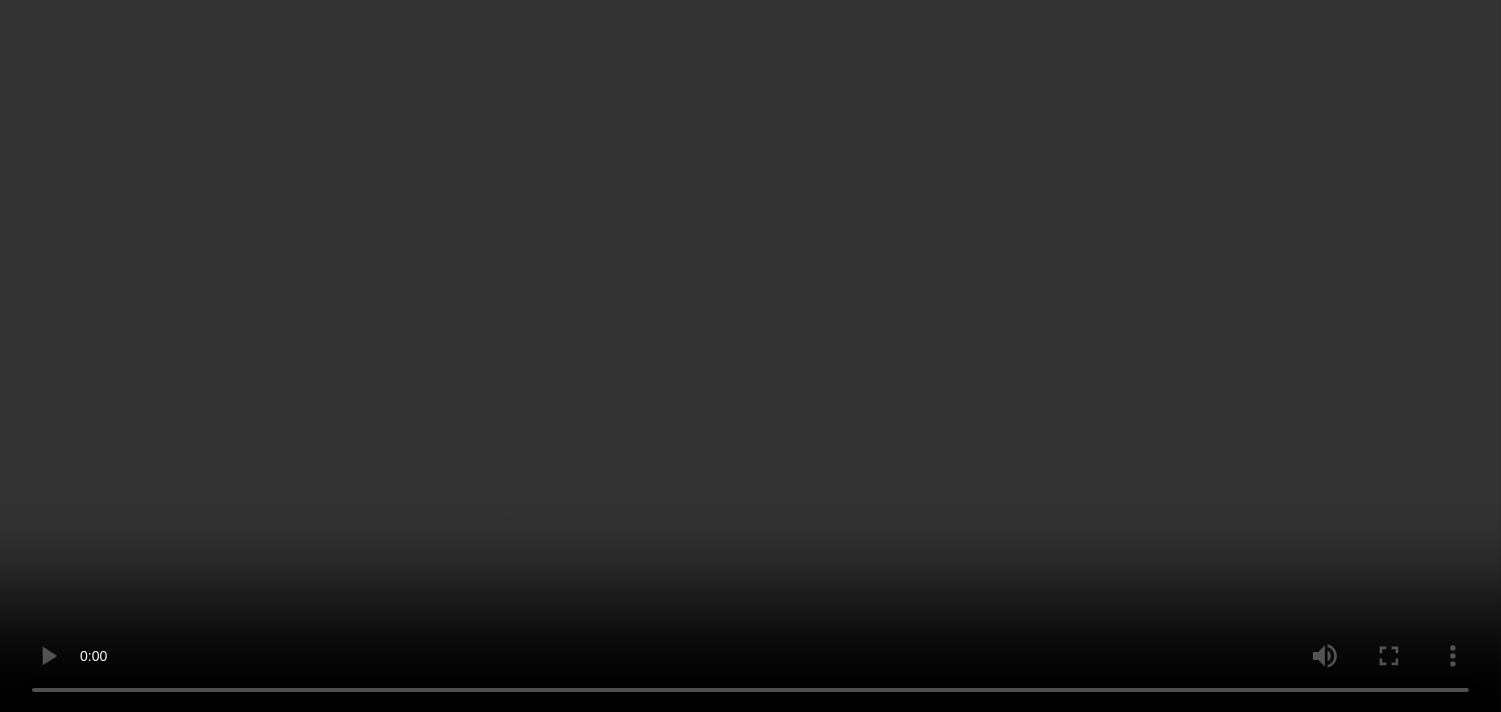 scroll, scrollTop: 111, scrollLeft: 0, axis: vertical 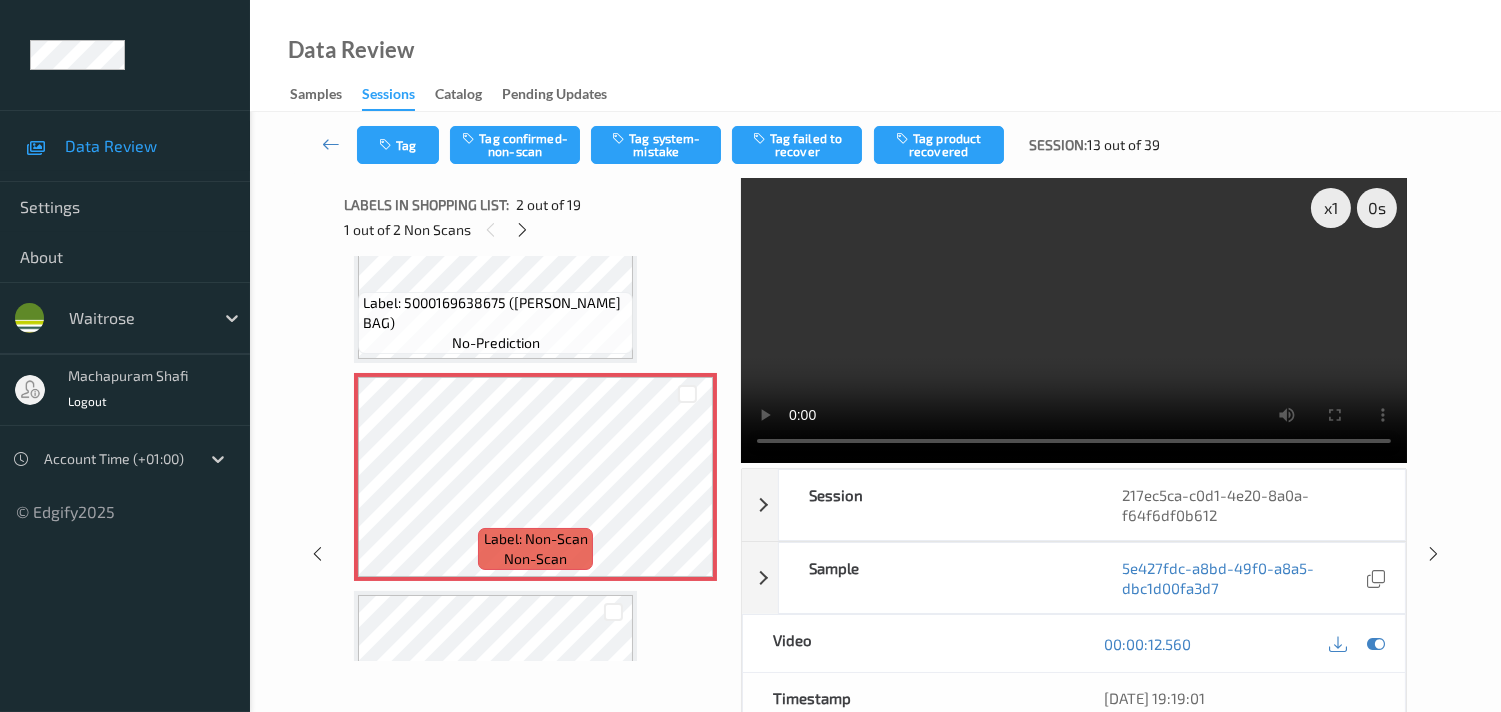 click at bounding box center (1074, 320) 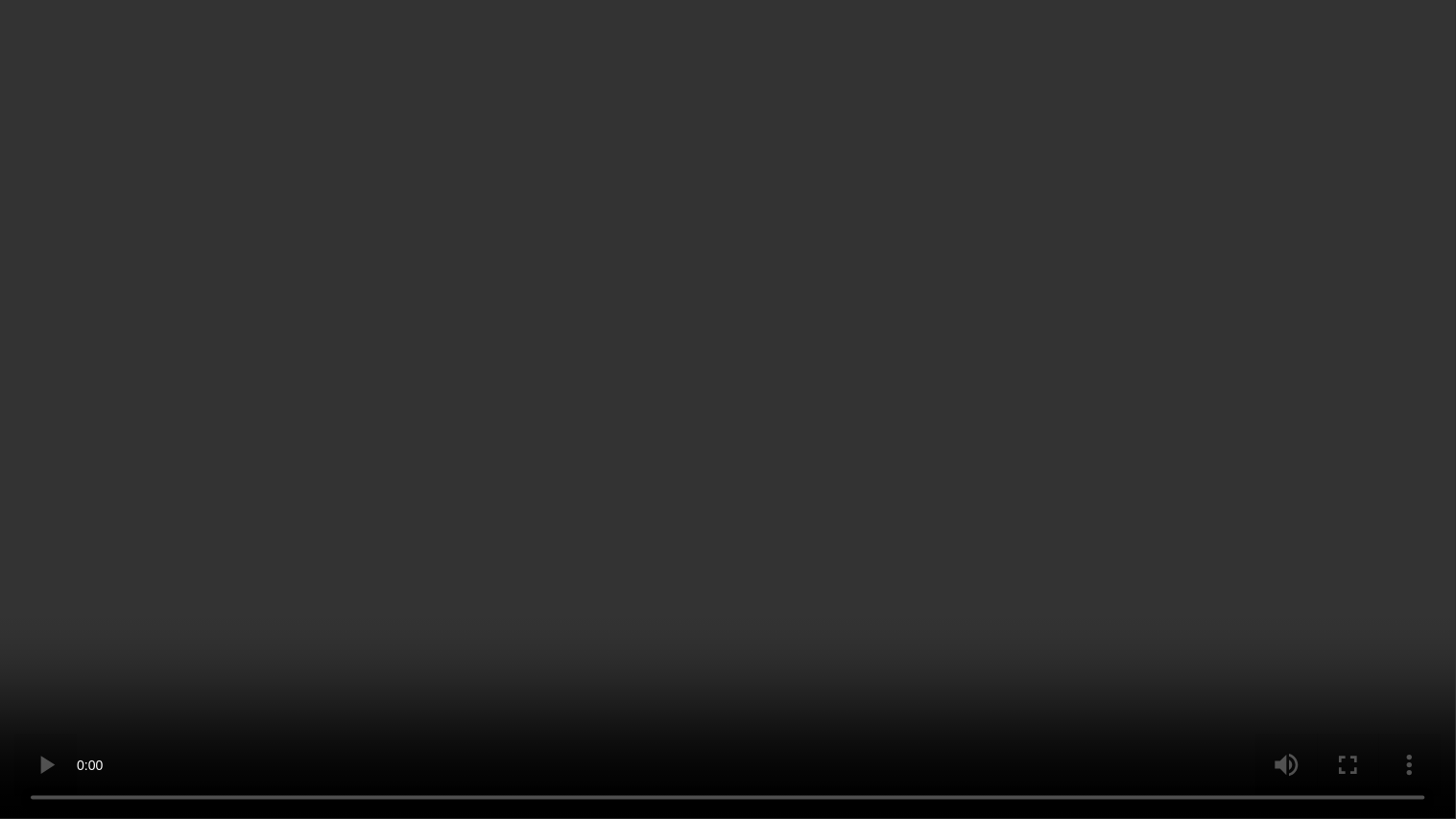 click at bounding box center [728, 409] 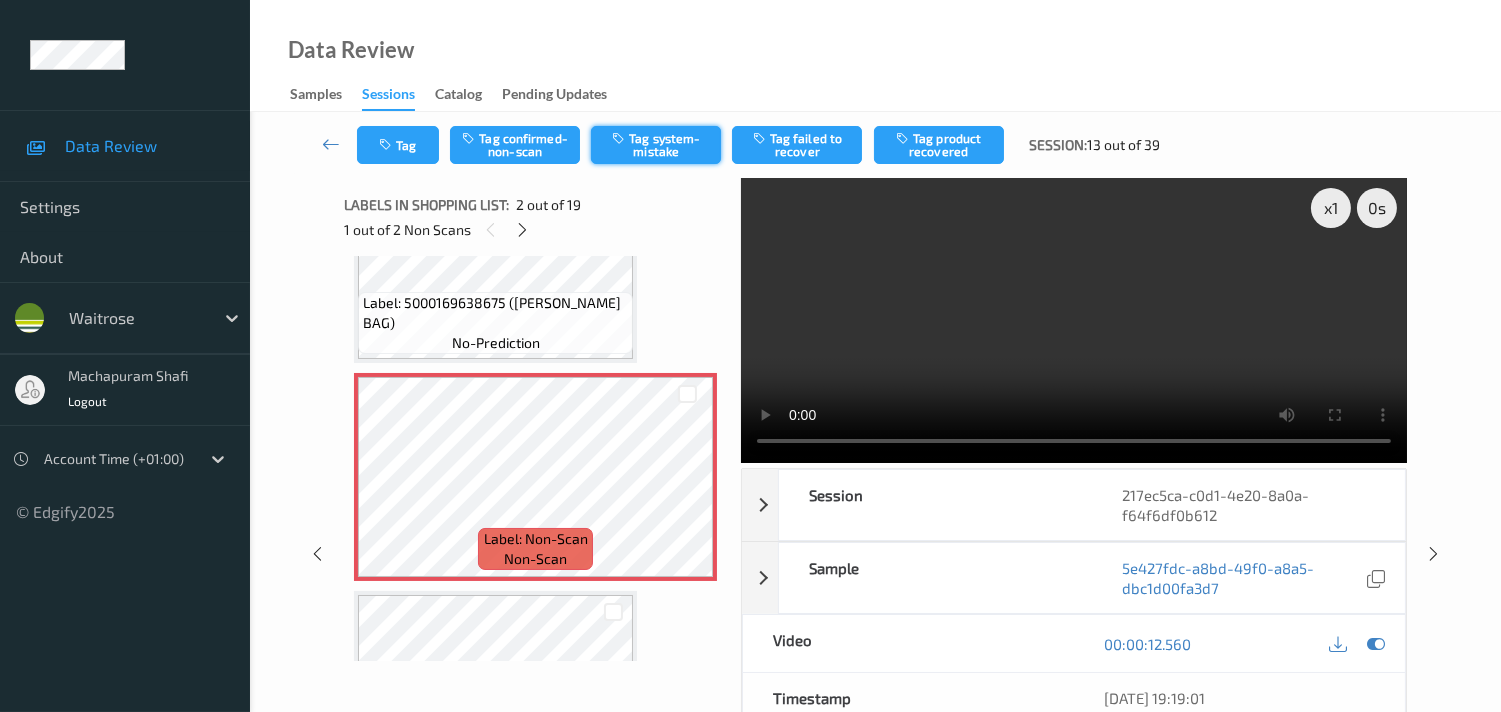 click on "Tag   system-mistake" at bounding box center [656, 145] 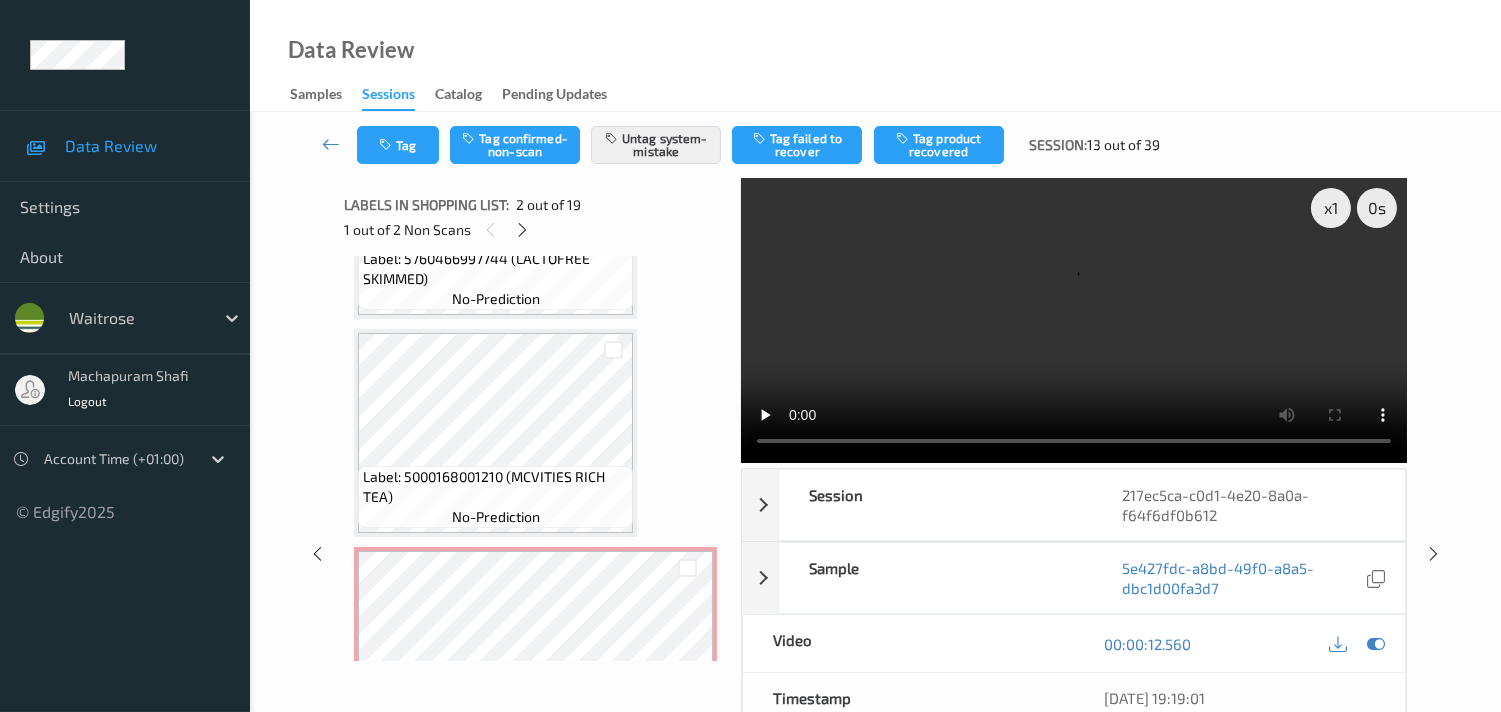 scroll, scrollTop: 666, scrollLeft: 0, axis: vertical 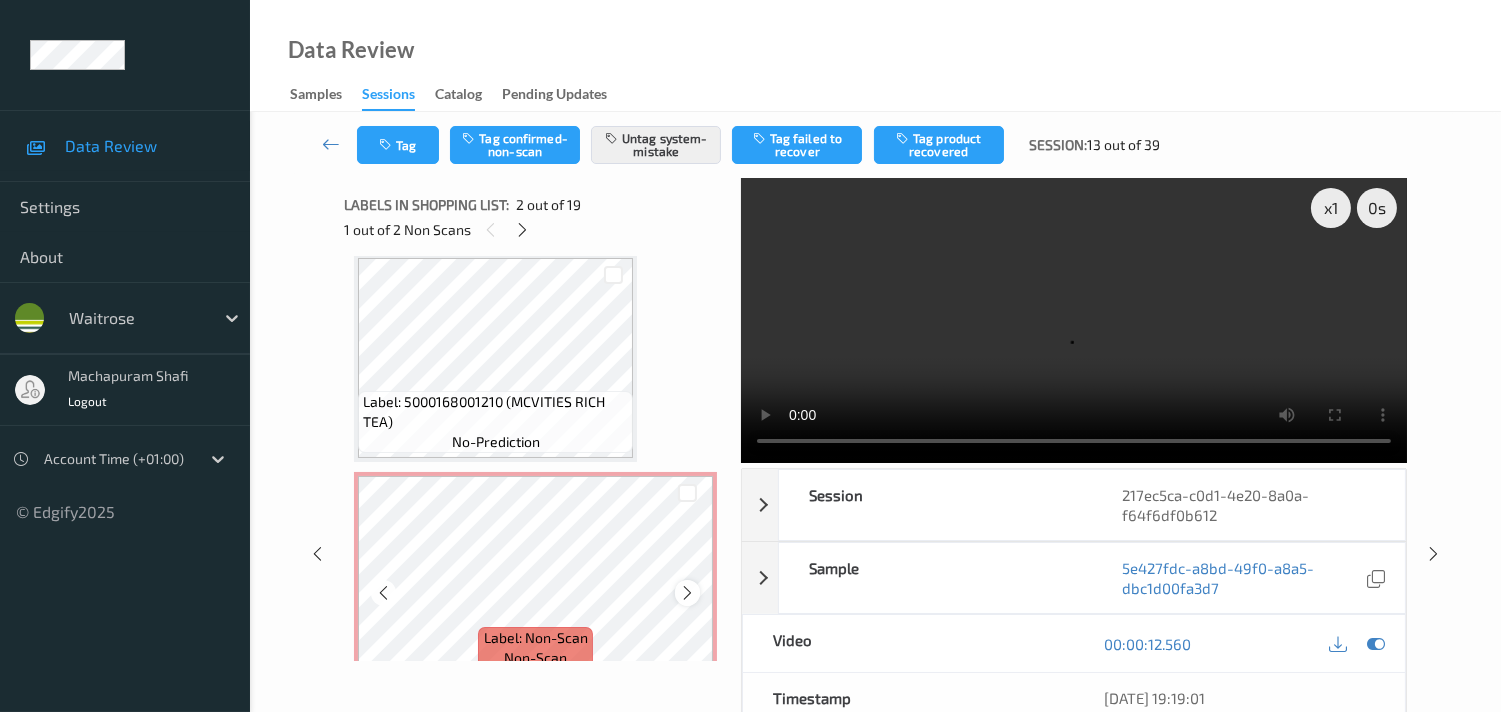 click at bounding box center (687, 592) 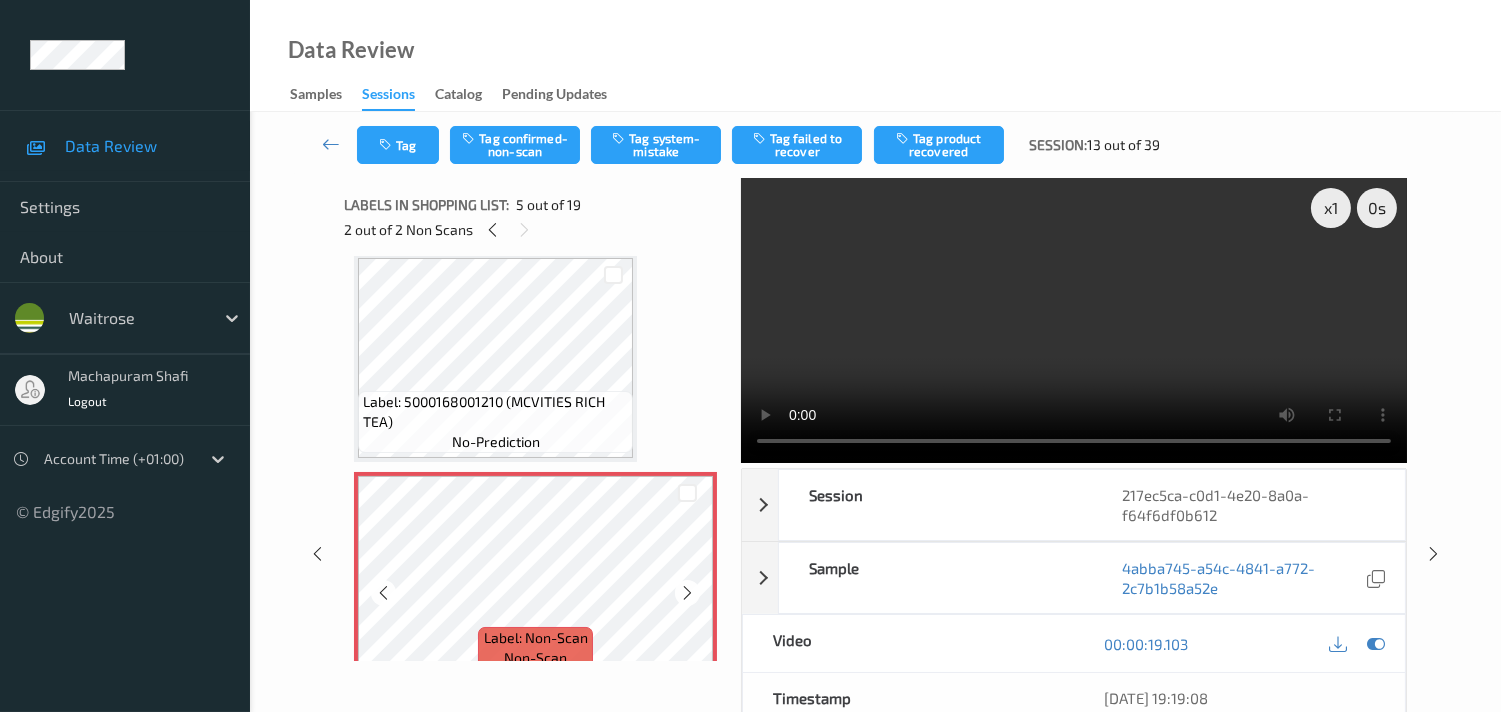 click at bounding box center (687, 593) 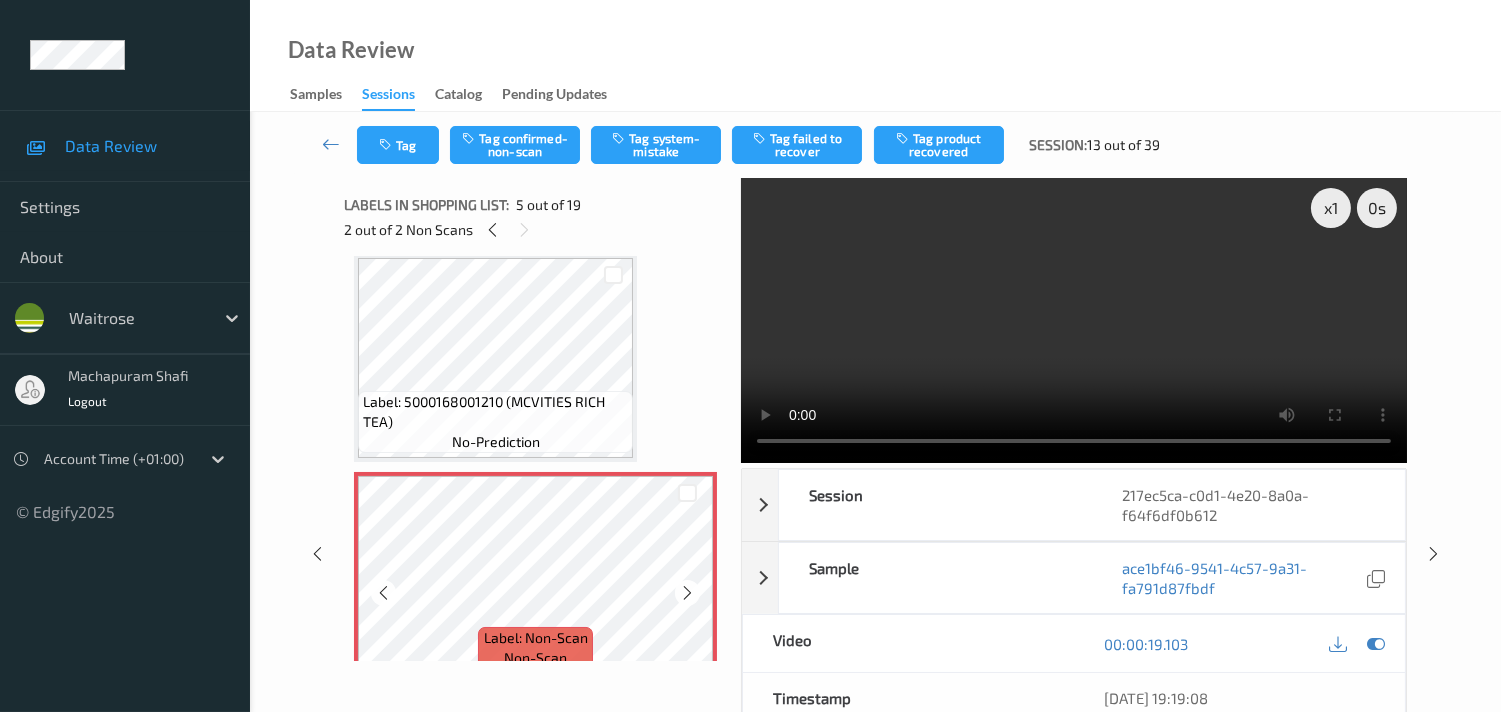 click at bounding box center [687, 593] 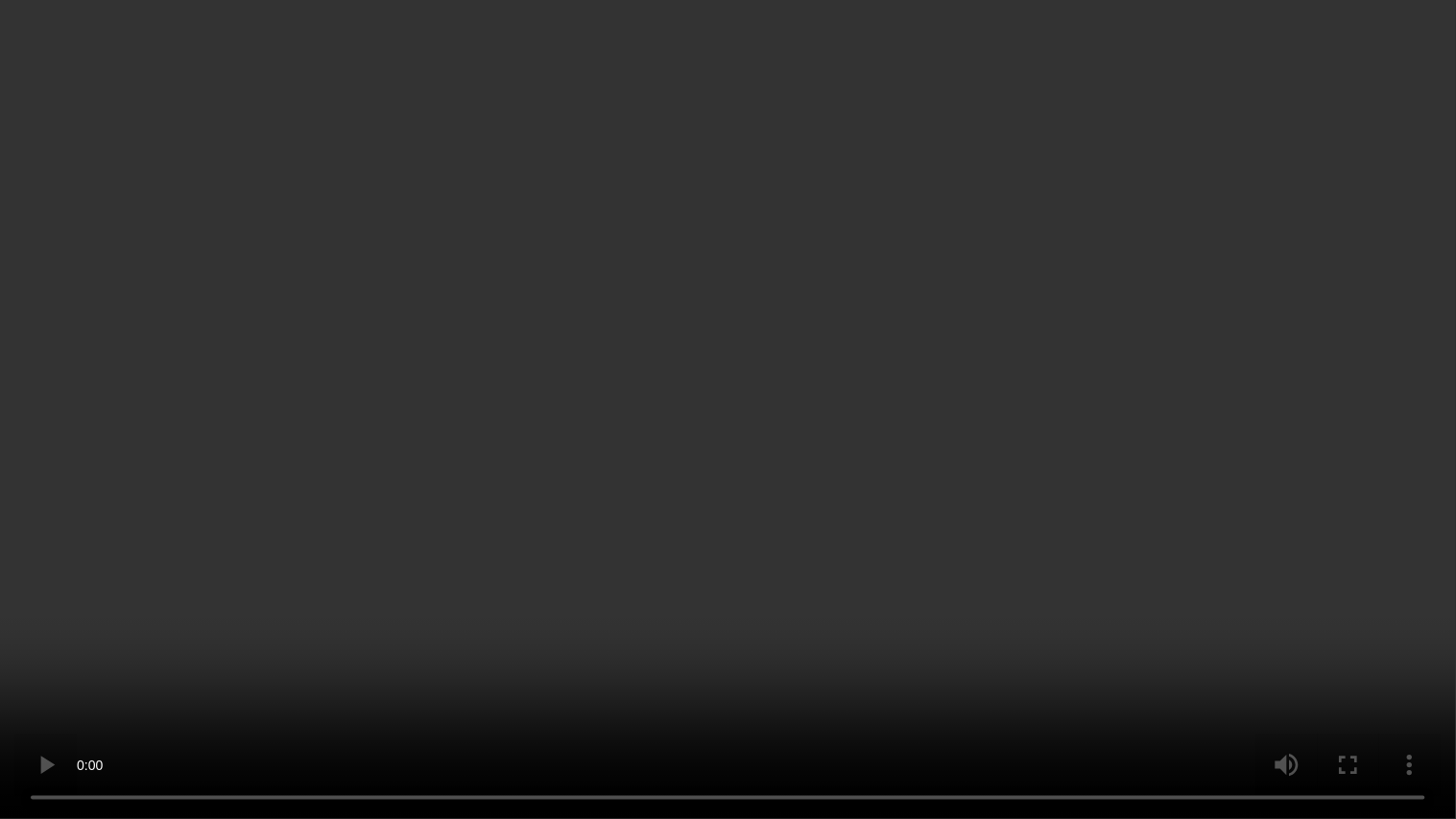 click at bounding box center [728, 409] 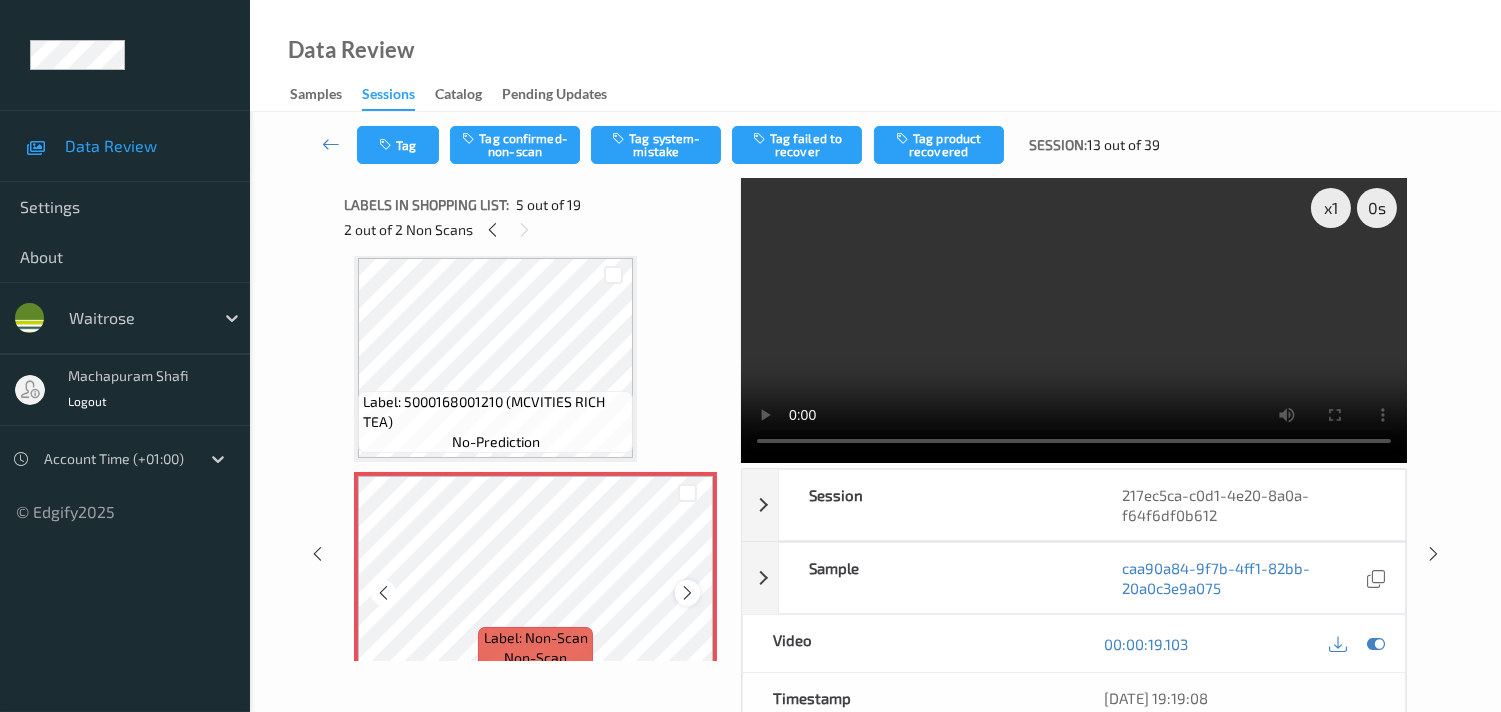 click at bounding box center (687, 593) 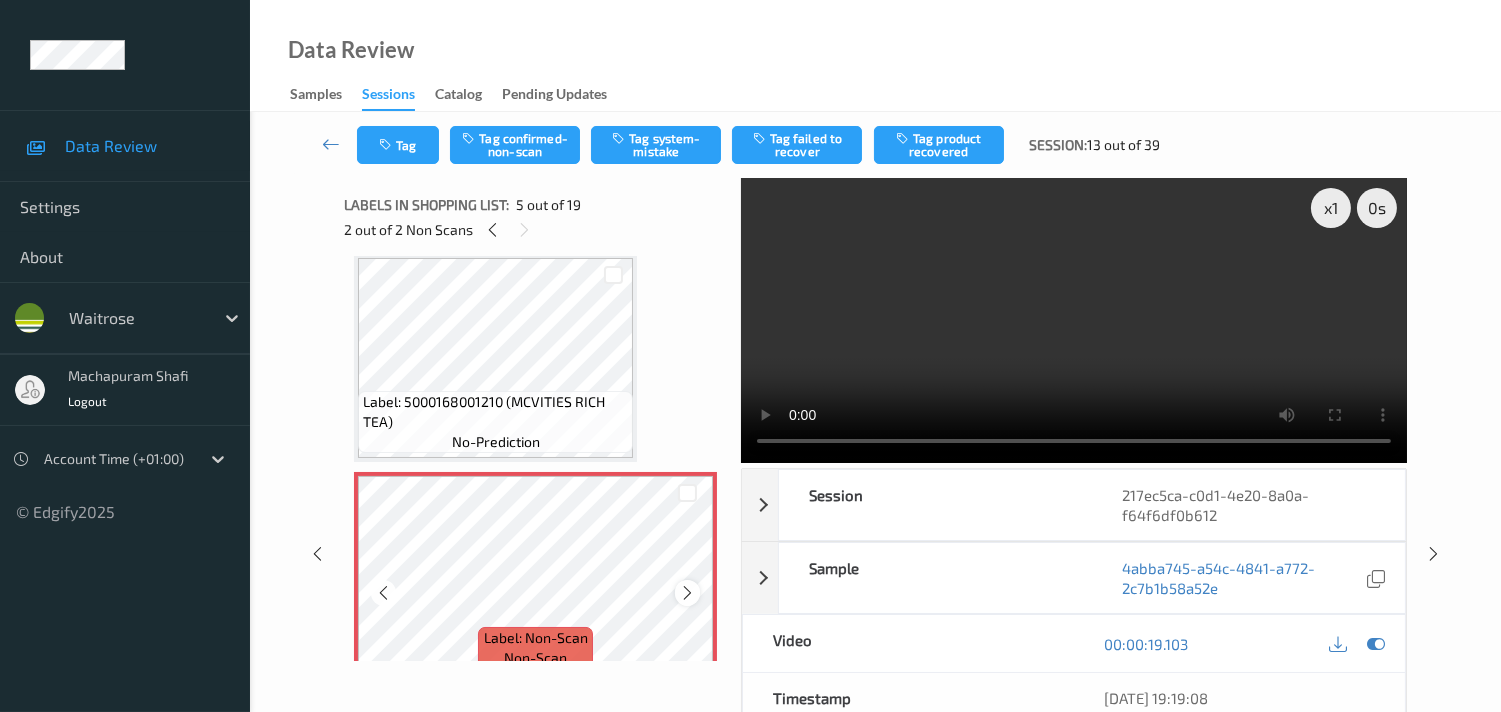 click at bounding box center [687, 593] 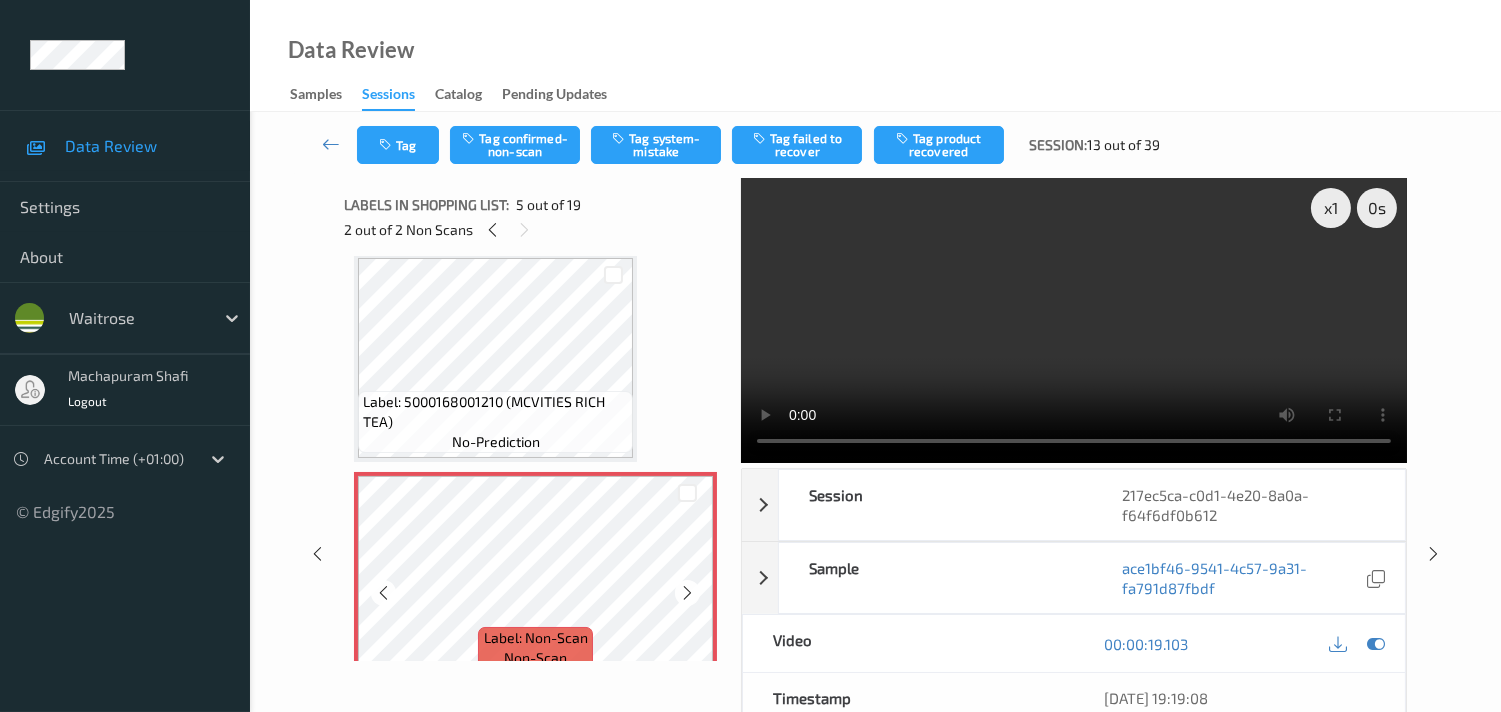 click at bounding box center [687, 593] 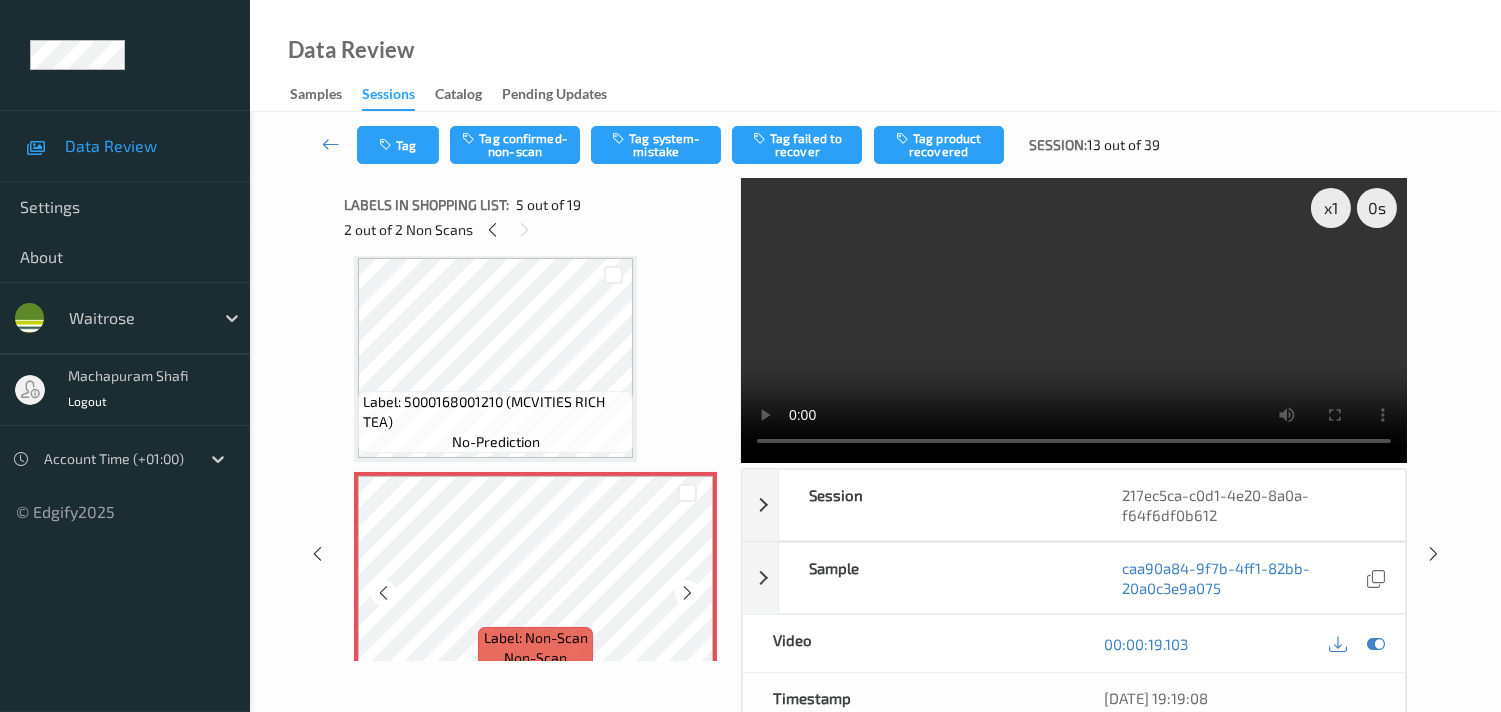 click at bounding box center [687, 593] 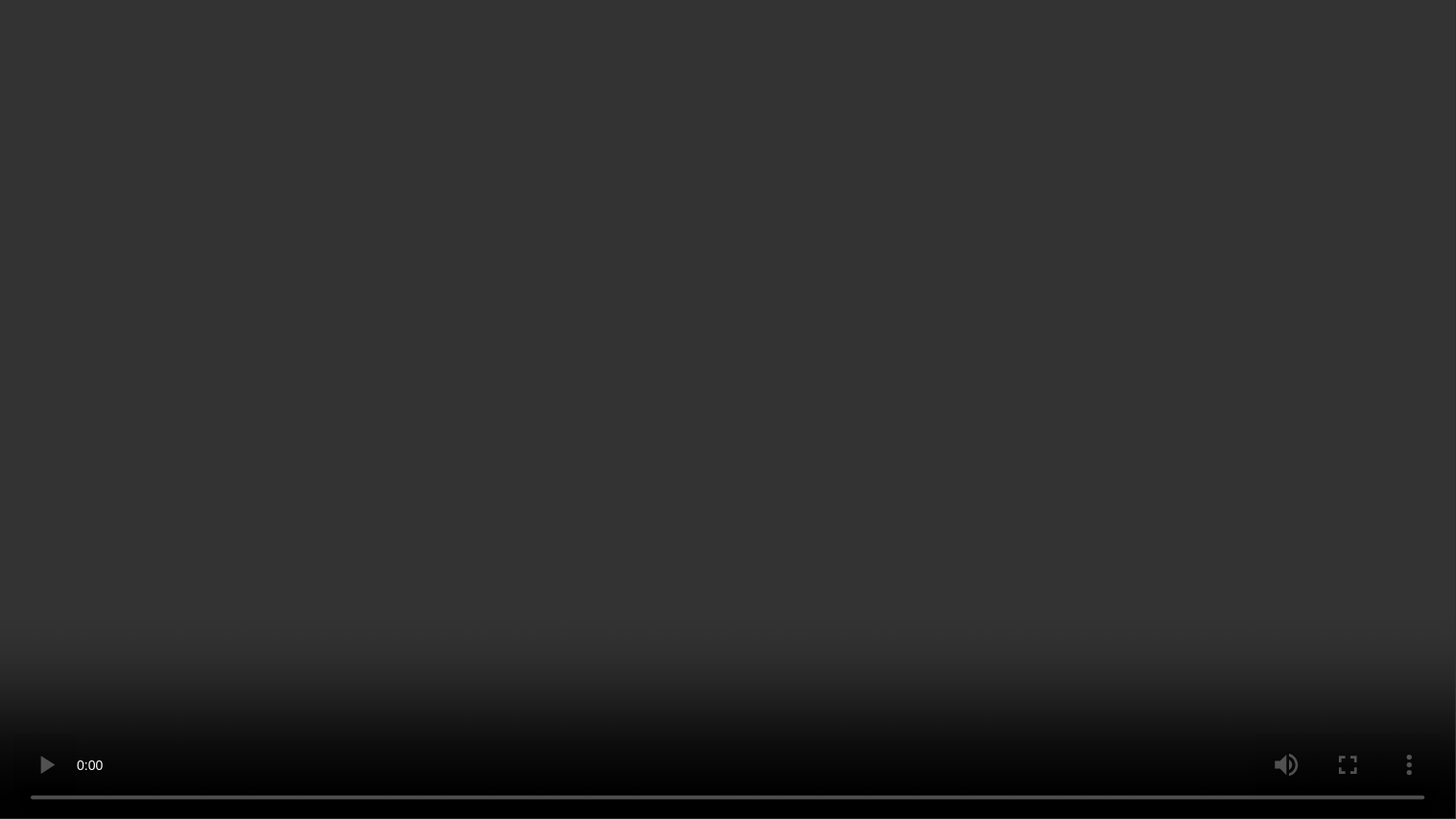 click at bounding box center (728, 409) 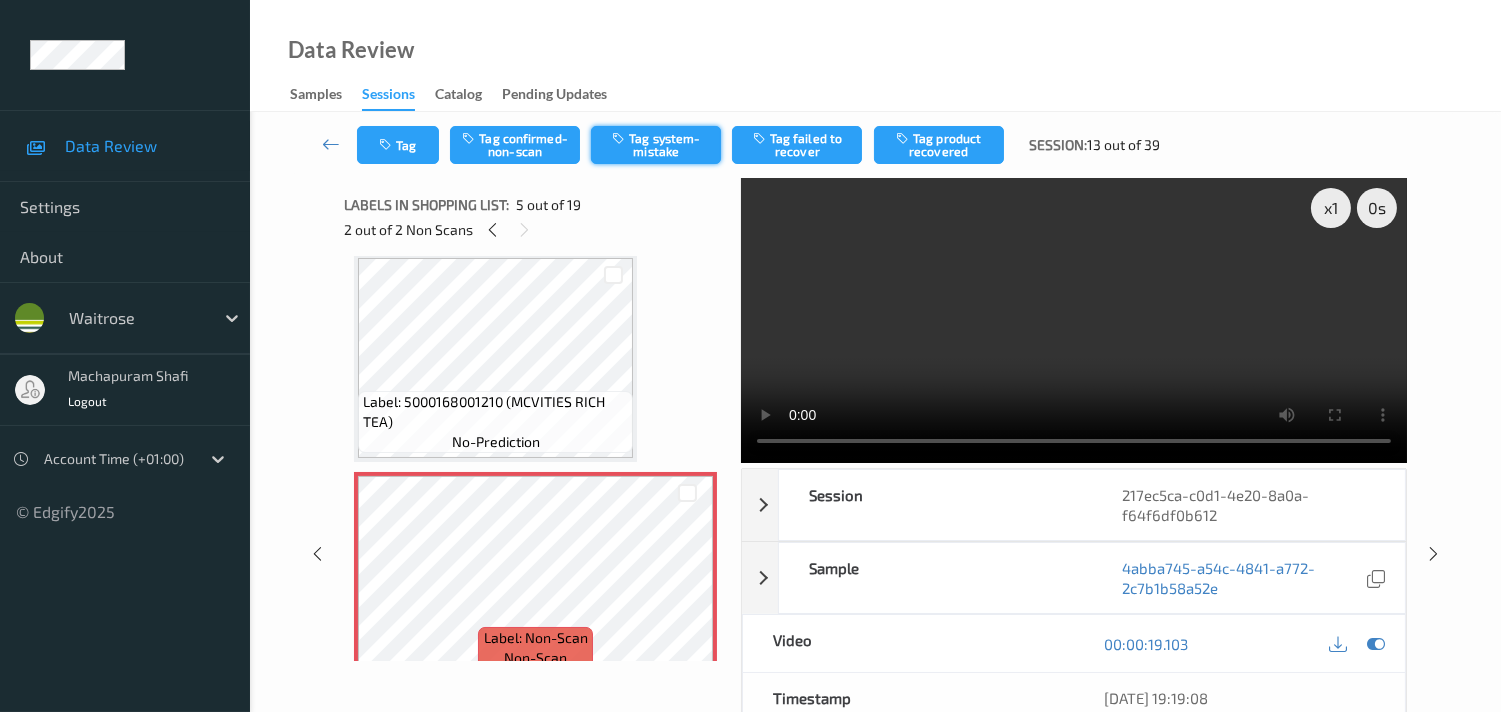 click on "Tag   system-mistake" at bounding box center (656, 145) 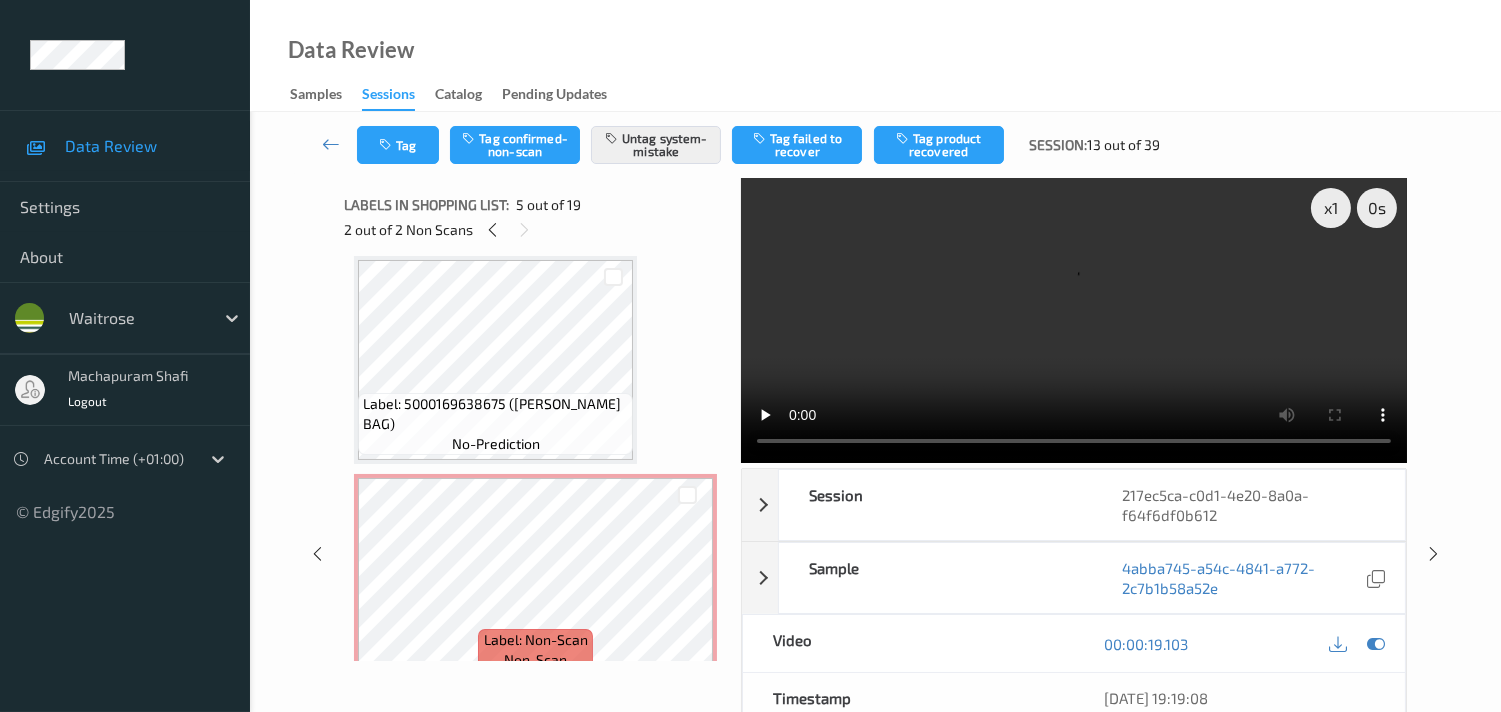 scroll, scrollTop: 0, scrollLeft: 0, axis: both 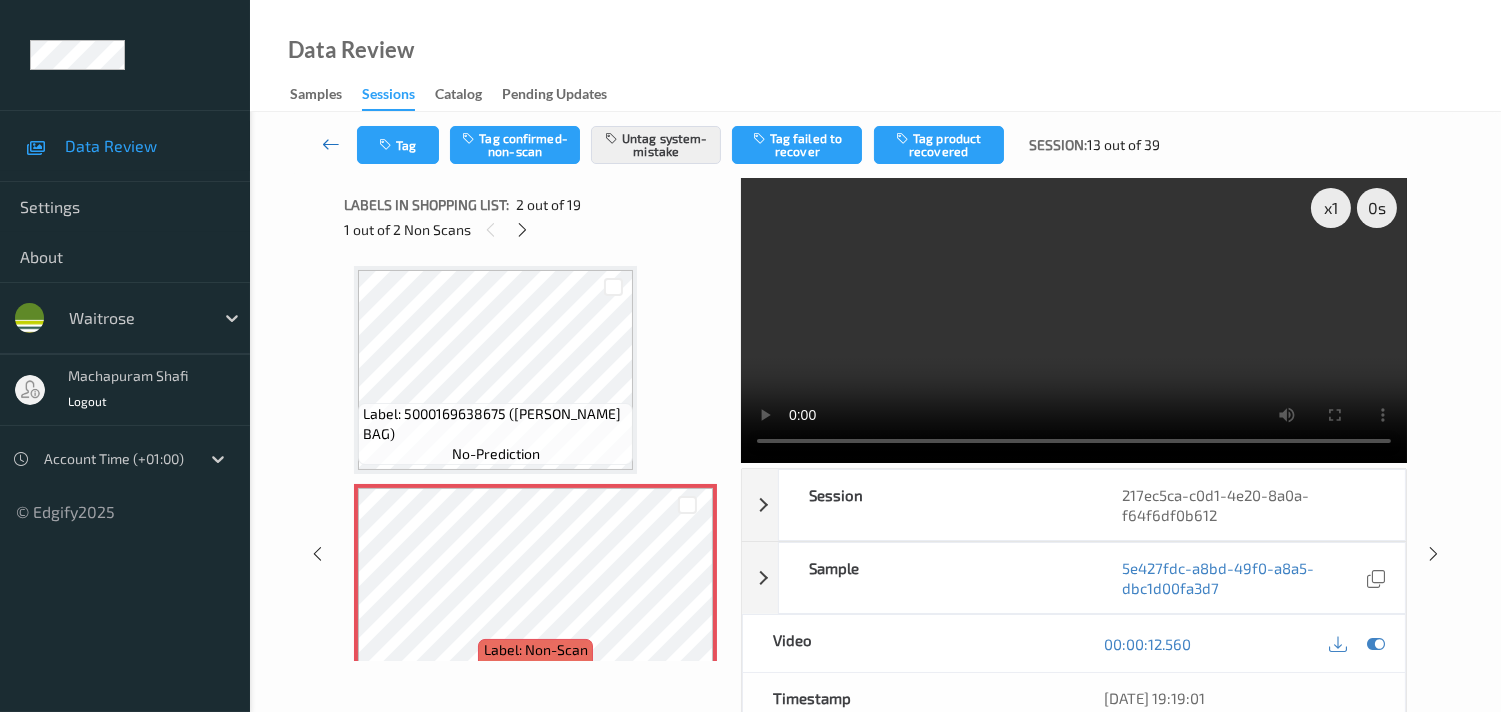 click at bounding box center [331, 145] 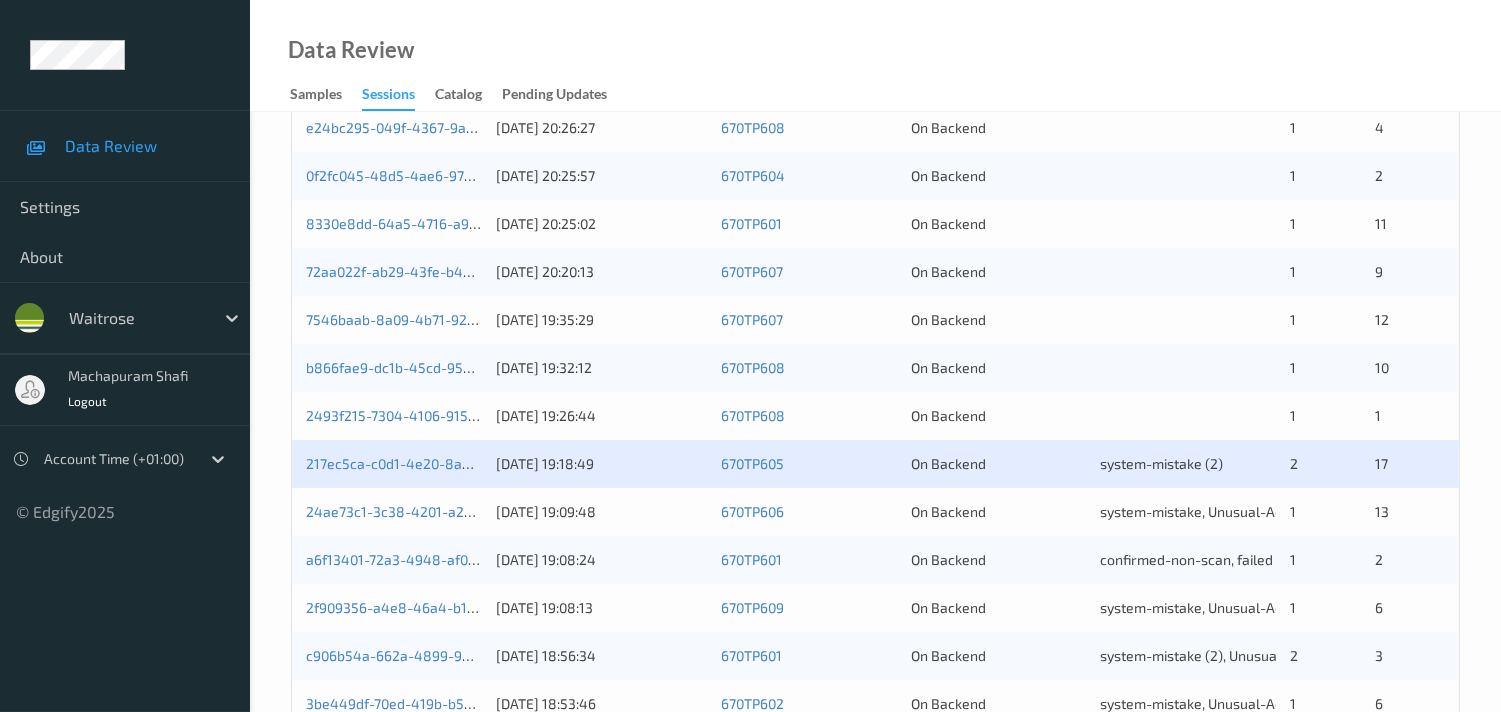 scroll, scrollTop: 777, scrollLeft: 0, axis: vertical 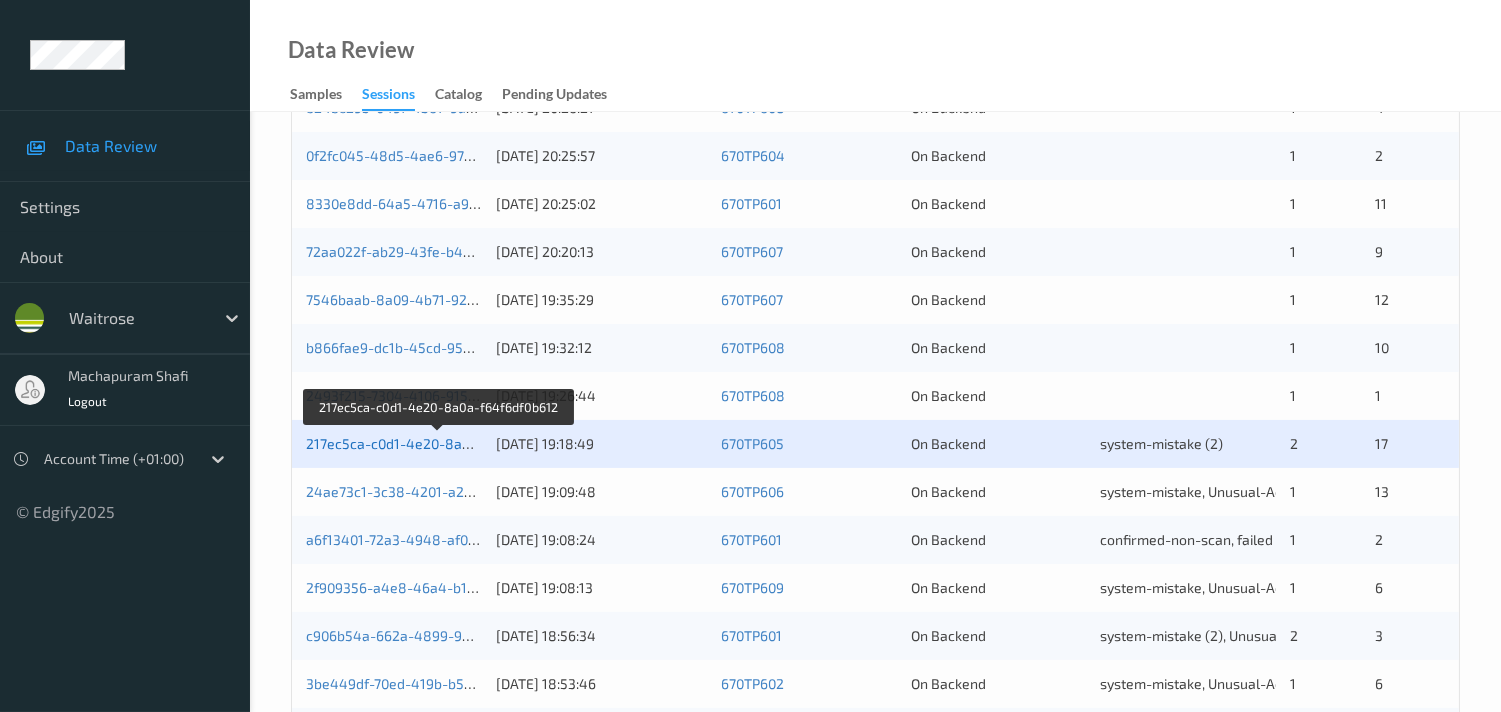 click on "217ec5ca-c0d1-4e20-8a0a-f64f6df0b612" at bounding box center (438, 443) 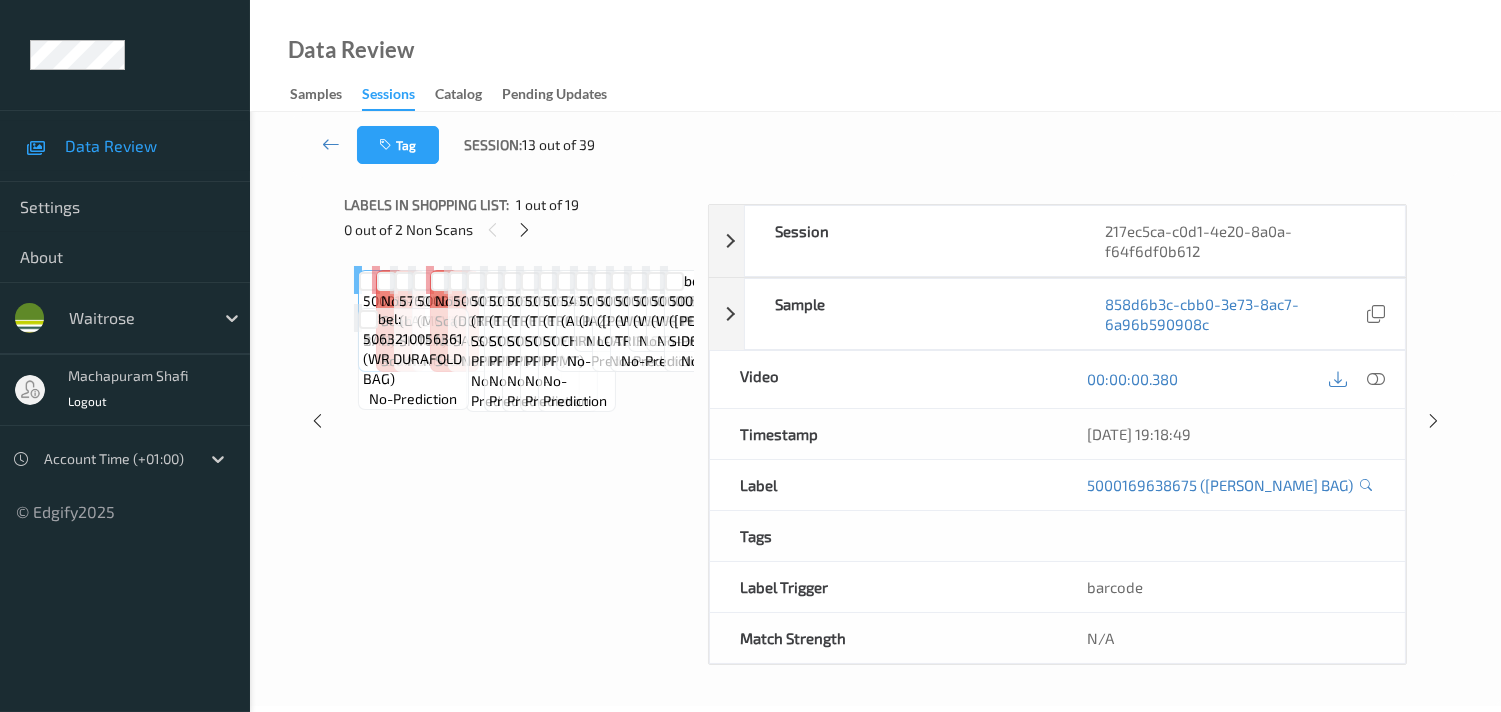 scroll, scrollTop: 260, scrollLeft: 0, axis: vertical 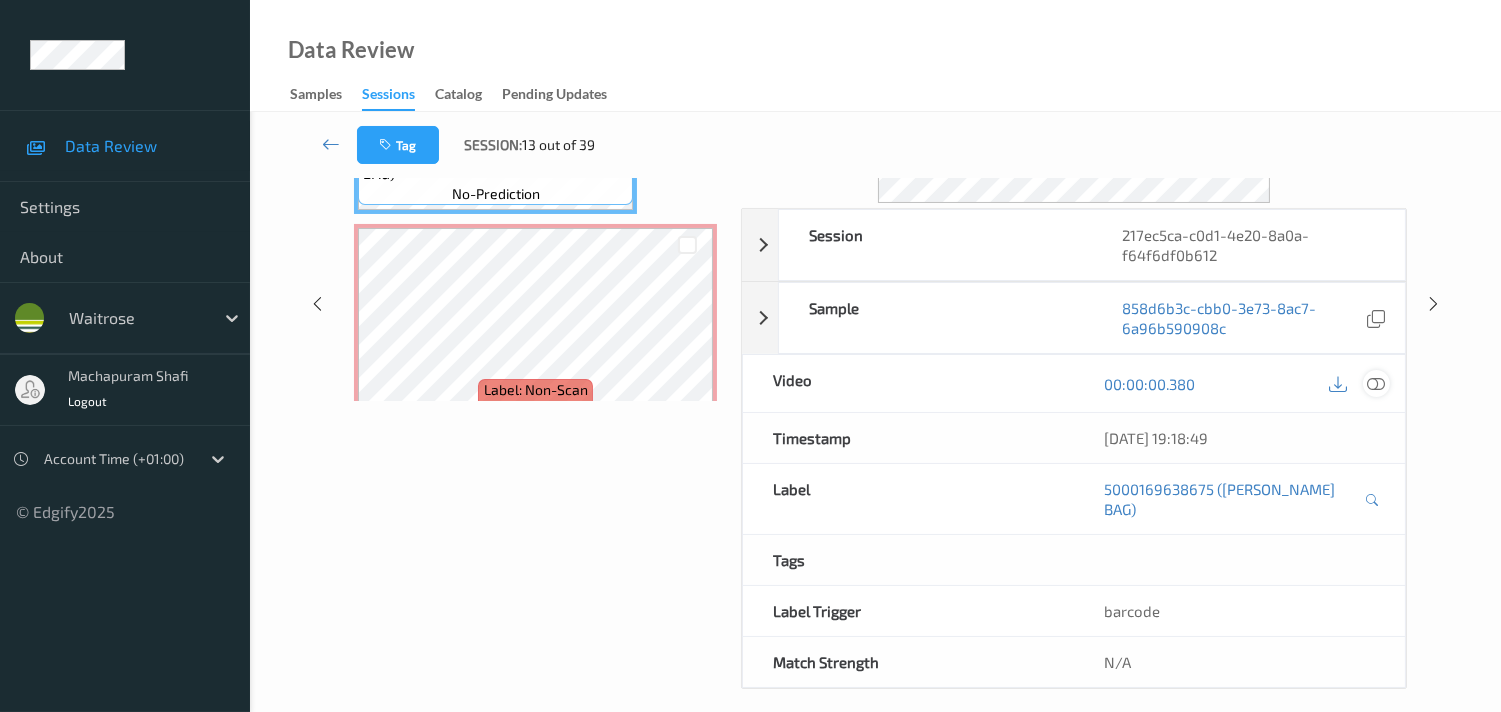 click at bounding box center [1376, 384] 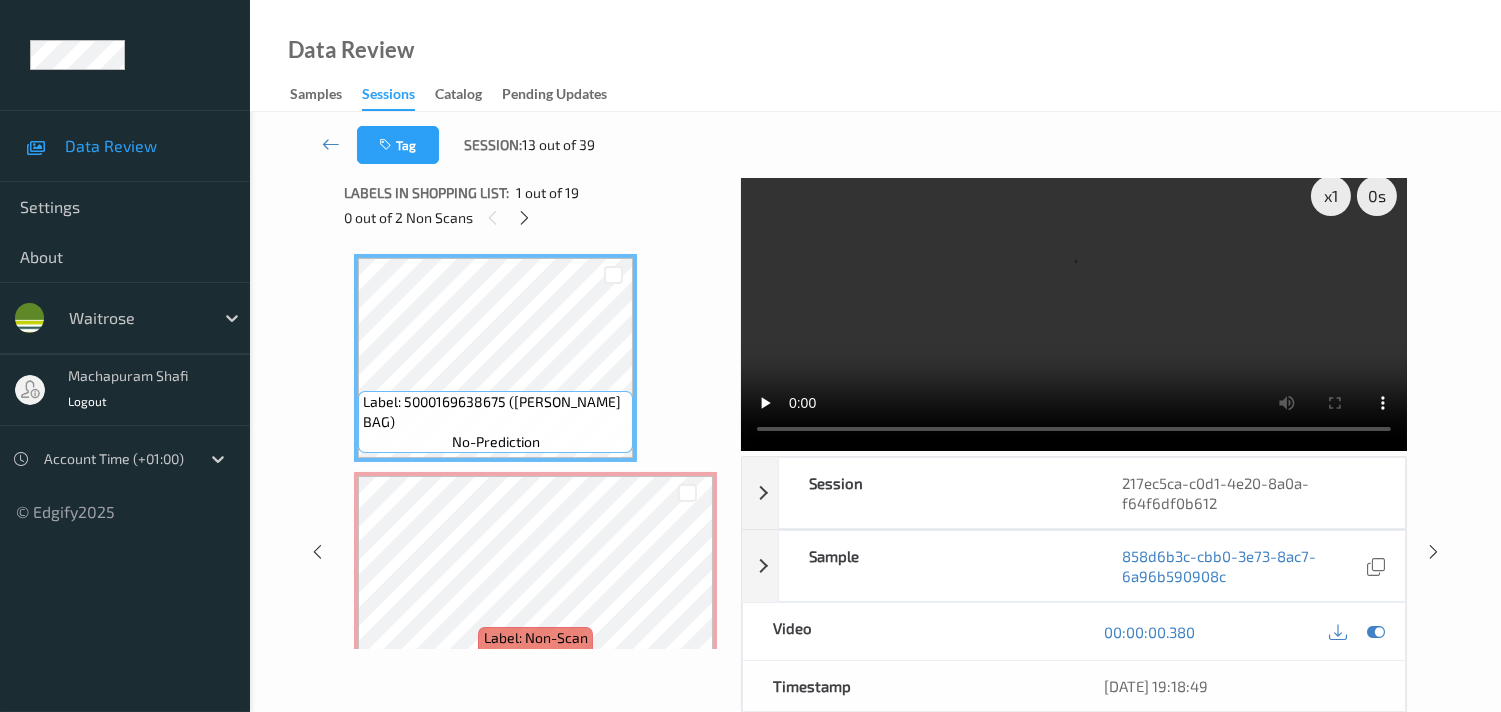 scroll, scrollTop: 0, scrollLeft: 0, axis: both 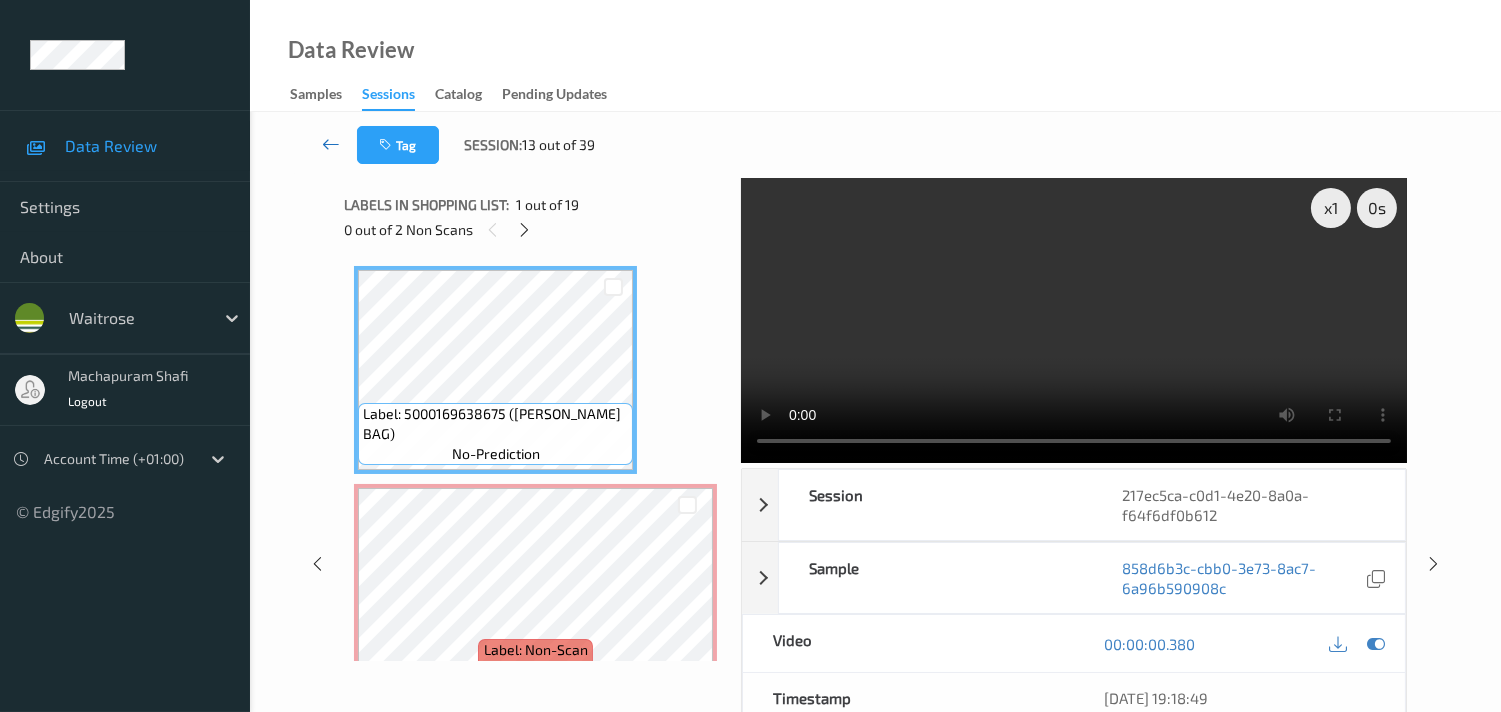 click at bounding box center (331, 144) 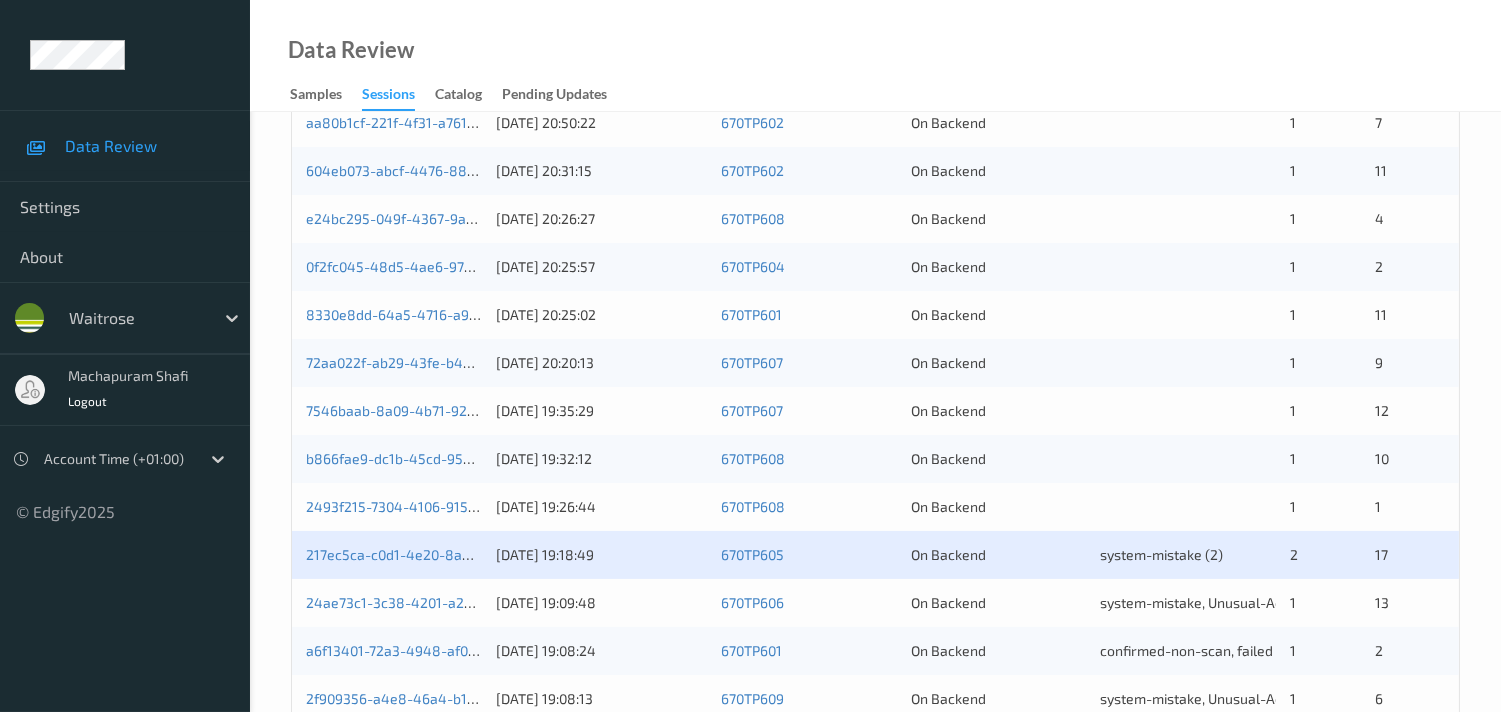scroll, scrollTop: 777, scrollLeft: 0, axis: vertical 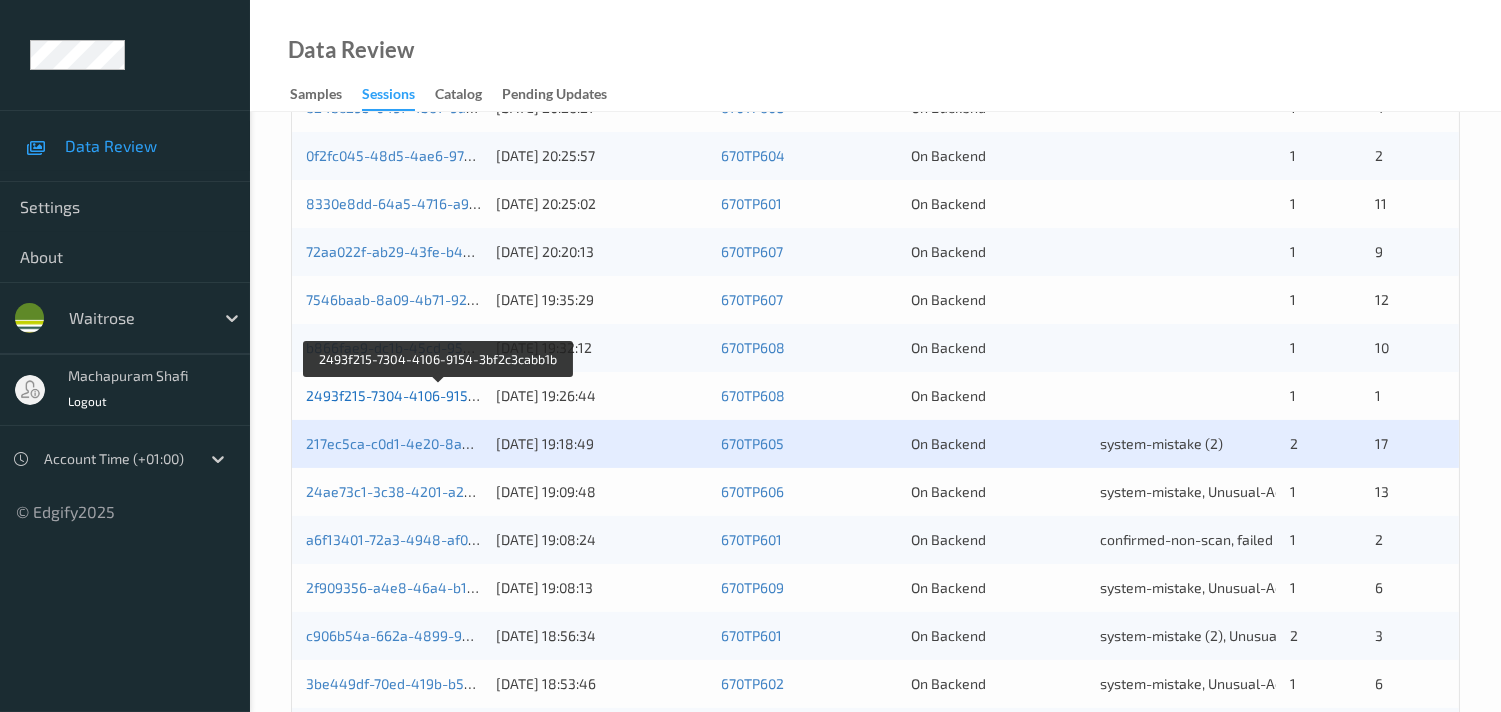 click on "2493f215-7304-4106-9154-3bf2c3cabb1b" at bounding box center (439, 395) 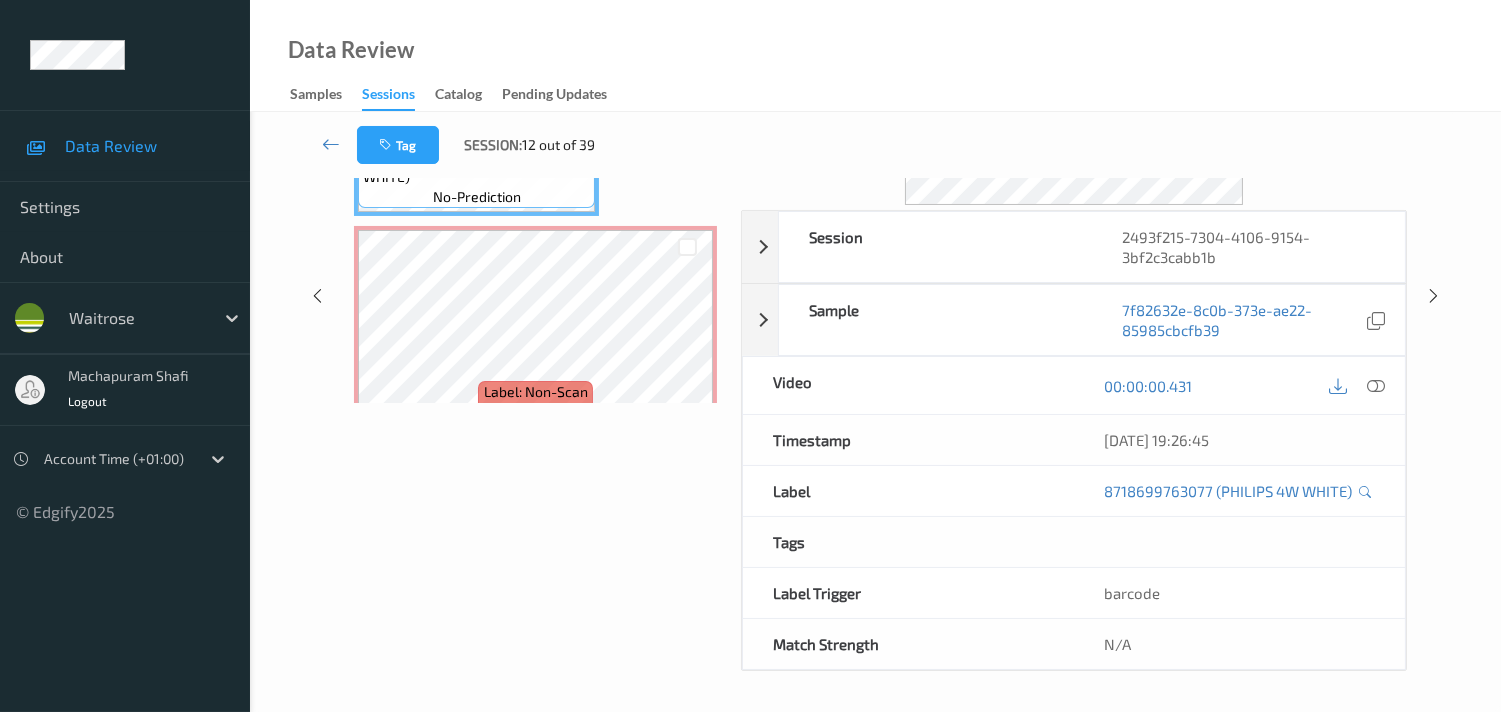scroll, scrollTop: 260, scrollLeft: 0, axis: vertical 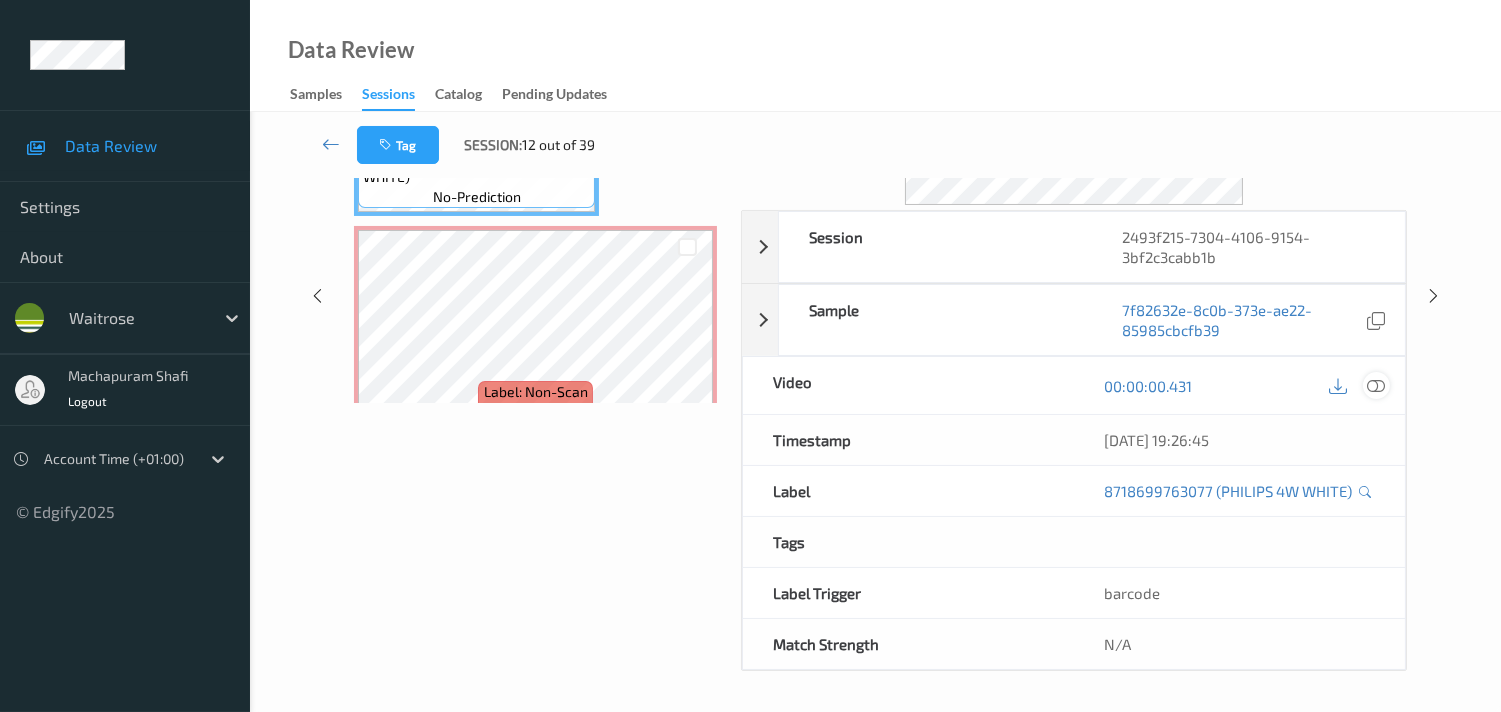 click at bounding box center [1376, 386] 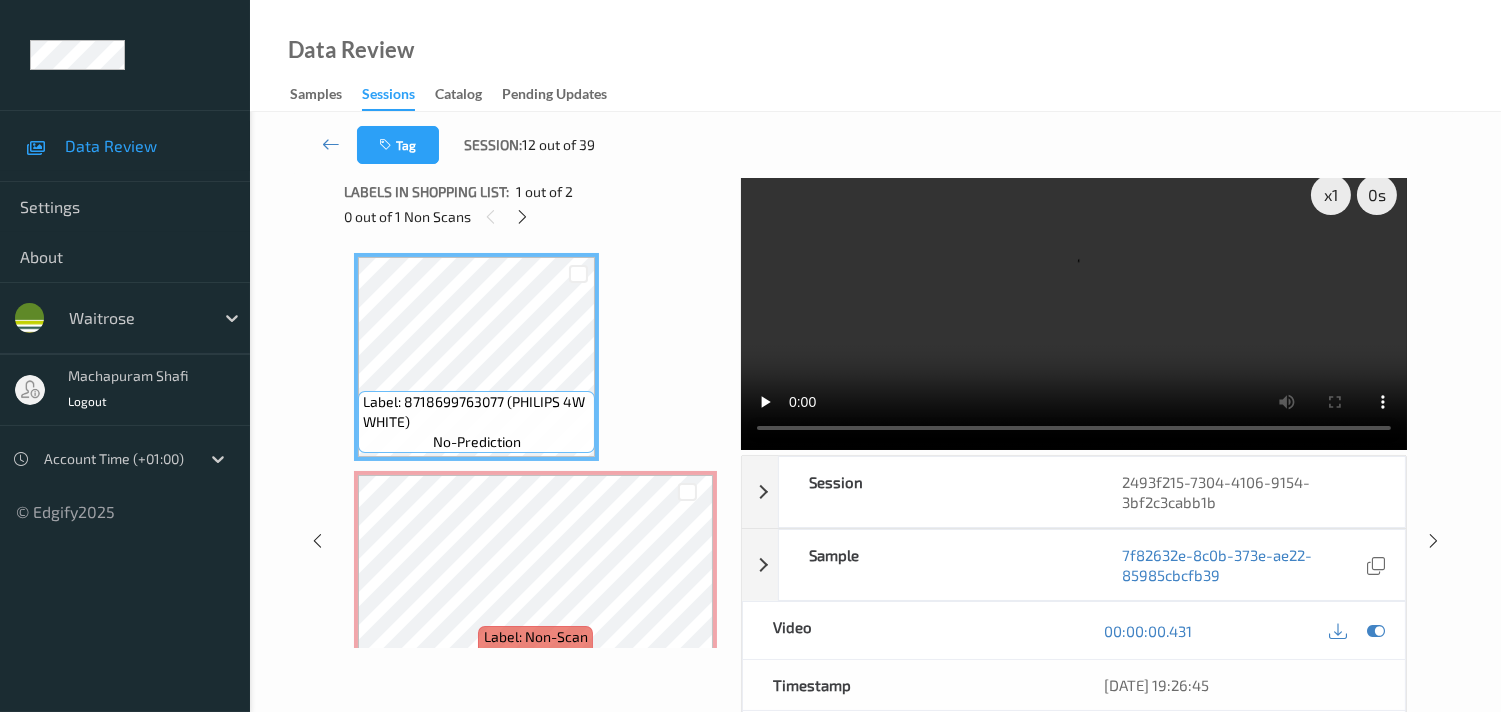 scroll, scrollTop: 0, scrollLeft: 0, axis: both 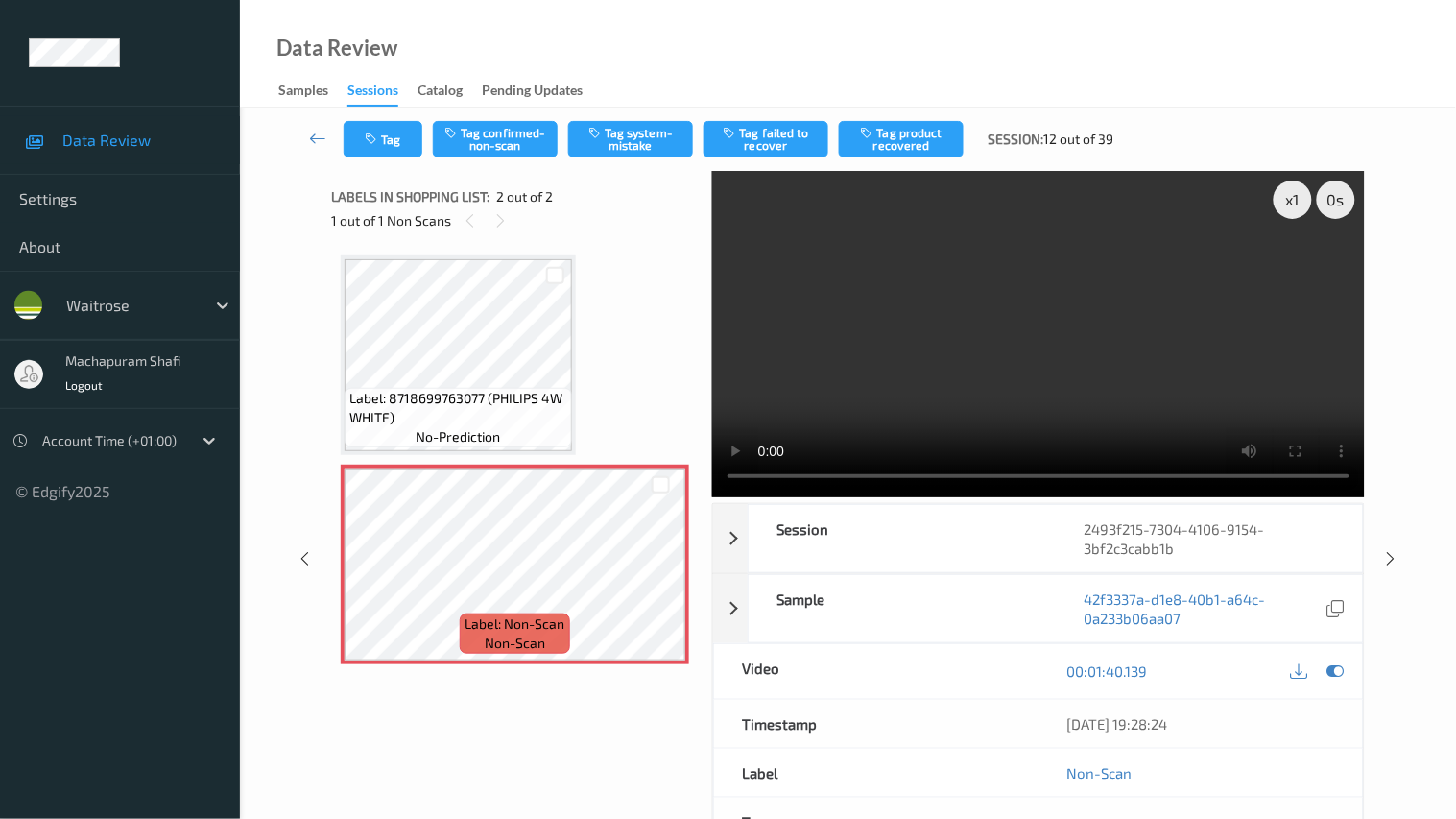 click at bounding box center (1038, 334) 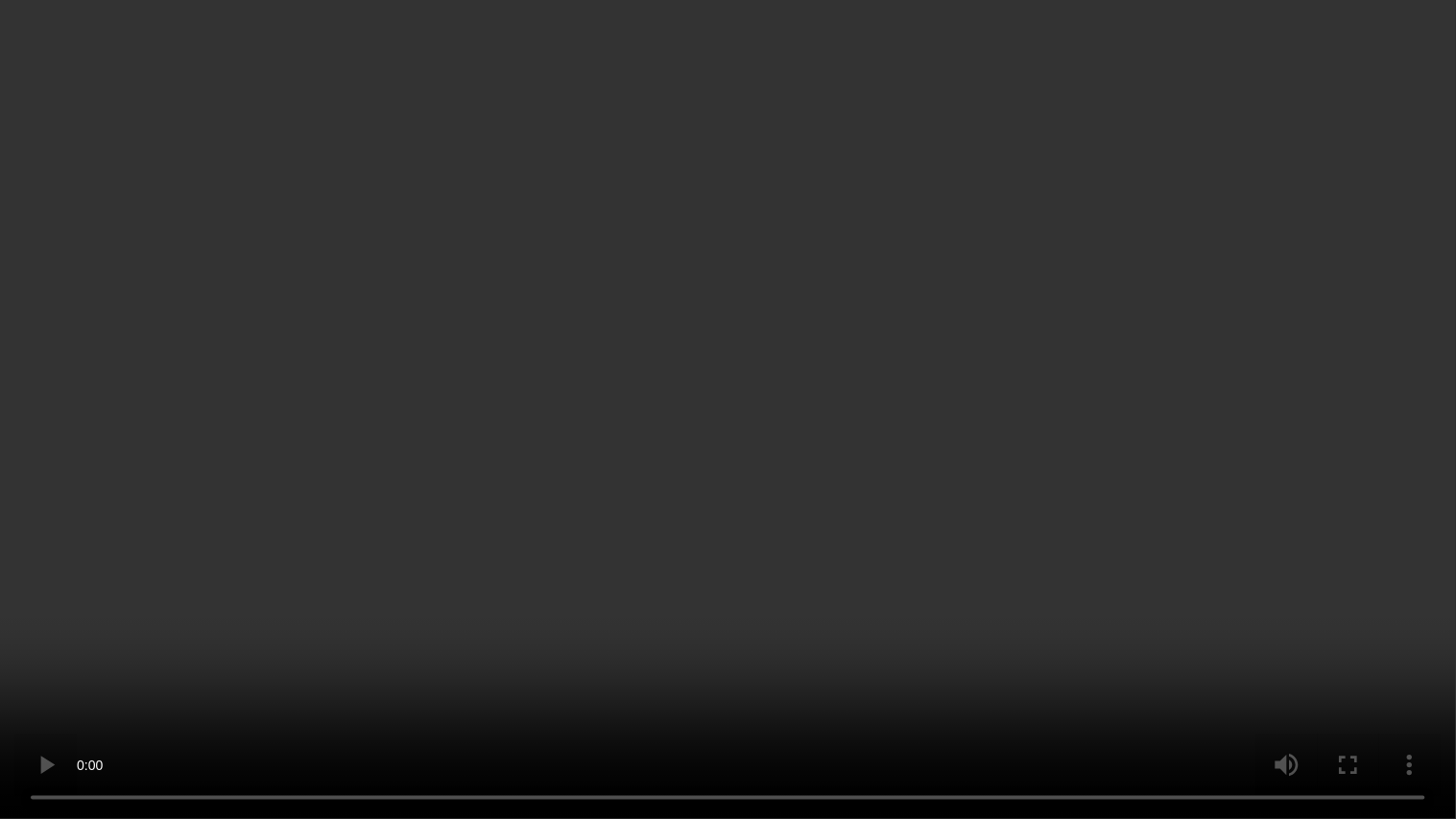 type 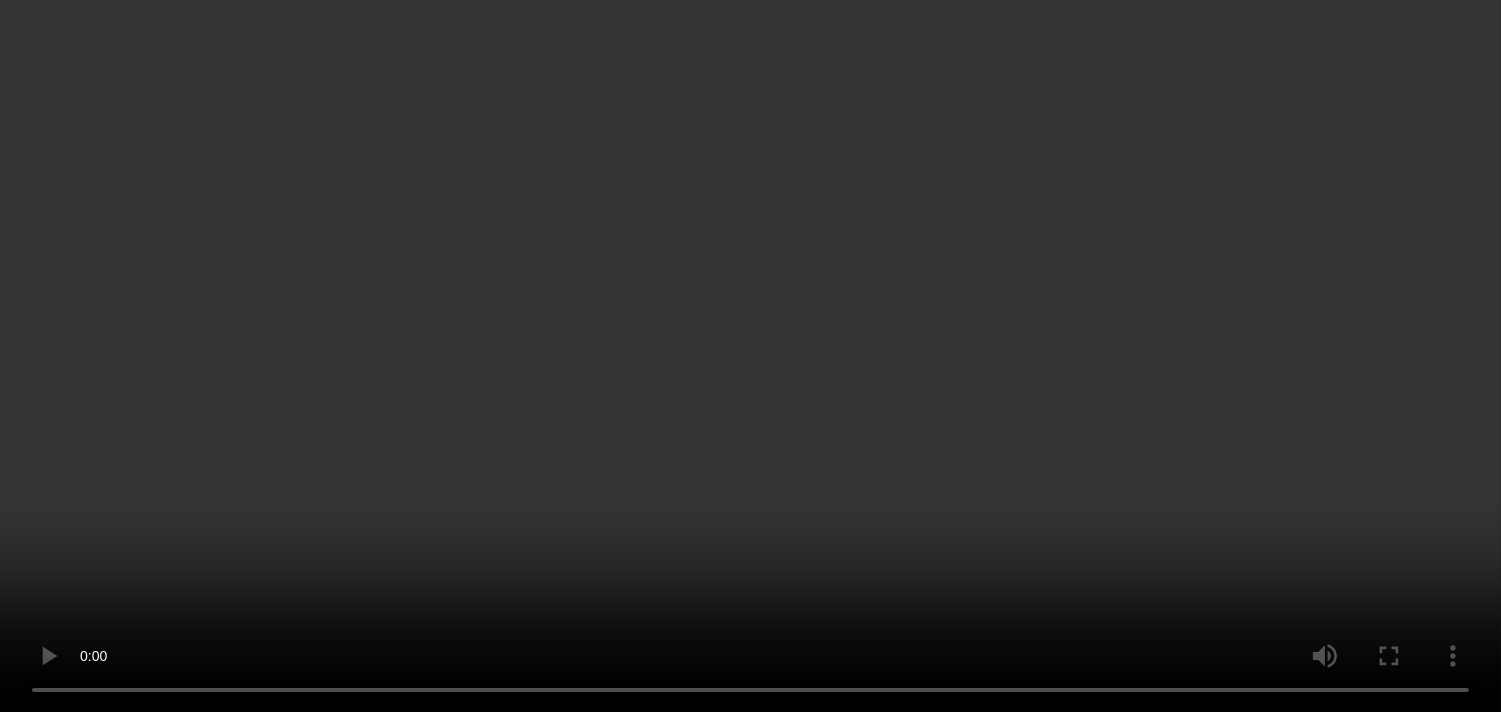 scroll, scrollTop: 37, scrollLeft: 0, axis: vertical 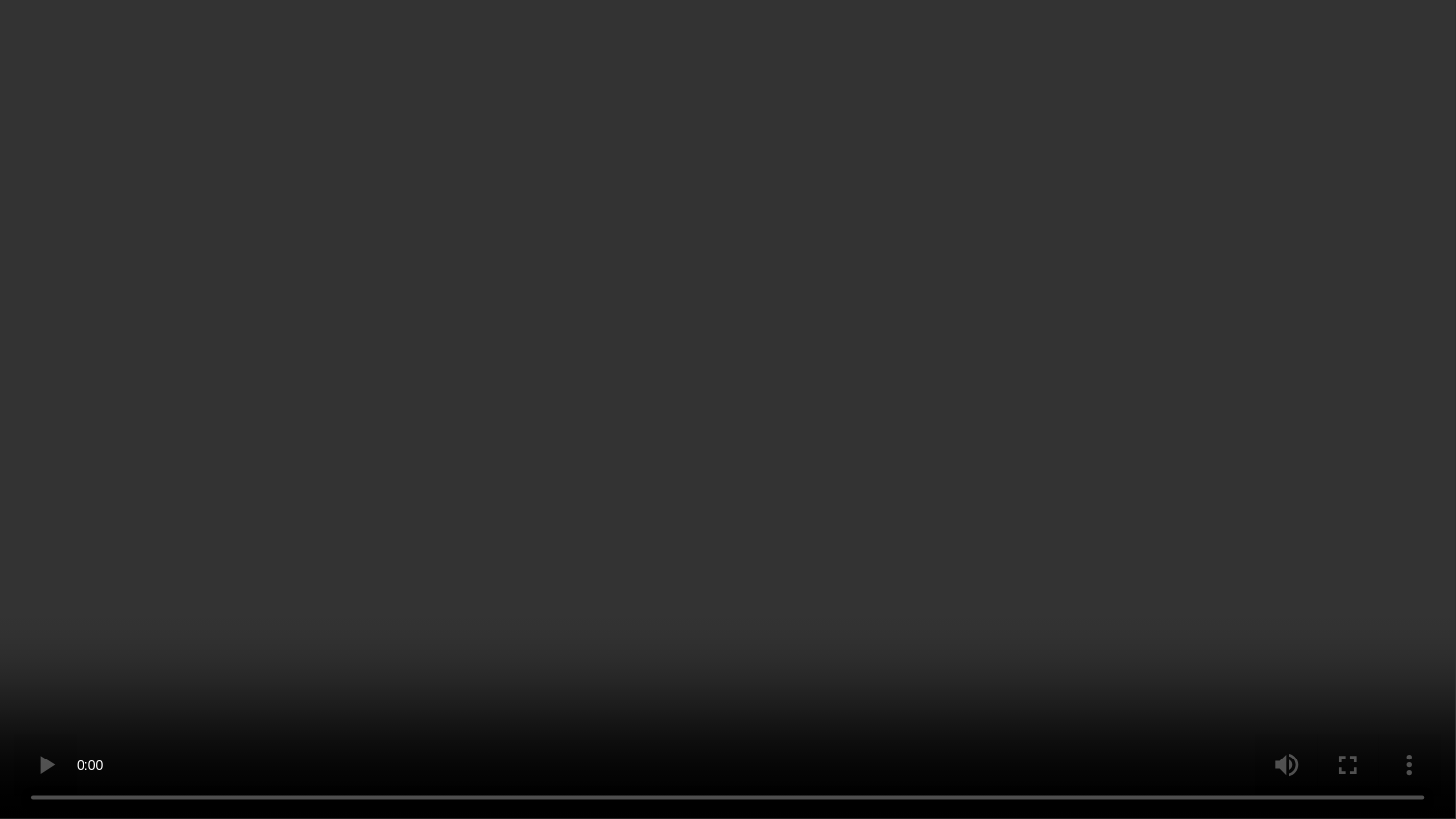 click at bounding box center (728, 409) 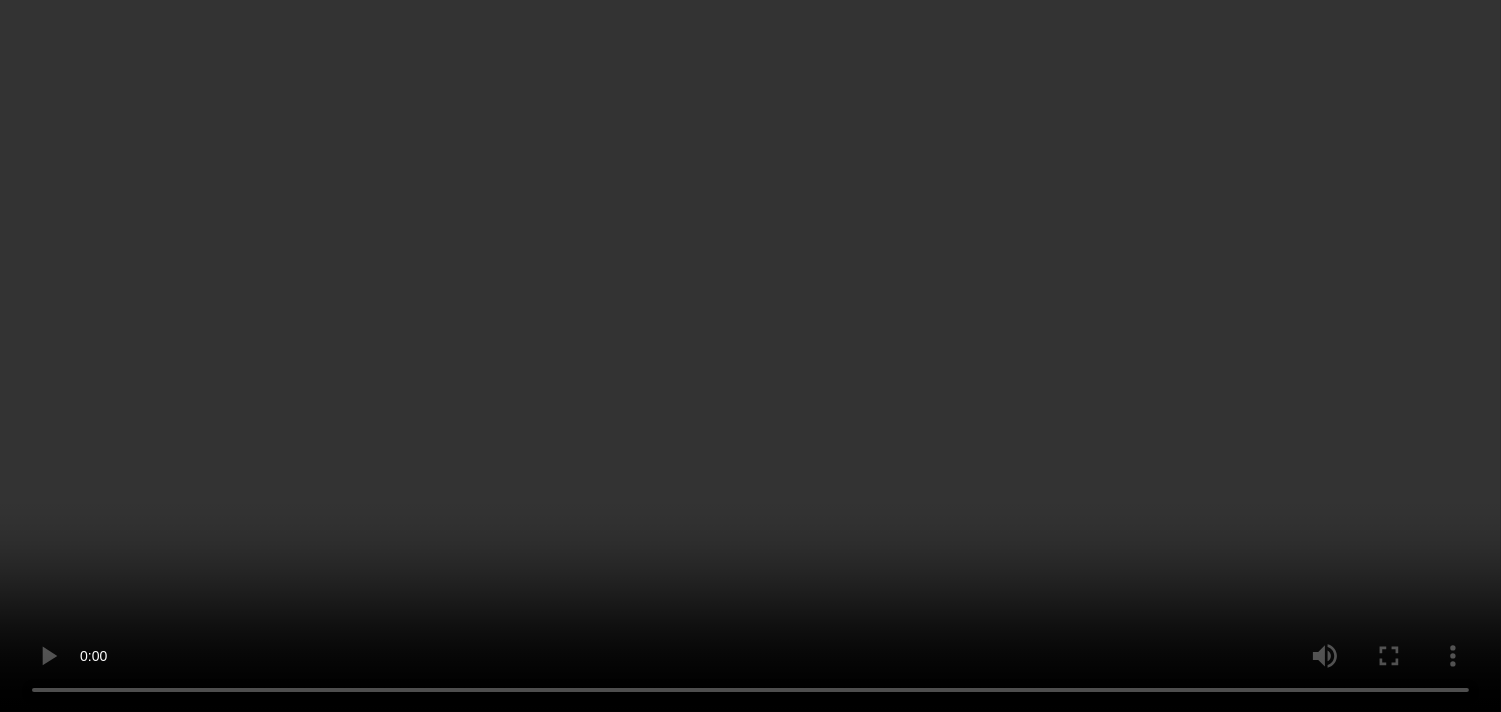 scroll, scrollTop: 37, scrollLeft: 0, axis: vertical 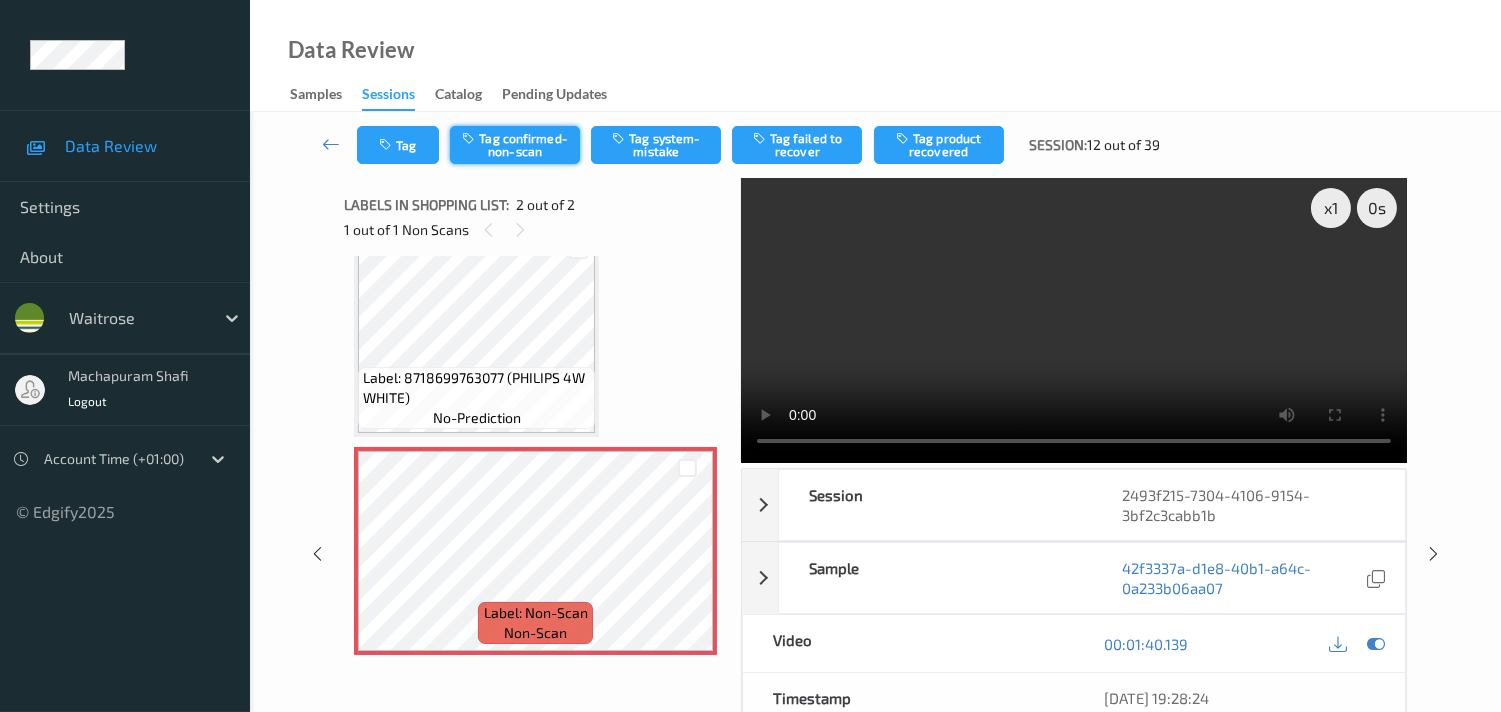 click on "Tag   confirmed-non-scan" at bounding box center (515, 145) 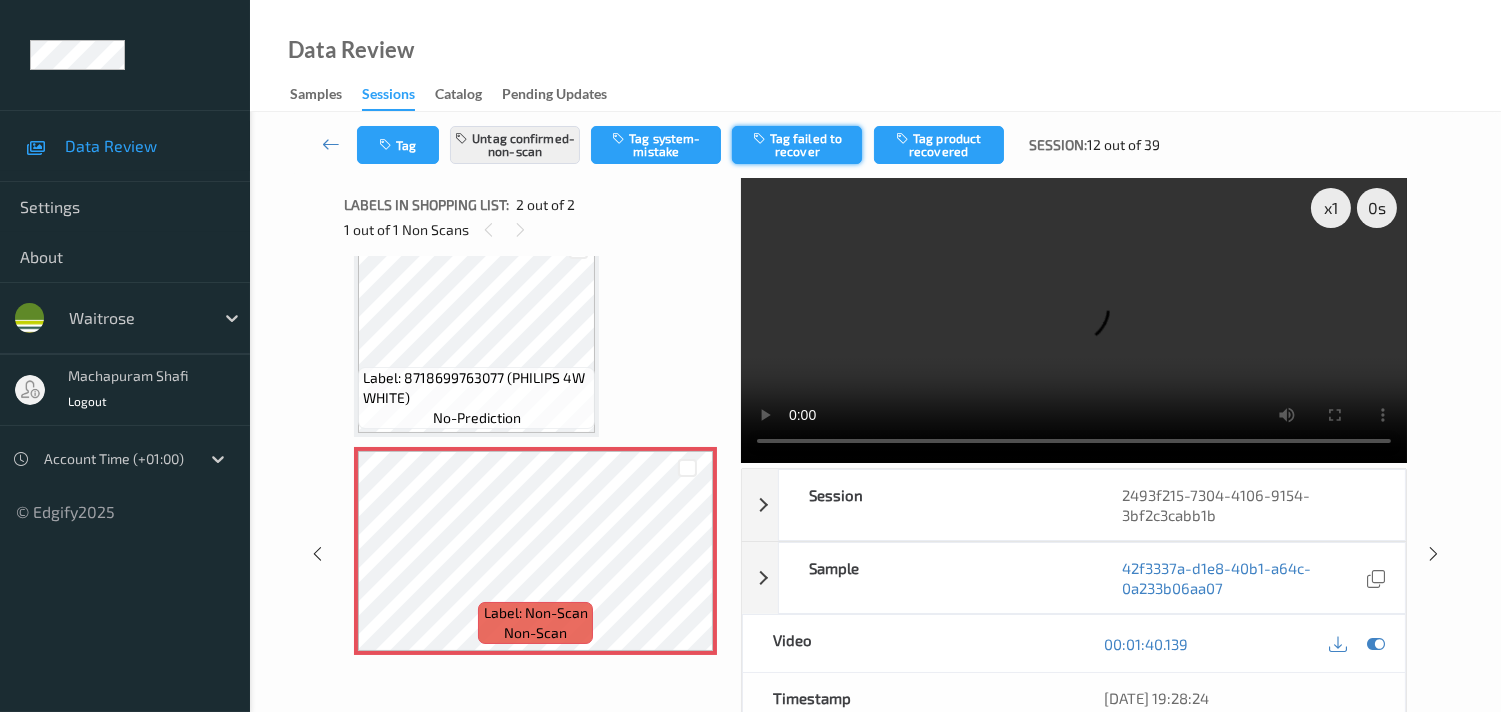 click on "Tag   failed to recover" at bounding box center (797, 145) 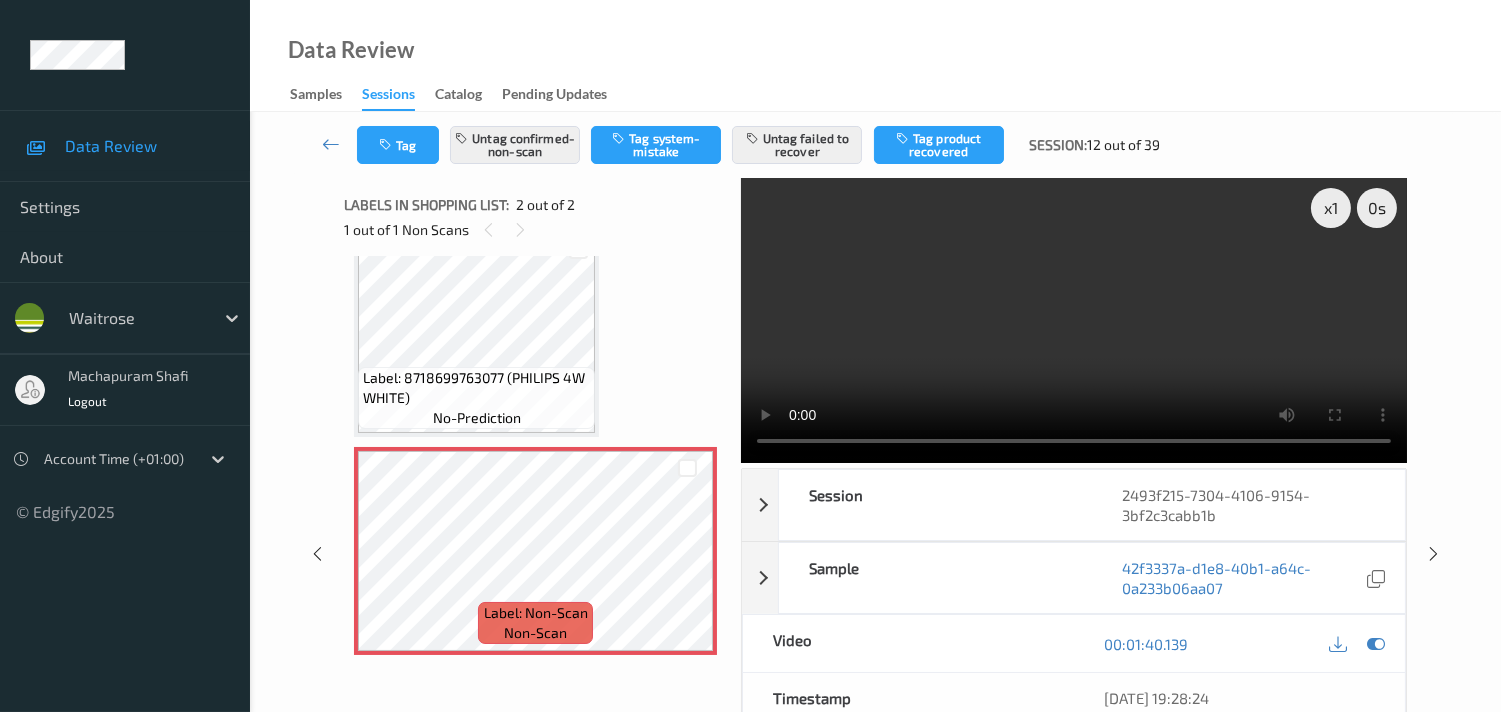 click at bounding box center (1074, 320) 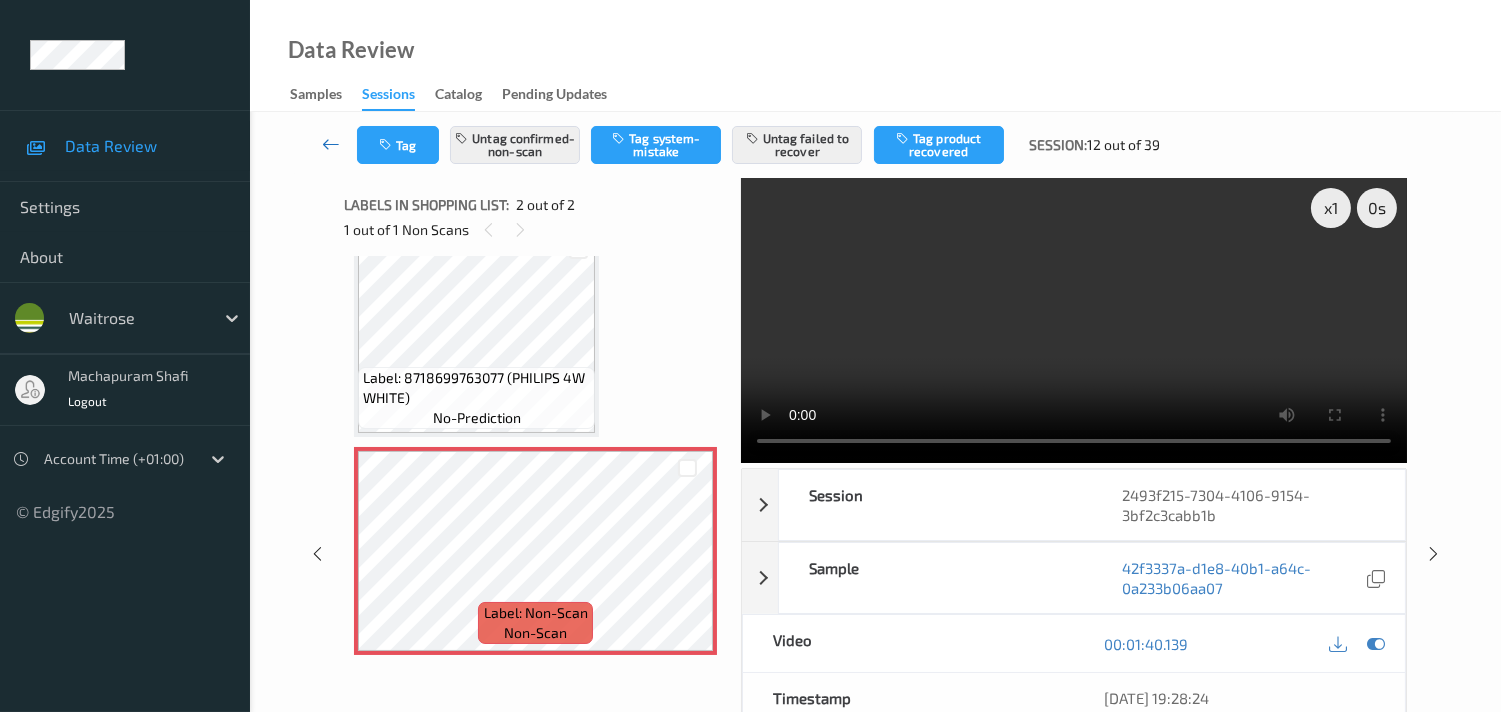 click at bounding box center (331, 144) 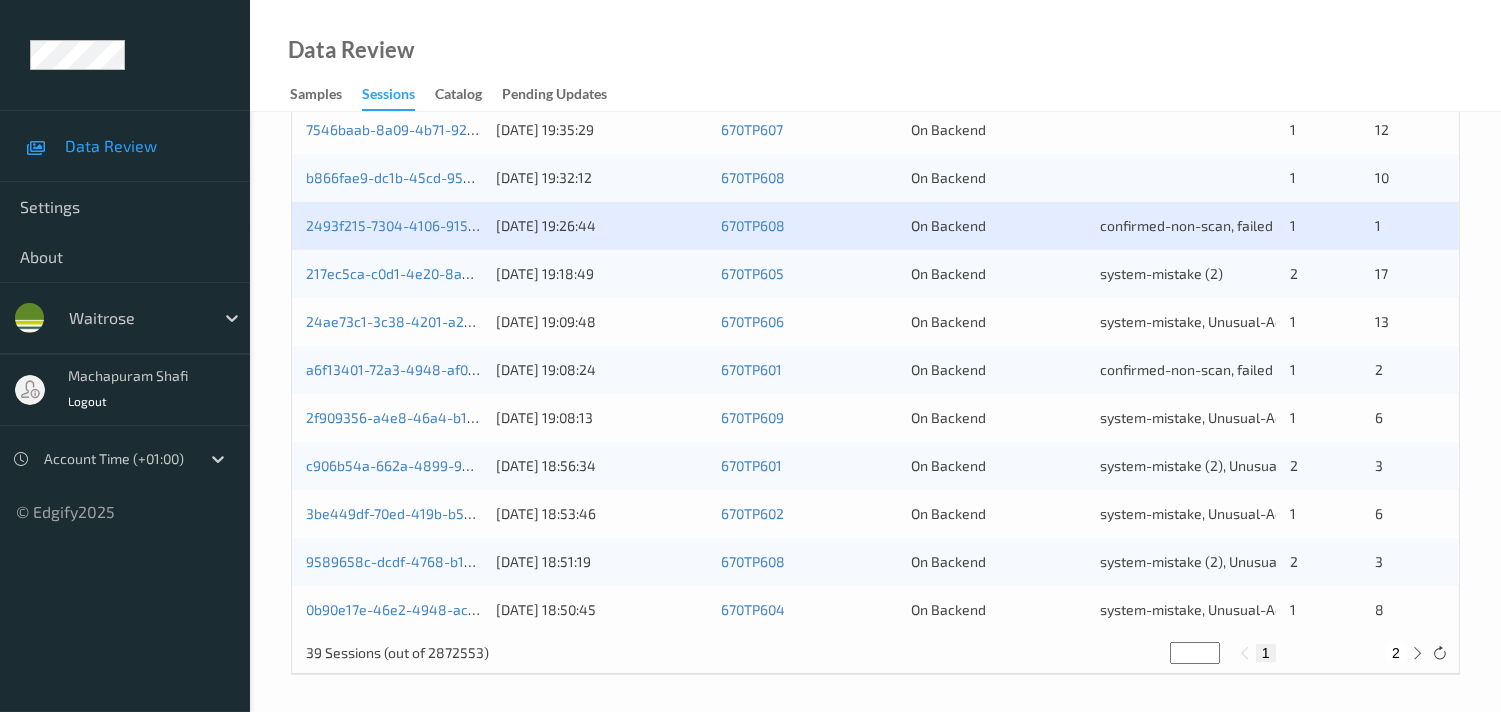scroll, scrollTop: 951, scrollLeft: 0, axis: vertical 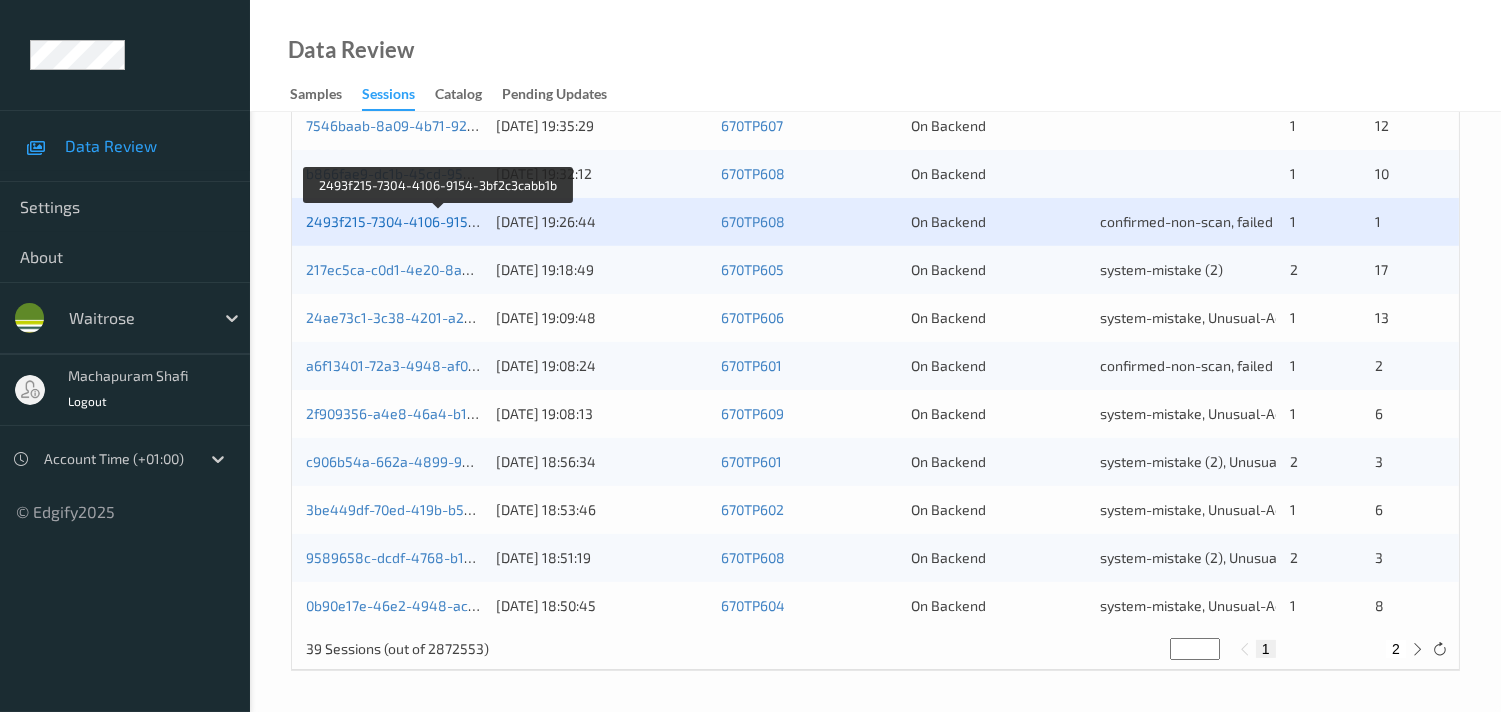 click on "2493f215-7304-4106-9154-3bf2c3cabb1b" at bounding box center (439, 221) 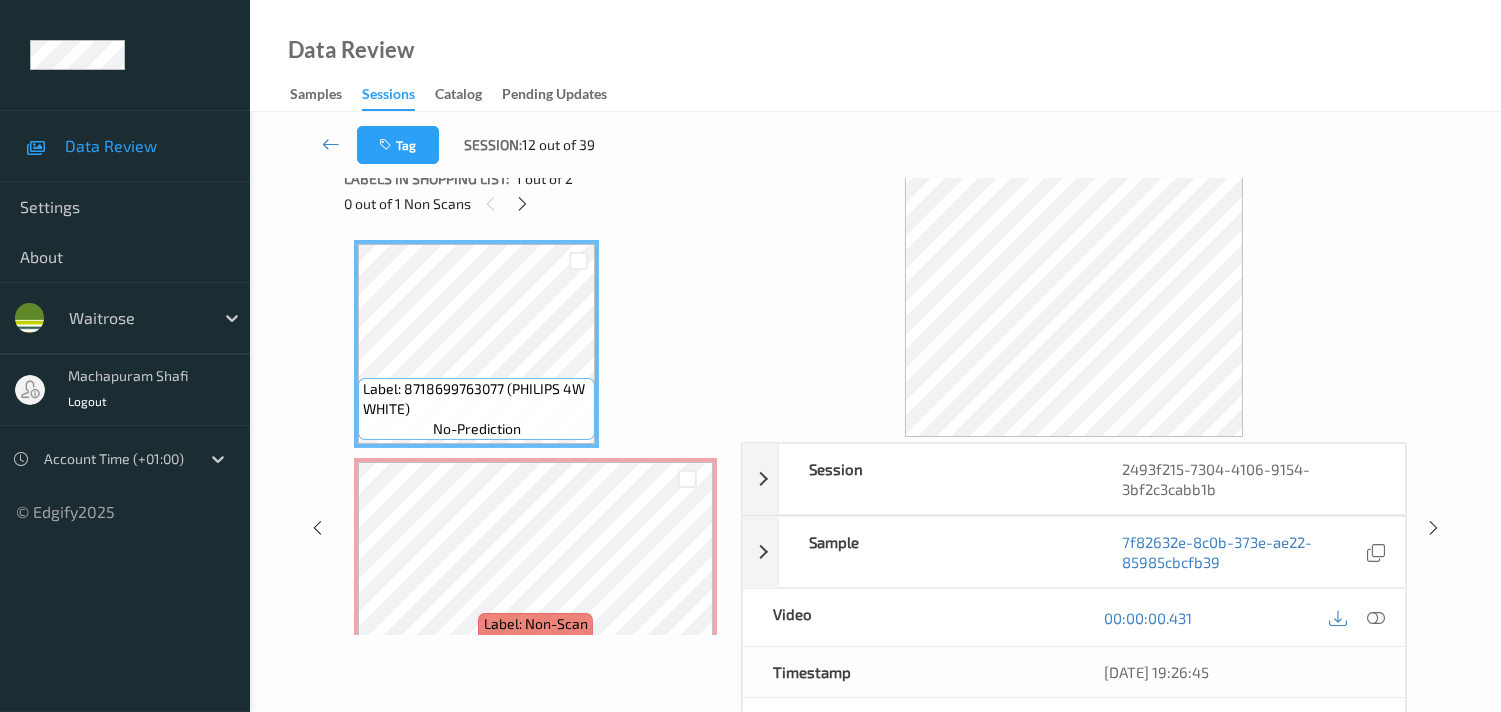 scroll, scrollTop: 0, scrollLeft: 0, axis: both 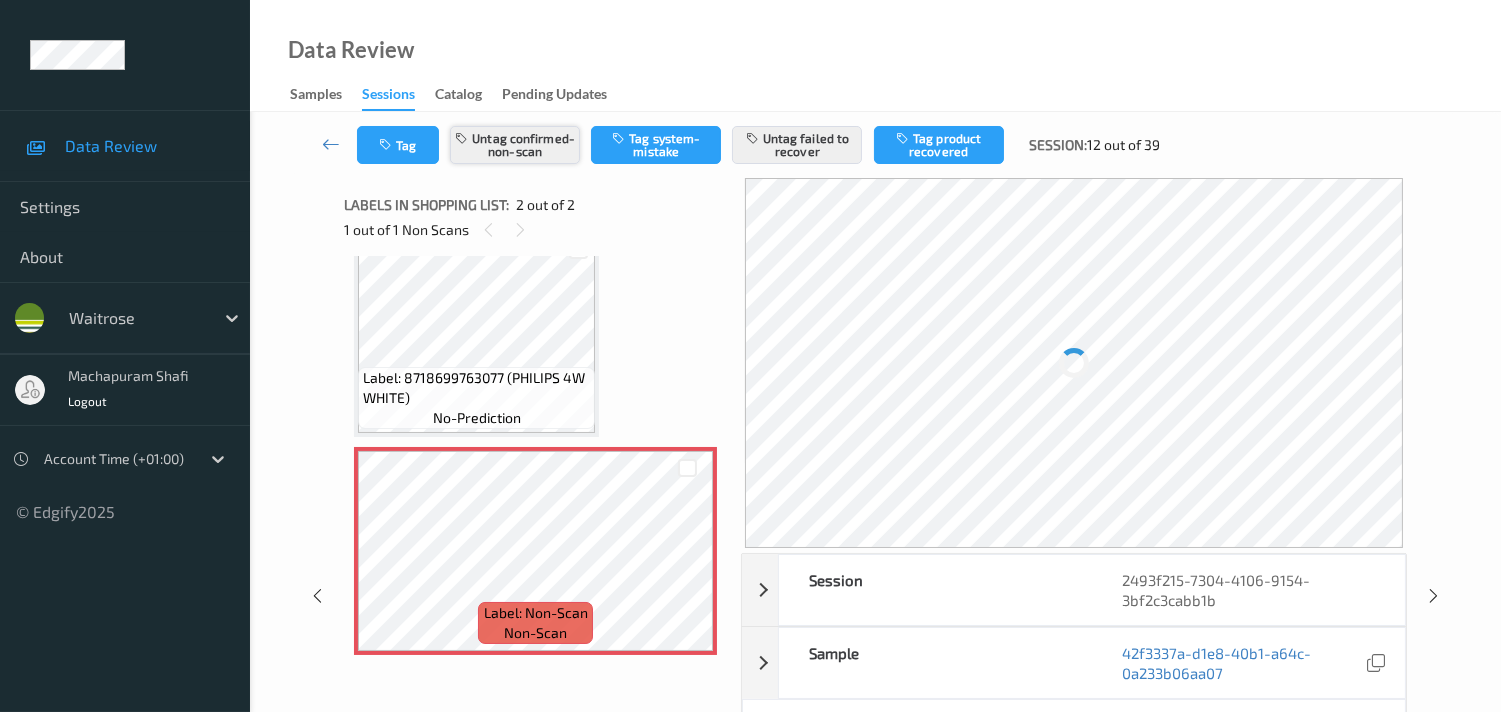 click on "Untag   confirmed-non-scan" at bounding box center [515, 145] 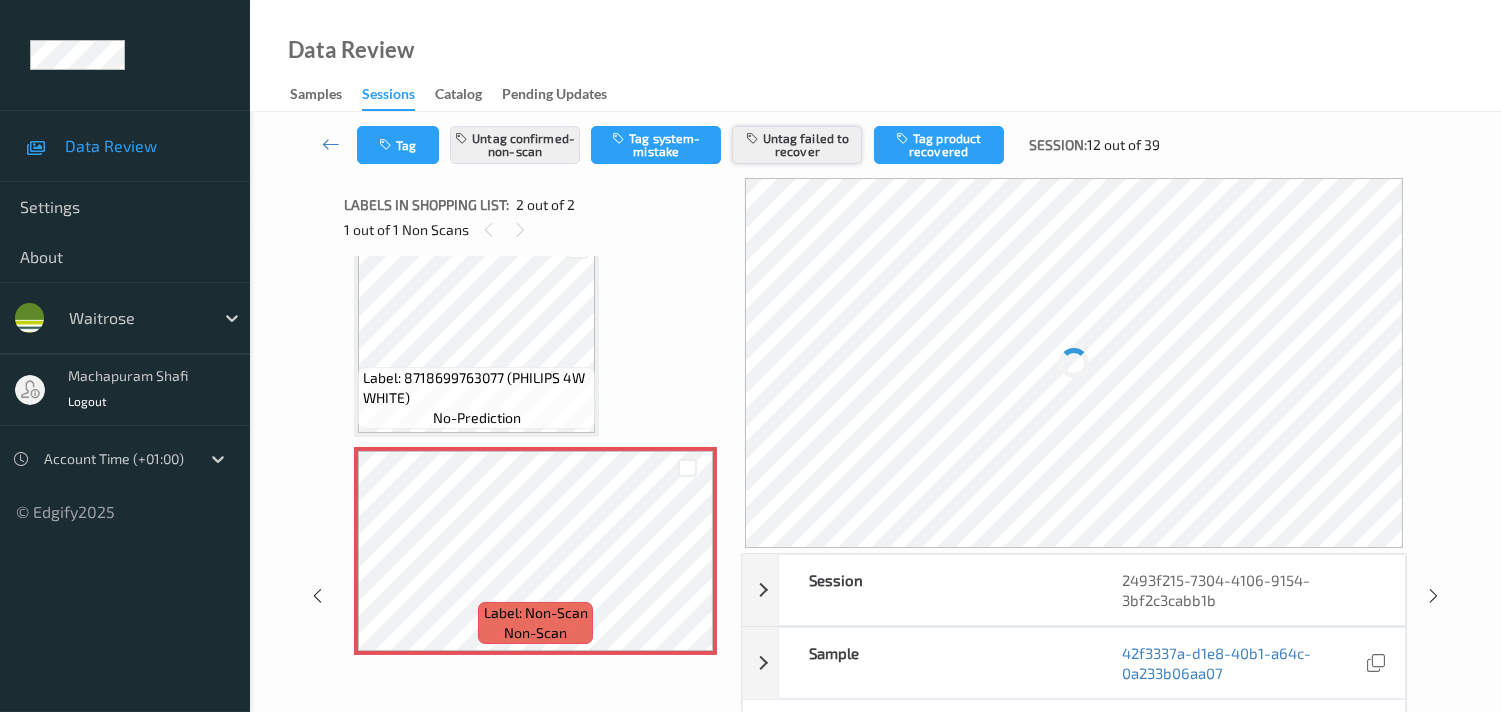 click on "Untag   failed to recover" at bounding box center [797, 145] 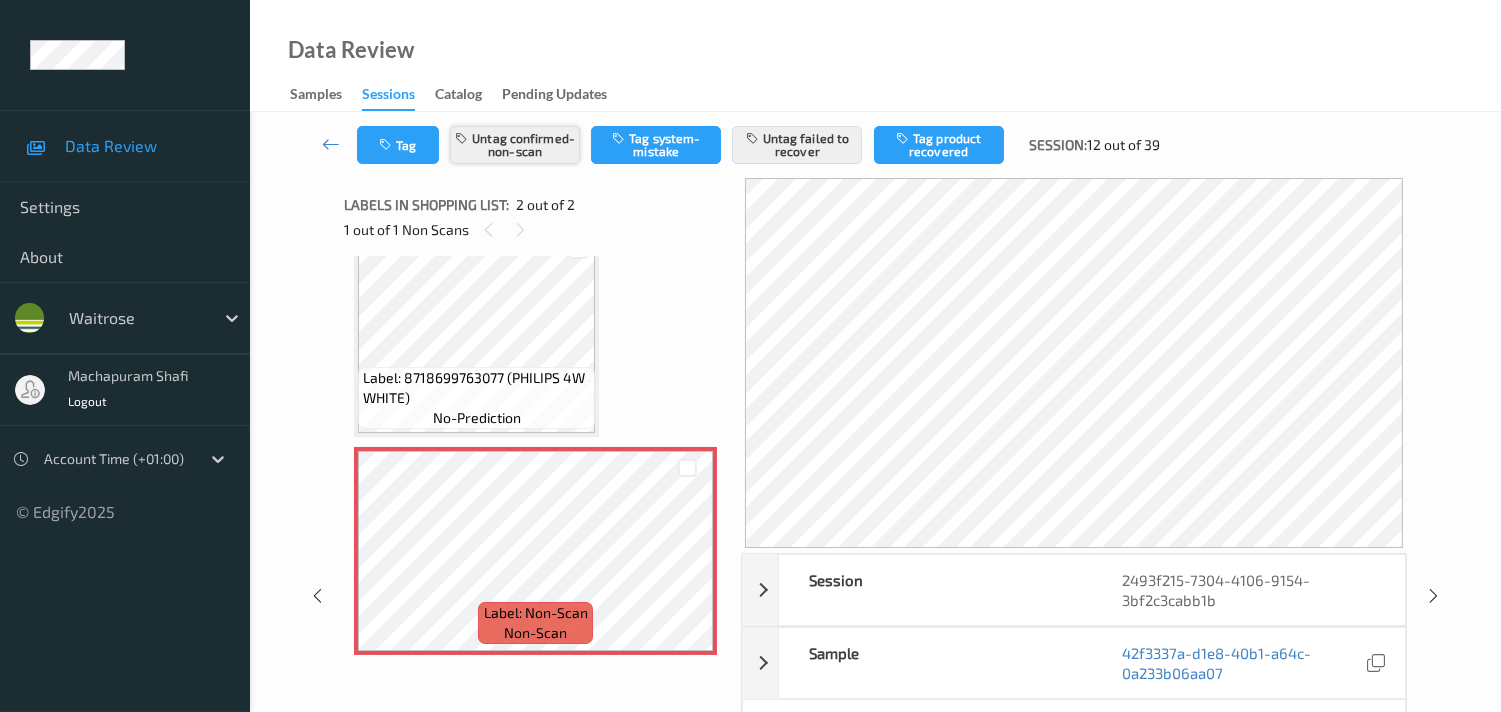 click on "Untag   confirmed-non-scan" at bounding box center (515, 145) 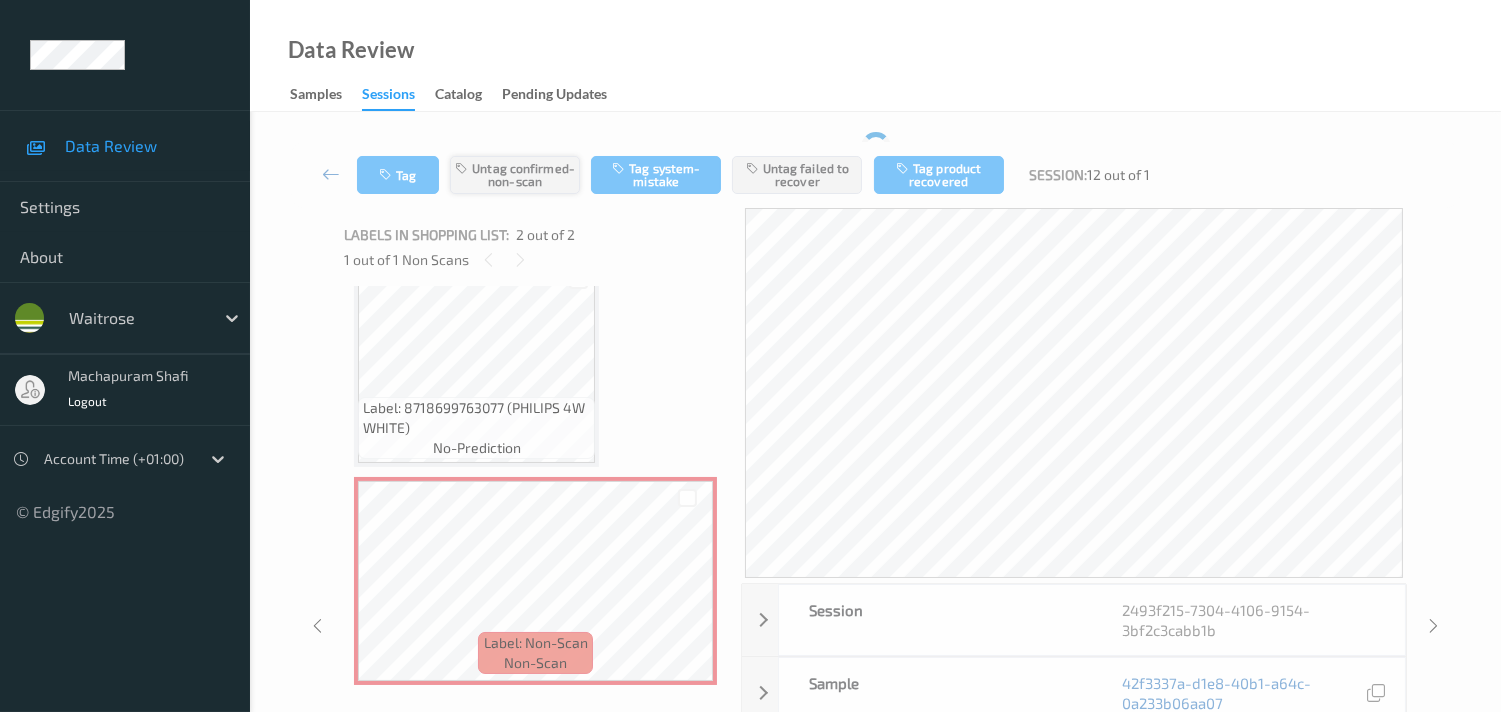 click on "Tag Untag   confirmed-non-scan Tag   system-mistake Untag   failed to recover Tag   product recovered Session: 12 out of 1" at bounding box center [875, 175] 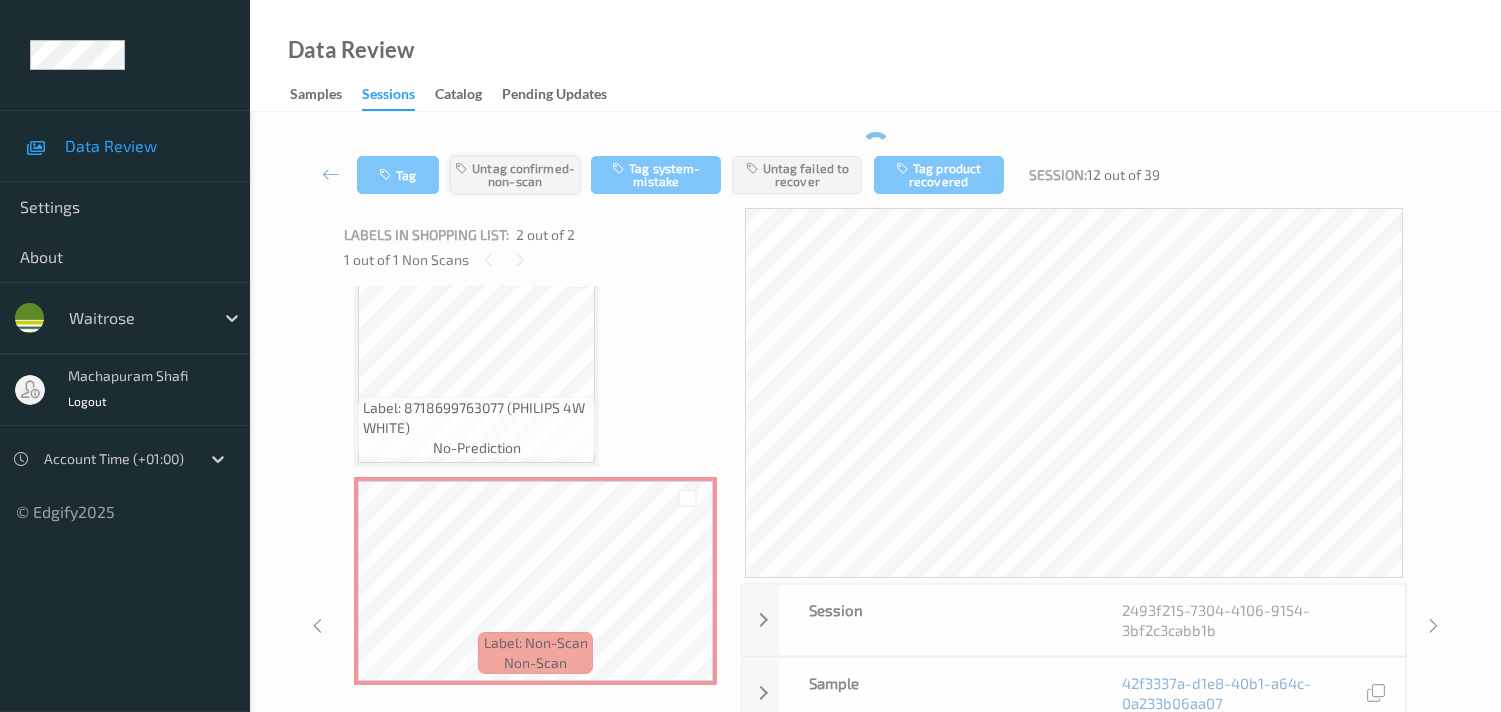 click on "Untag   confirmed-non-scan" at bounding box center (515, 175) 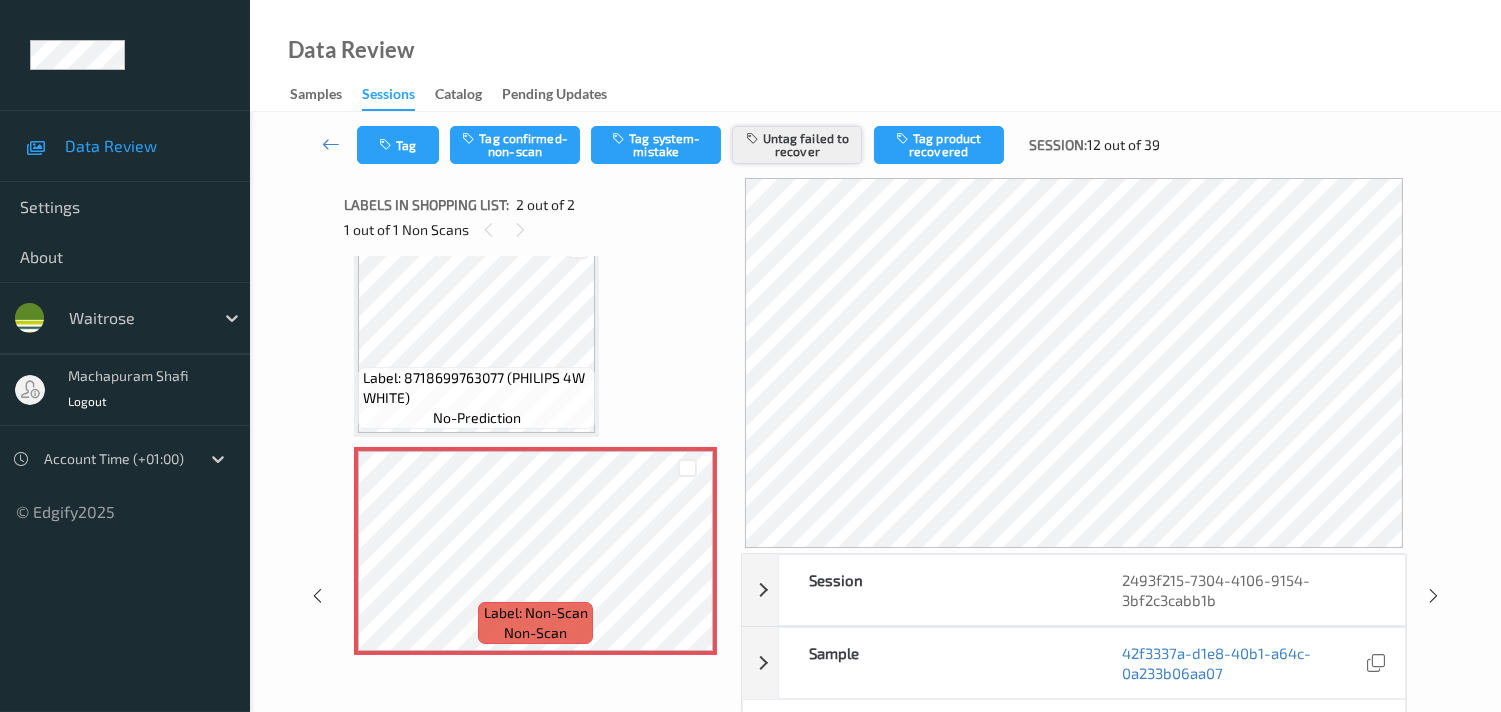 click on "Tag Tag   confirmed-non-scan Tag   system-mistake Untag   failed to recover Tag   product recovered Session: 12 out of 39" at bounding box center (875, 145) 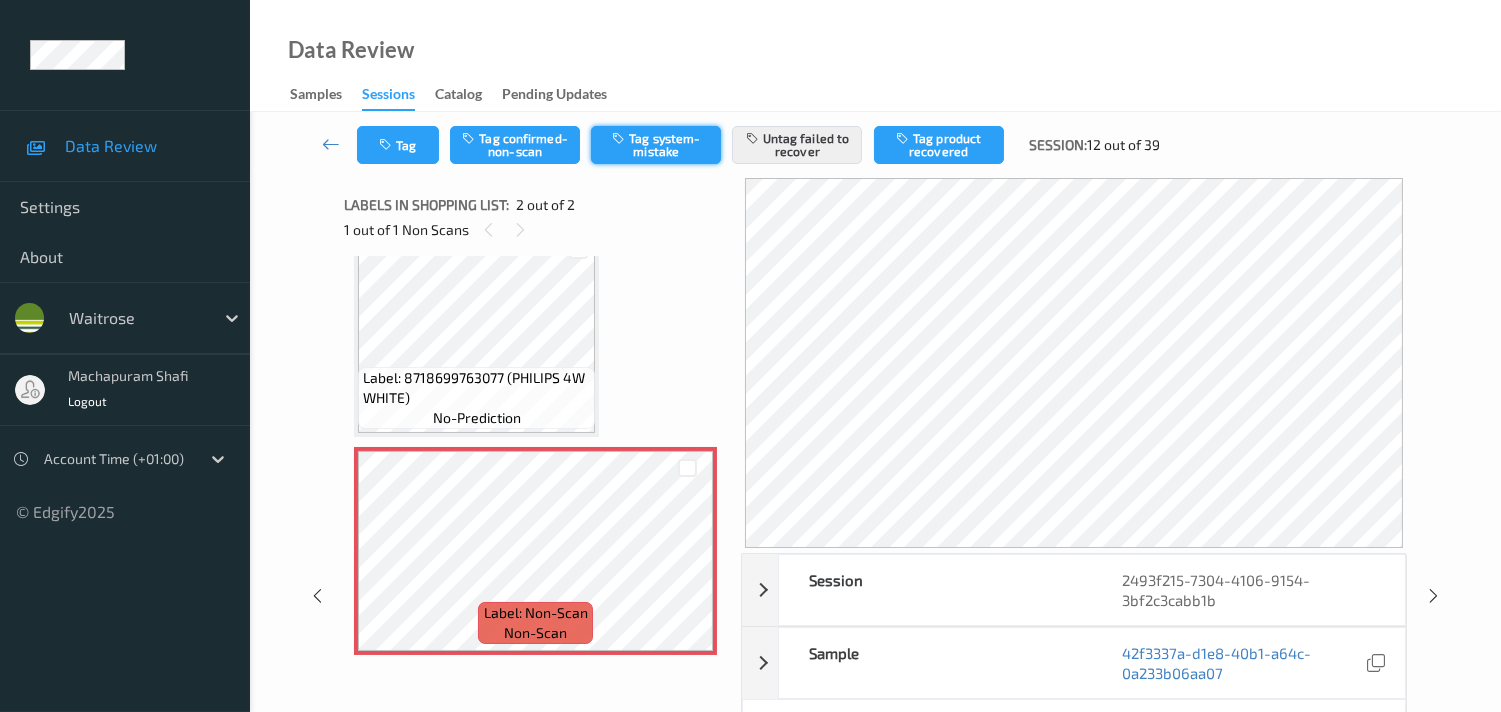 click on "Tag   system-mistake" at bounding box center (656, 145) 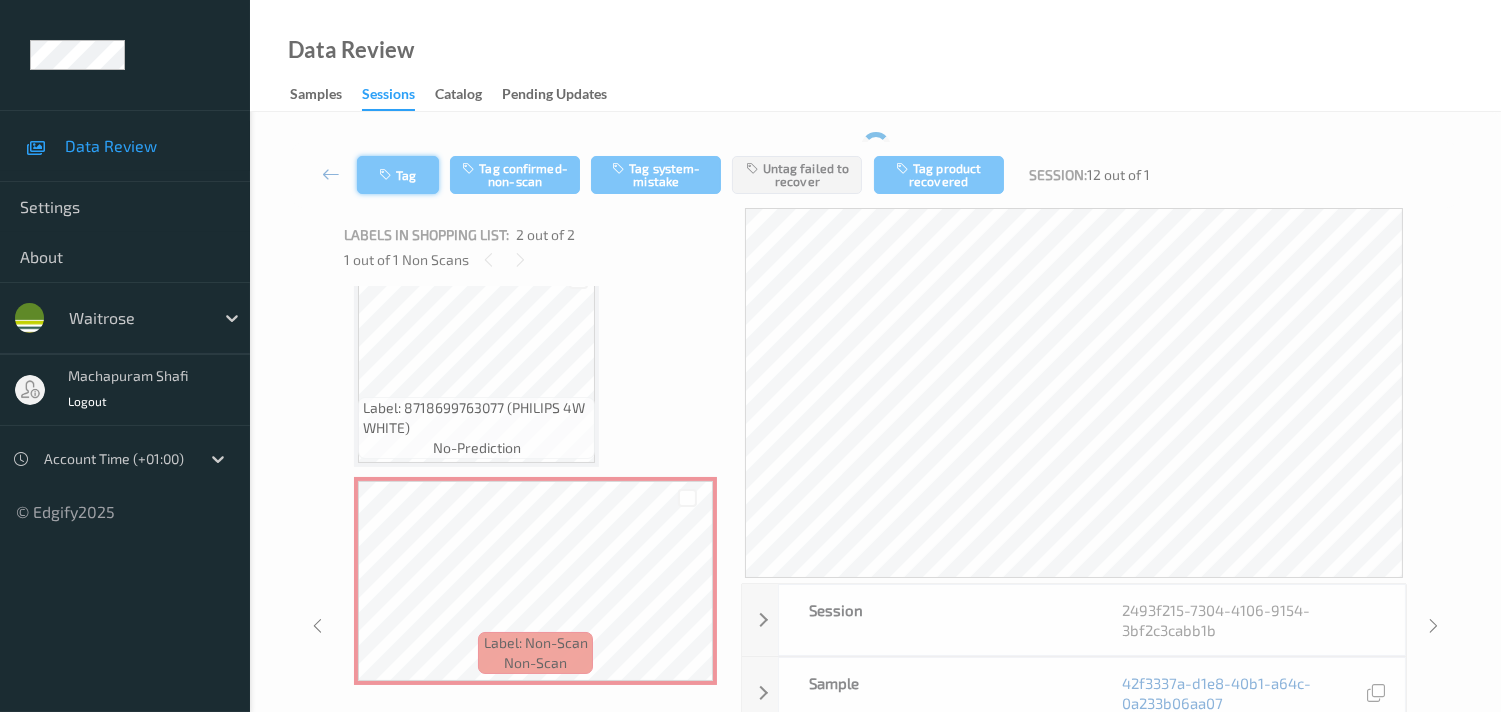 click at bounding box center [387, 175] 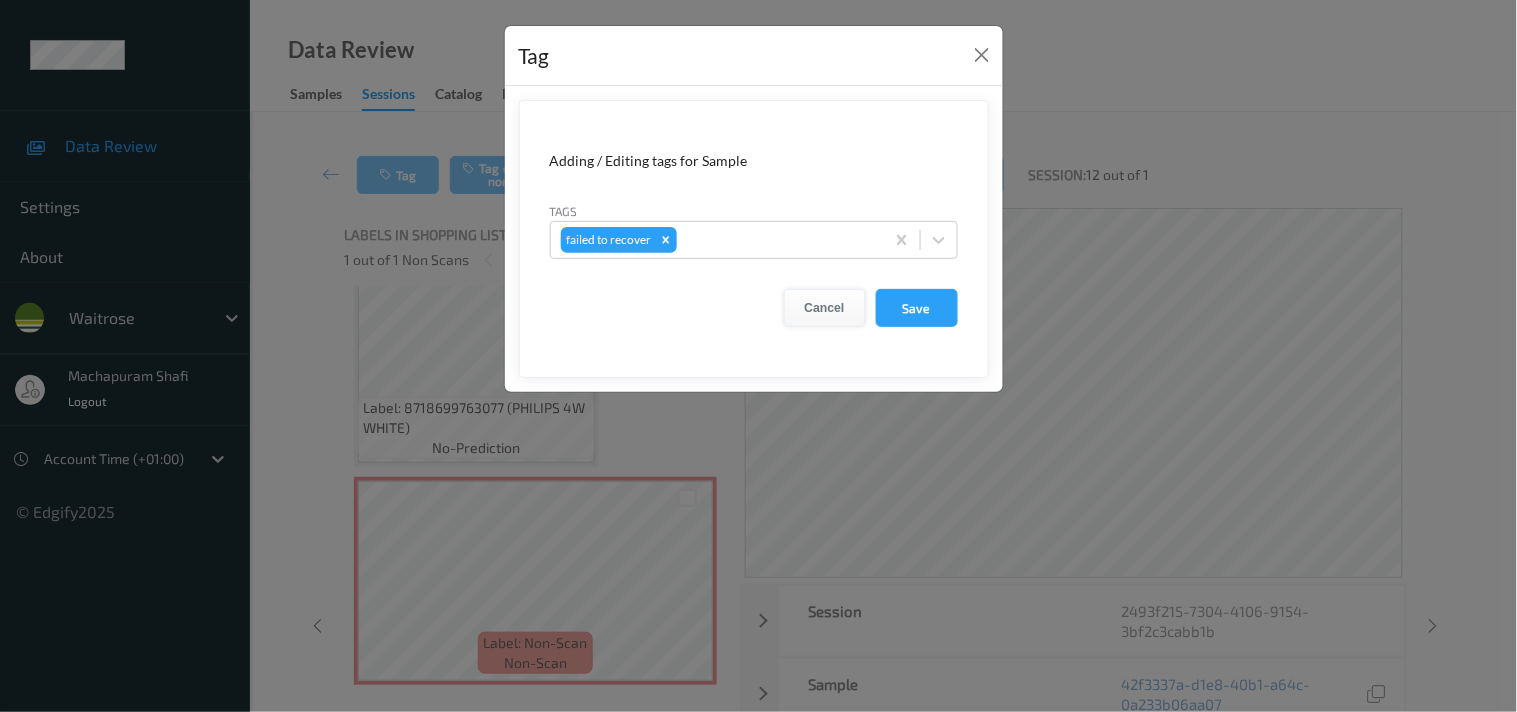 click on "Cancel" at bounding box center [825, 308] 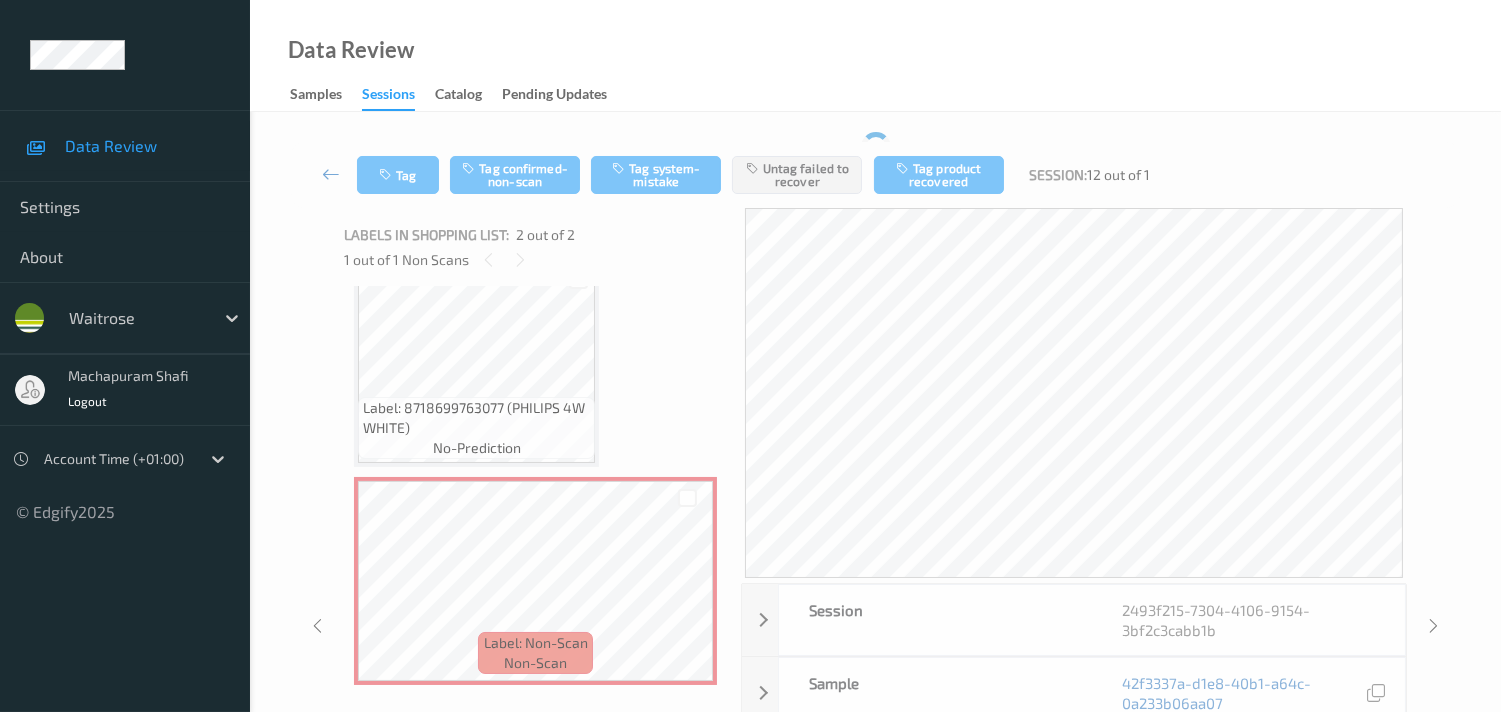 click at bounding box center [331, 174] 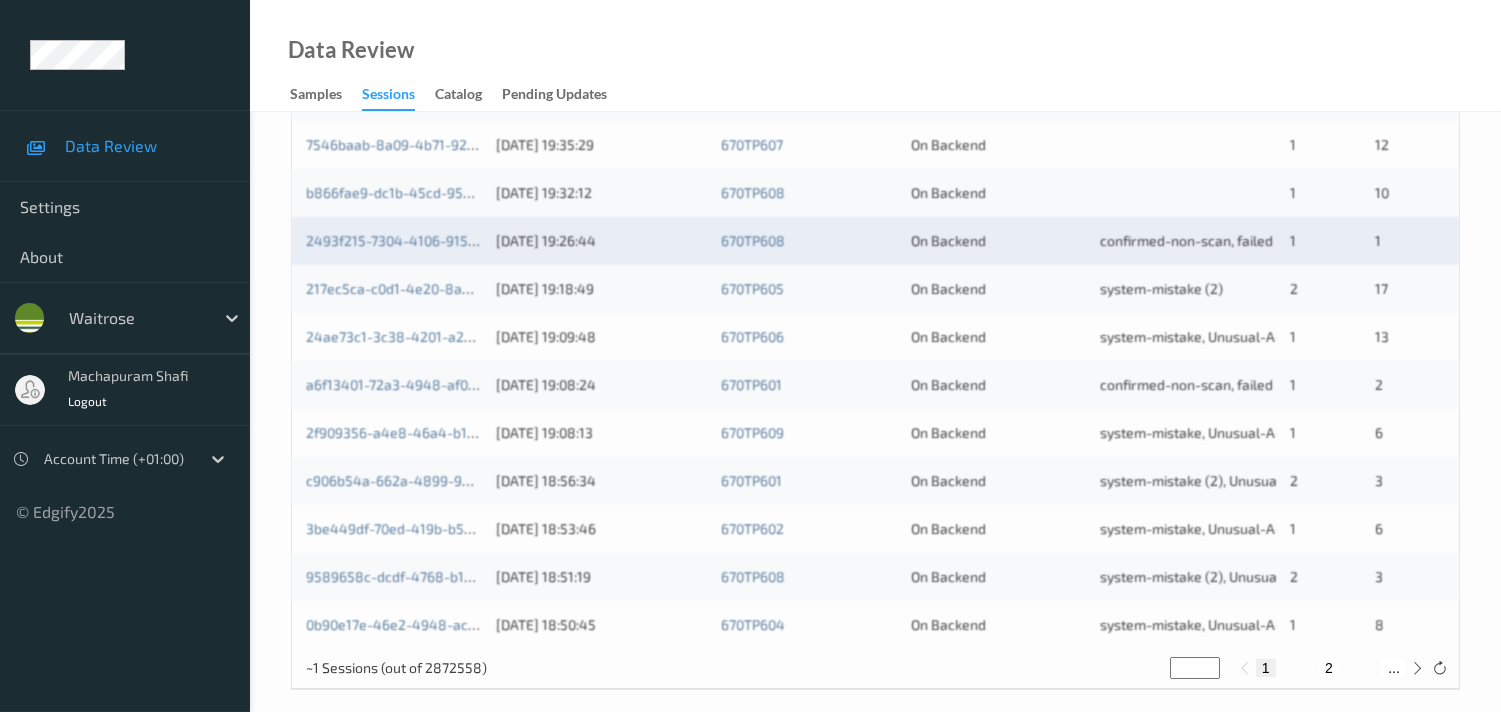 scroll, scrollTop: 951, scrollLeft: 0, axis: vertical 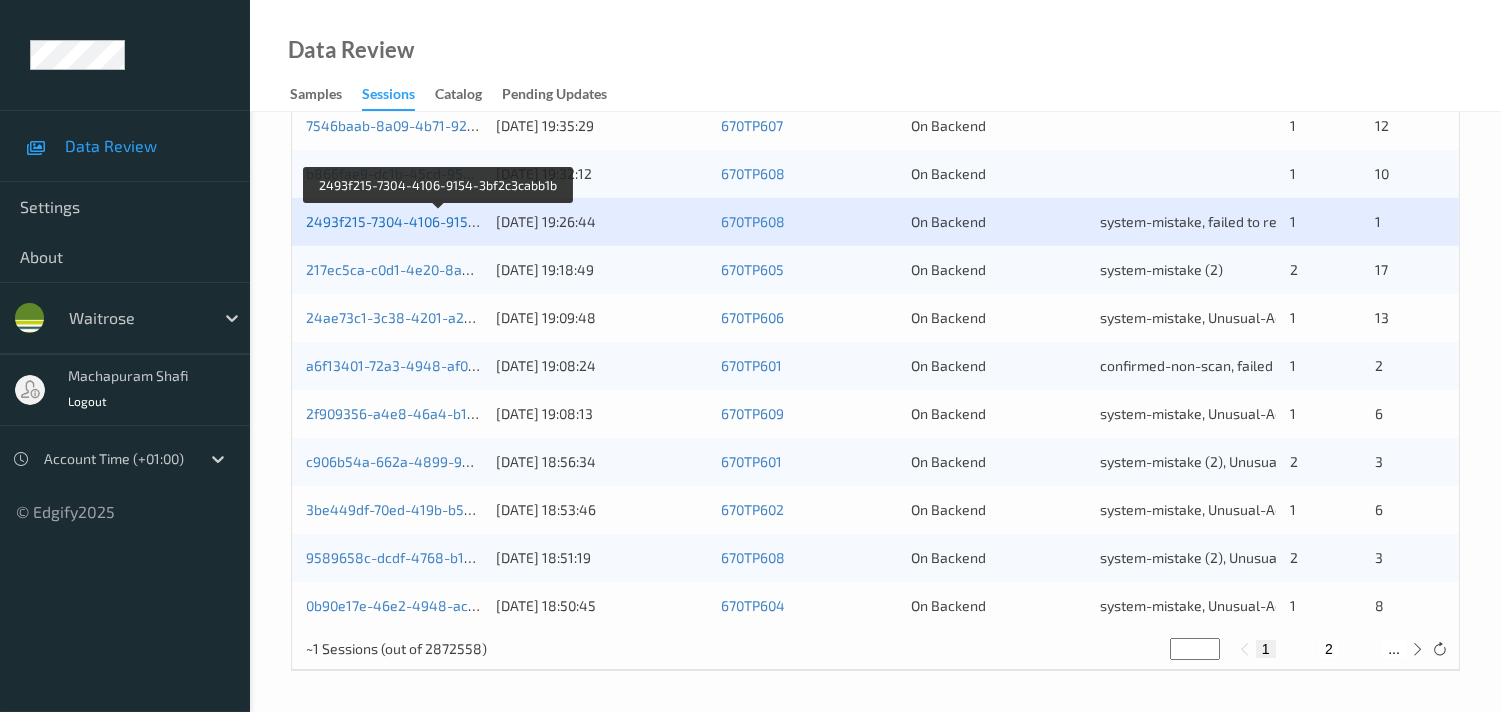 click on "2493f215-7304-4106-9154-3bf2c3cabb1b" at bounding box center [439, 221] 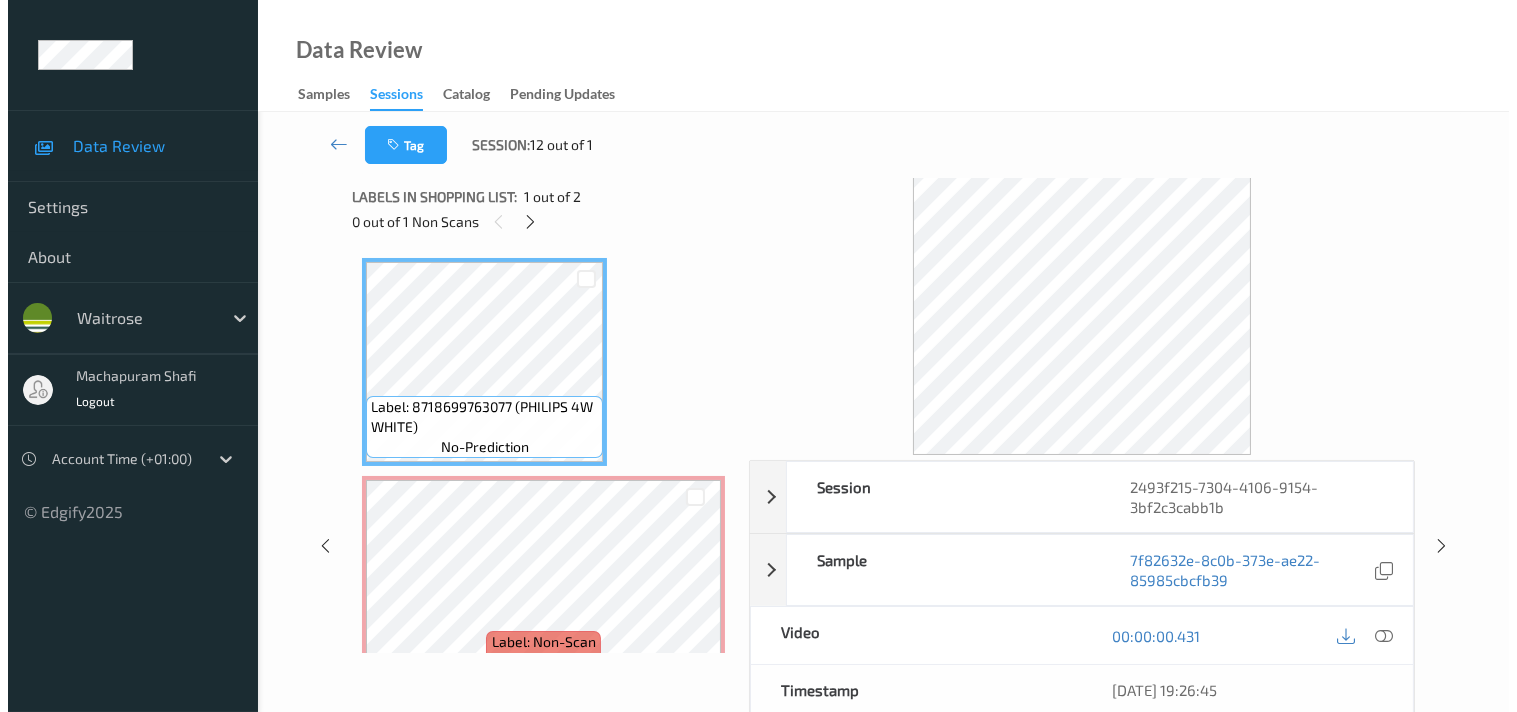scroll, scrollTop: 0, scrollLeft: 0, axis: both 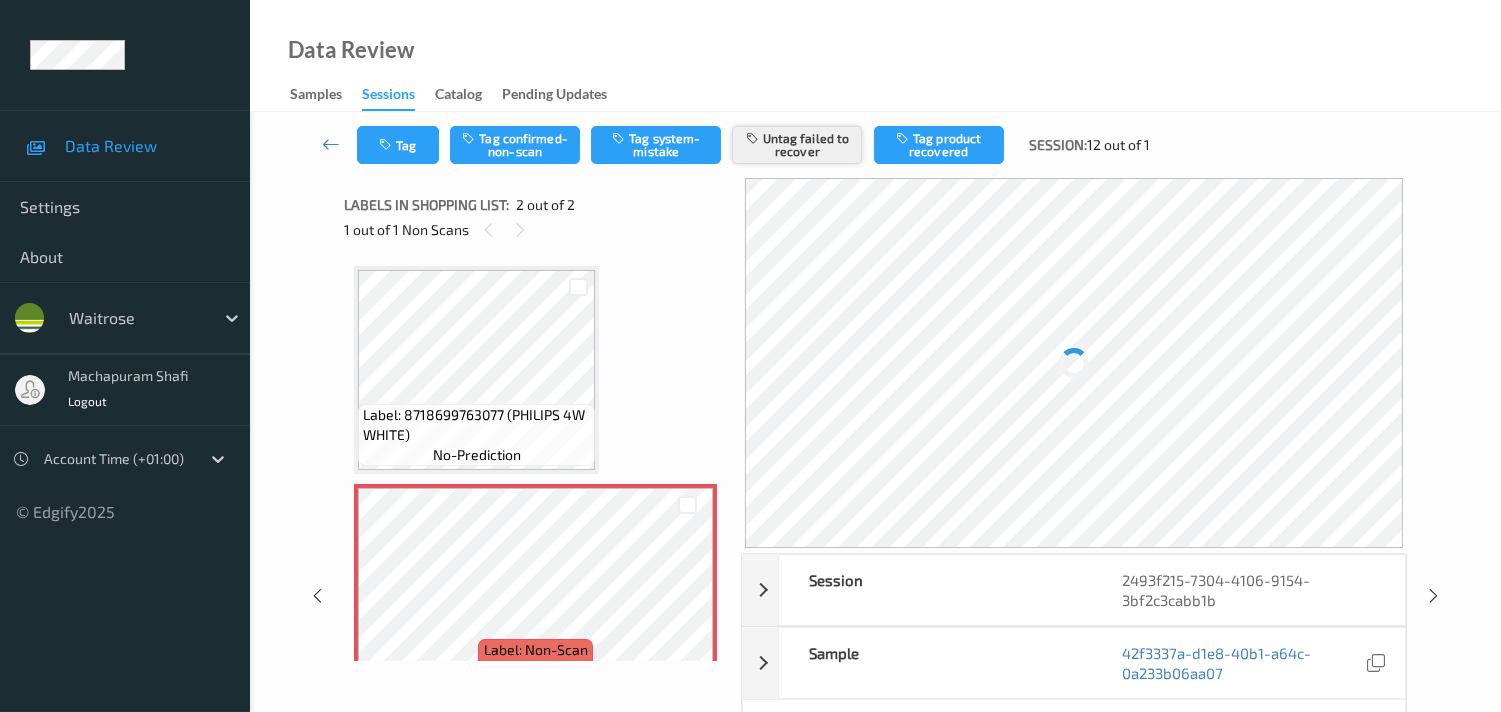 click on "Untag   failed to recover" at bounding box center [797, 145] 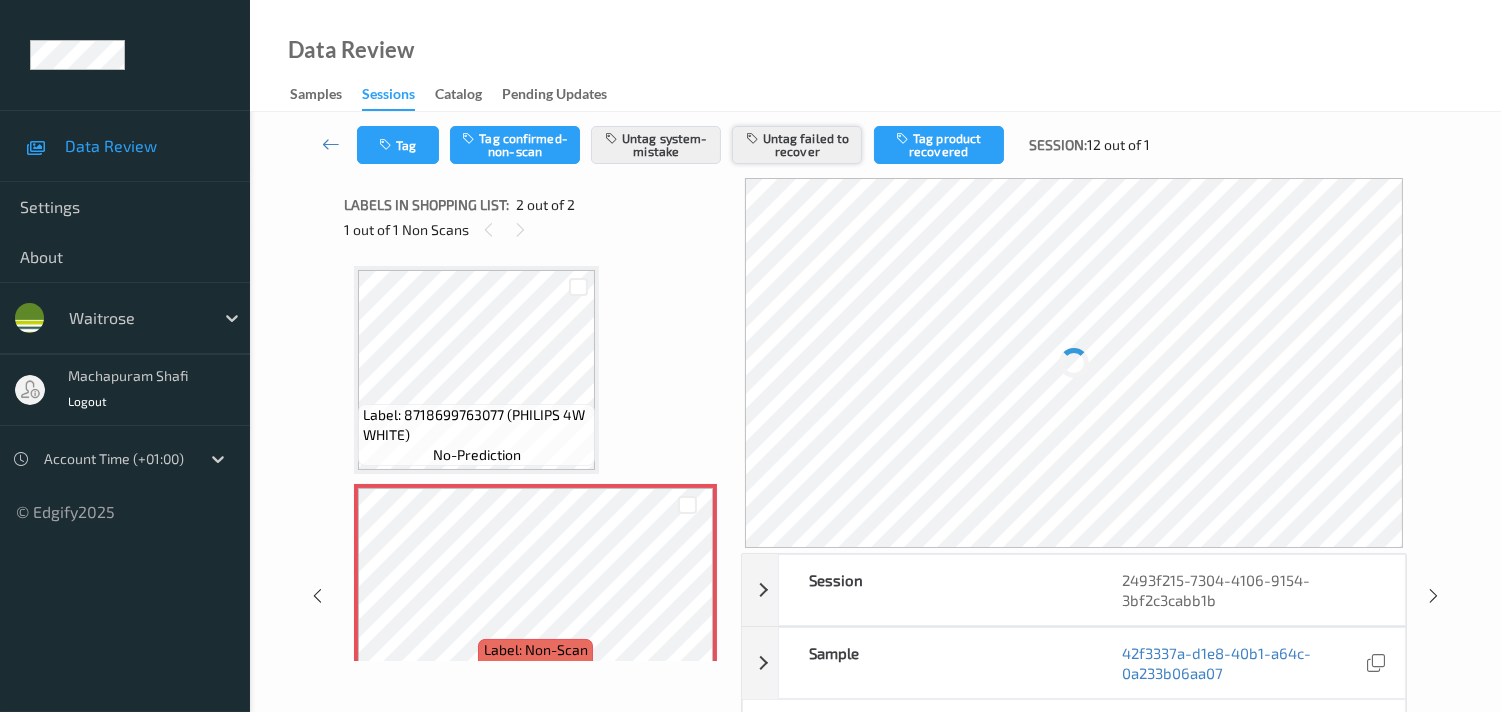 click on "Untag   failed to recover" at bounding box center (797, 145) 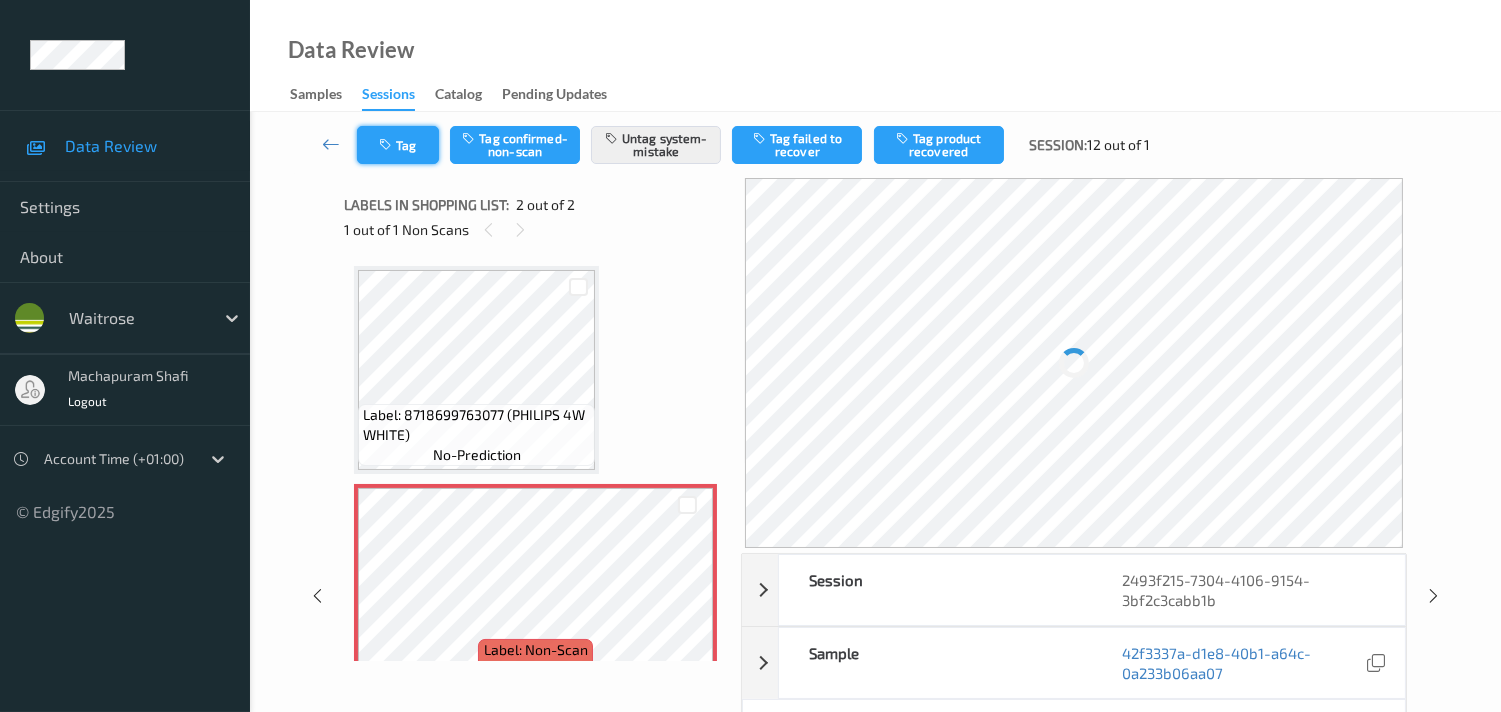 click on "Tag" at bounding box center (398, 145) 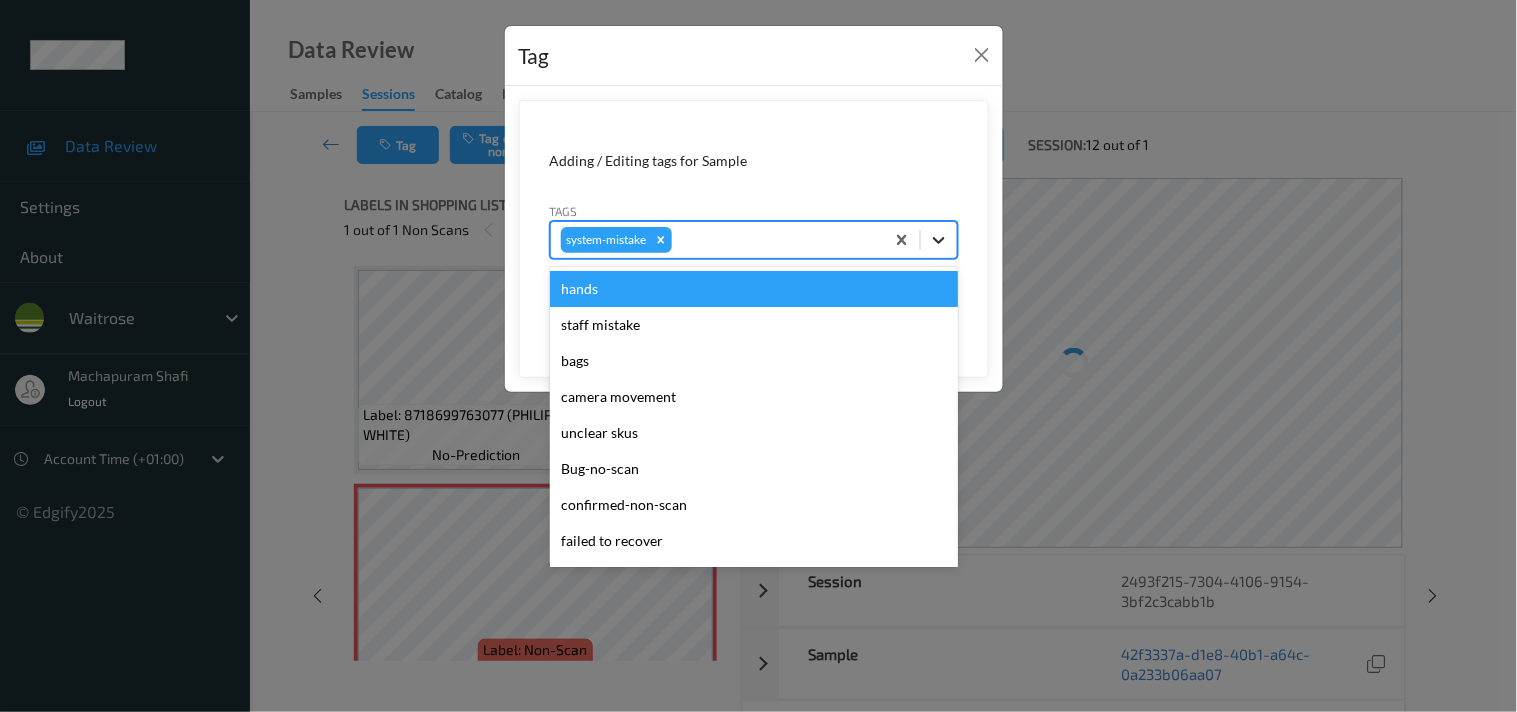 click 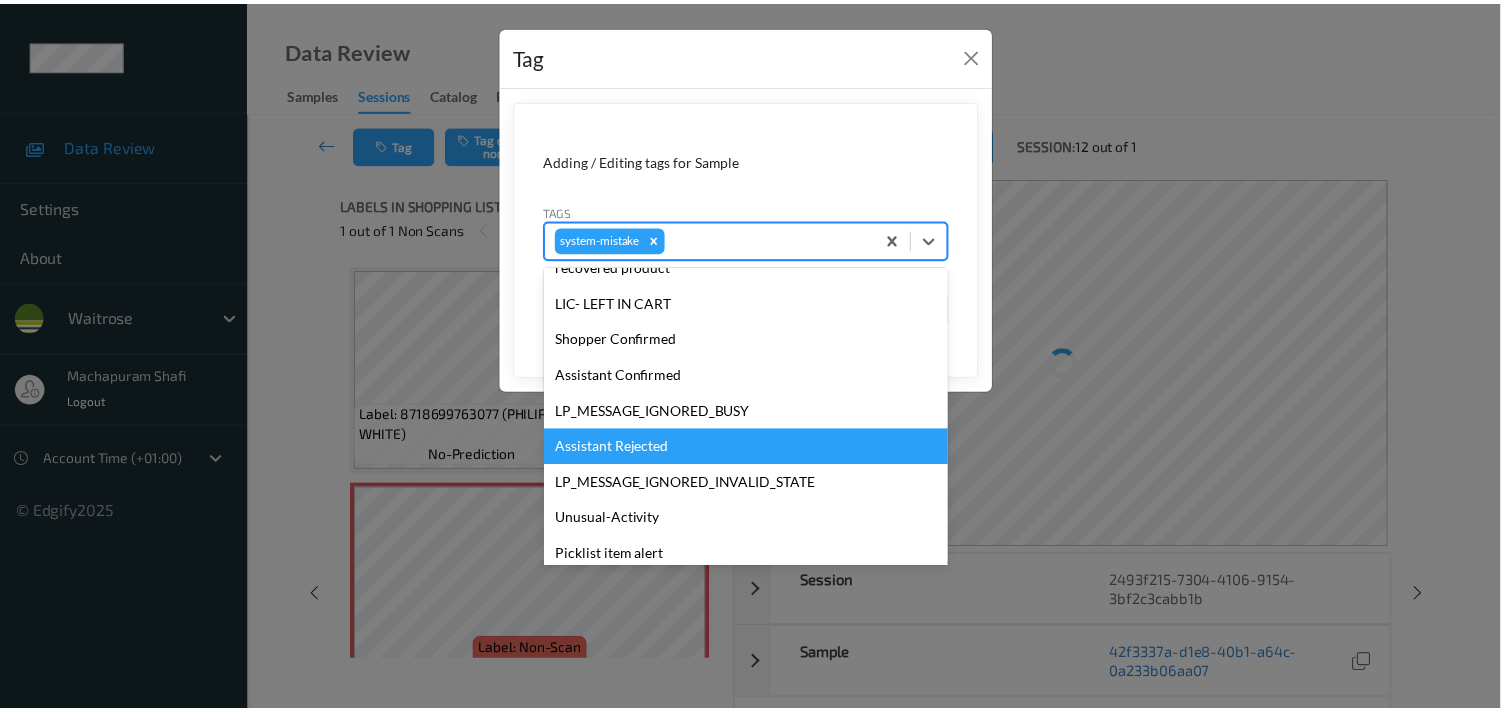 scroll, scrollTop: 355, scrollLeft: 0, axis: vertical 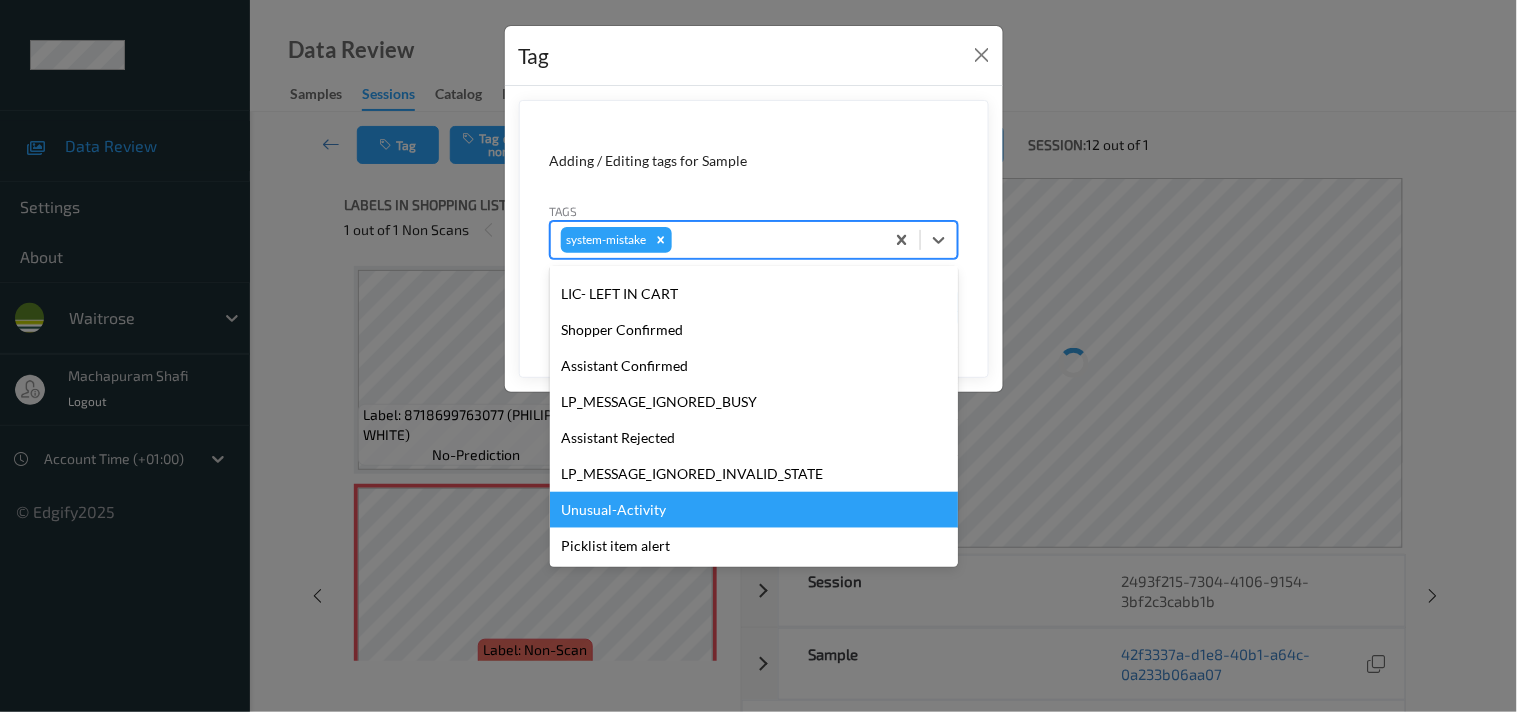 click on "Unusual-Activity" at bounding box center (754, 510) 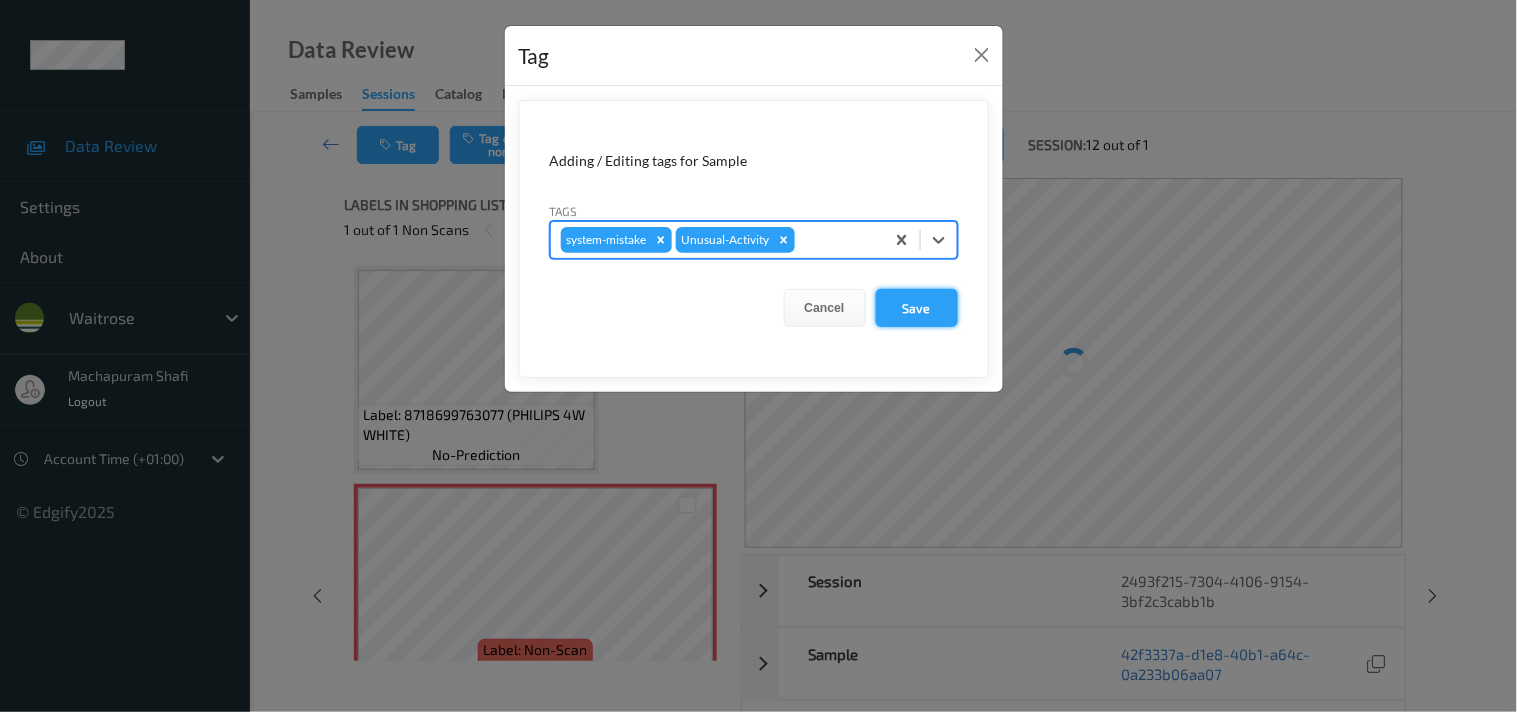 click on "Save" at bounding box center [917, 308] 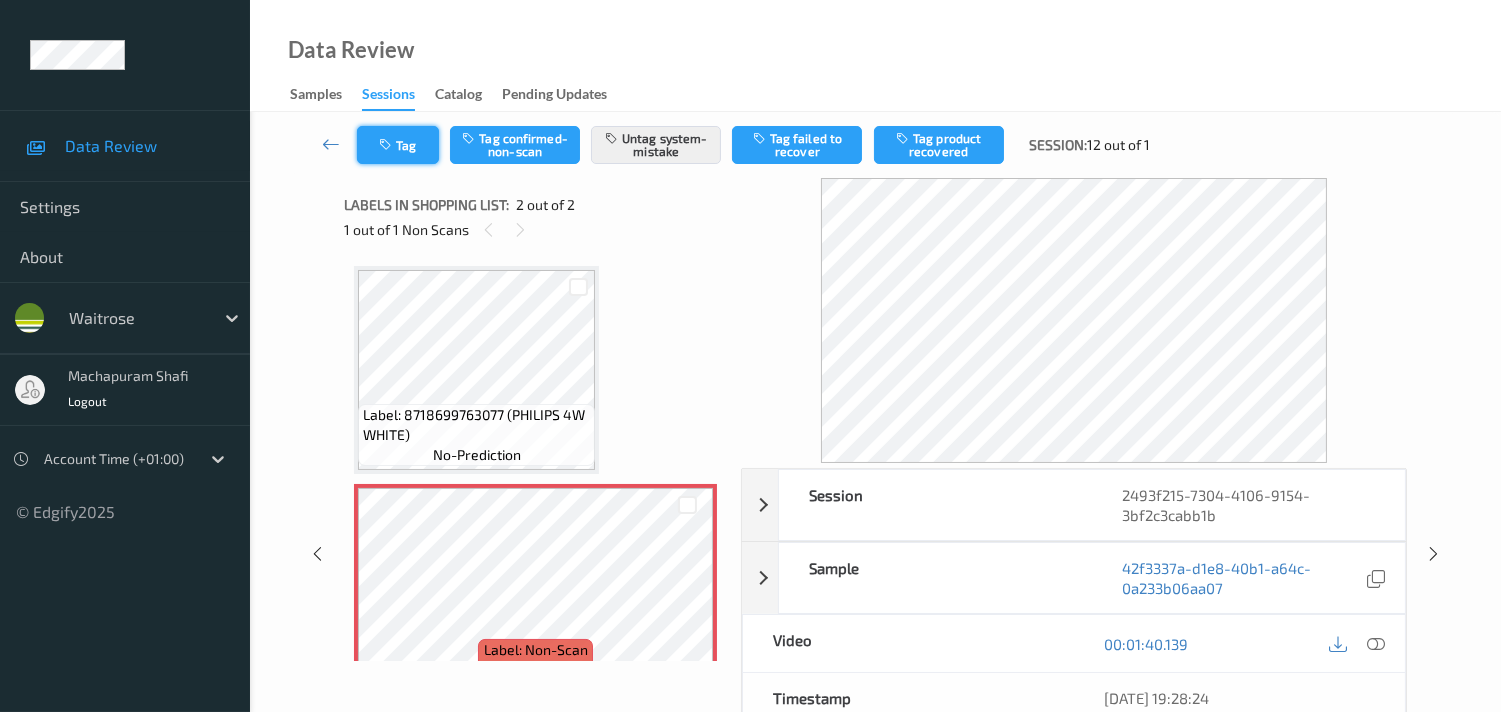 click on "Tag" at bounding box center (398, 145) 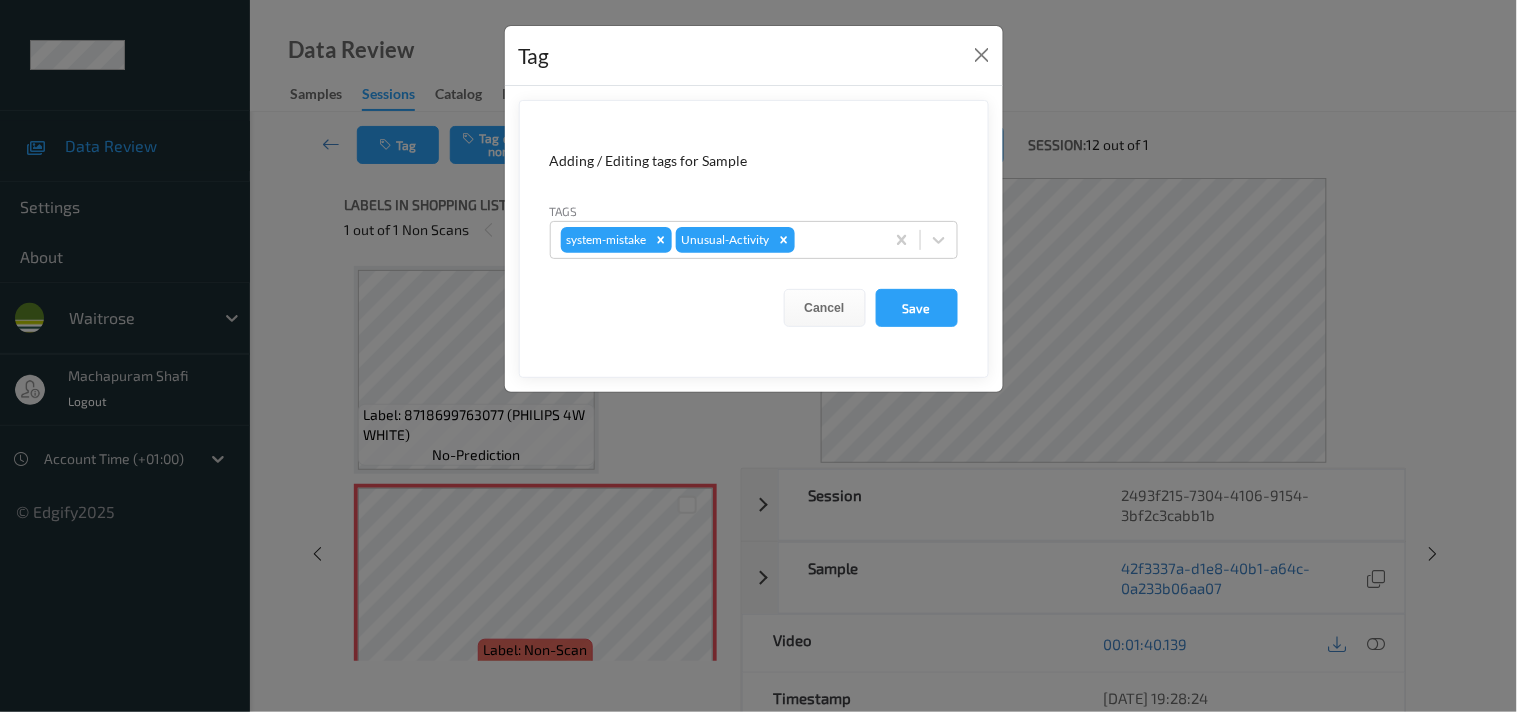 click on "Tag Adding / Editing tags for Sample   Tags system-mistake Unusual-Activity Cancel Save" at bounding box center (758, 356) 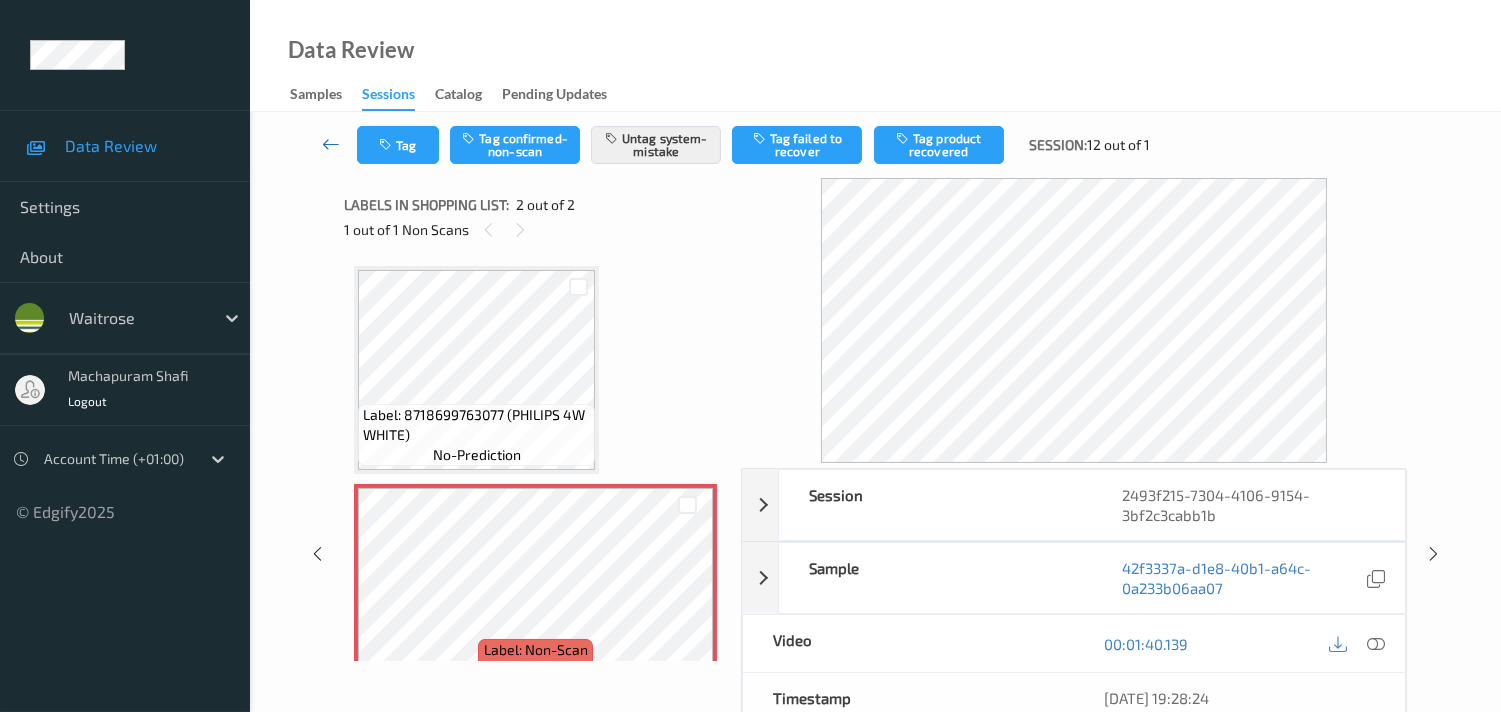 click at bounding box center (331, 144) 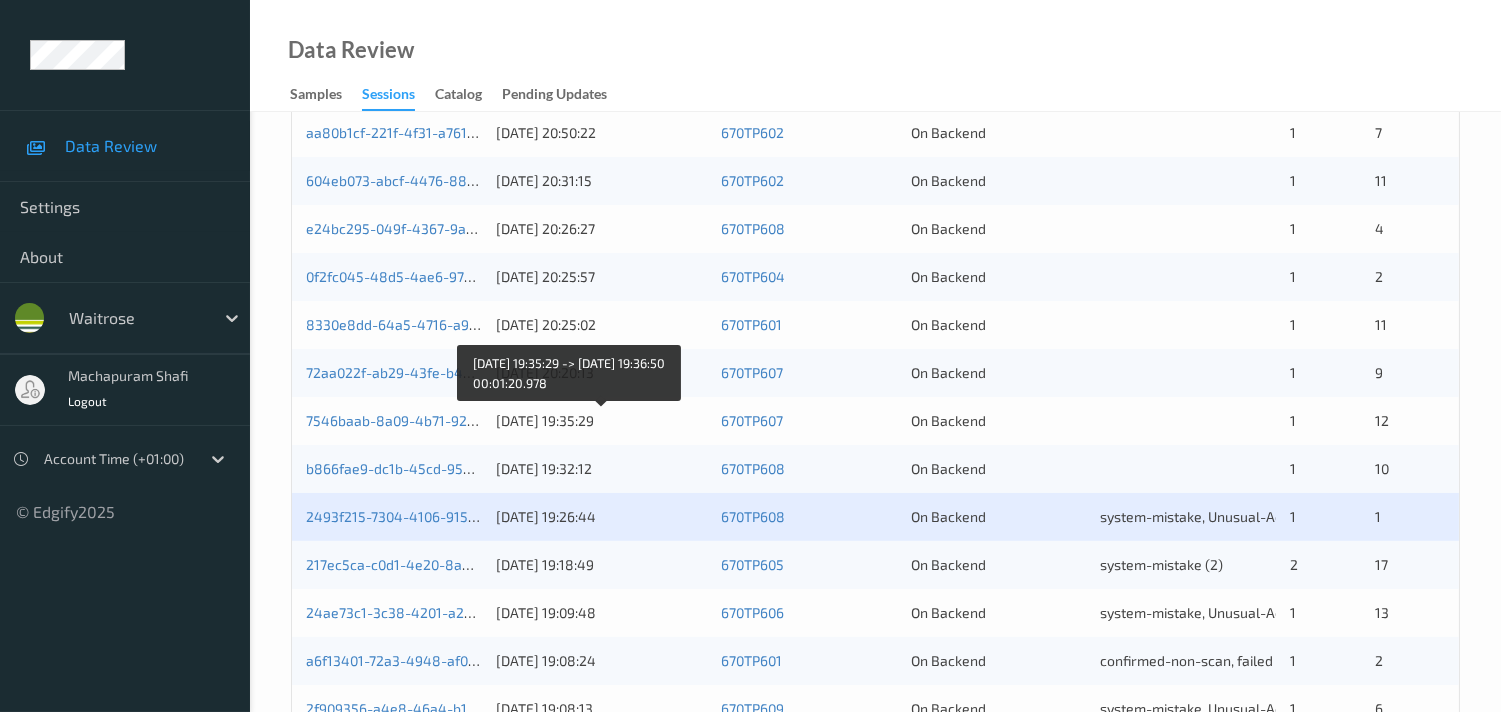 scroll, scrollTop: 666, scrollLeft: 0, axis: vertical 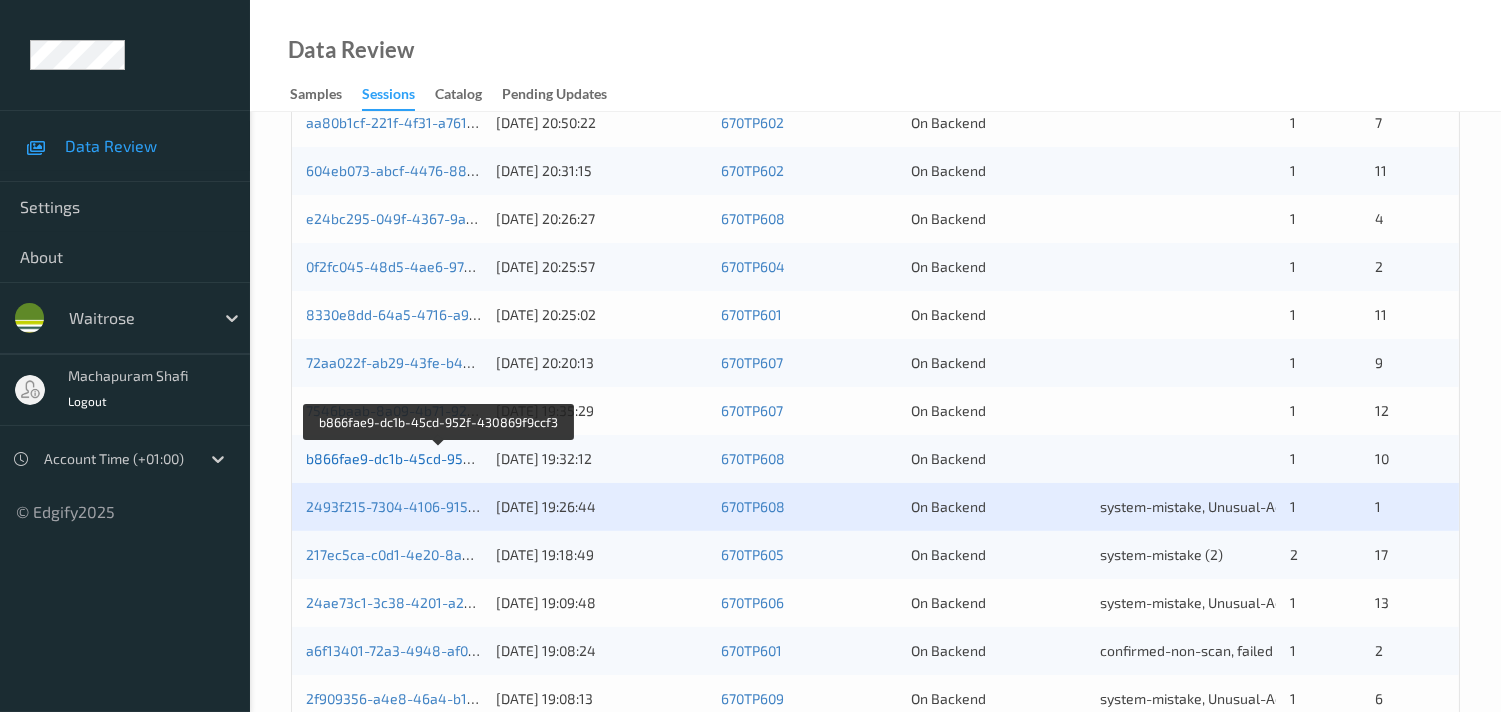 click on "b866fae9-dc1b-45cd-952f-430869f9ccf3" at bounding box center (439, 458) 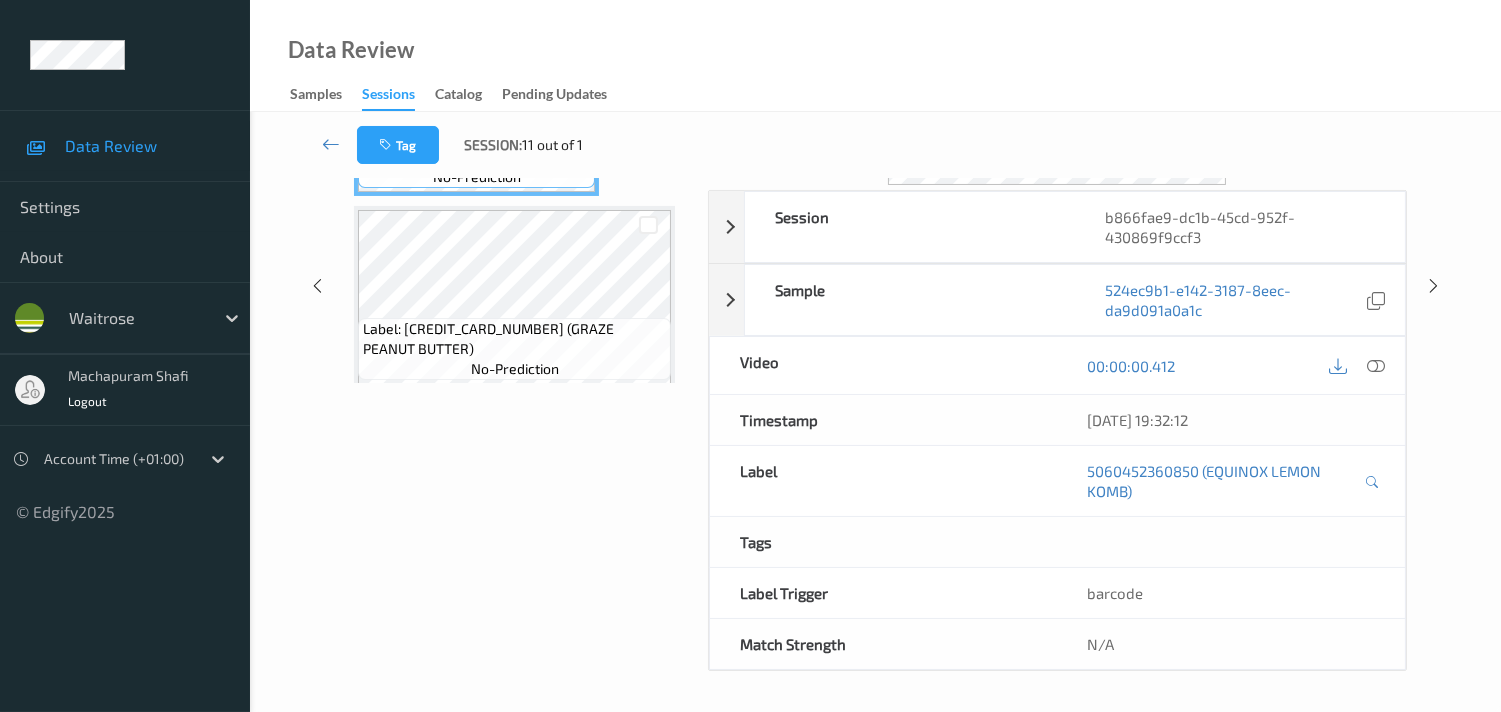 scroll, scrollTop: 280, scrollLeft: 0, axis: vertical 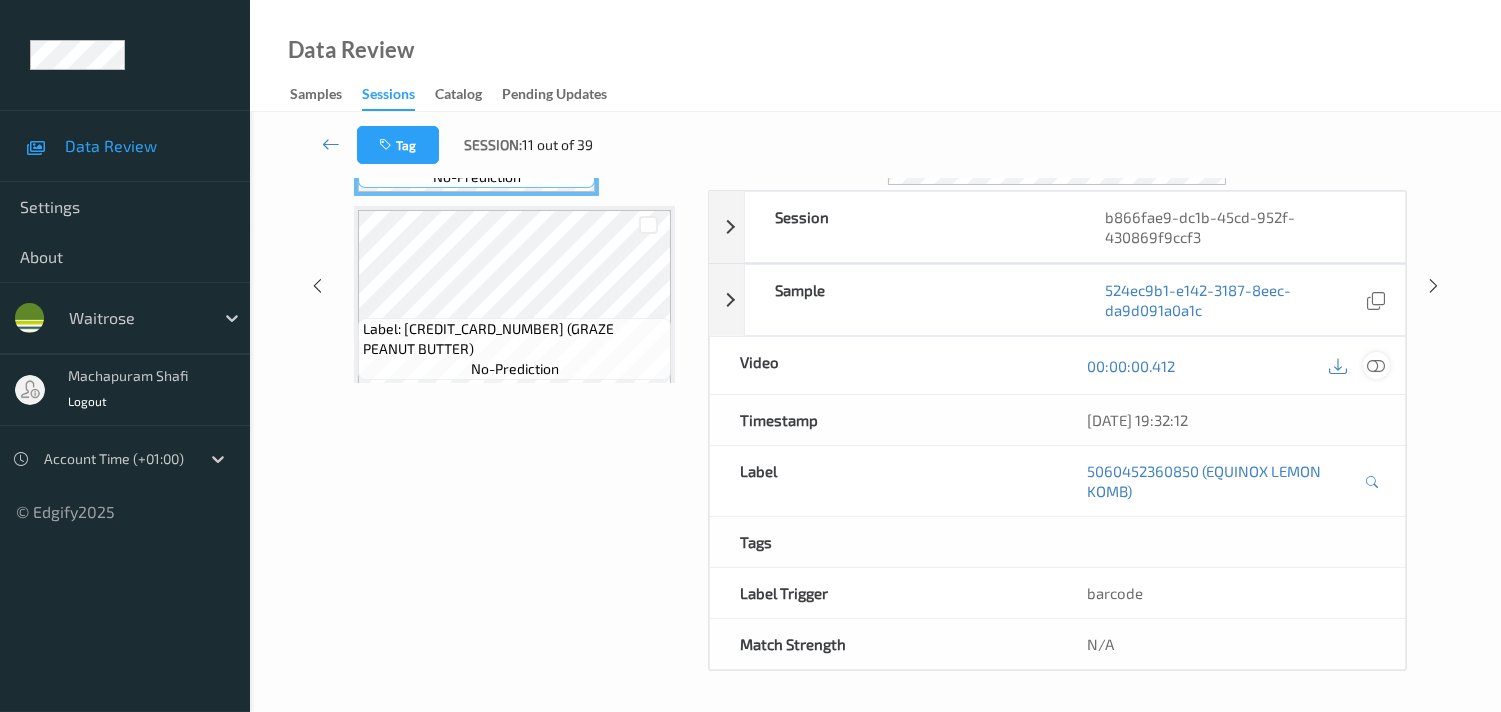 click at bounding box center [1376, 366] 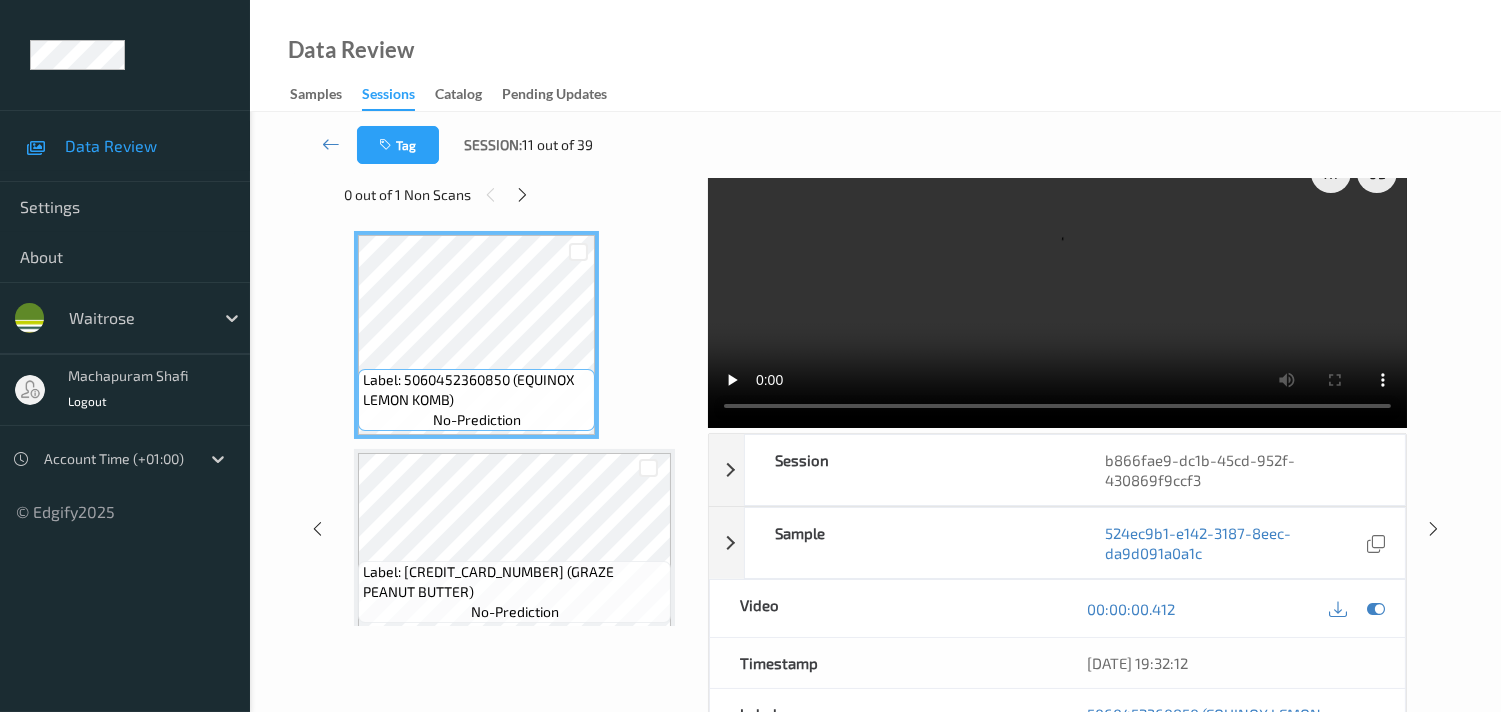 scroll, scrollTop: 0, scrollLeft: 0, axis: both 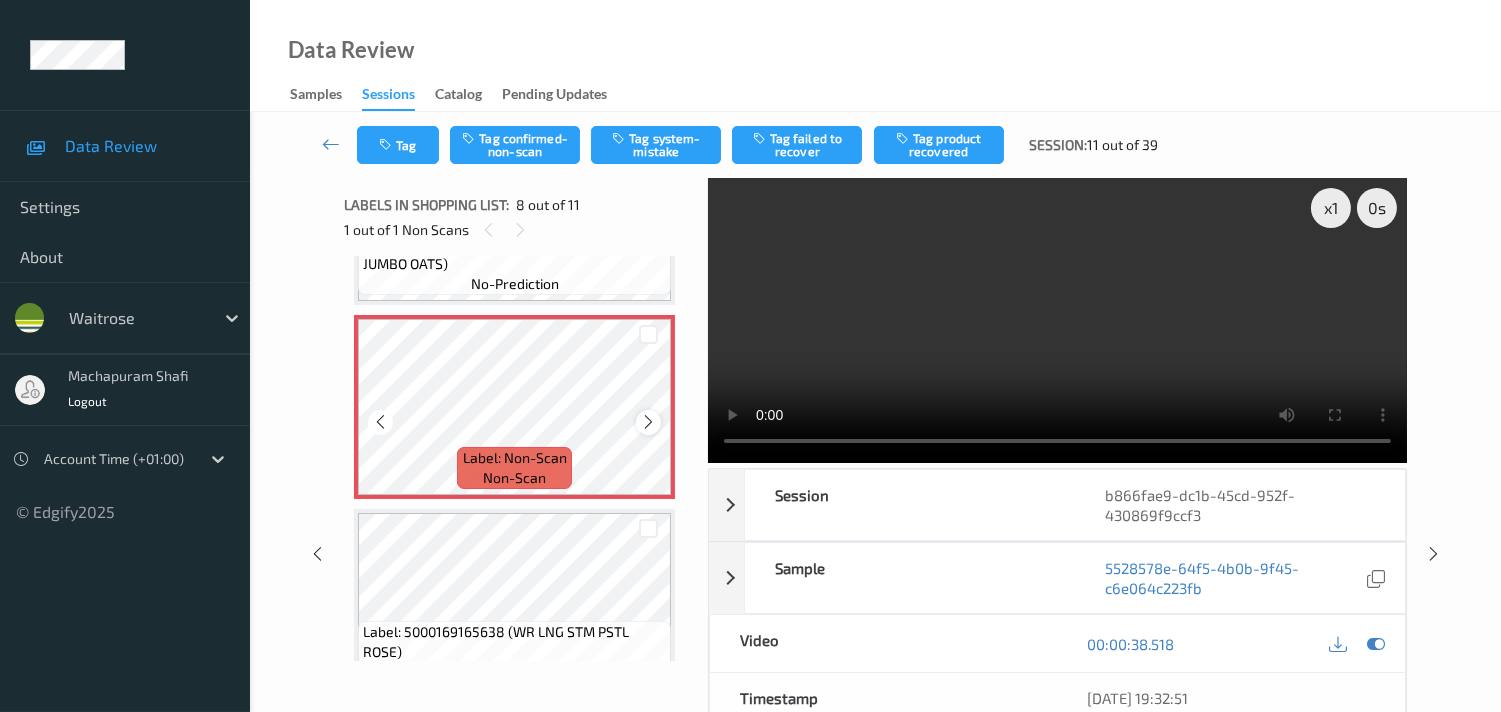 click at bounding box center (648, 422) 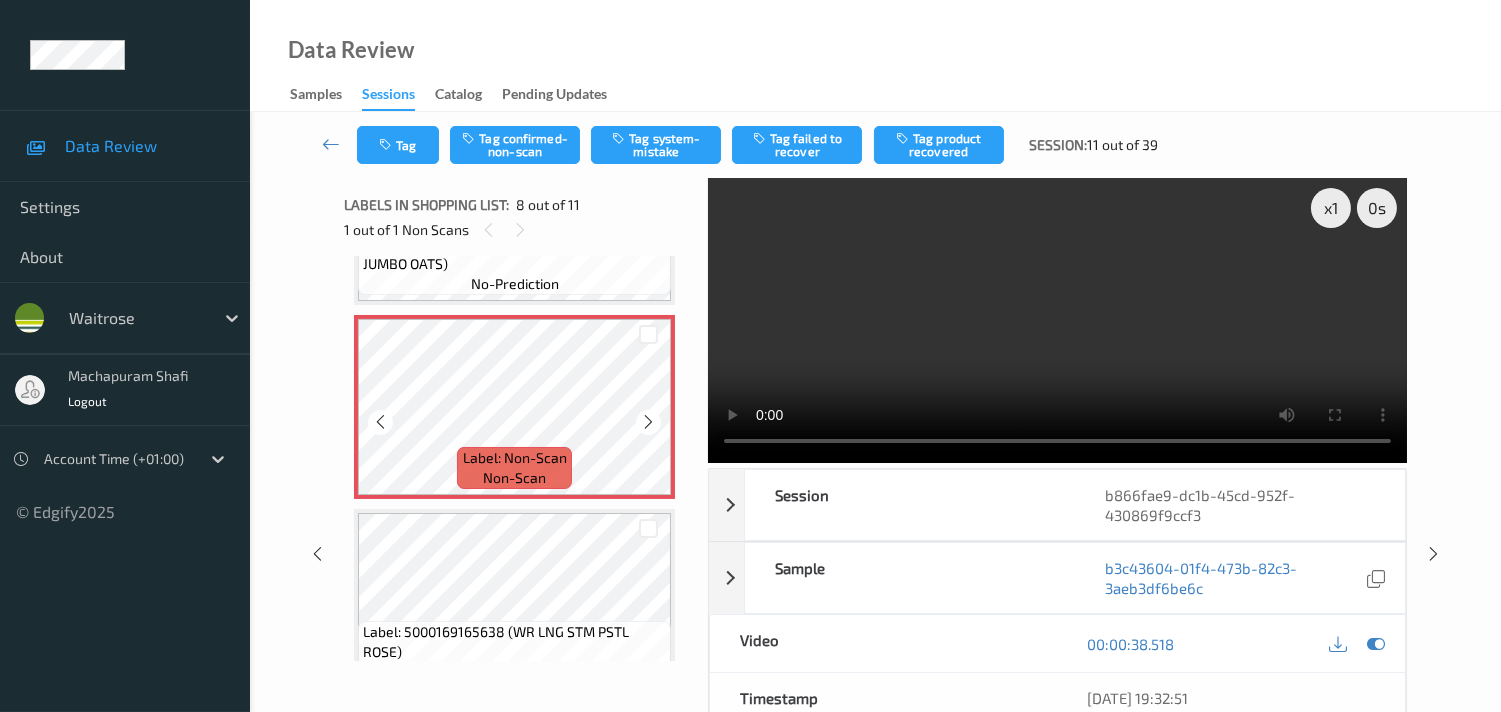 click at bounding box center (648, 422) 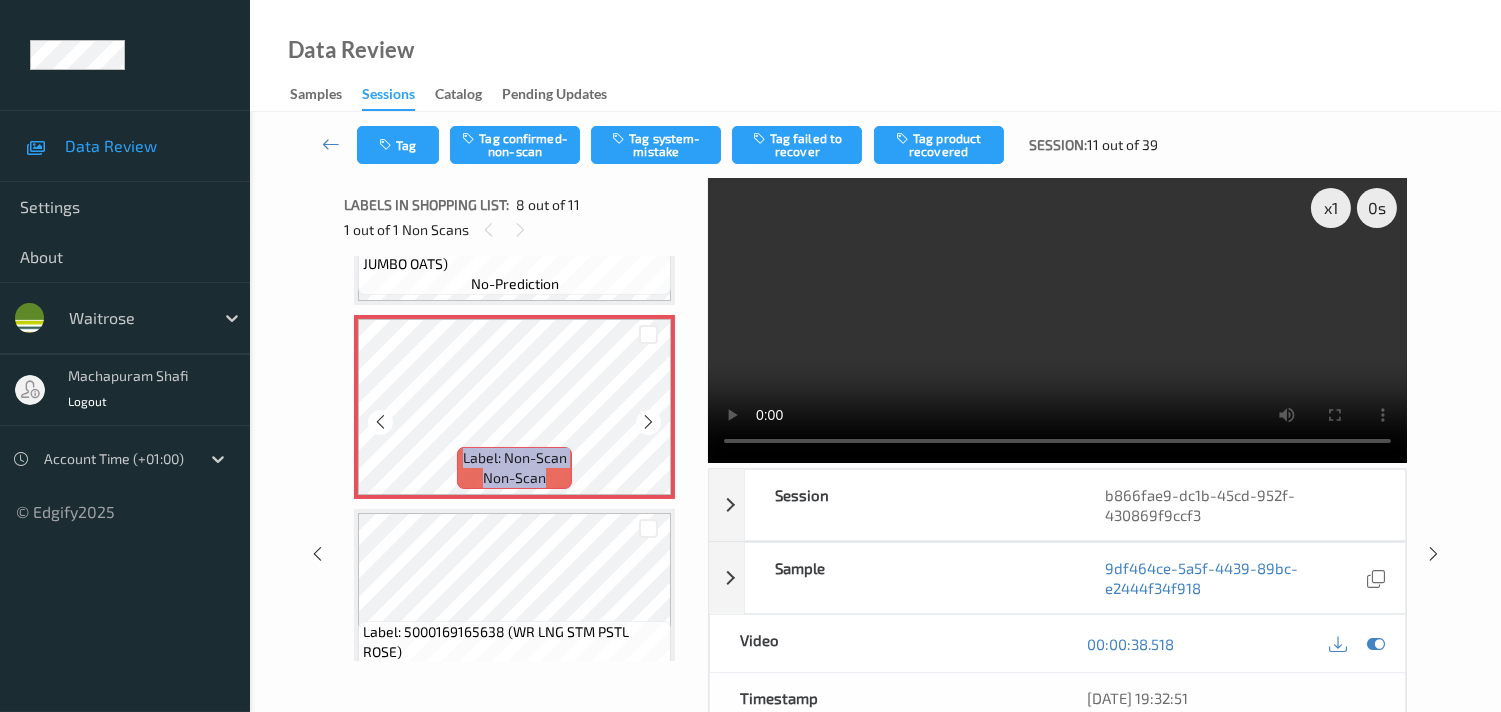 click at bounding box center [648, 422] 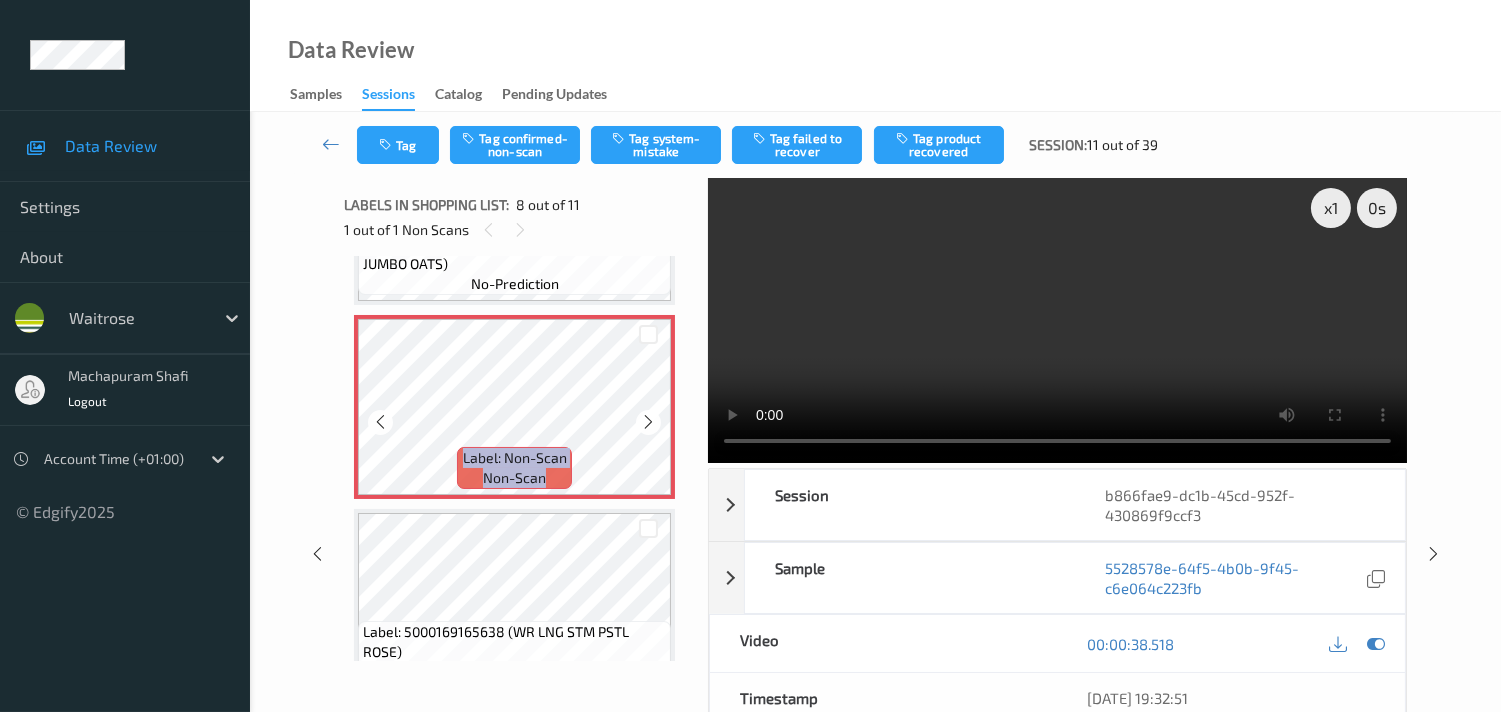 click at bounding box center (648, 422) 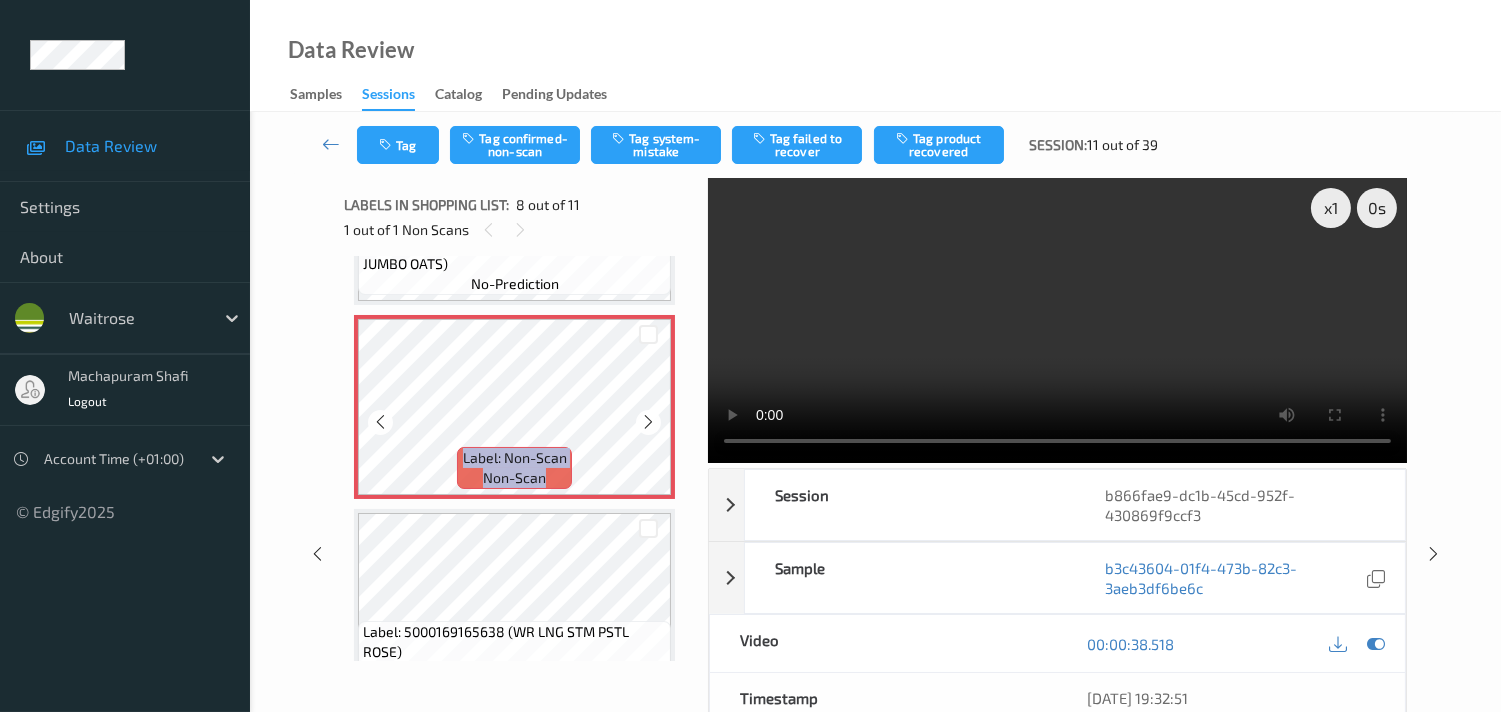 click at bounding box center [648, 422] 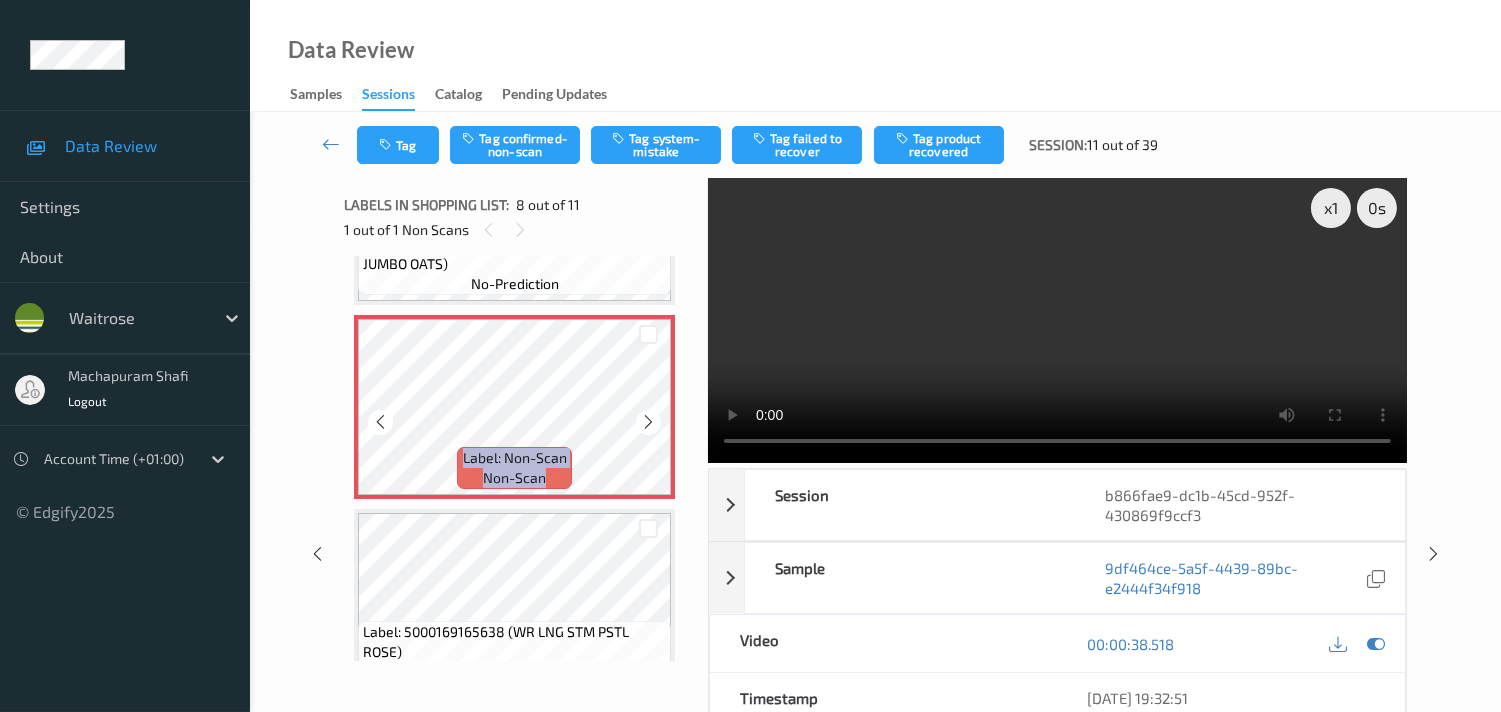 click at bounding box center (648, 422) 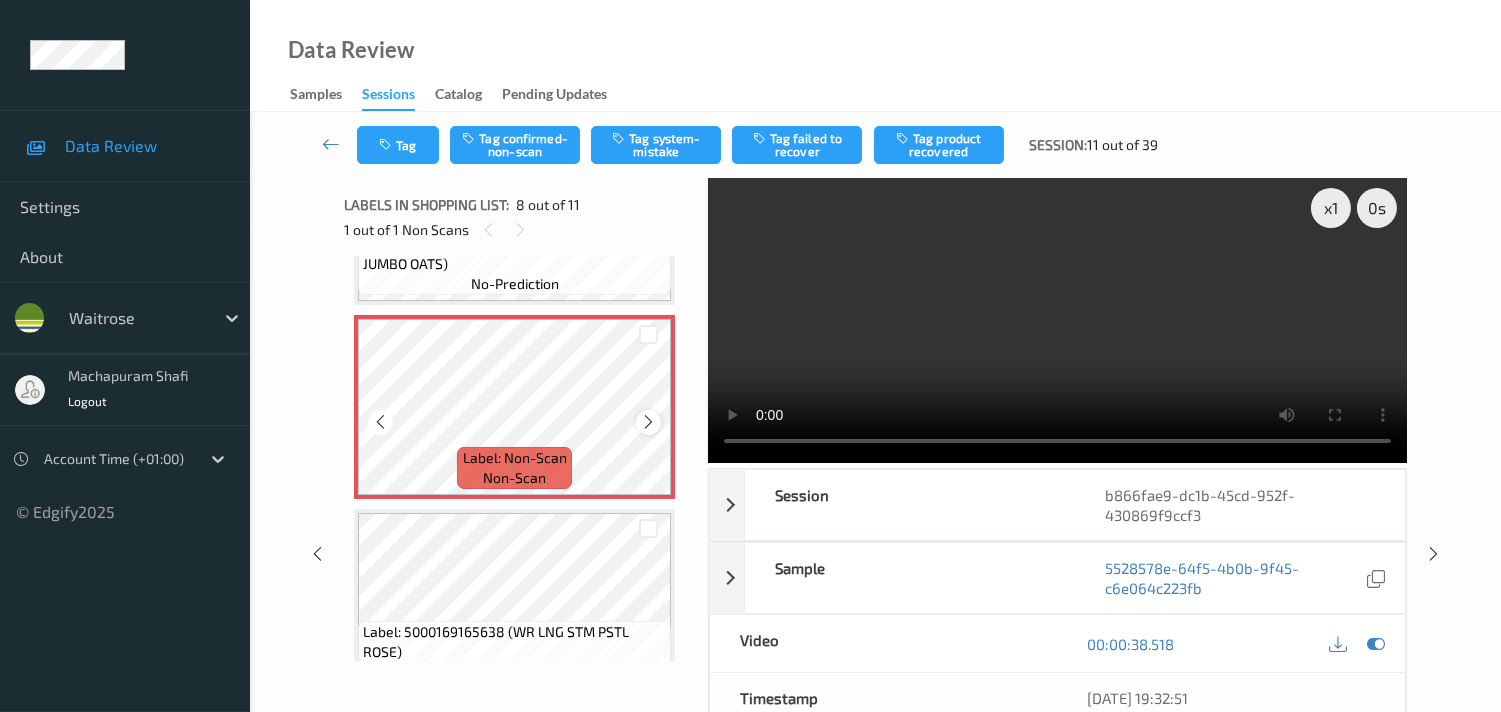 click at bounding box center [648, 422] 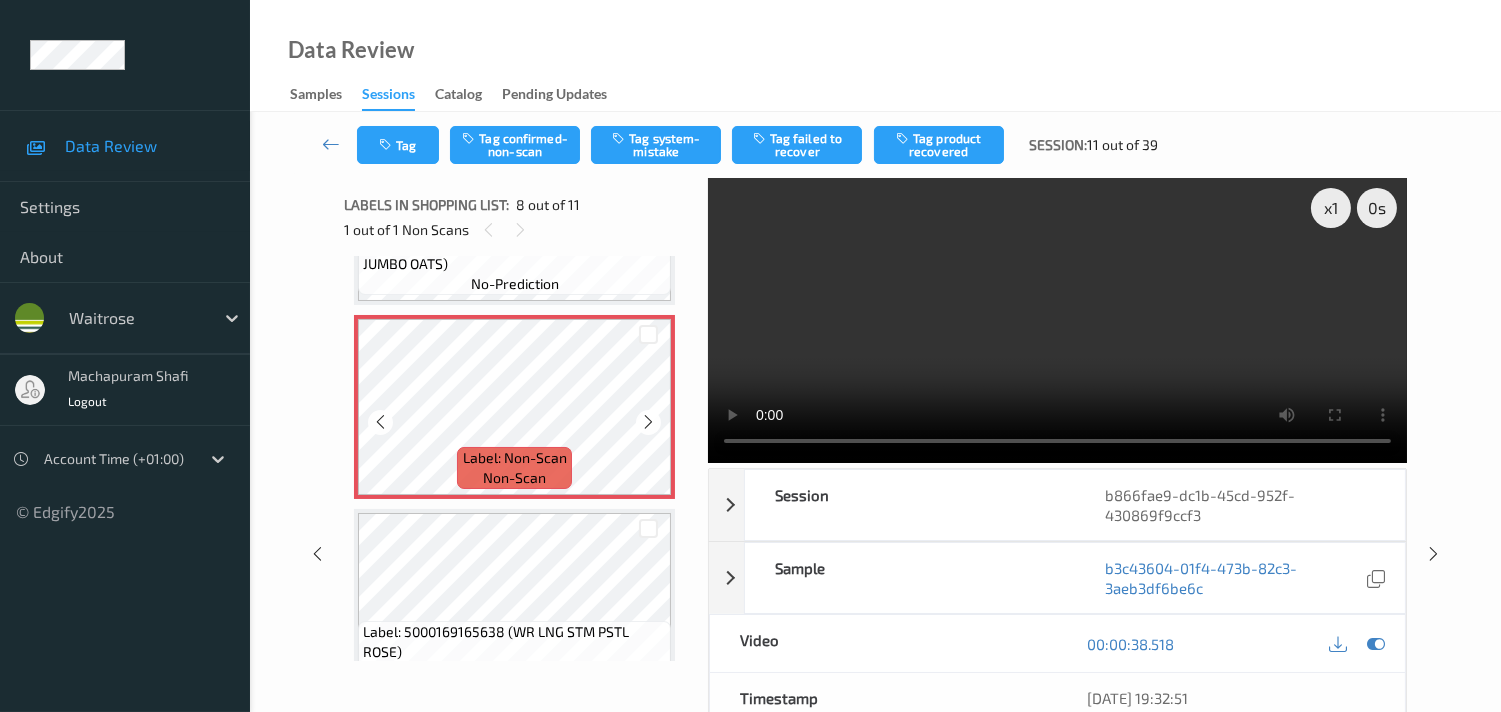 click at bounding box center (648, 422) 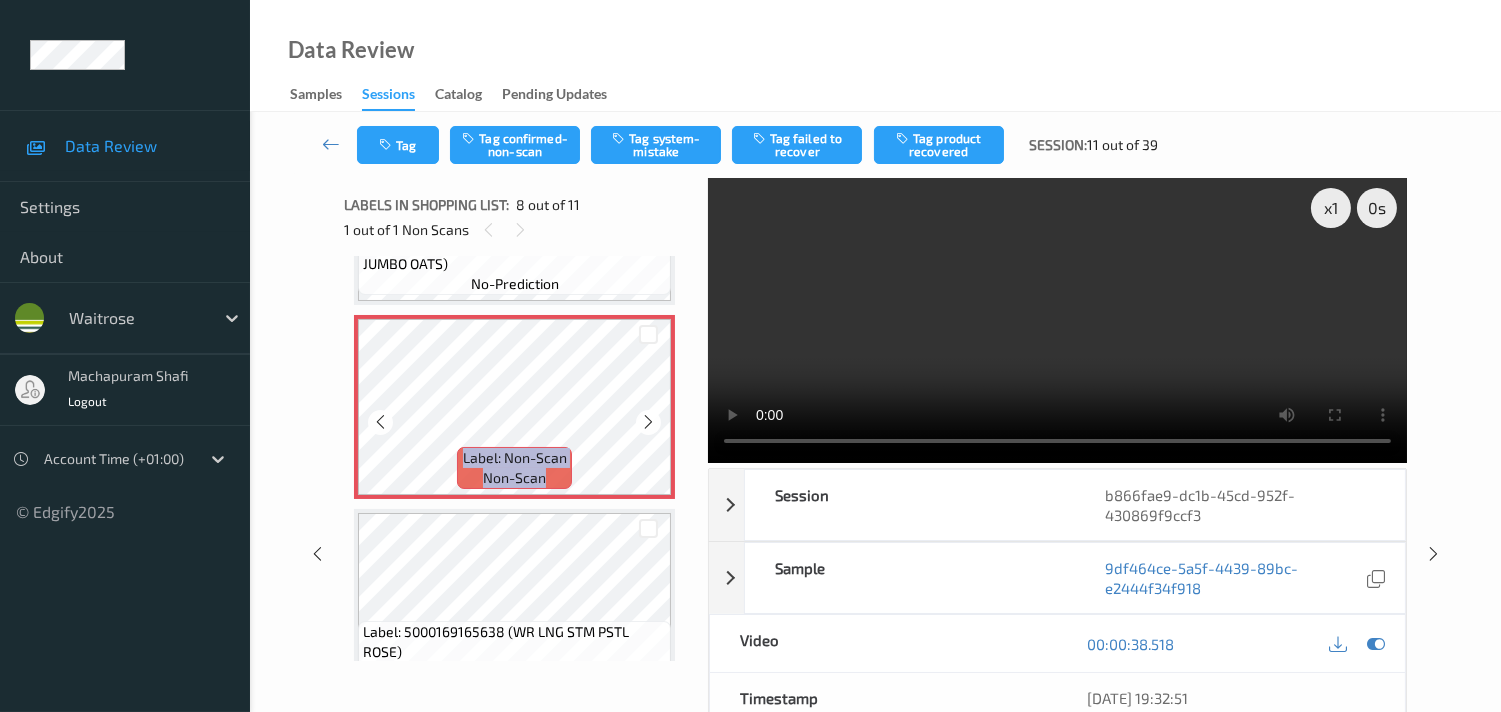 click at bounding box center [648, 422] 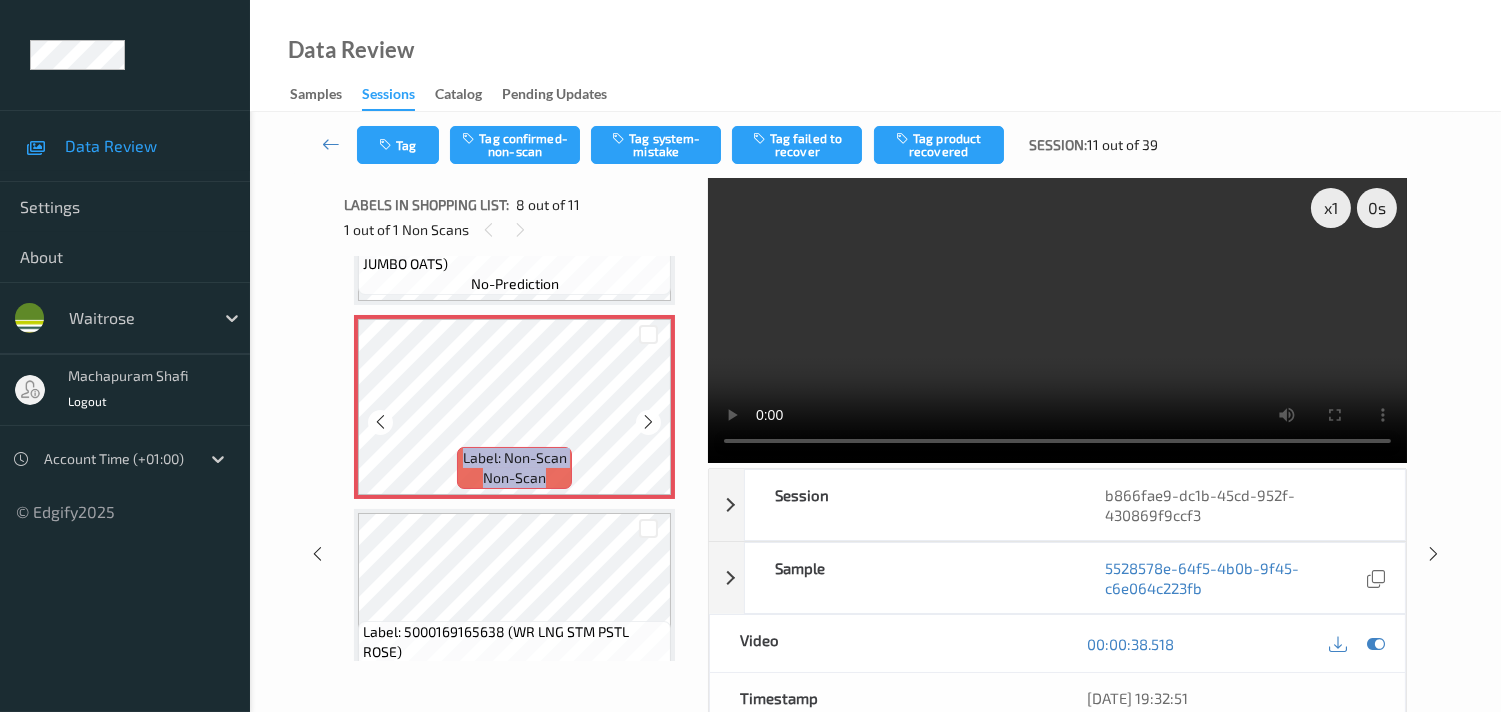 click at bounding box center [648, 422] 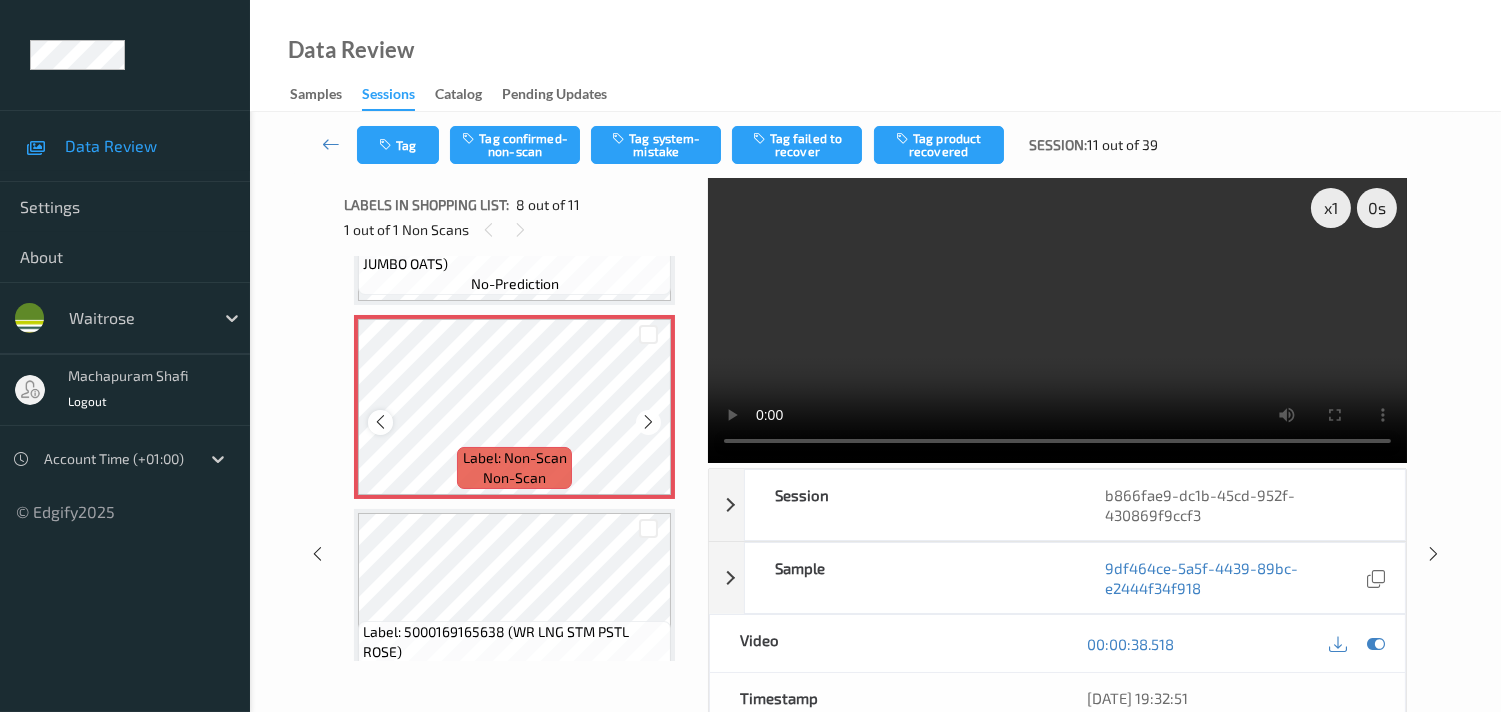 click at bounding box center [380, 422] 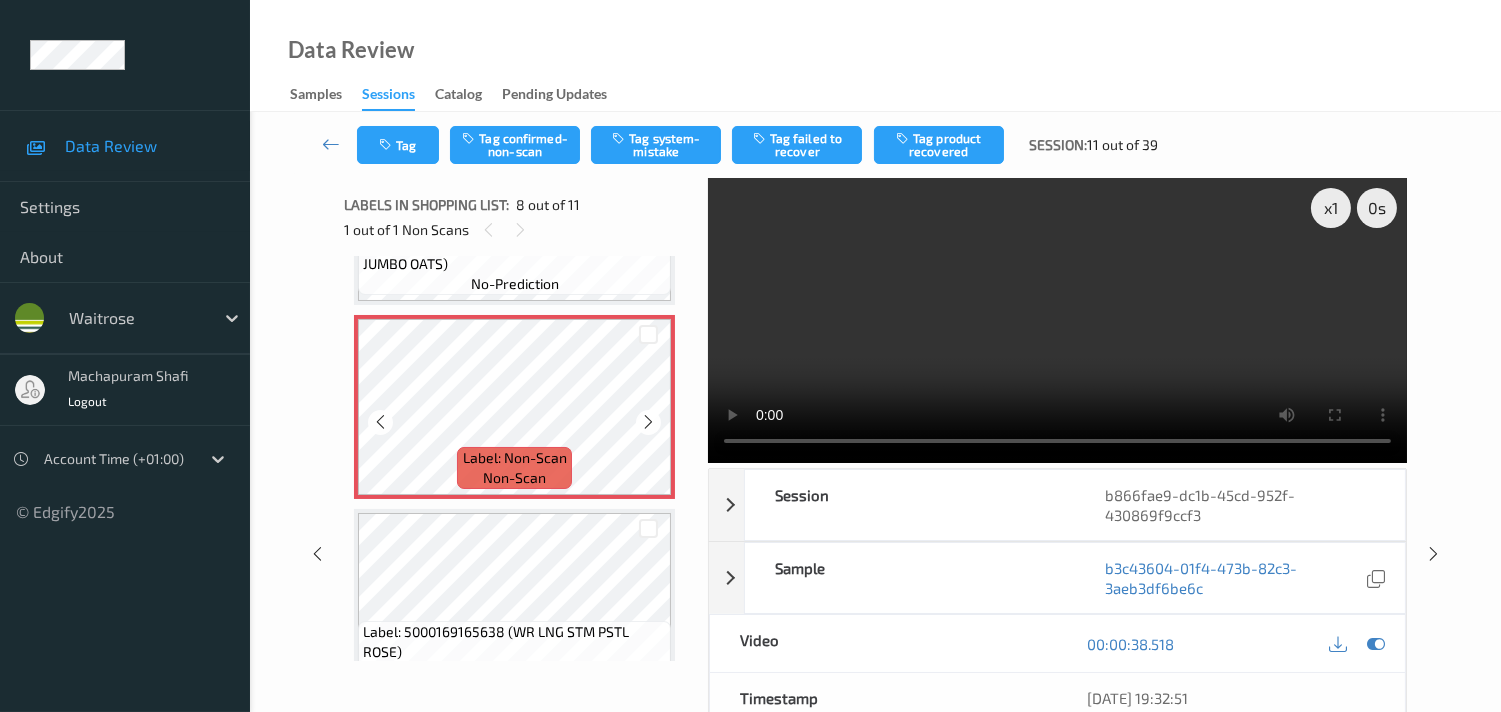 click at bounding box center (380, 422) 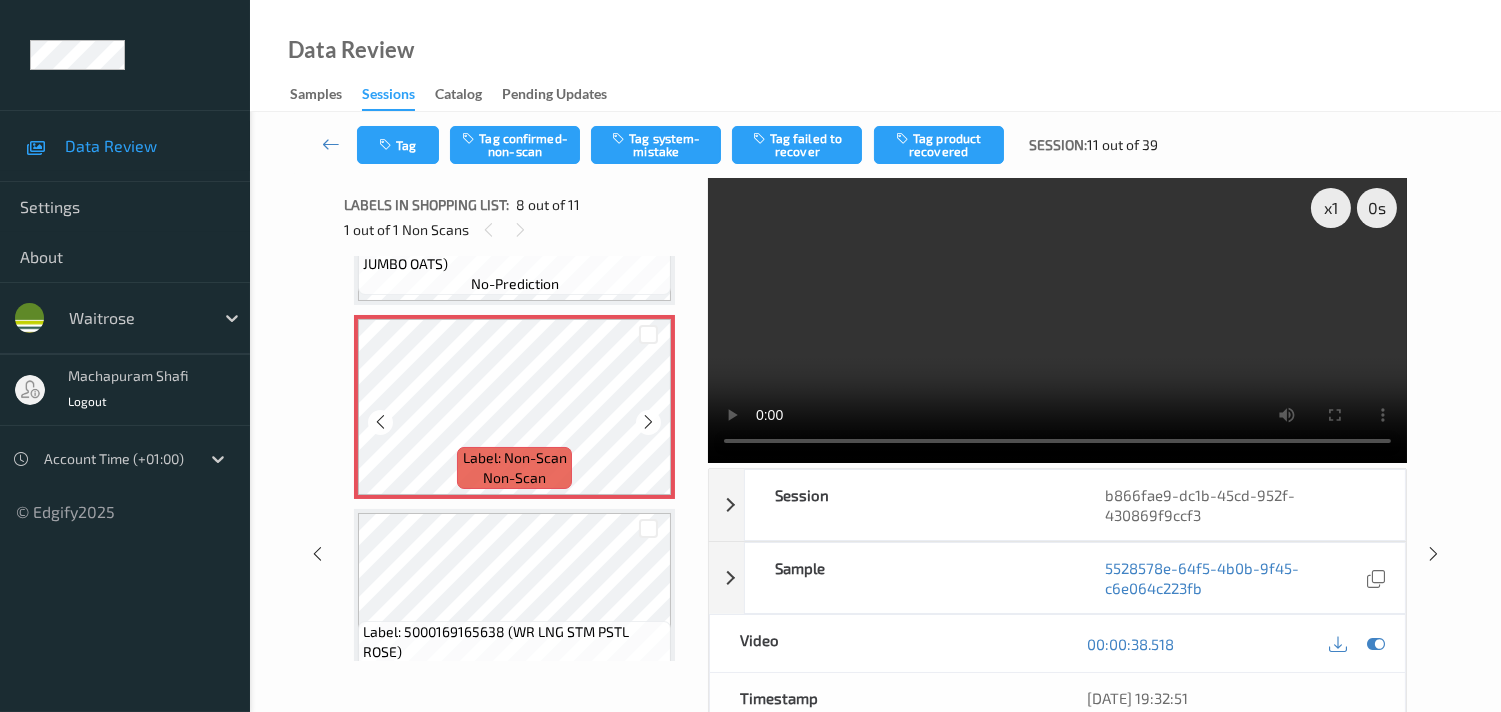 click at bounding box center [380, 422] 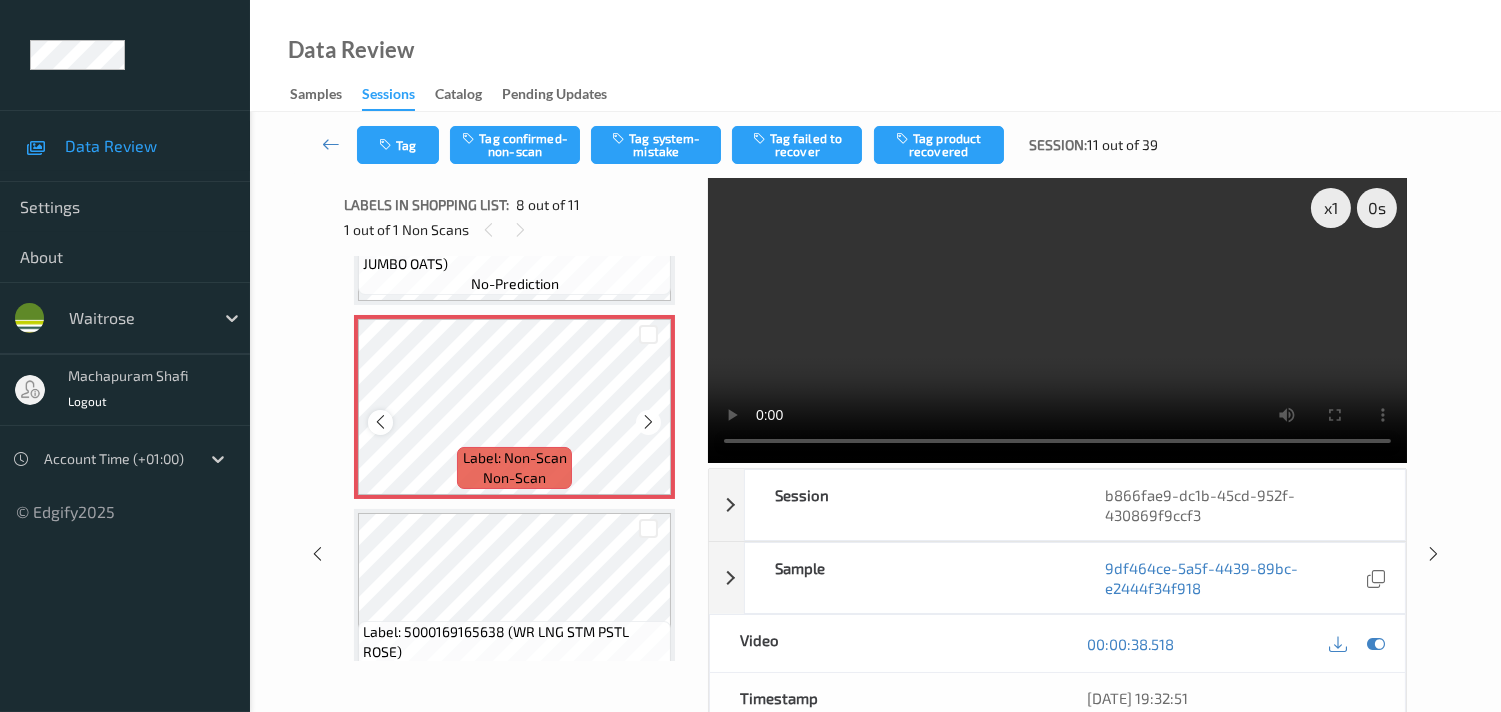 click at bounding box center (380, 422) 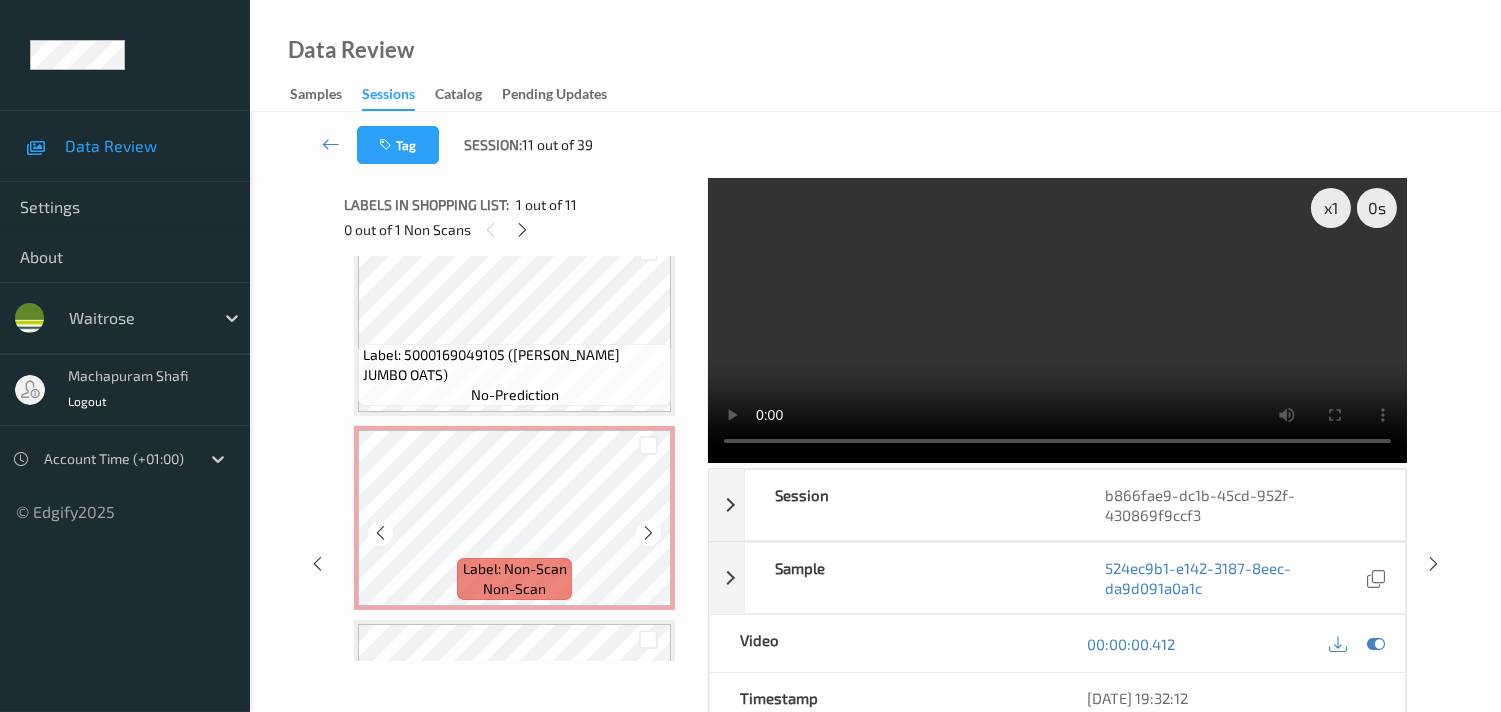 scroll, scrollTop: 1333, scrollLeft: 0, axis: vertical 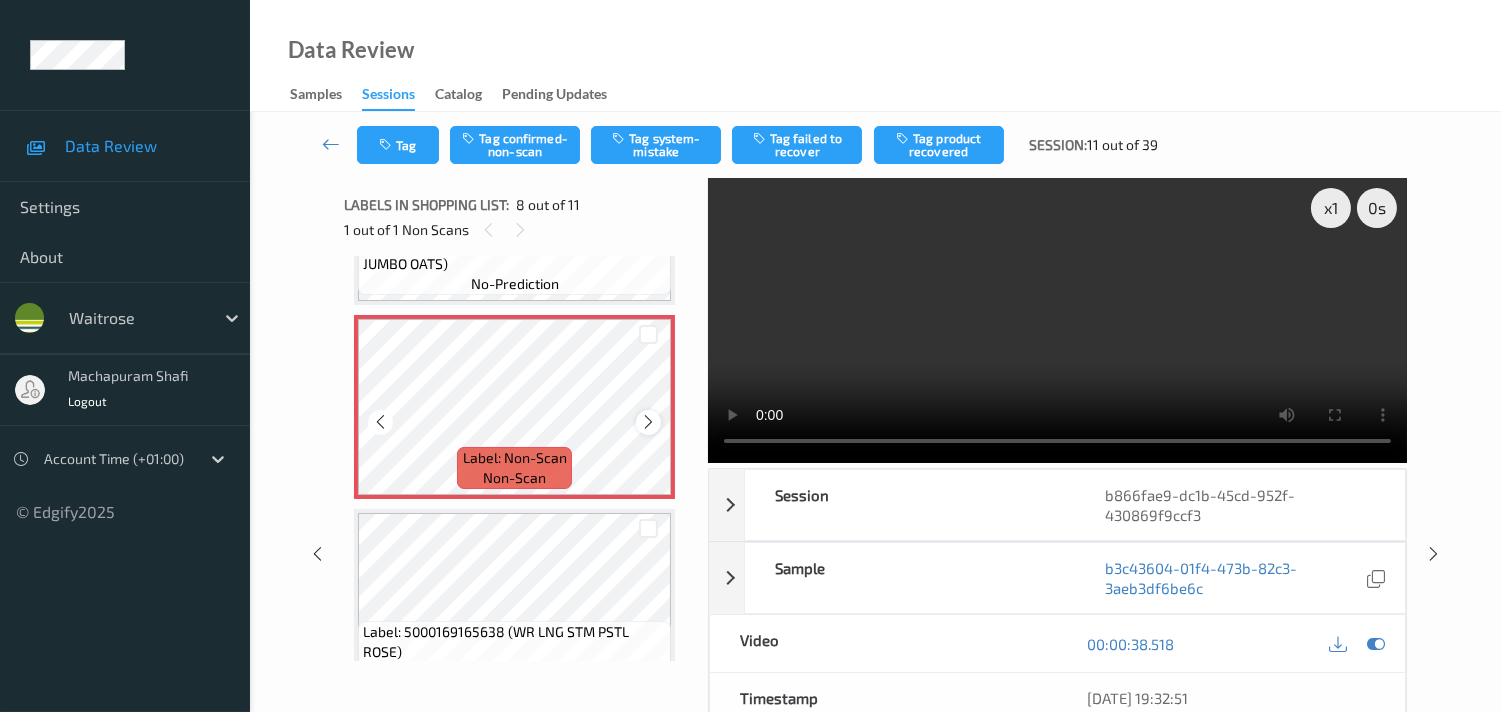 click at bounding box center (648, 422) 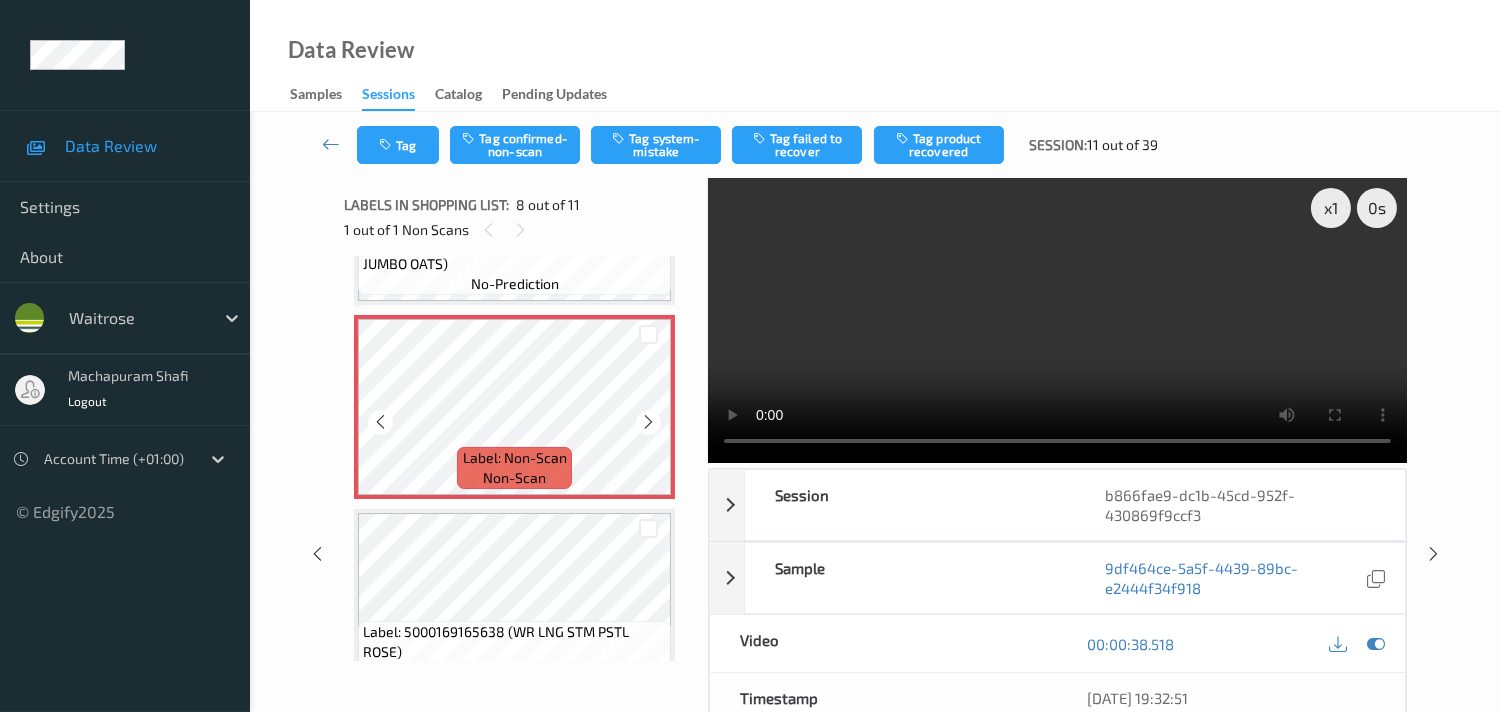 click at bounding box center (648, 422) 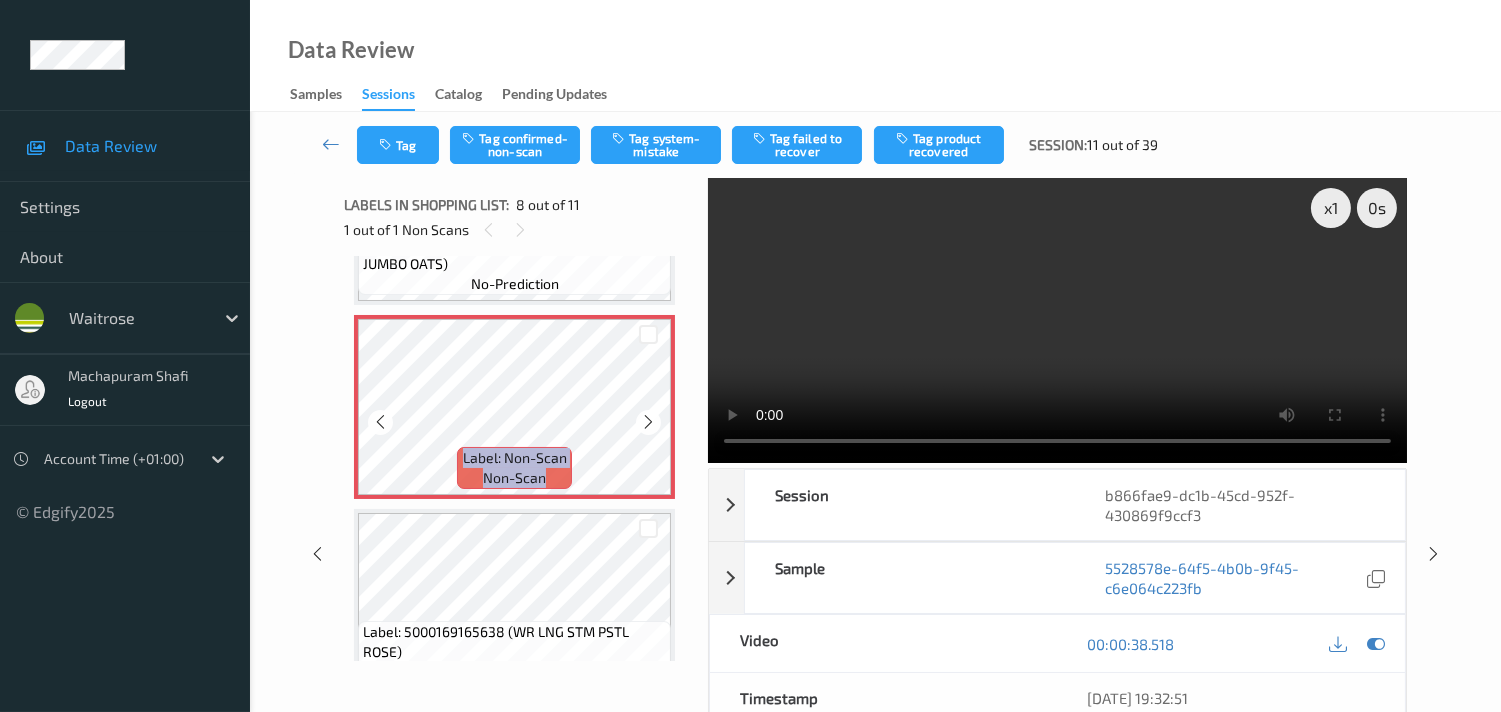 click at bounding box center (648, 422) 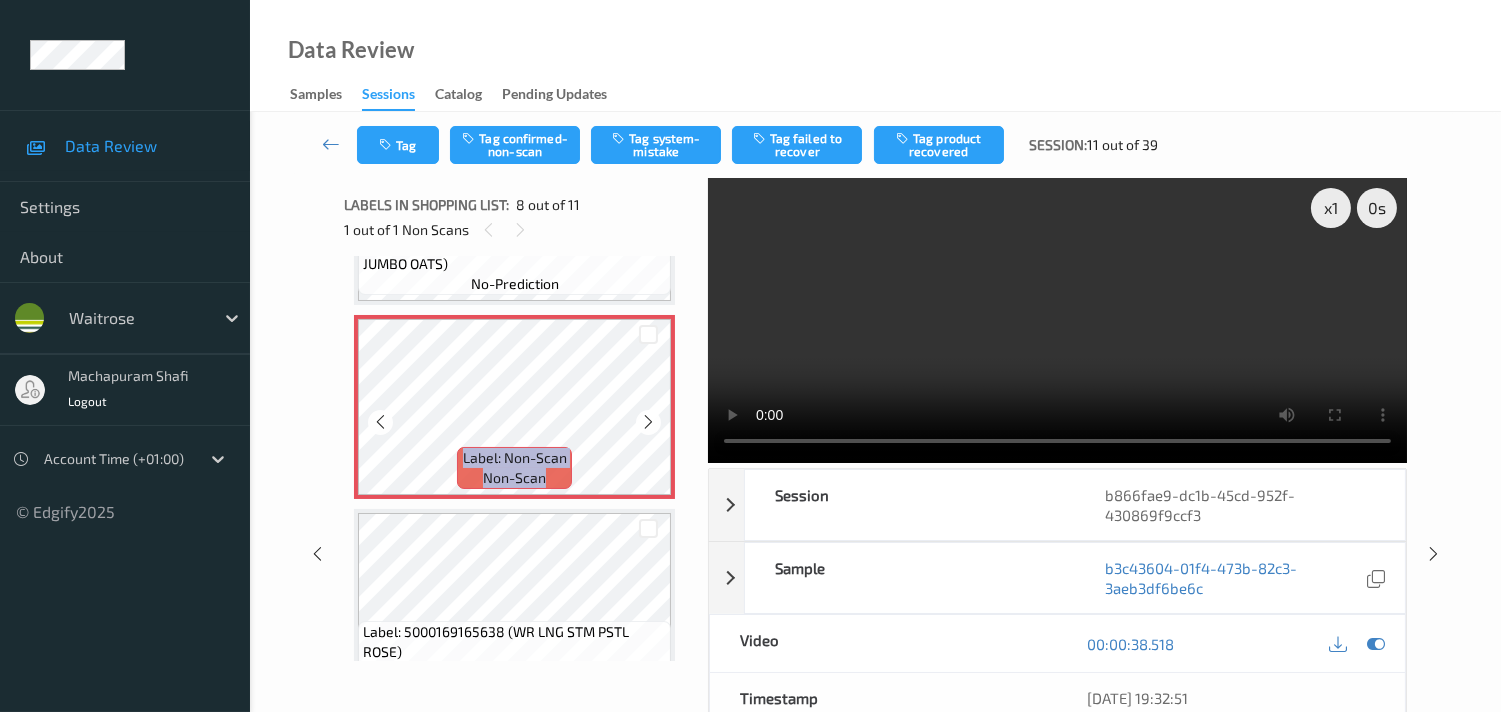 click at bounding box center (648, 422) 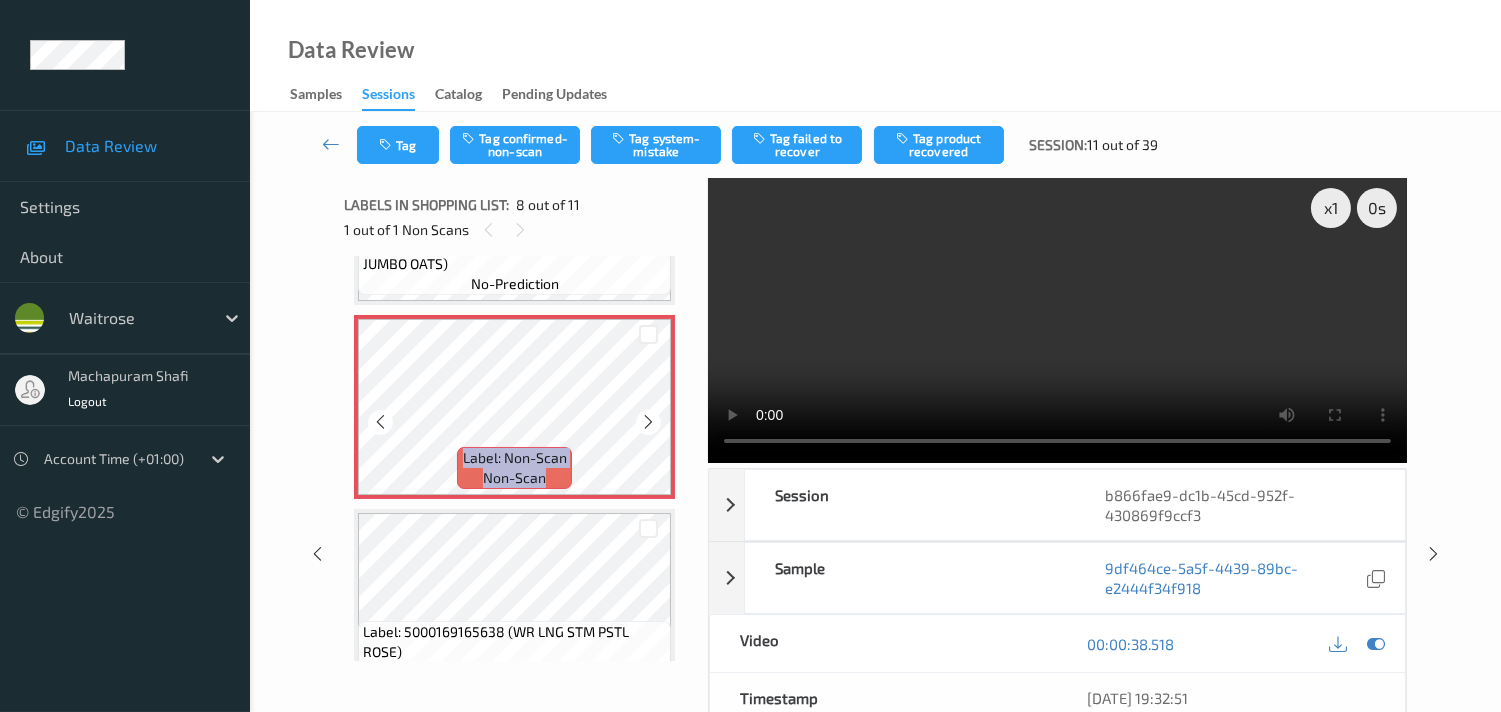 click at bounding box center [648, 422] 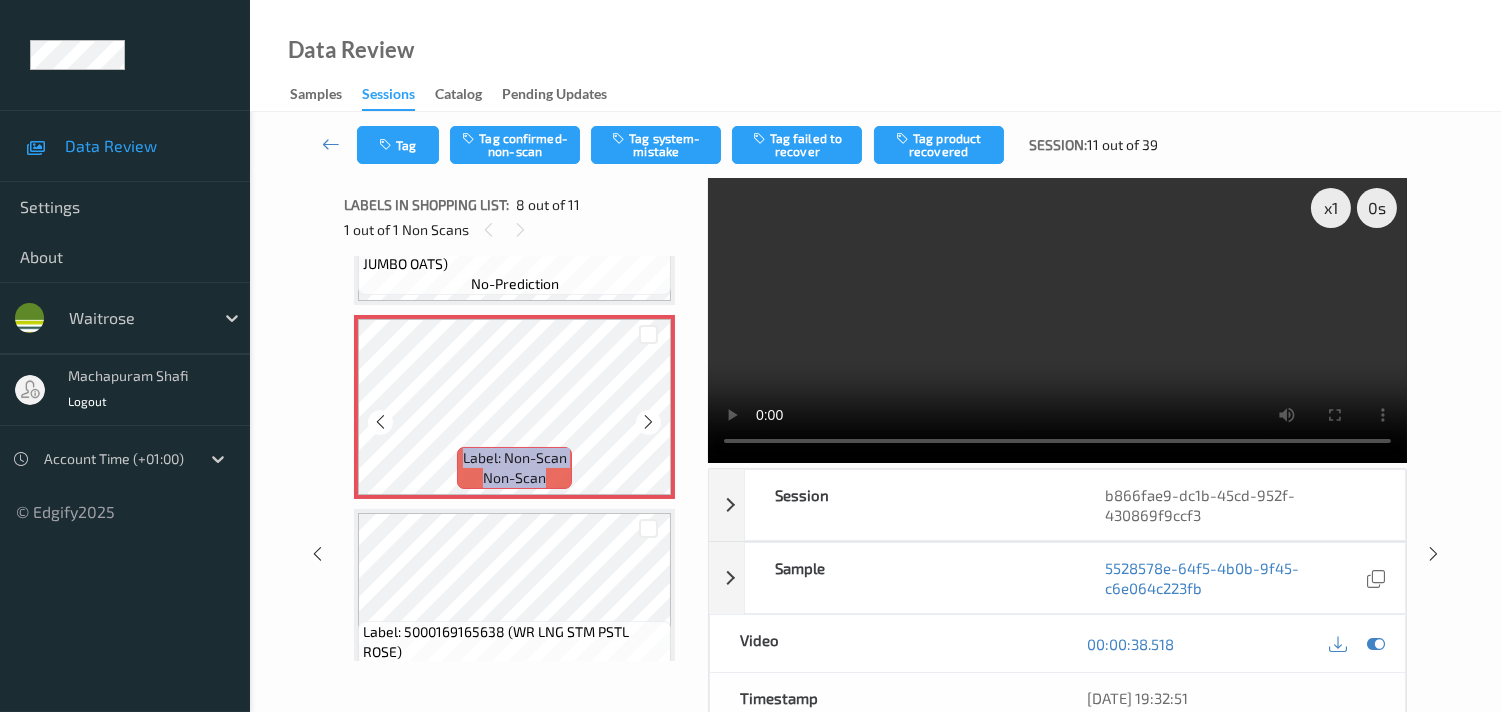 click at bounding box center (648, 422) 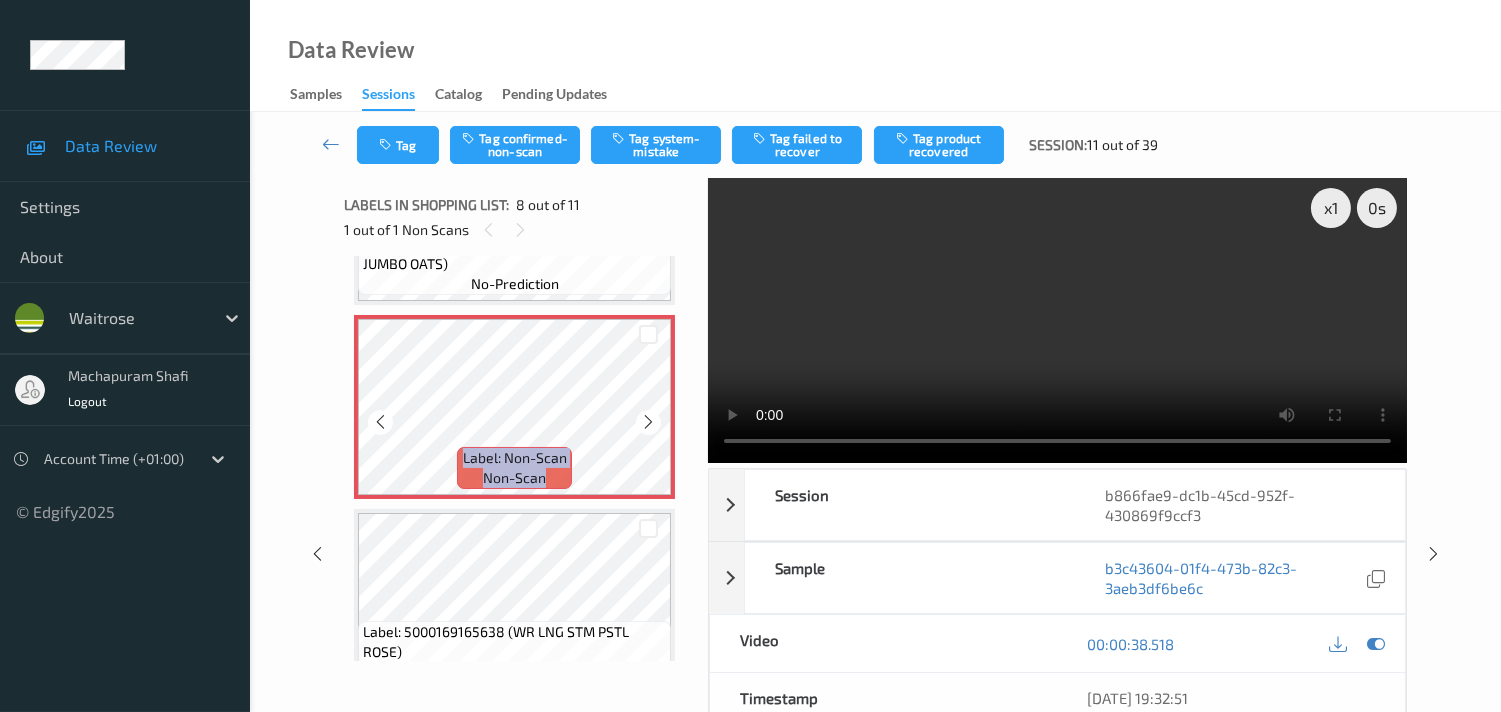click at bounding box center [648, 422] 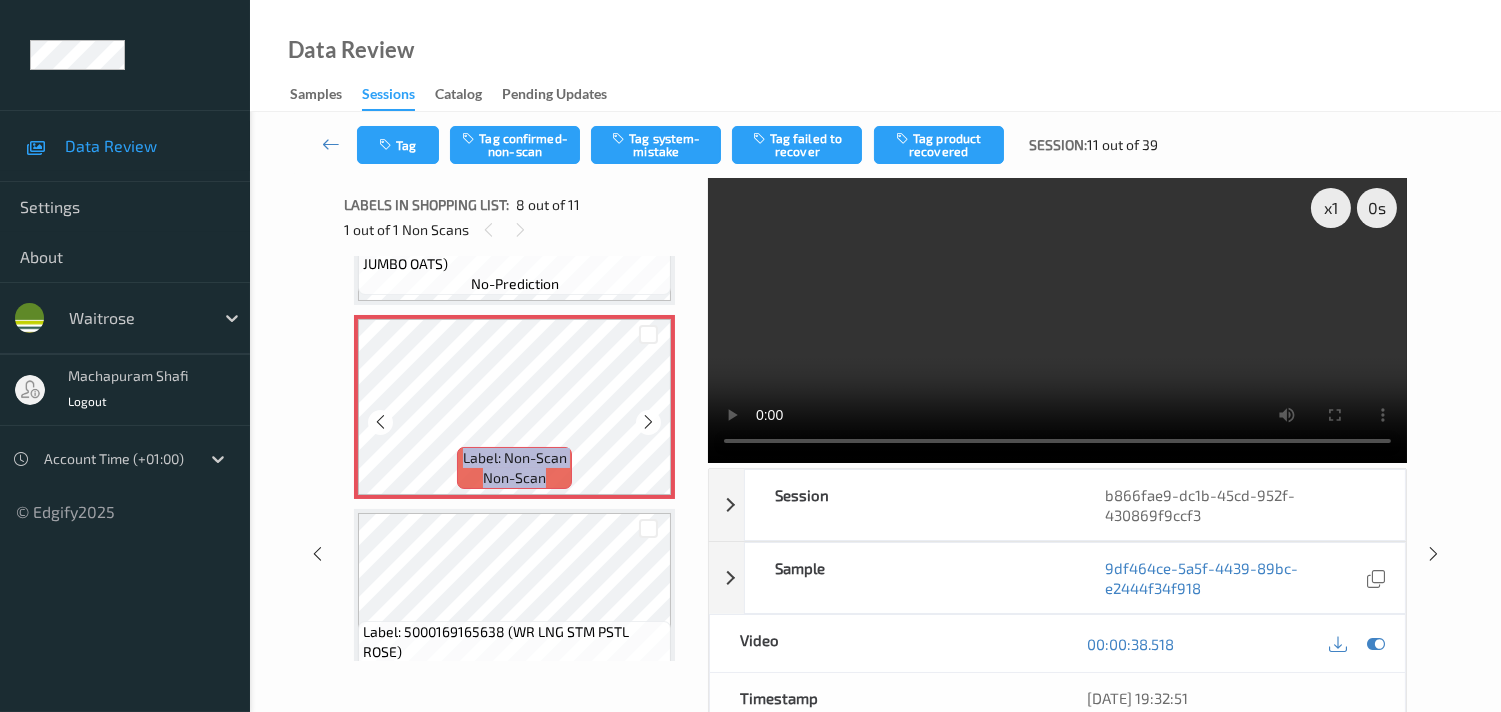 click at bounding box center [648, 422] 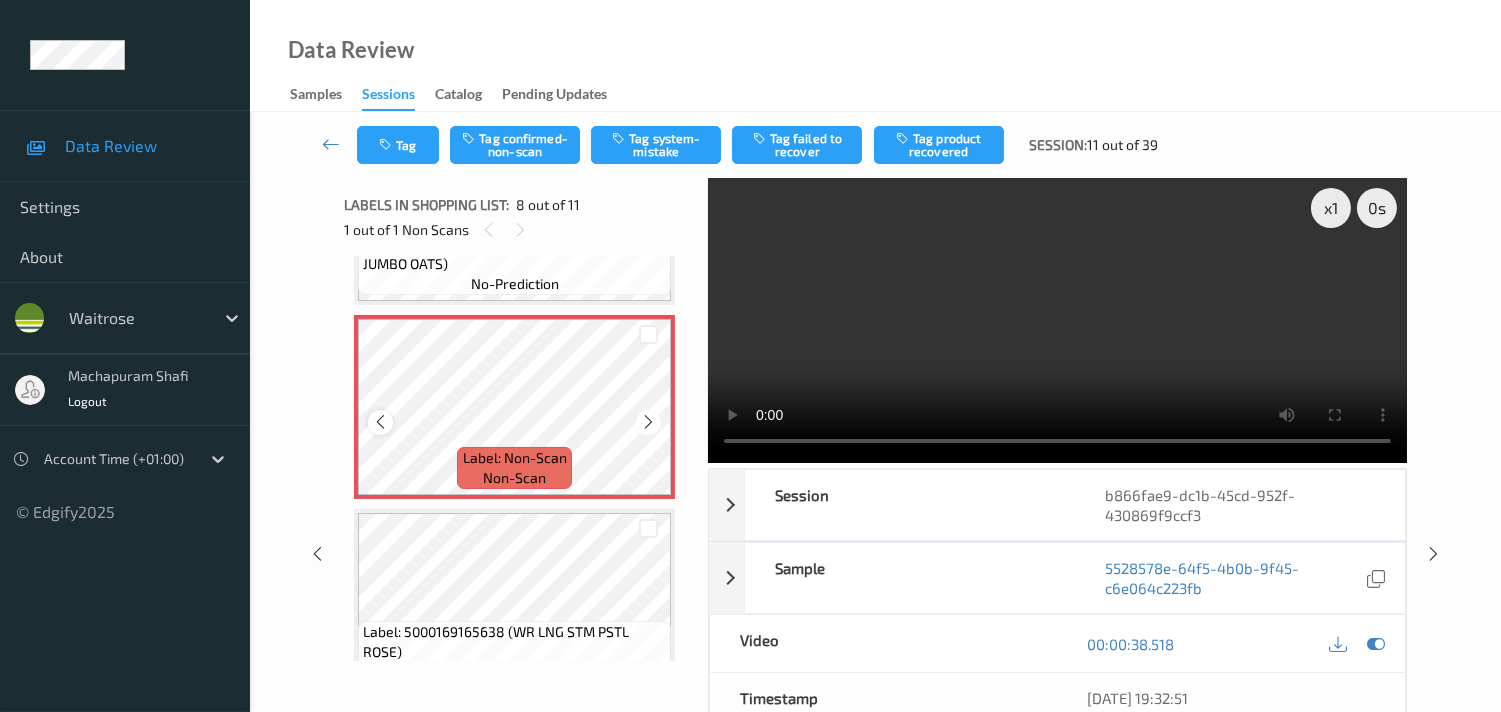 click at bounding box center (380, 422) 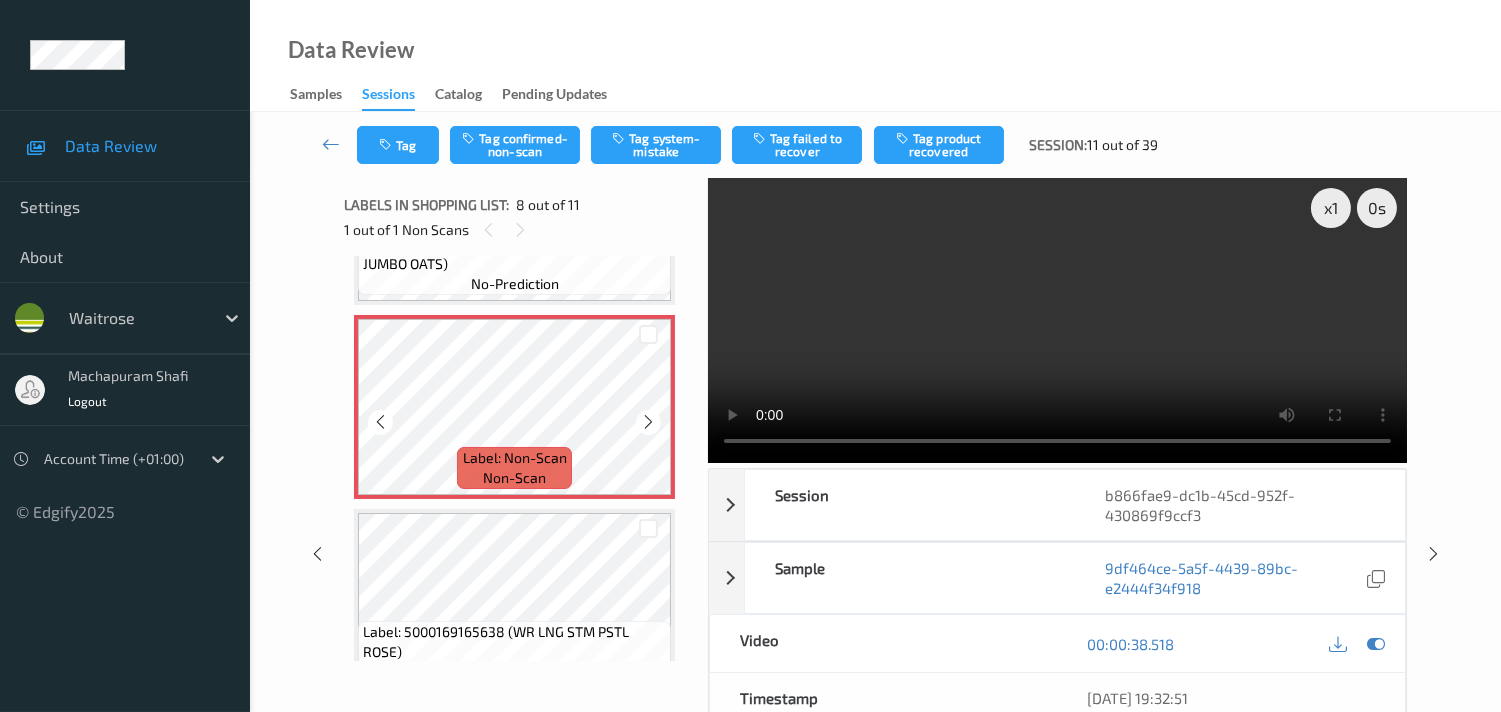 click at bounding box center (380, 422) 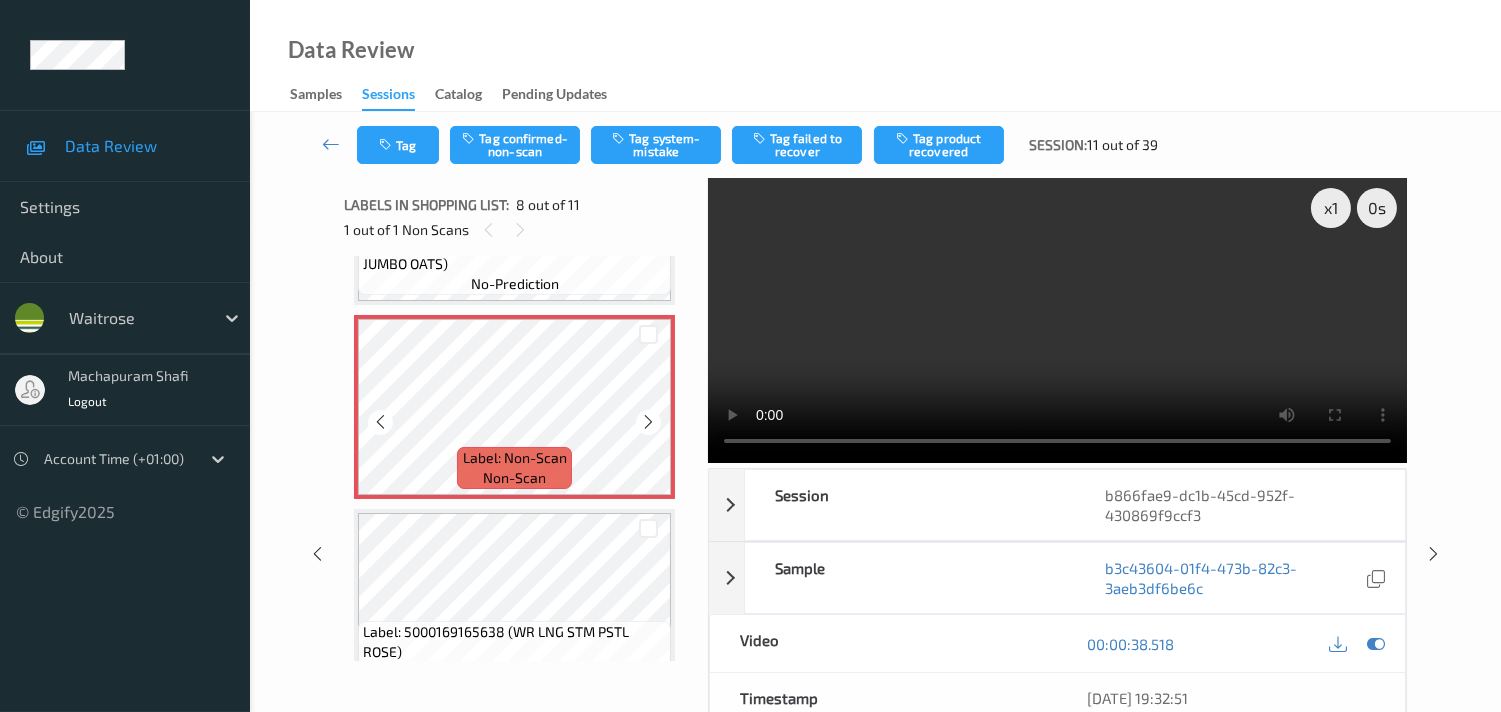 click at bounding box center [380, 422] 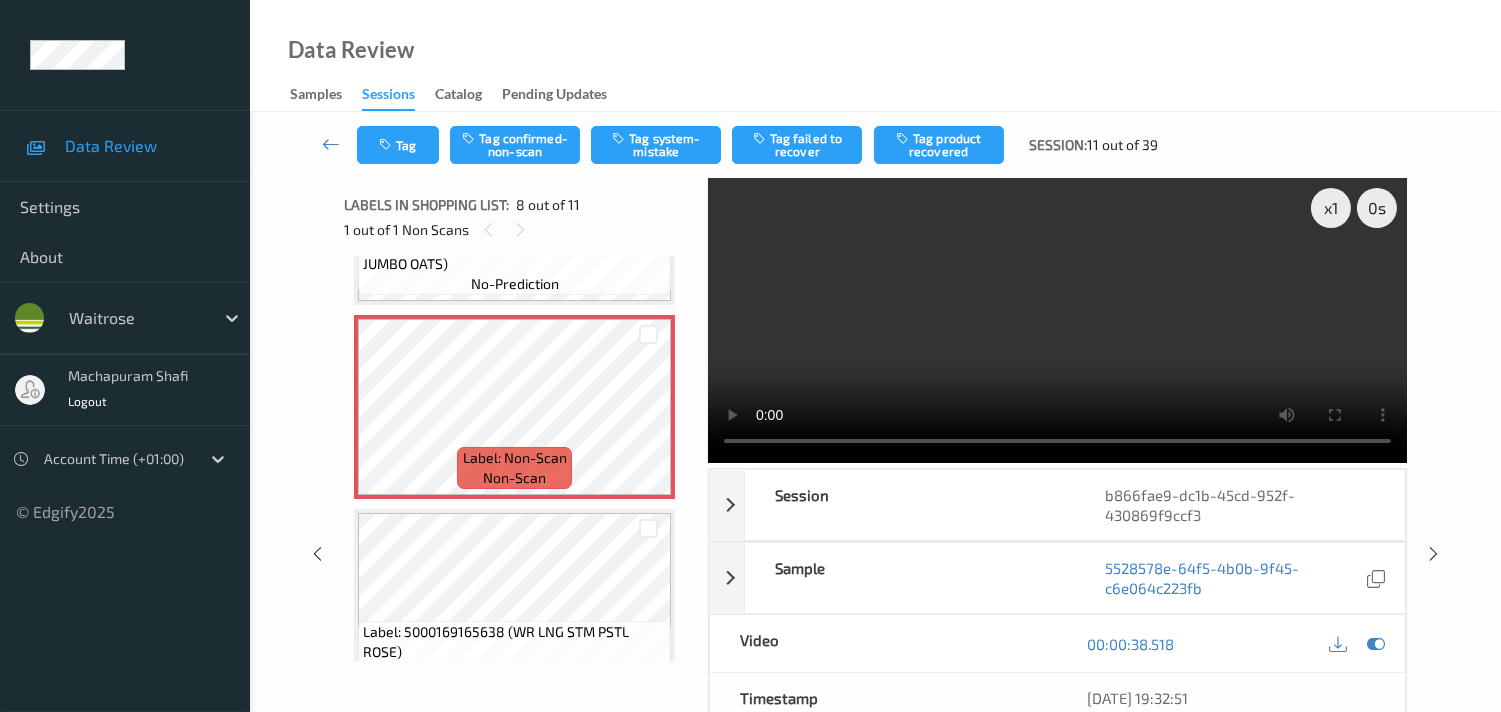 drag, startPoint x: 1113, startPoint y: 572, endPoint x: 1308, endPoint y: 620, distance: 200.82082 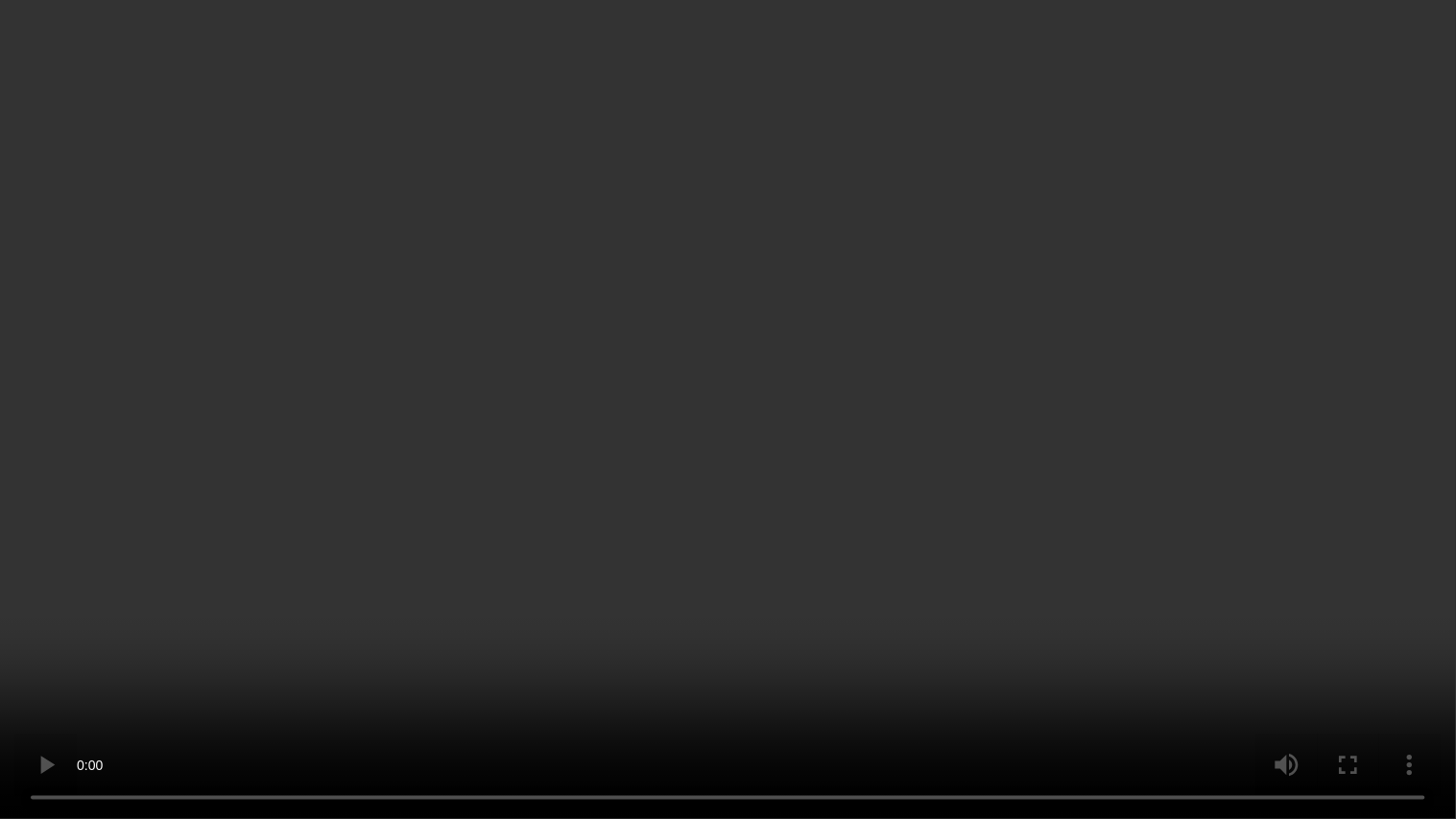 click at bounding box center (728, 409) 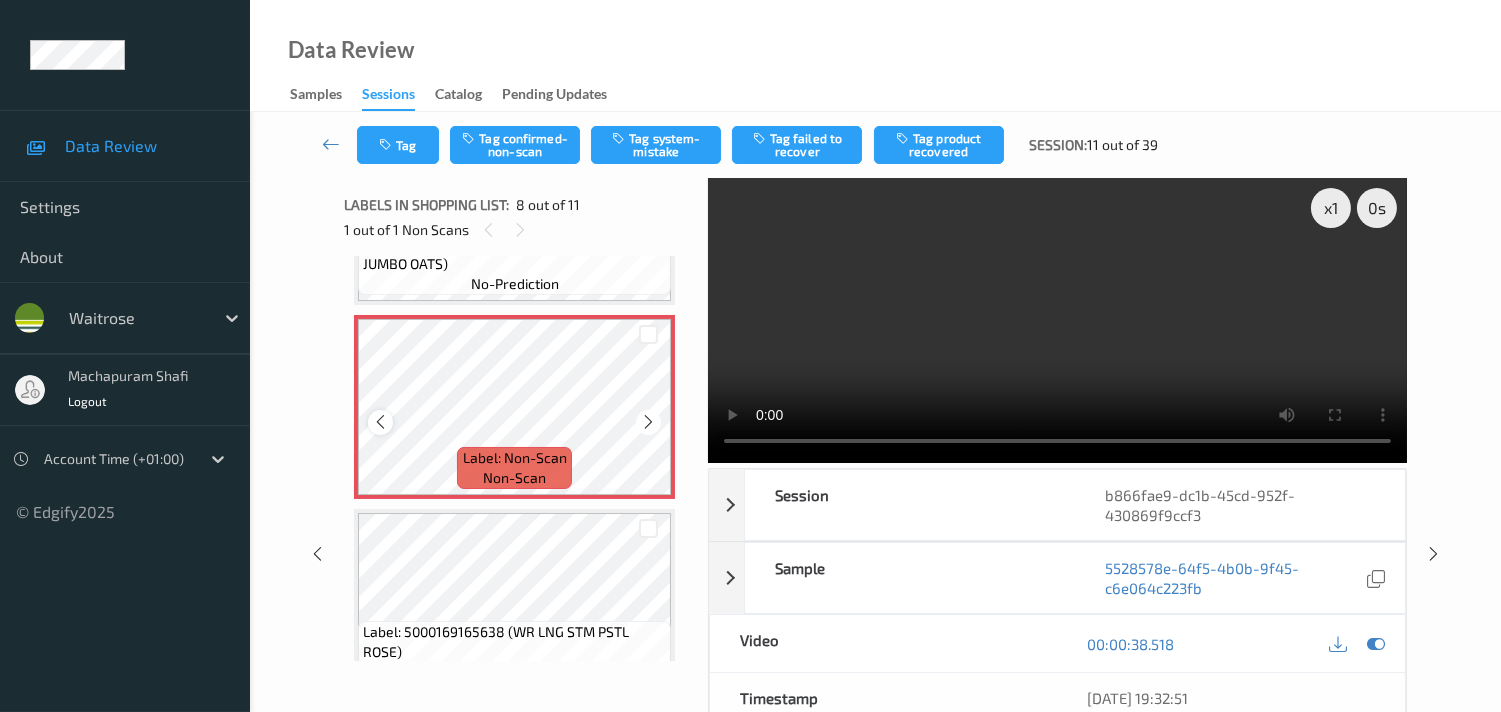 click at bounding box center (380, 422) 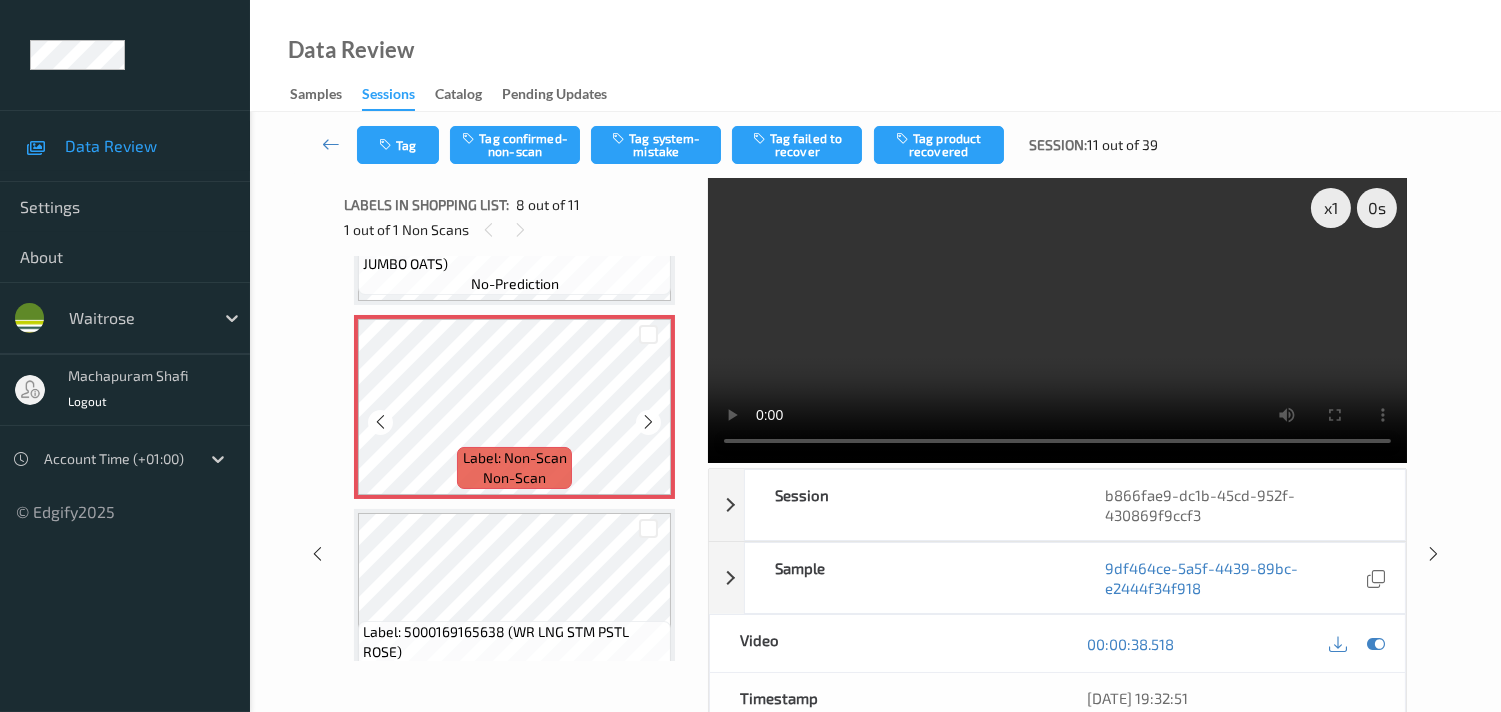 click at bounding box center (380, 422) 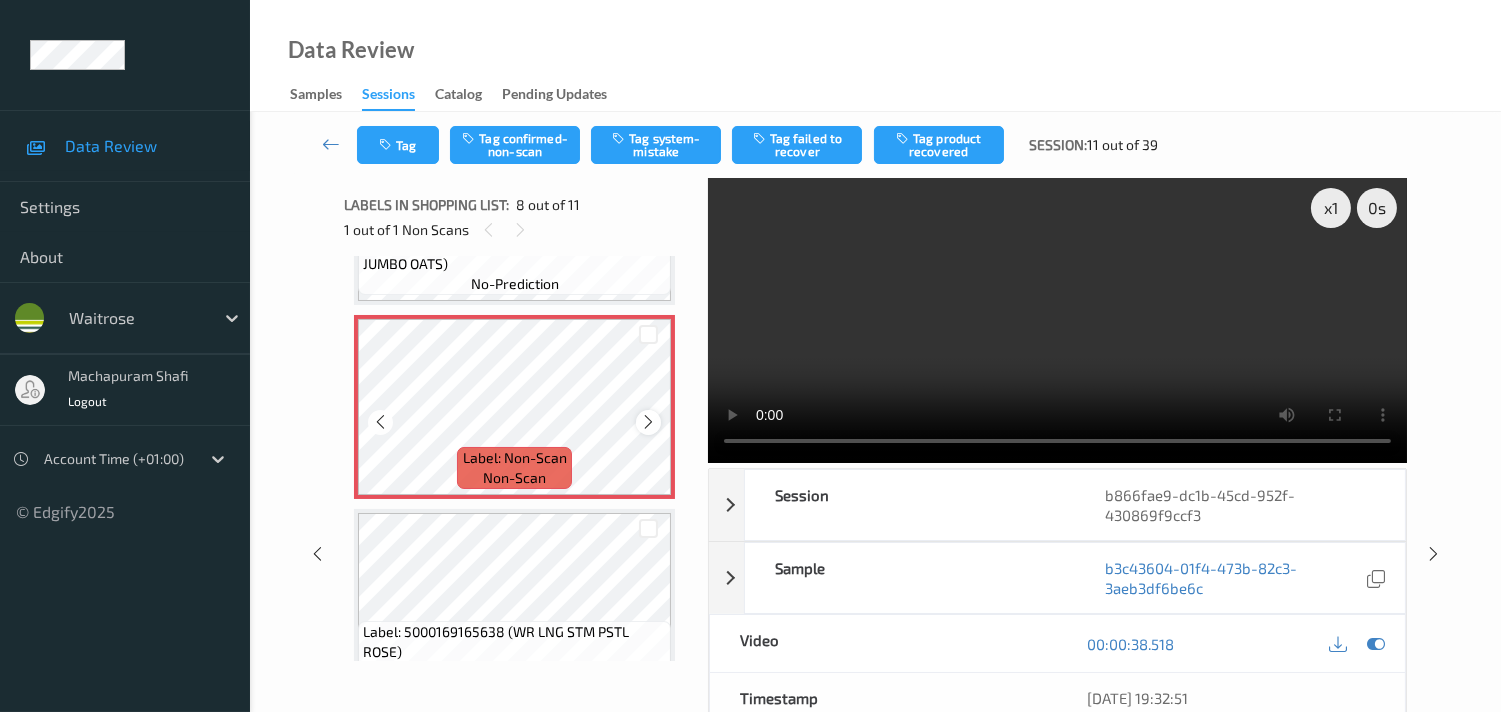 click at bounding box center [648, 422] 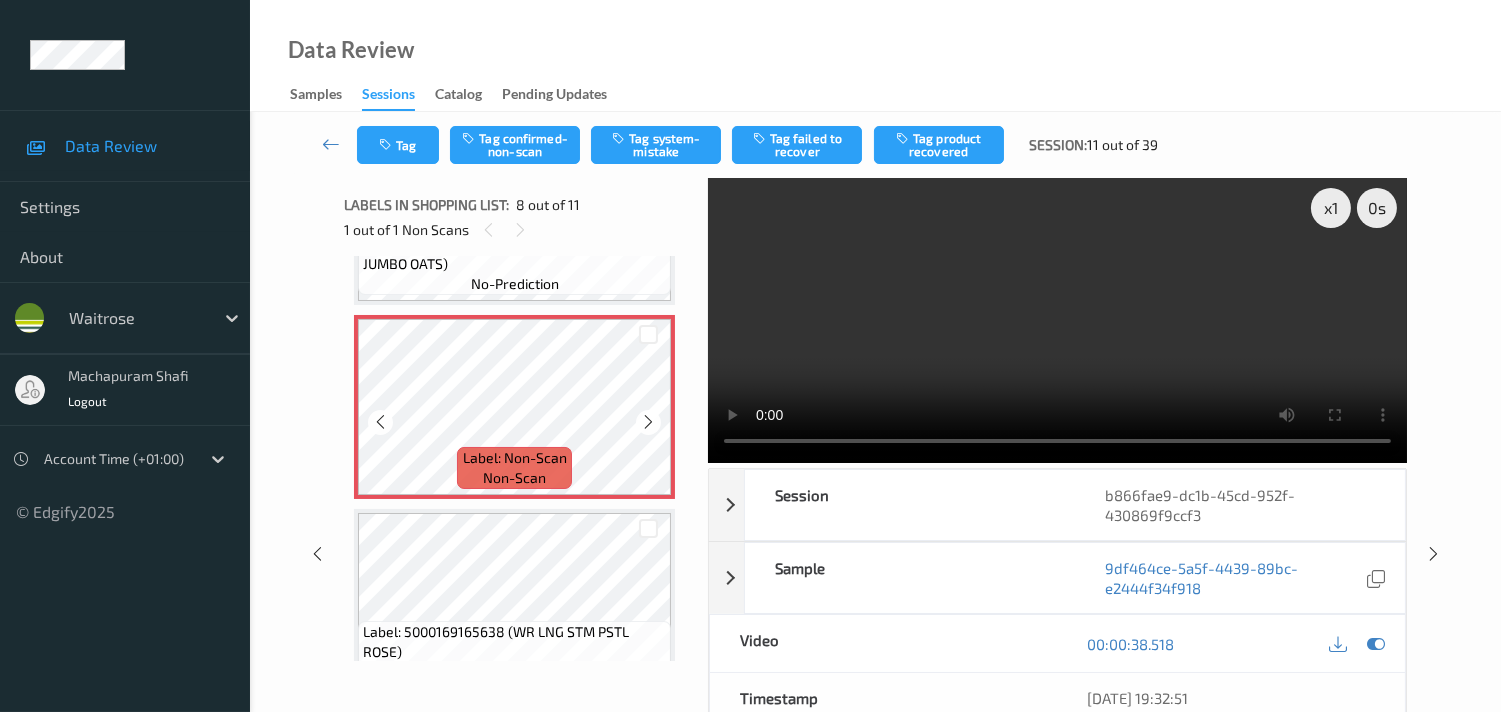 click at bounding box center (648, 422) 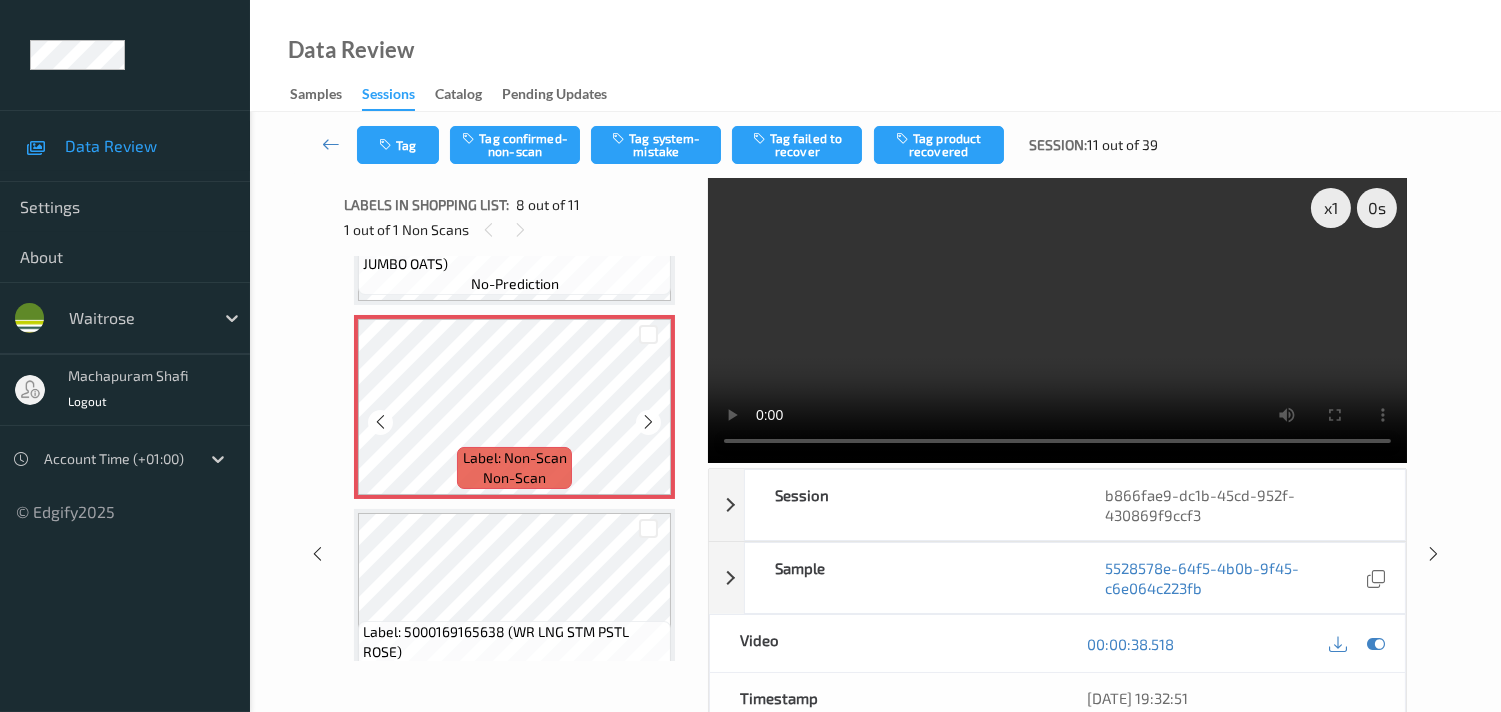click at bounding box center [648, 422] 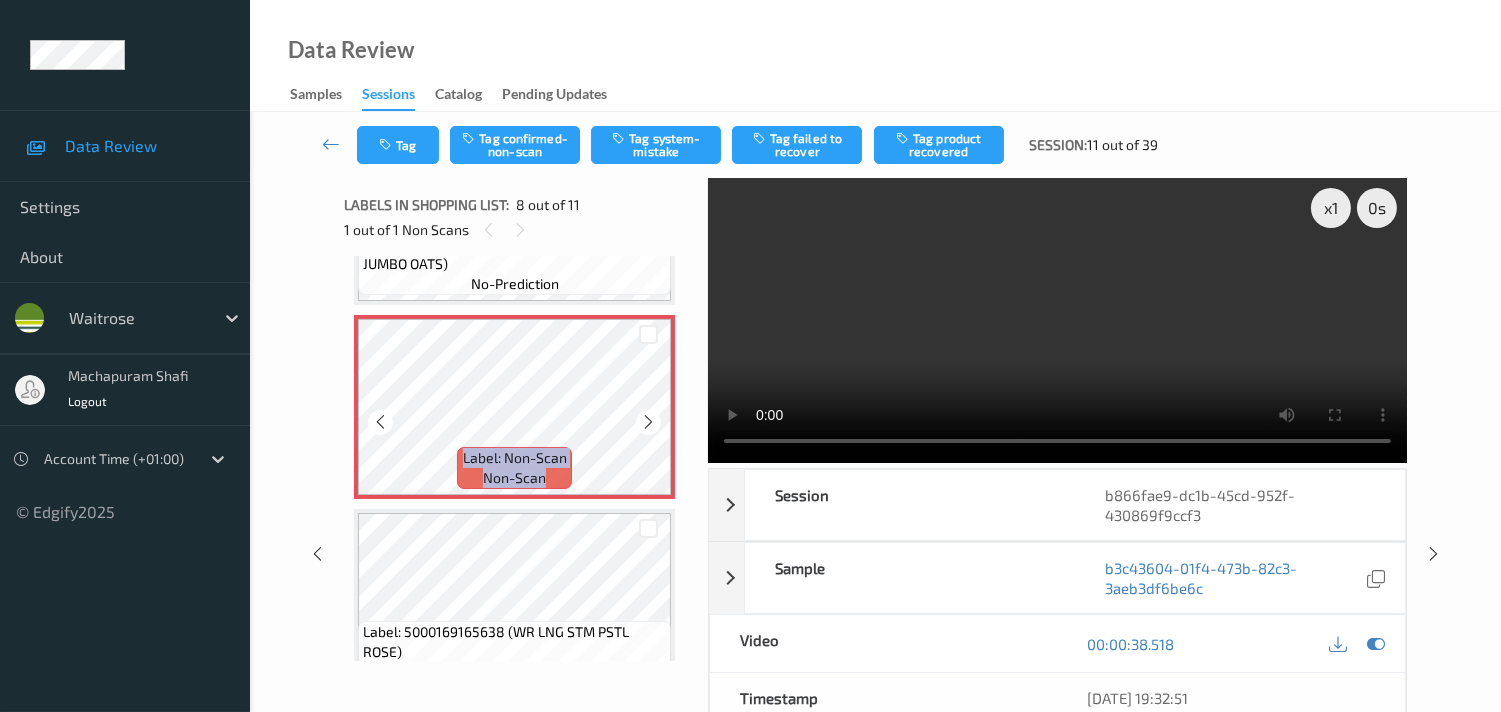 click at bounding box center (648, 422) 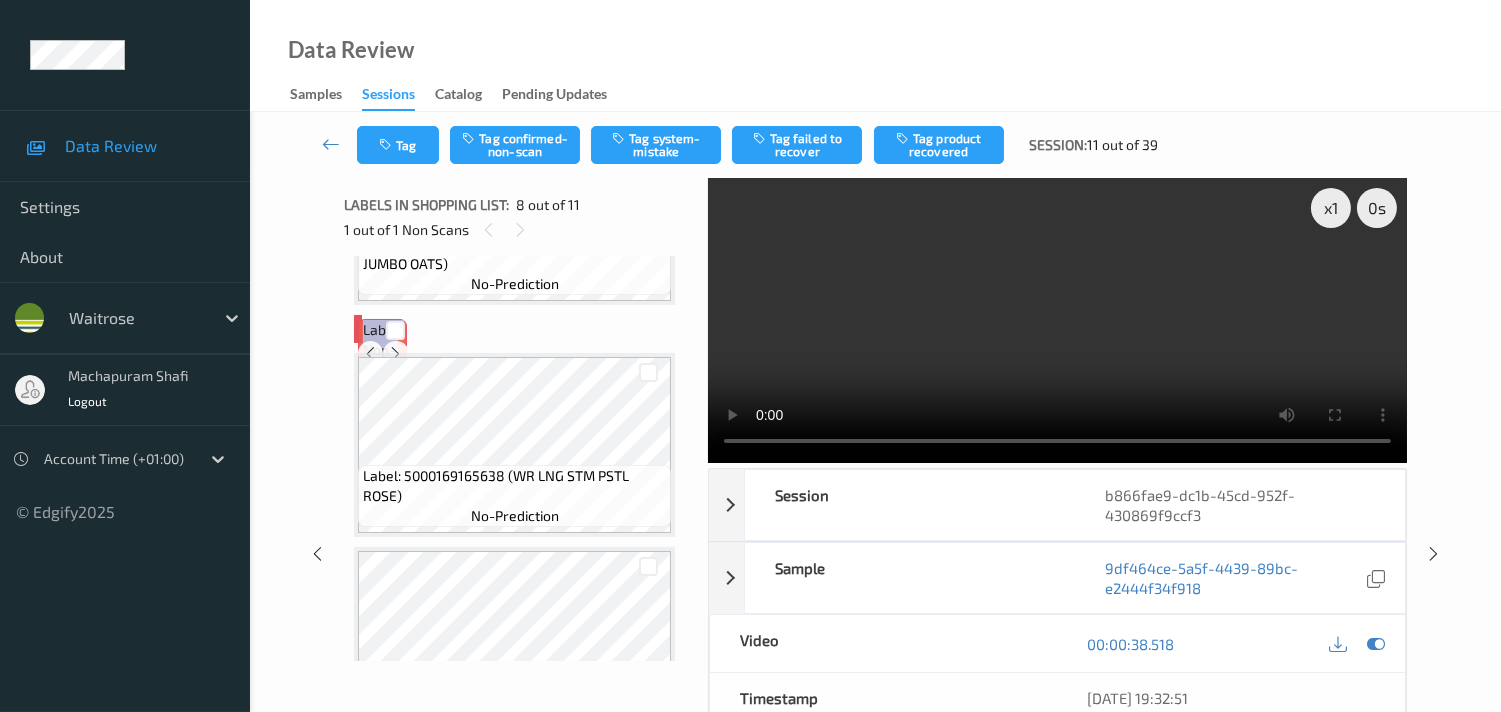 click at bounding box center [395, 353] 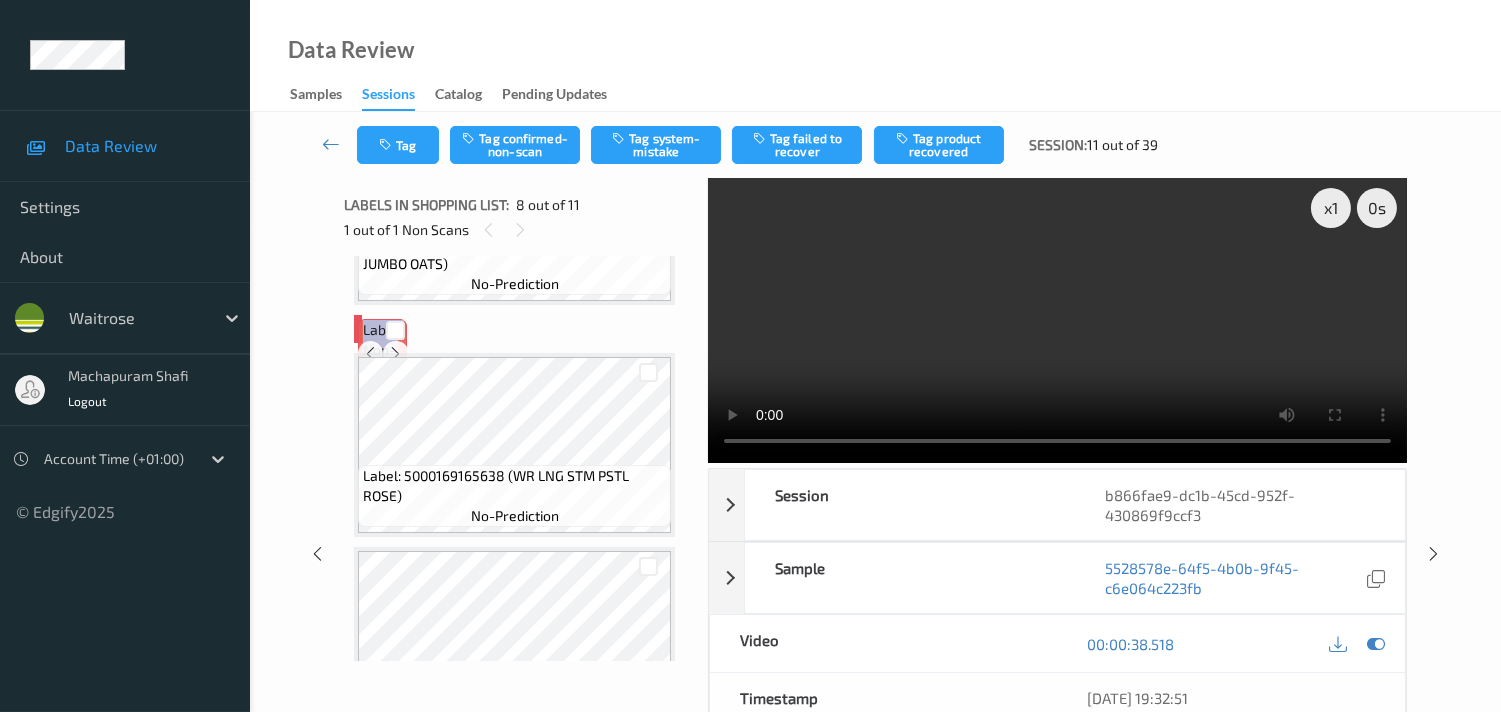 click at bounding box center (395, 353) 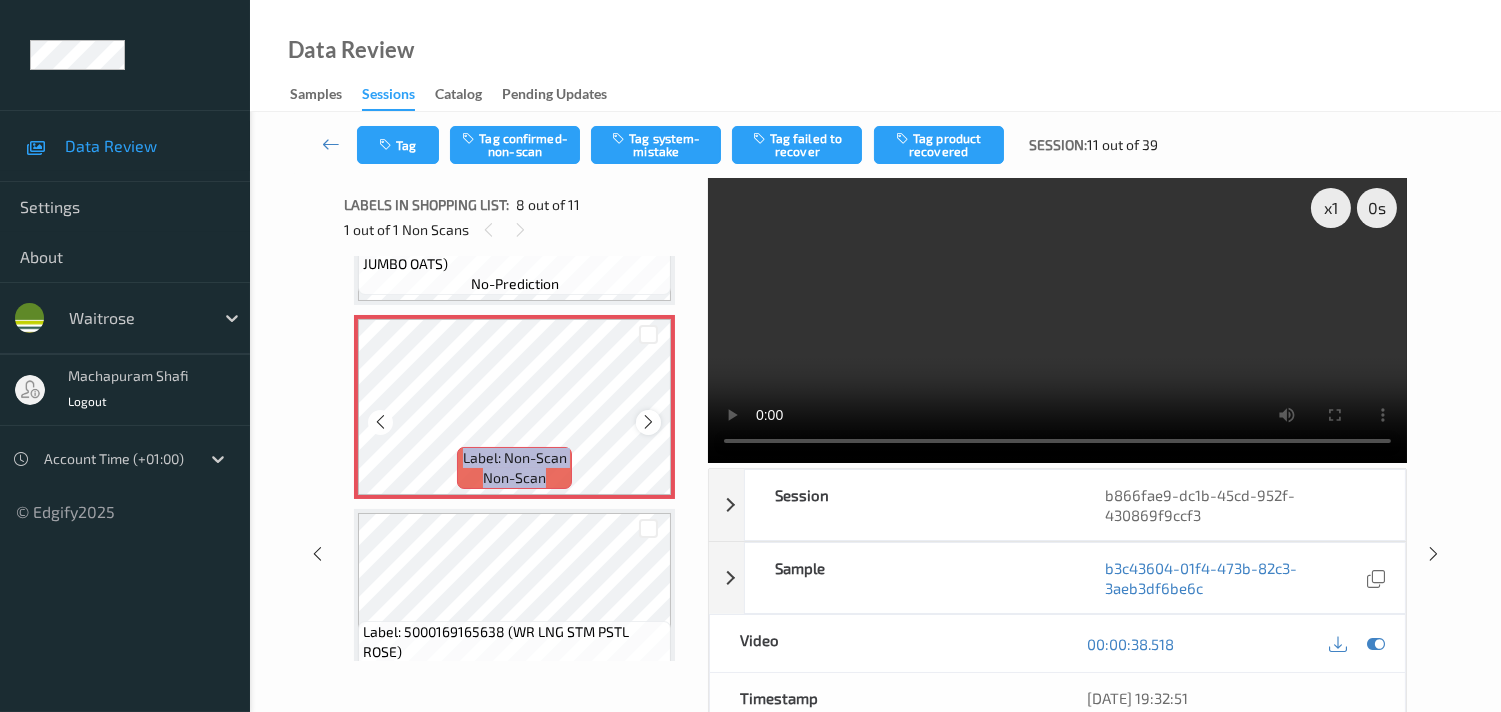 click at bounding box center [648, 422] 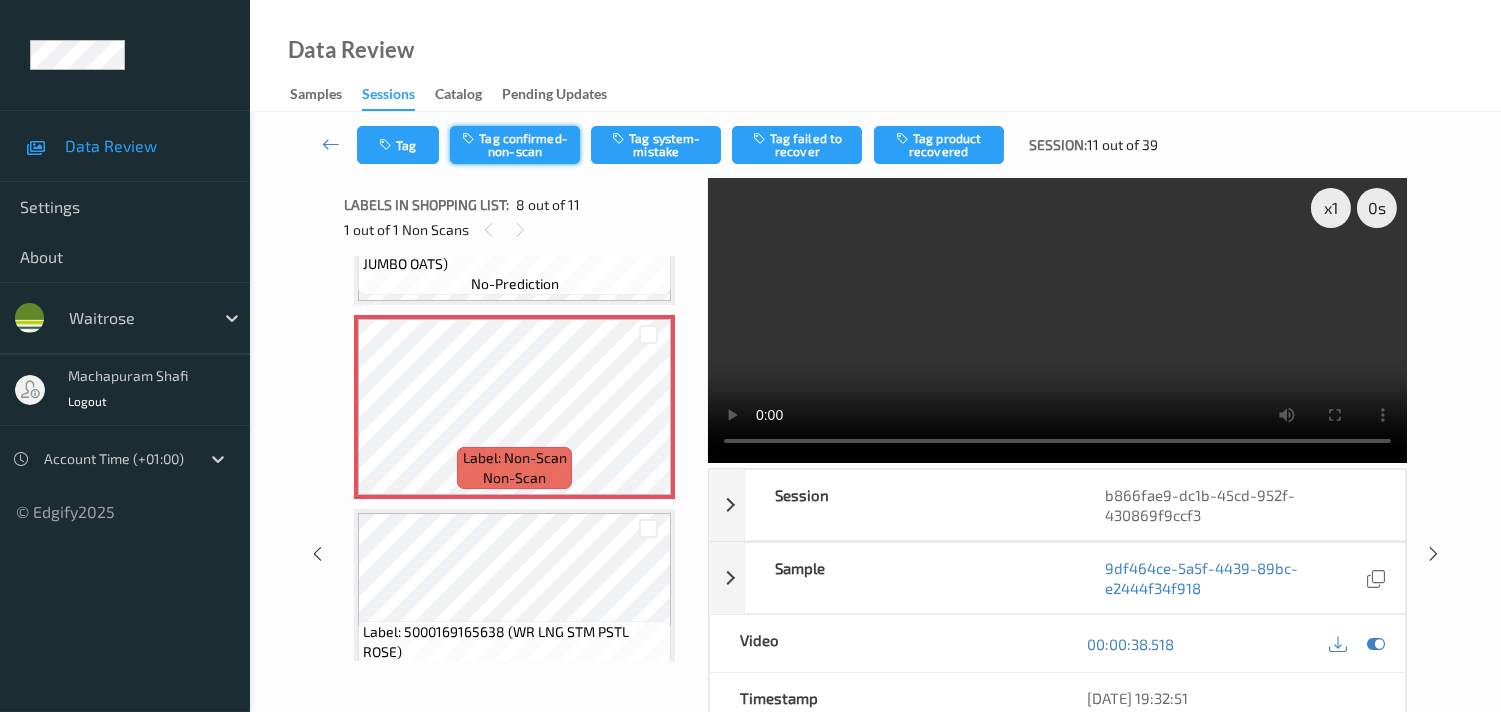 click on "Tag   confirmed-non-scan" at bounding box center (515, 145) 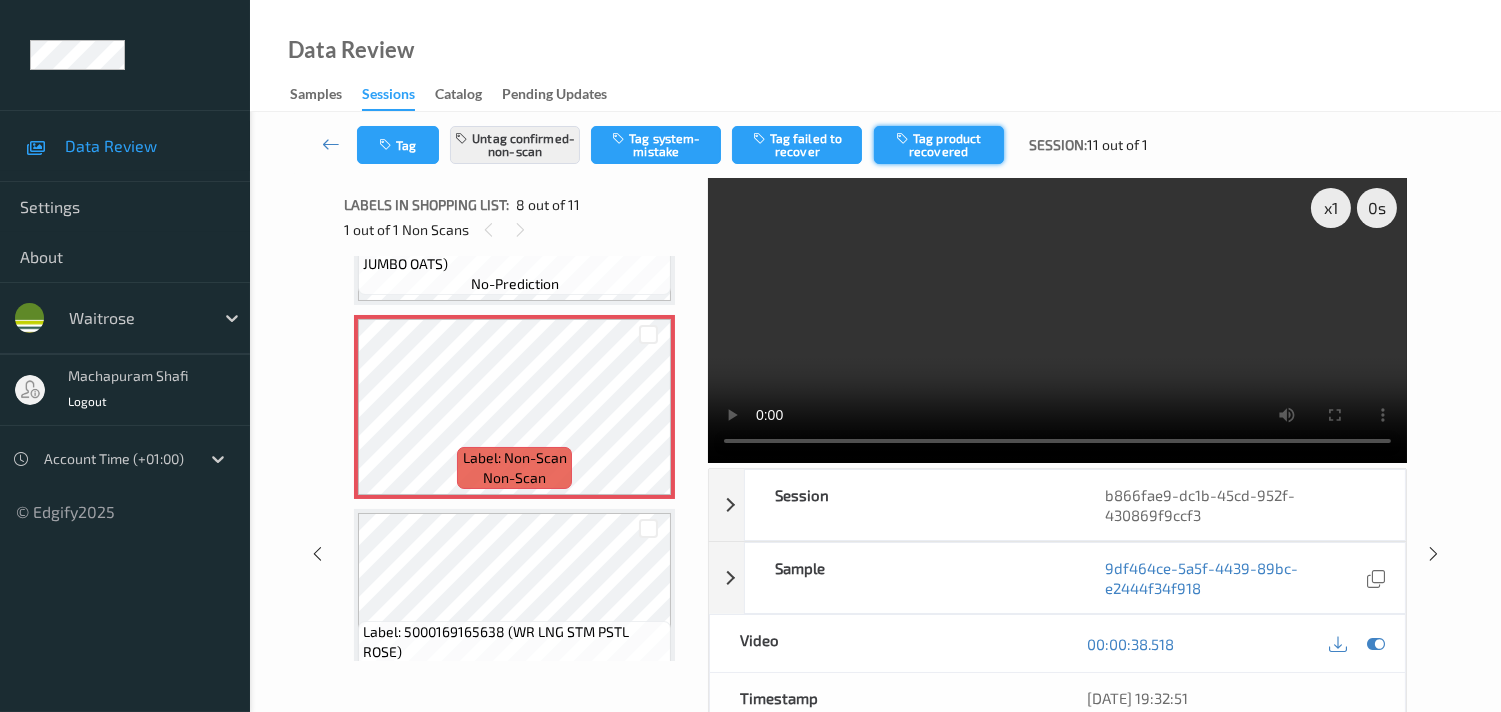 click on "Tag   product recovered" at bounding box center (939, 145) 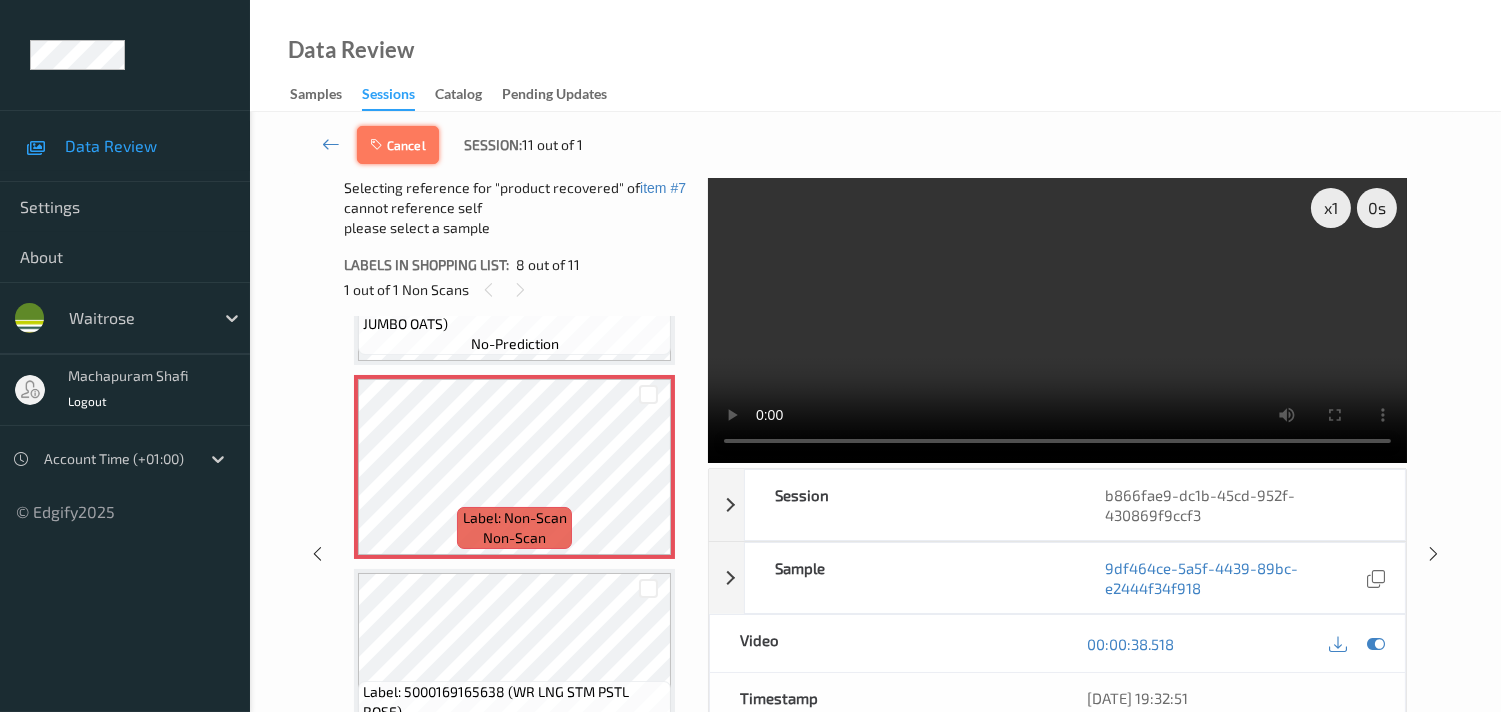click on "Cancel" at bounding box center [398, 145] 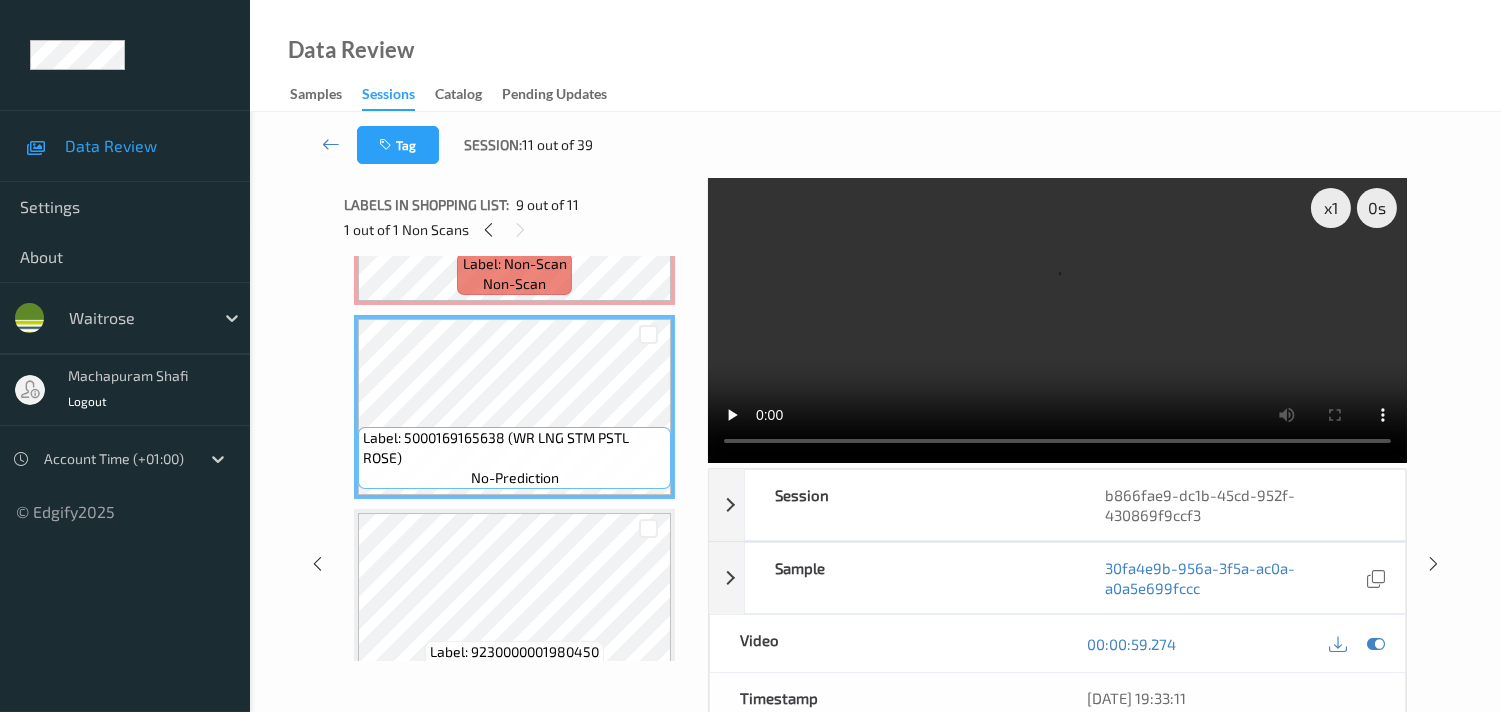 scroll, scrollTop: 1555, scrollLeft: 0, axis: vertical 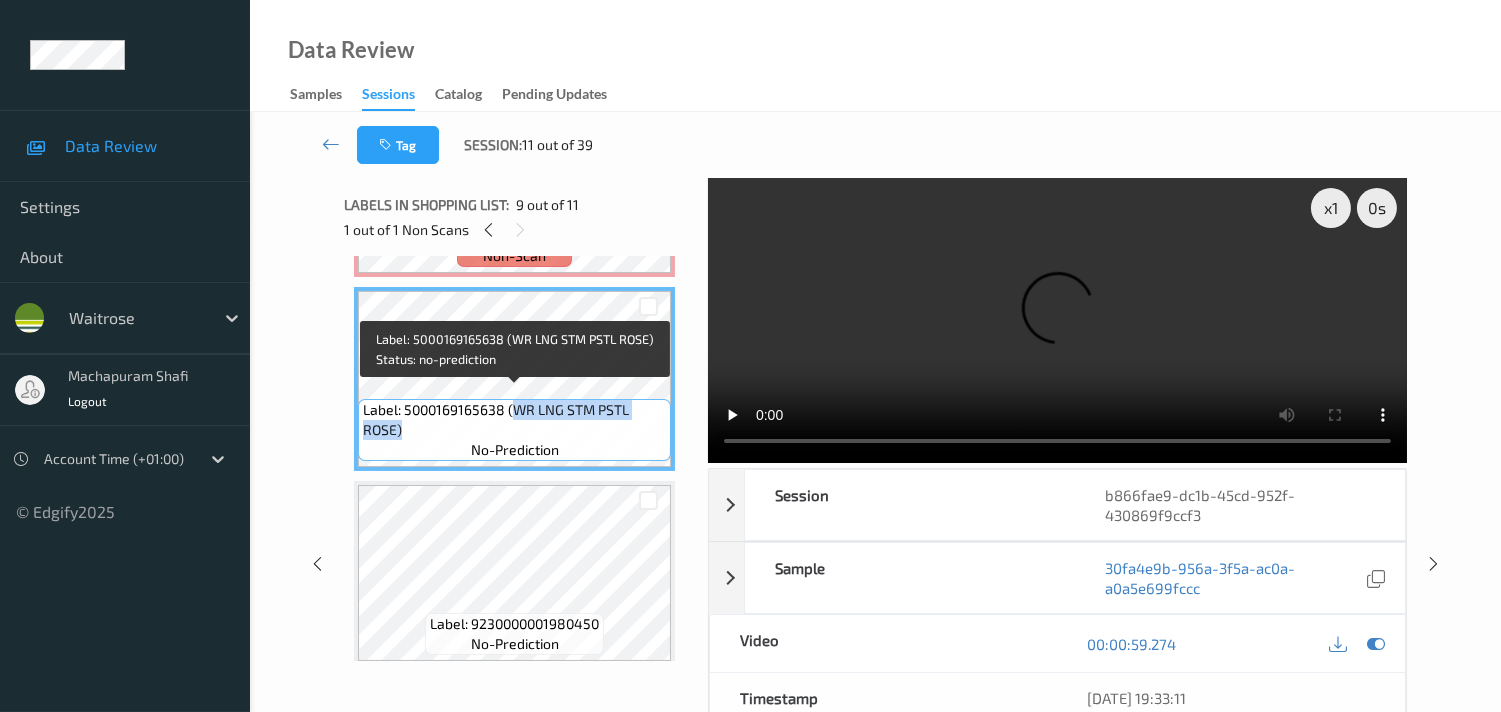 drag, startPoint x: 558, startPoint y: 401, endPoint x: 640, endPoint y: 422, distance: 84.646324 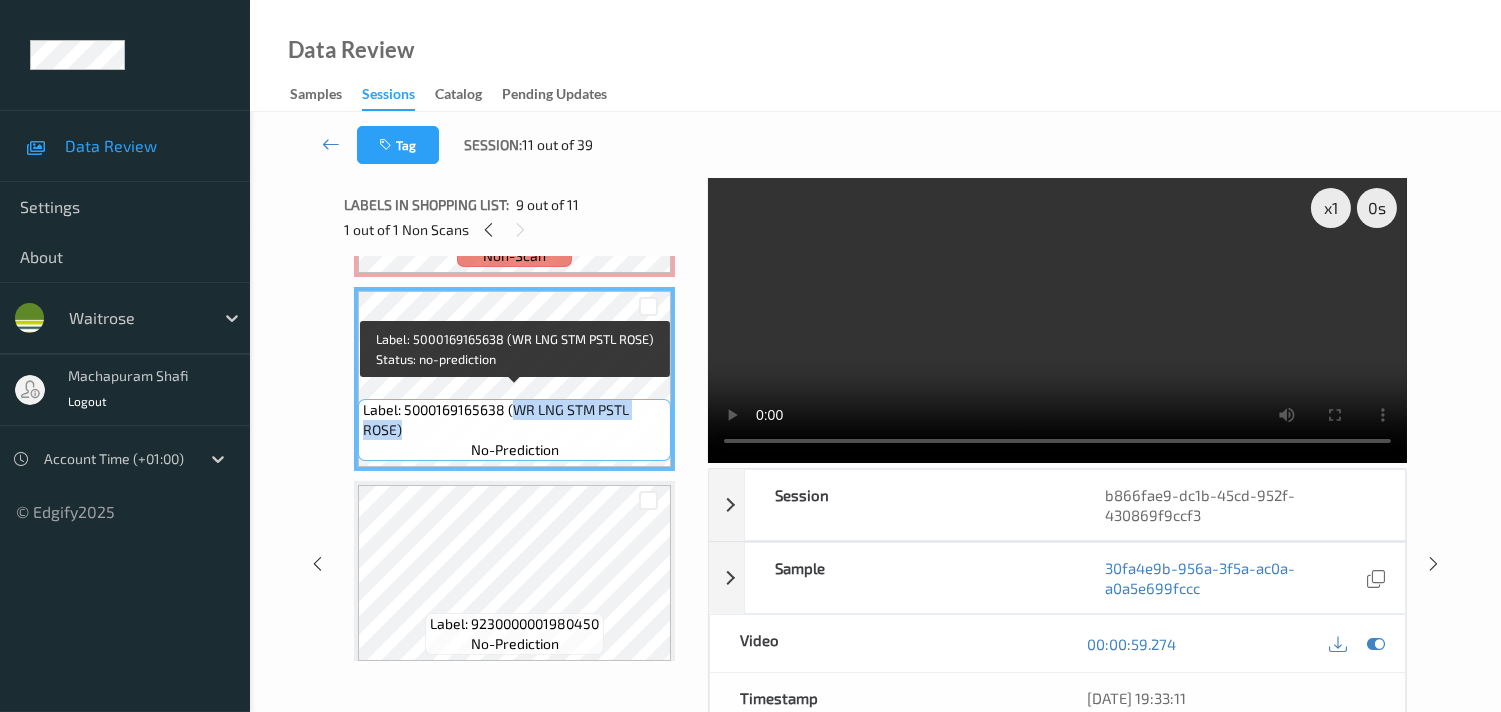 click on "Label: 5000169165638 (WR LNG STM PSTL ROSE)" at bounding box center [514, 420] 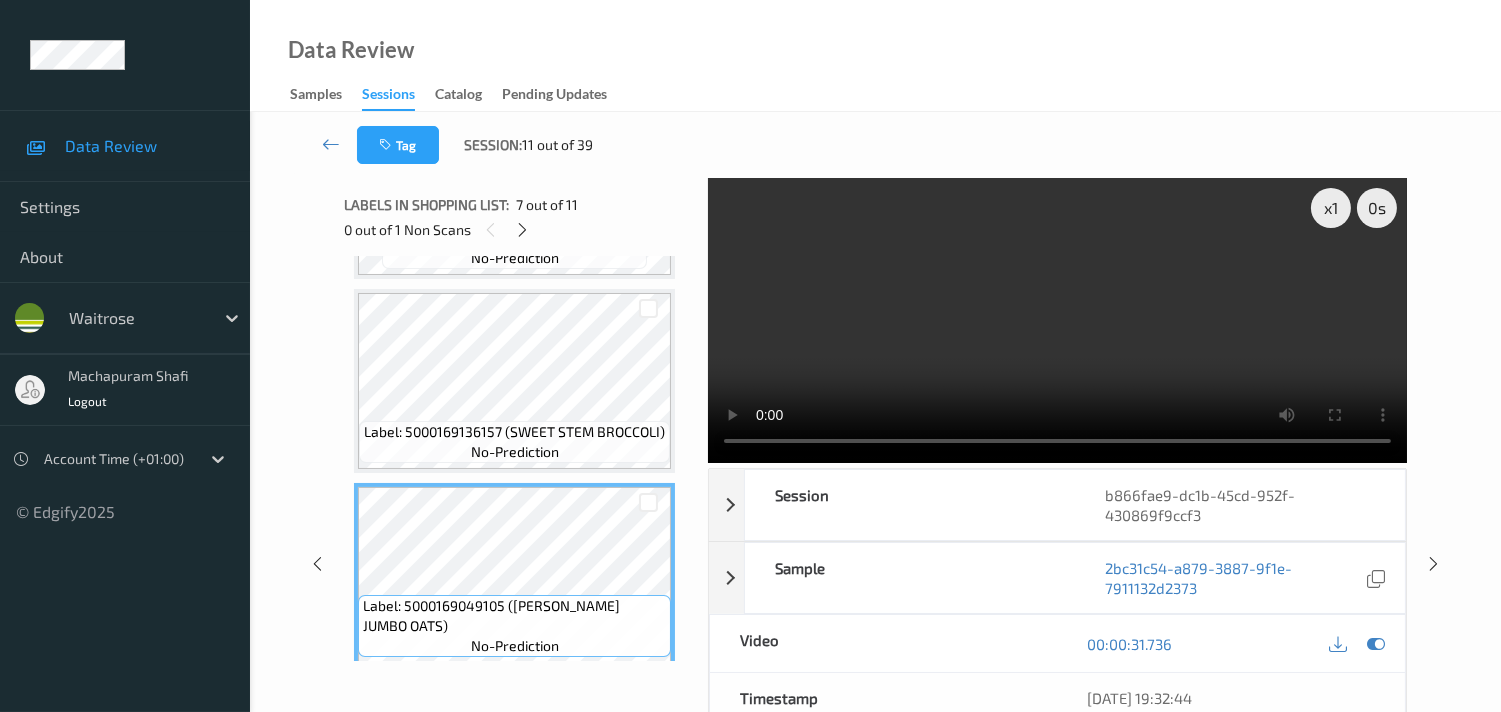 scroll, scrollTop: 888, scrollLeft: 0, axis: vertical 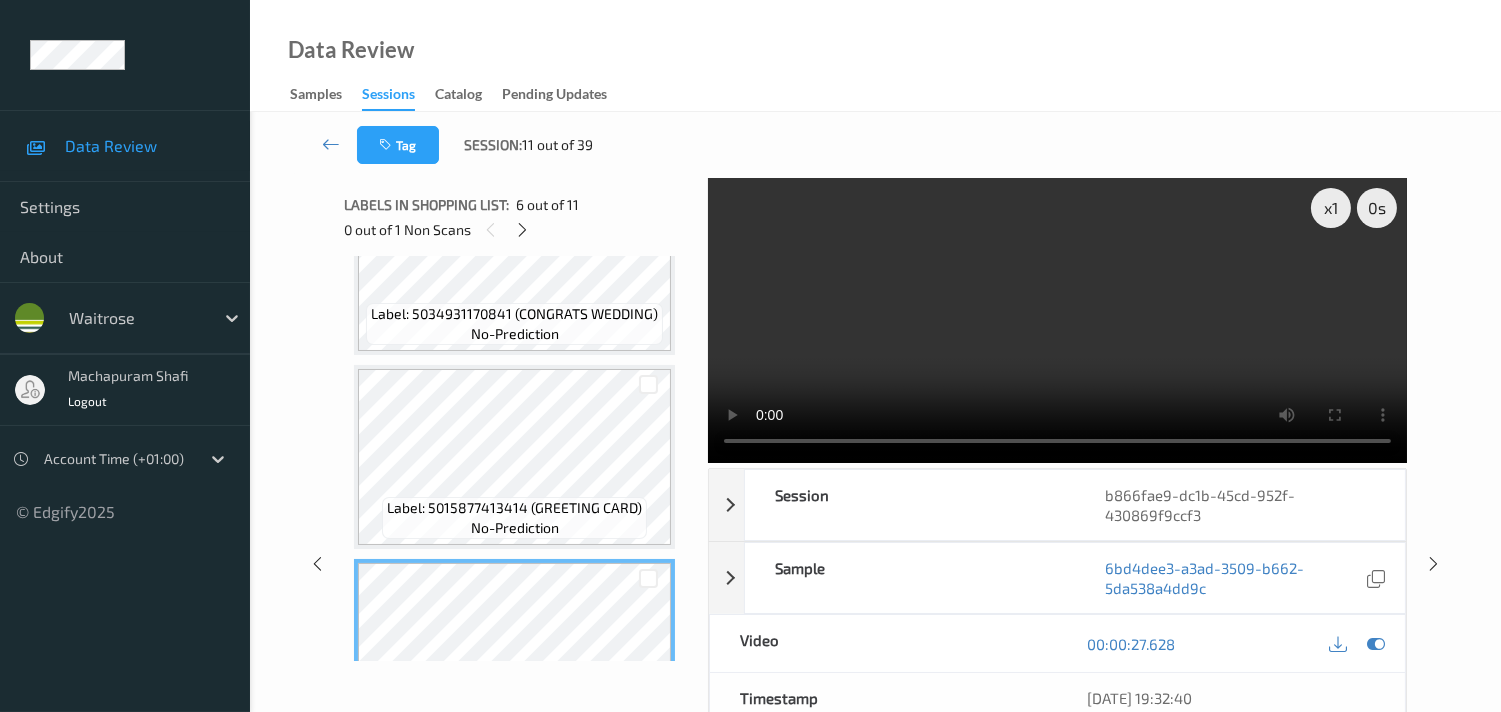 click on "Label: 5060452360850 (EQUINOX LEMON KOMB) no-prediction Label: [CREDIT_CARD_NUMBER] (GRAZE PEANUT BUTTER) no-prediction Label: 8721161463115 (TTEMPEH SMOKY BLOCK) no-prediction Label: 5034931170841 (CONGRATS  WEDDING) no-prediction Label: 5015877413414 (GREETING CARD) no-prediction Label: 5000169136157 (SWEET STEM BROCCOLI) no-prediction Label: 5000169049105 ([PERSON_NAME] JUMBO OATS) no-prediction Label: Non-Scan non-scan Label: Non-Scan non-scan Label: Non-Scan non-scan Label: 5000169165638 (WR LNG STM PSTL ROSE) no-prediction Label: 9230000001980450 no-prediction Label: 9230000001980450 no-prediction" at bounding box center [519, 639] 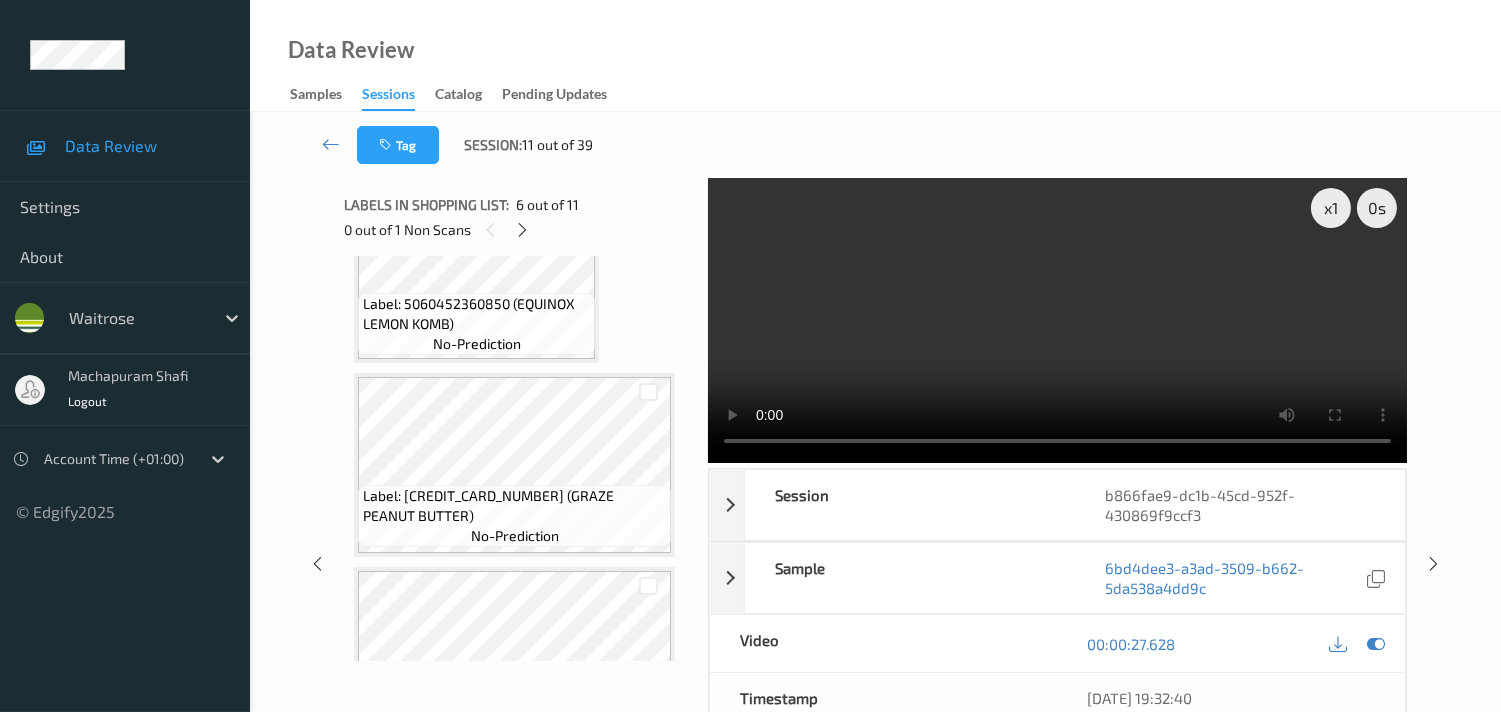 scroll, scrollTop: 0, scrollLeft: 0, axis: both 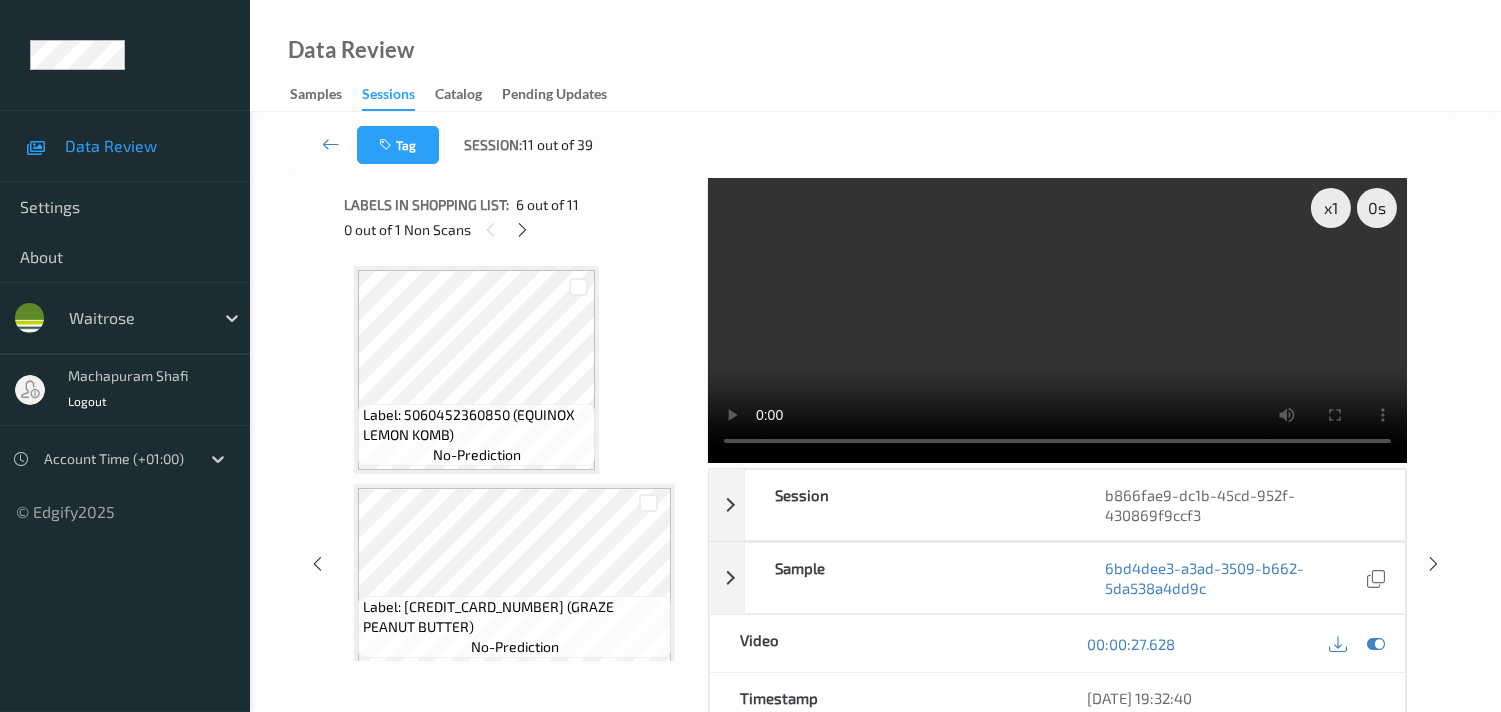 click on "Label: 5060452360850 (EQUINOX LEMON KOMB) no-prediction Label: [CREDIT_CARD_NUMBER] (GRAZE PEANUT BUTTER) no-prediction Label: 8721161463115 (TTEMPEH SMOKY BLOCK) no-prediction Label: 5034931170841 (CONGRATS  WEDDING) no-prediction Label: 5015877413414 (GREETING CARD) no-prediction Label: 5000169136157 (SWEET STEM BROCCOLI) no-prediction Label: 5000169049105 ([PERSON_NAME] JUMBO OATS) no-prediction Label: Non-Scan non-scan Label: Non-Scan non-scan Label: Non-Scan non-scan Label: 5000169165638 (WR LNG STM PSTL ROSE) no-prediction Label: 9230000001980450 no-prediction Label: 9230000001980450 no-prediction" at bounding box center [519, 1340] 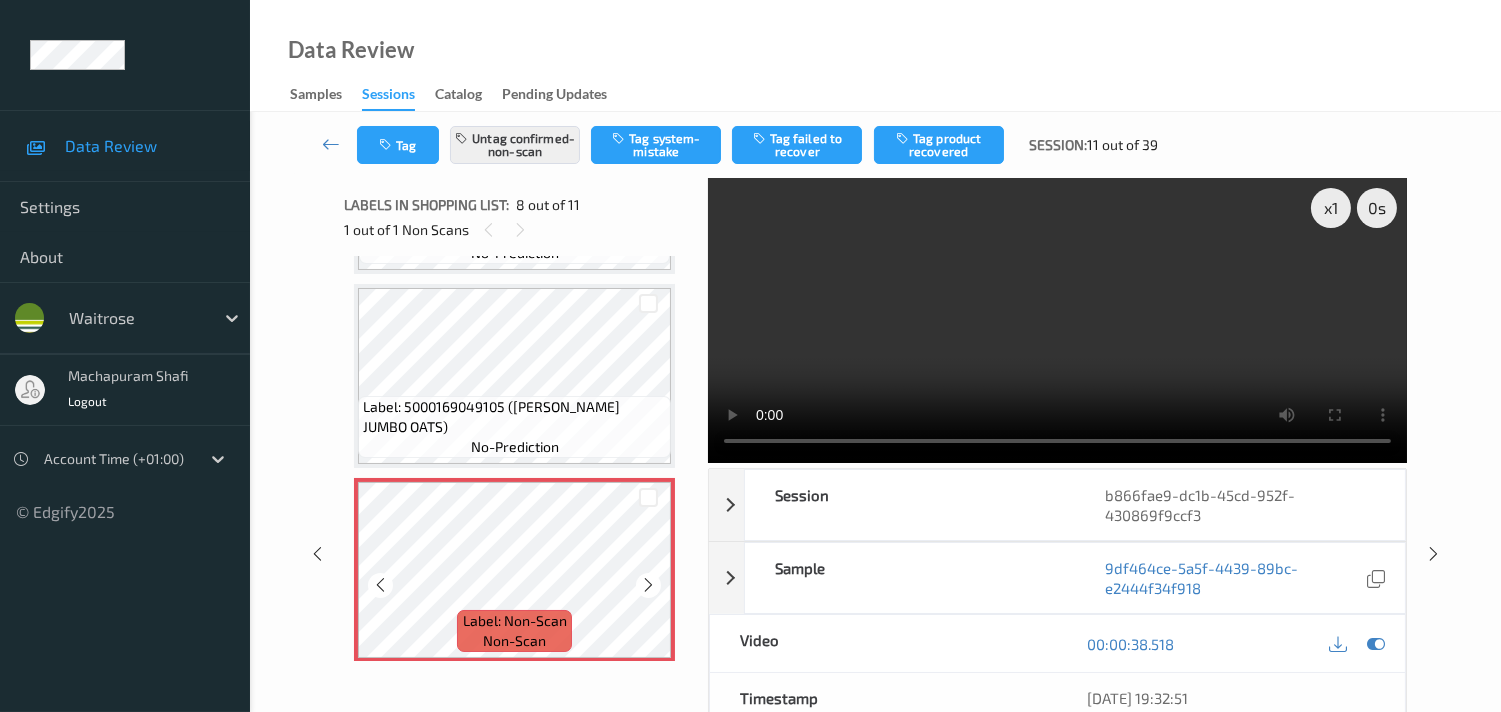 scroll, scrollTop: 1222, scrollLeft: 0, axis: vertical 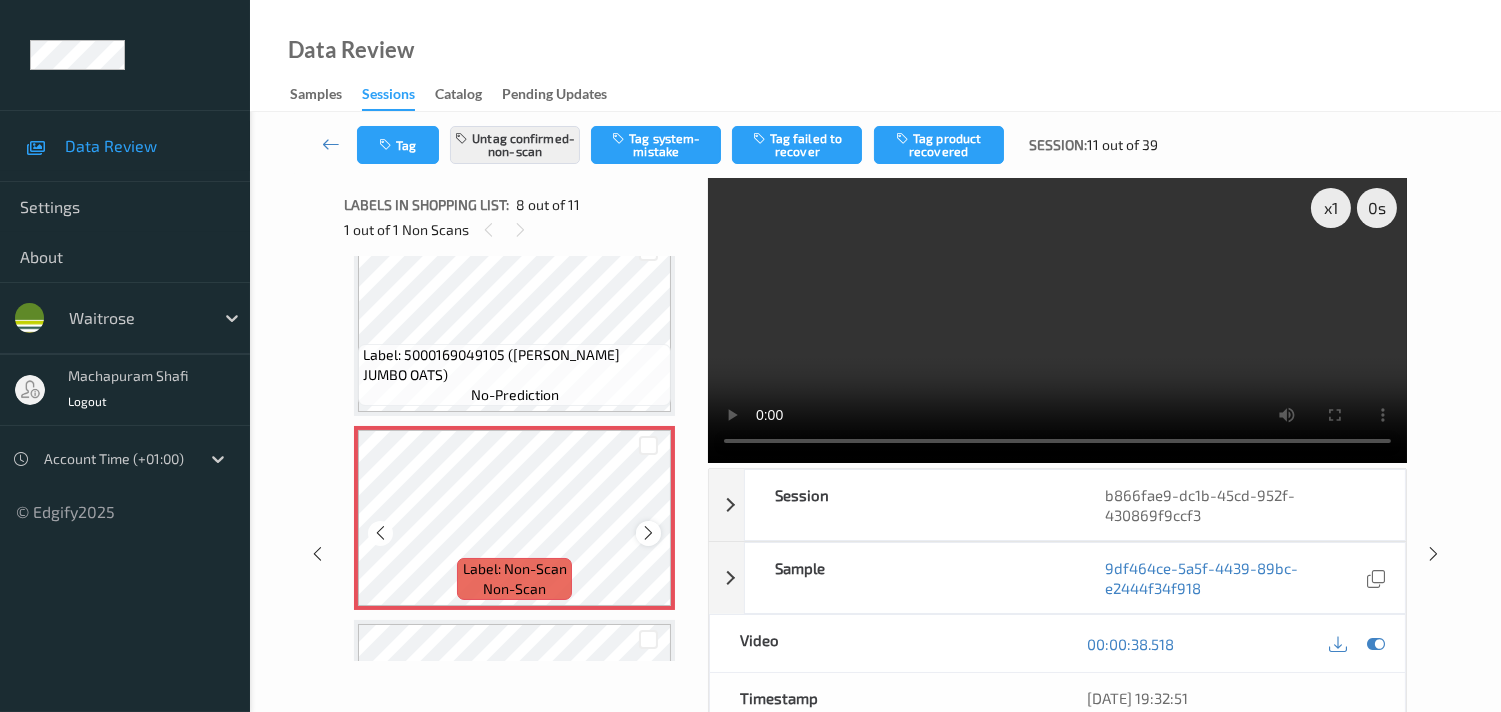 click at bounding box center [648, 533] 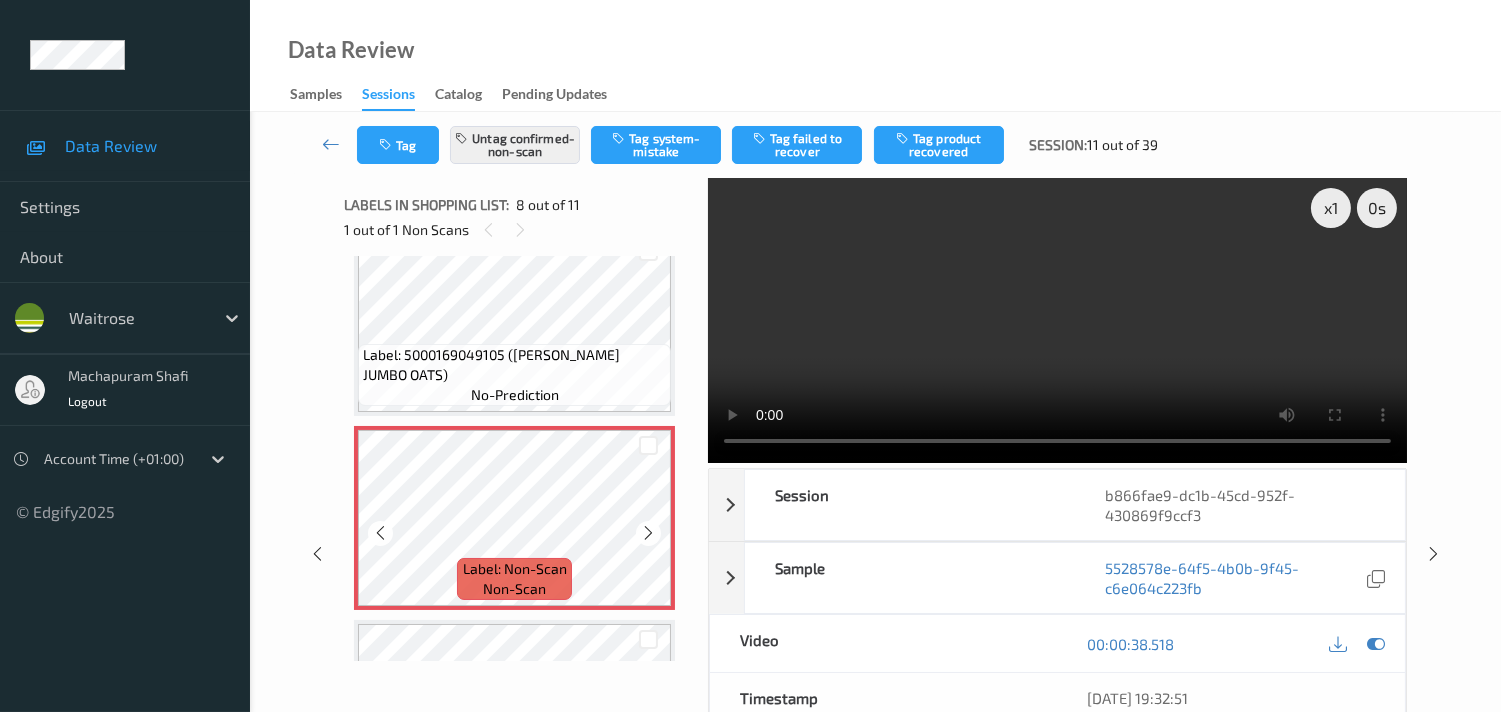 click at bounding box center (648, 533) 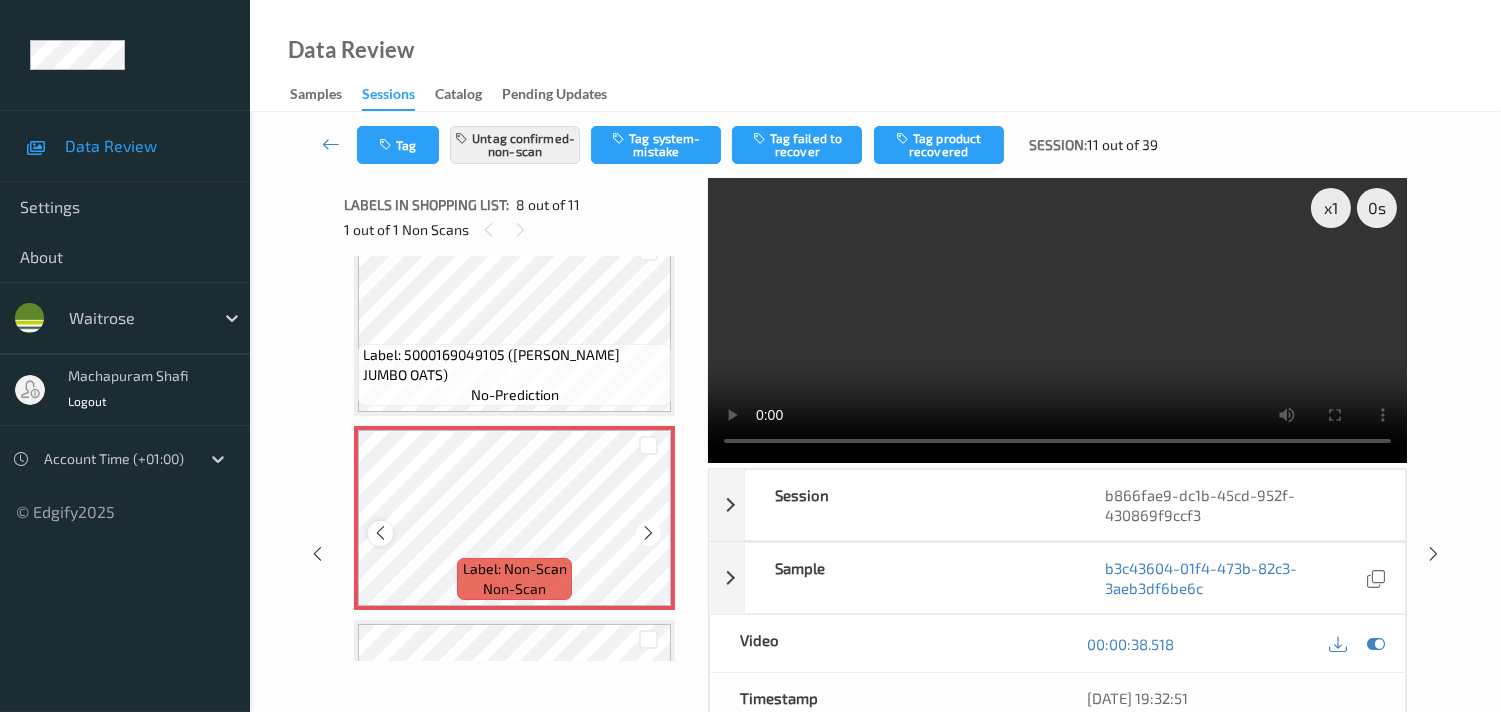 click at bounding box center [380, 533] 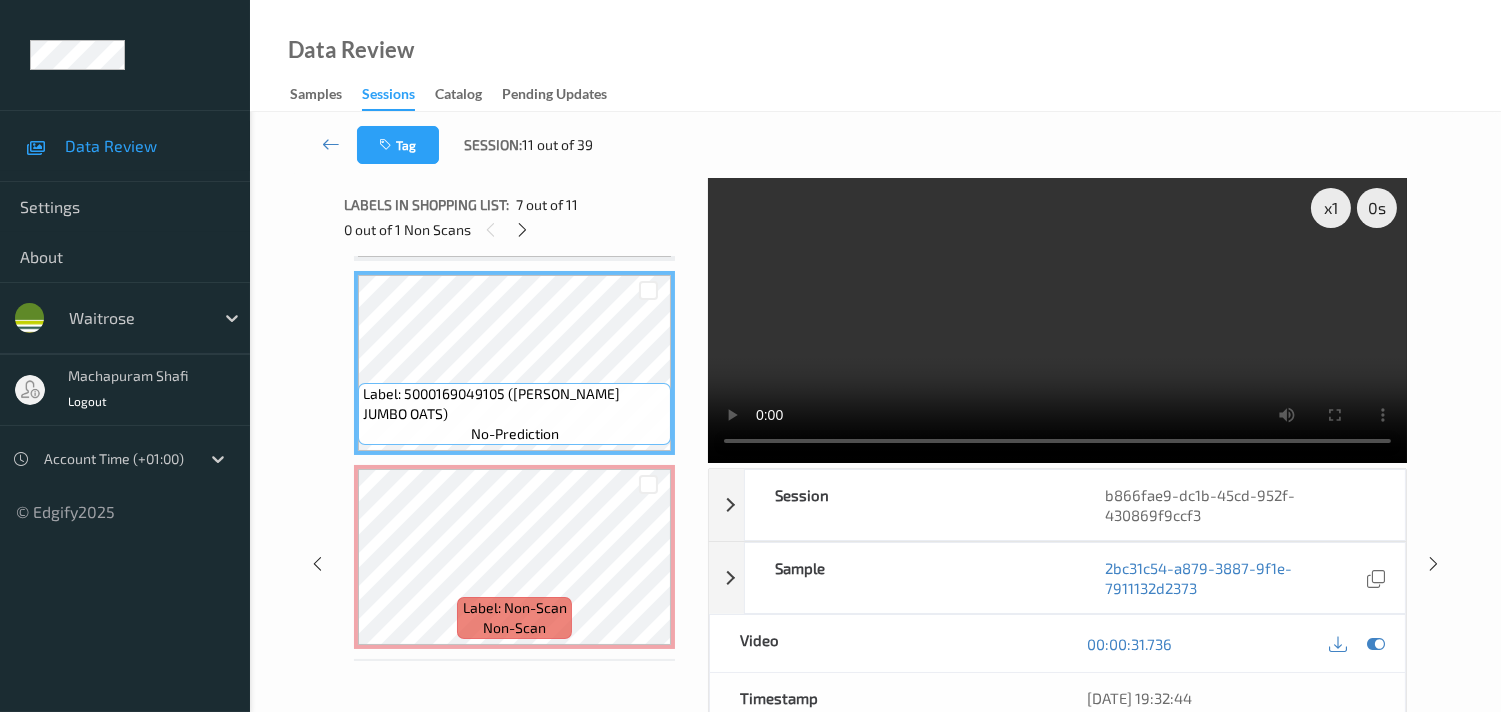 scroll, scrollTop: 1222, scrollLeft: 0, axis: vertical 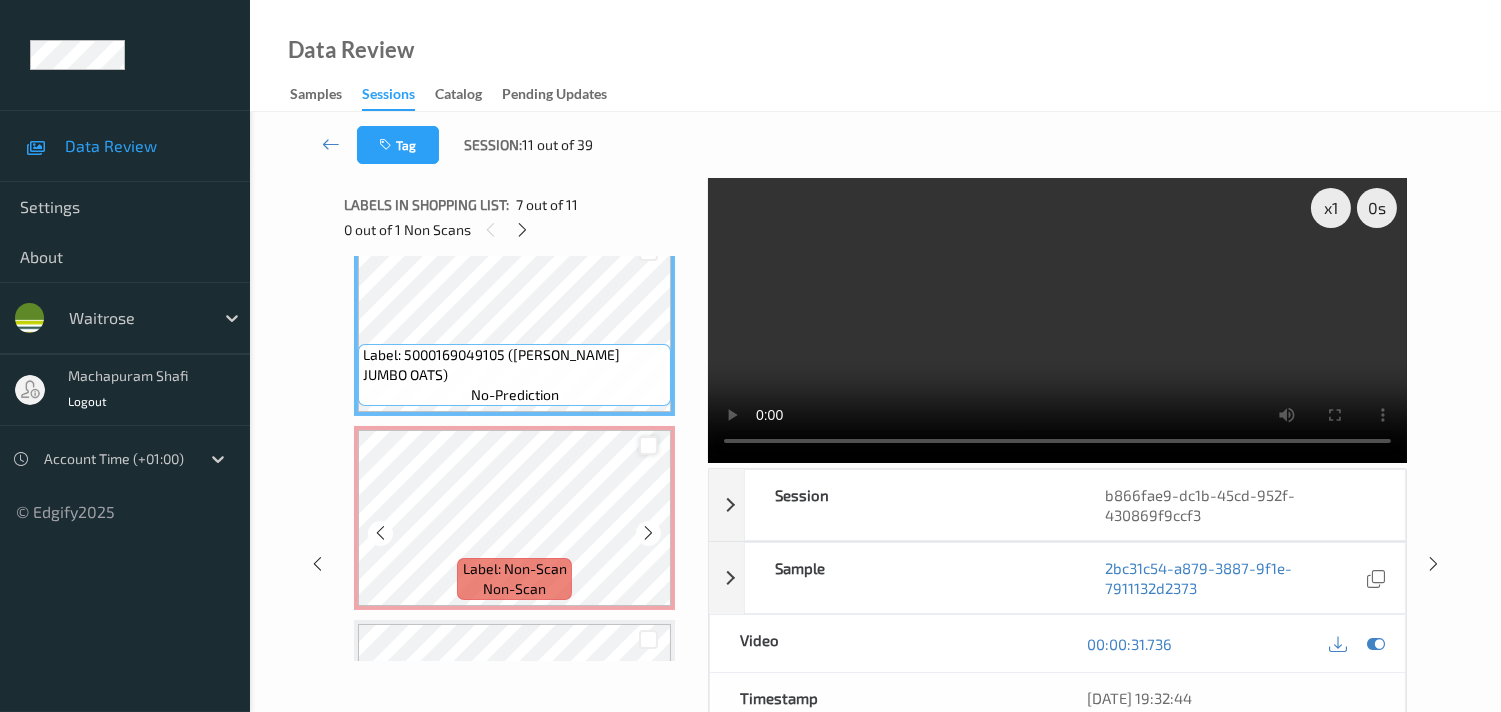 click at bounding box center [648, 445] 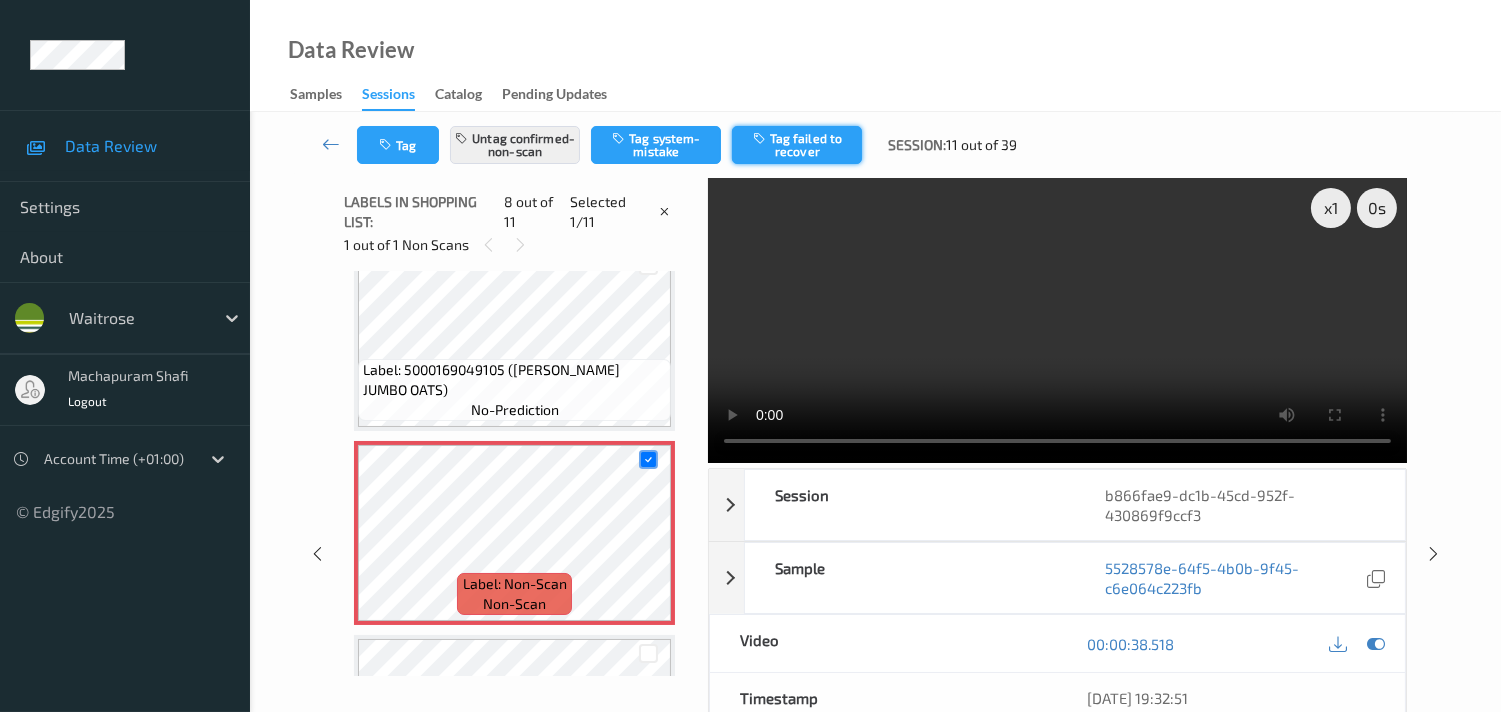 click on "Tag   failed to recover" at bounding box center [797, 145] 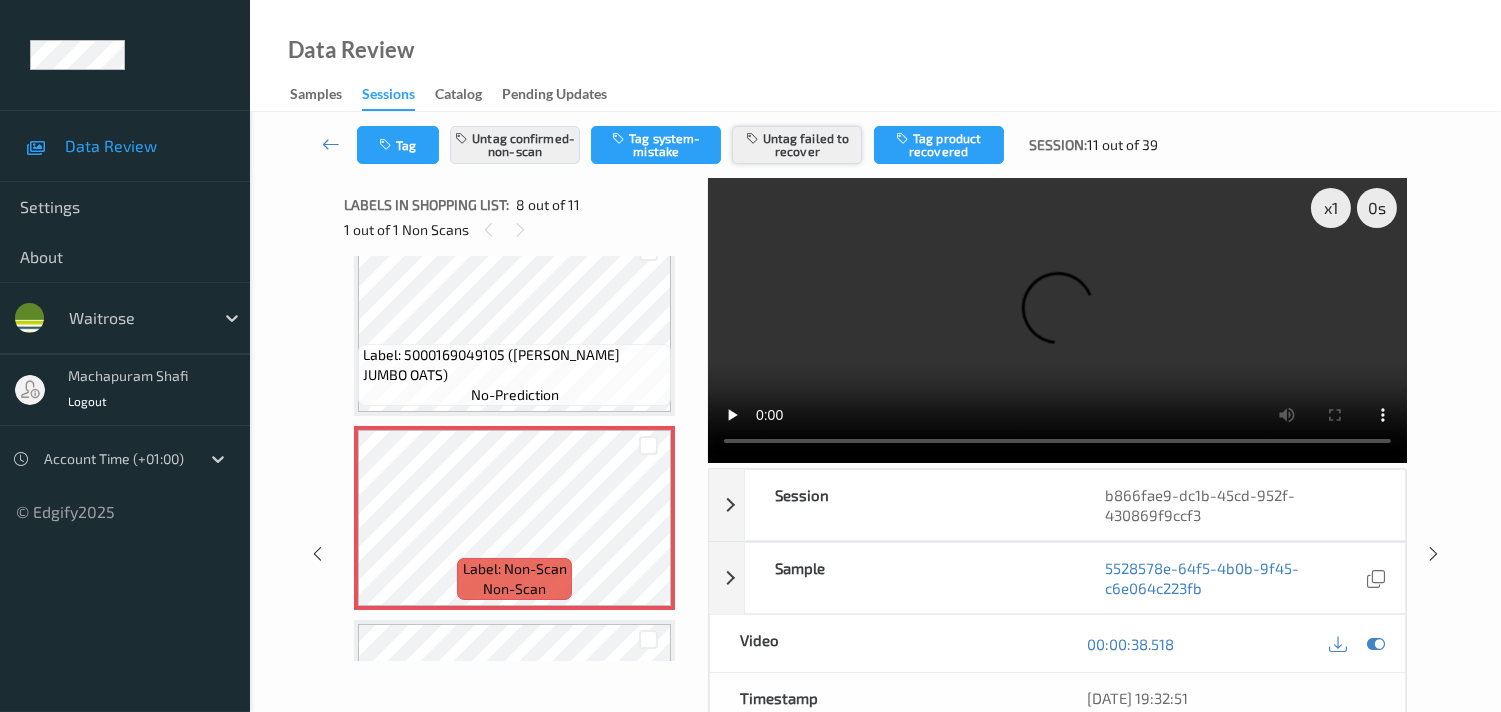 click on "Untag   failed to recover" at bounding box center [797, 145] 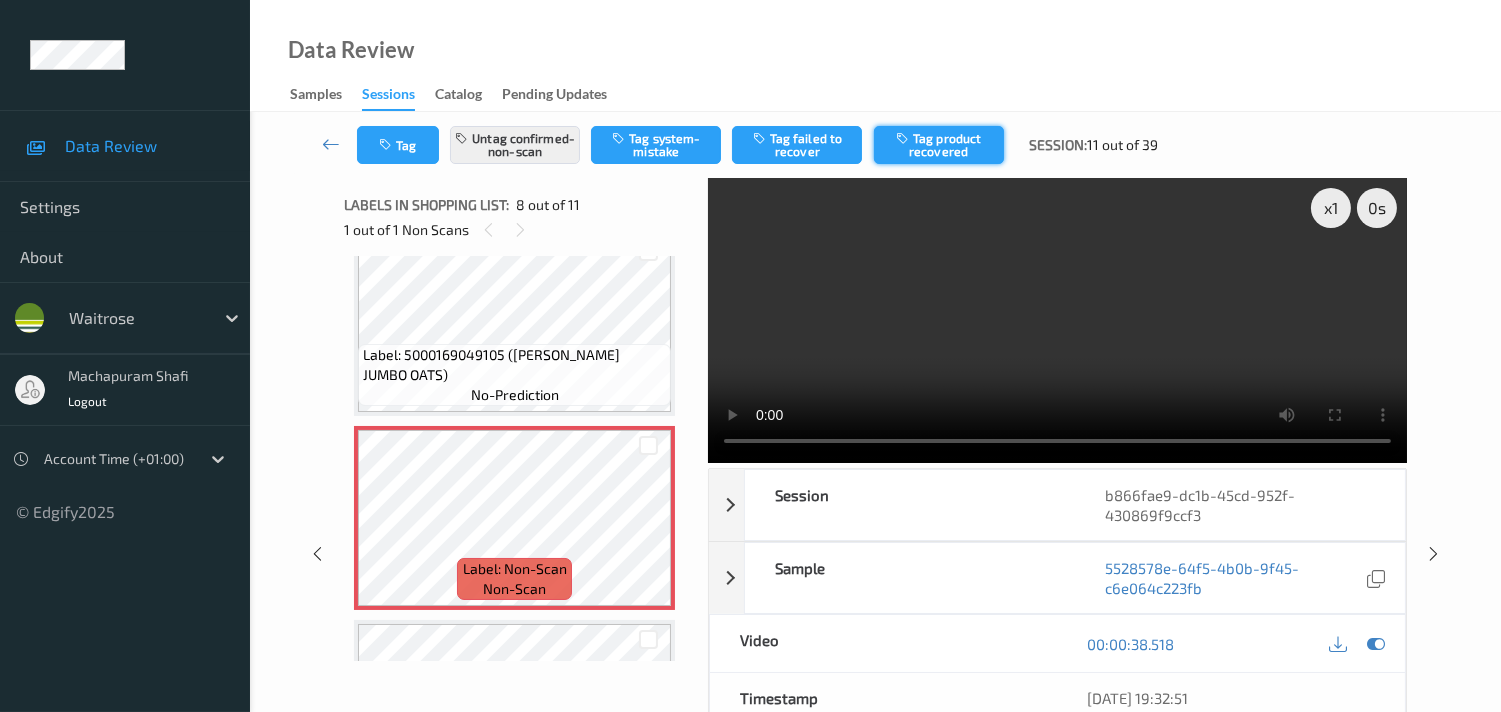 click on "Tag   product recovered" at bounding box center [939, 145] 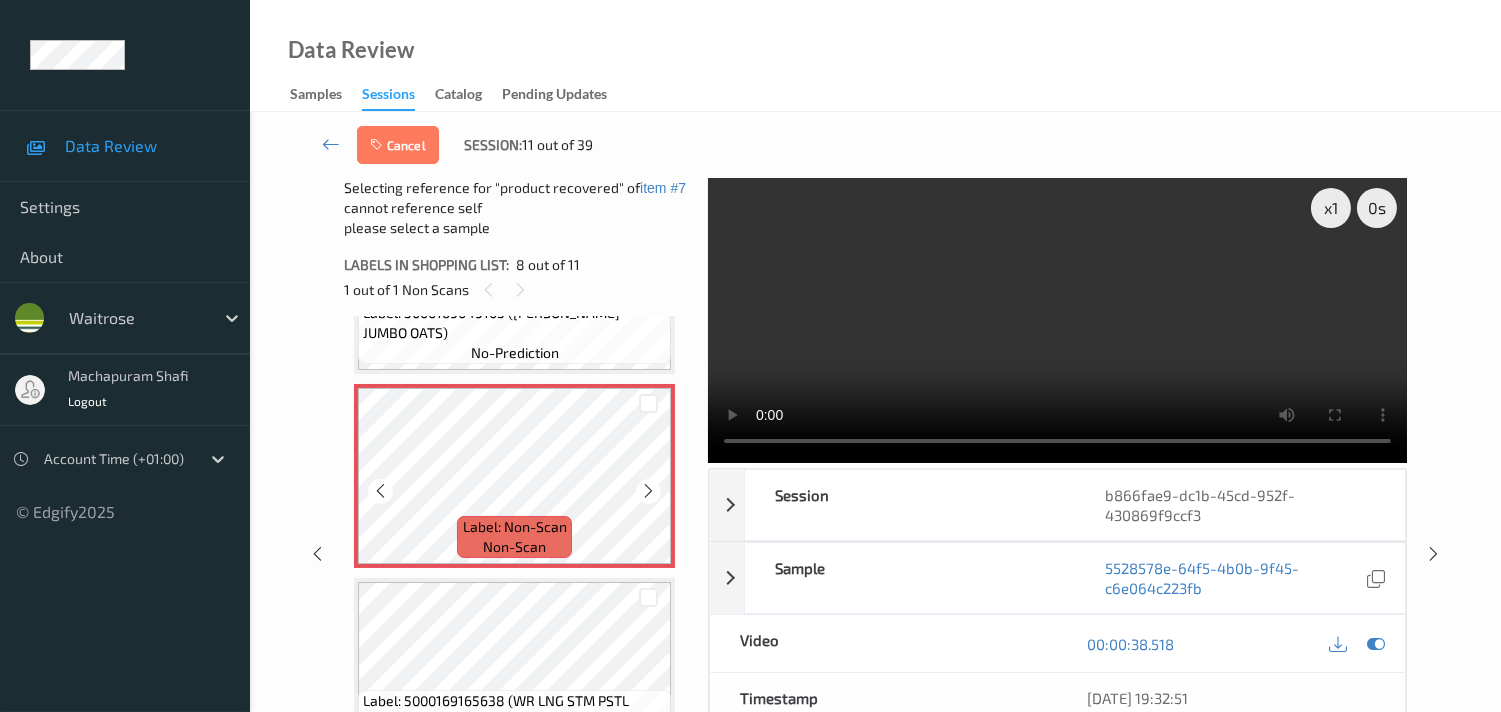 scroll, scrollTop: 1444, scrollLeft: 0, axis: vertical 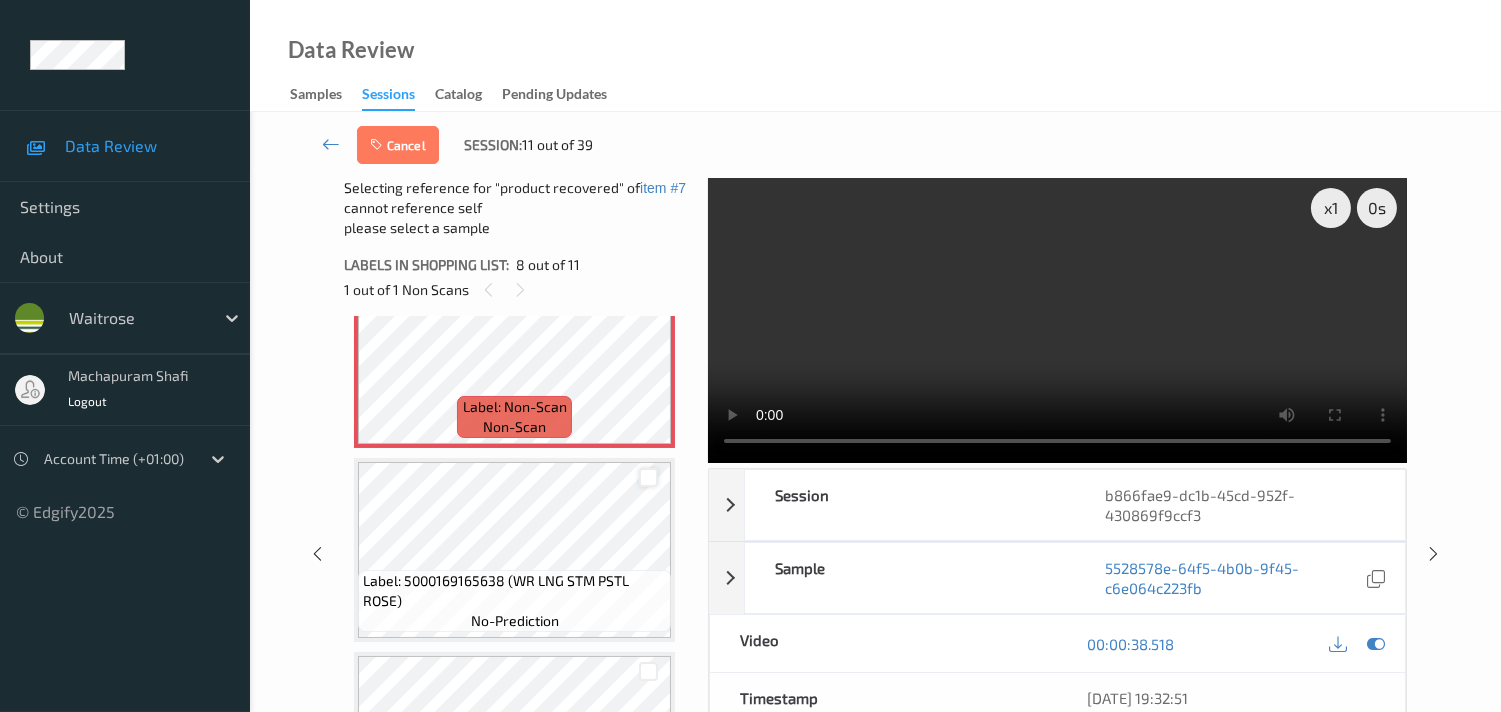 click at bounding box center [648, 477] 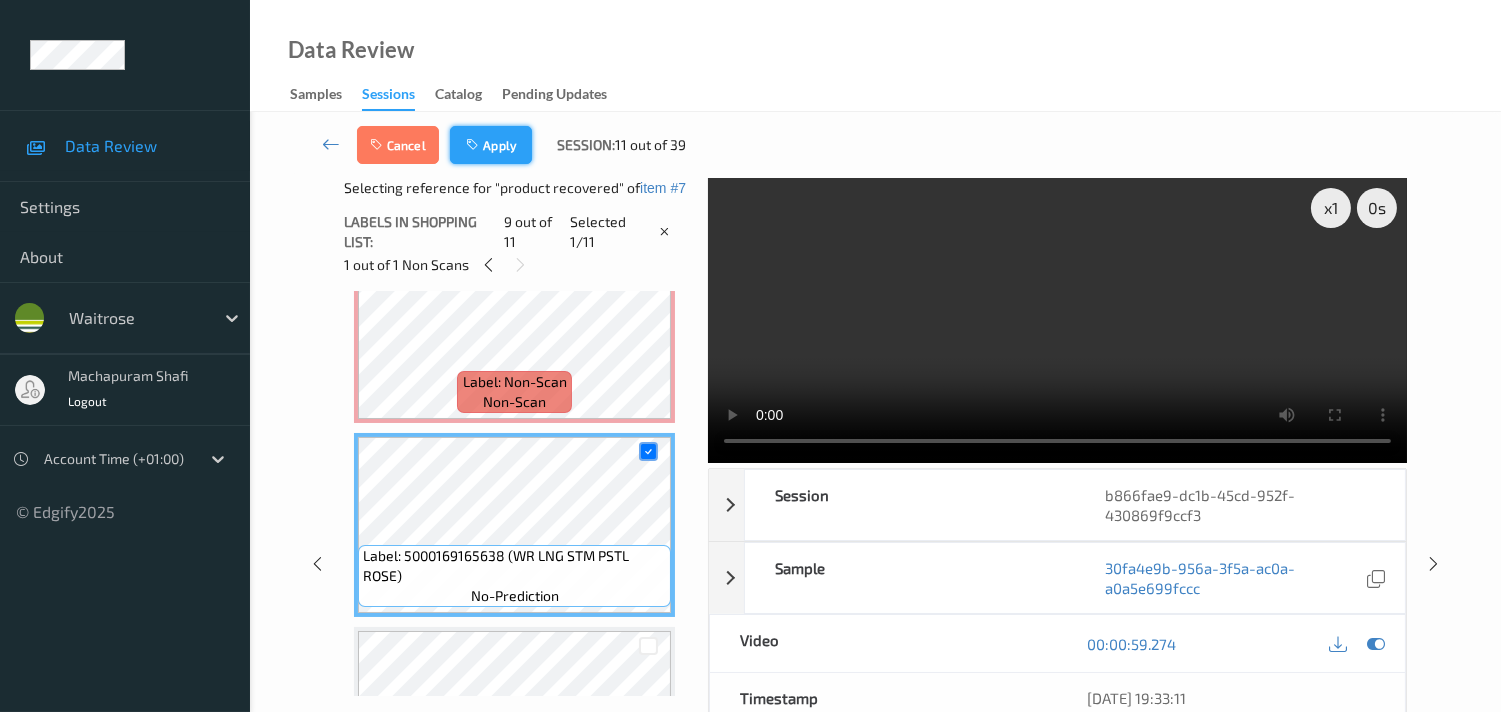 click on "Apply" at bounding box center [491, 145] 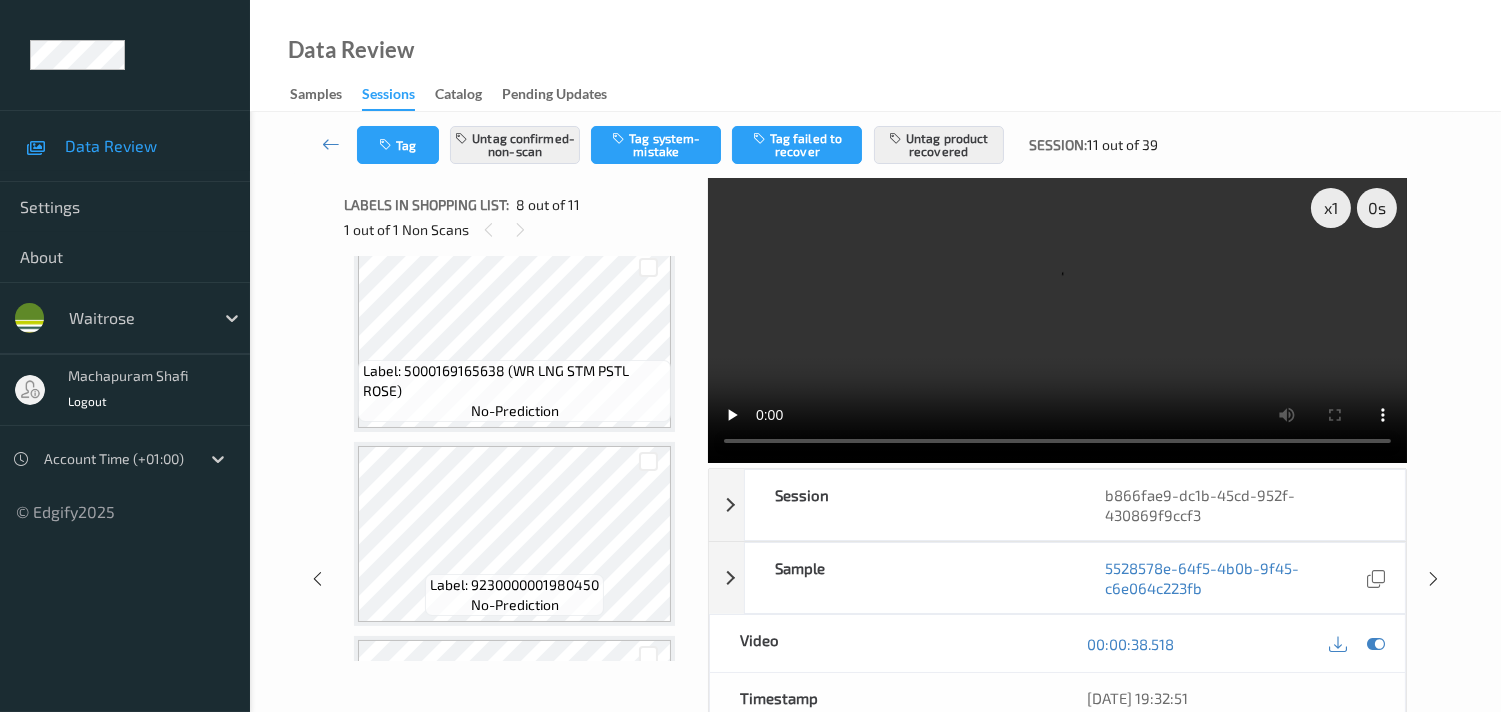 scroll, scrollTop: 1634, scrollLeft: 0, axis: vertical 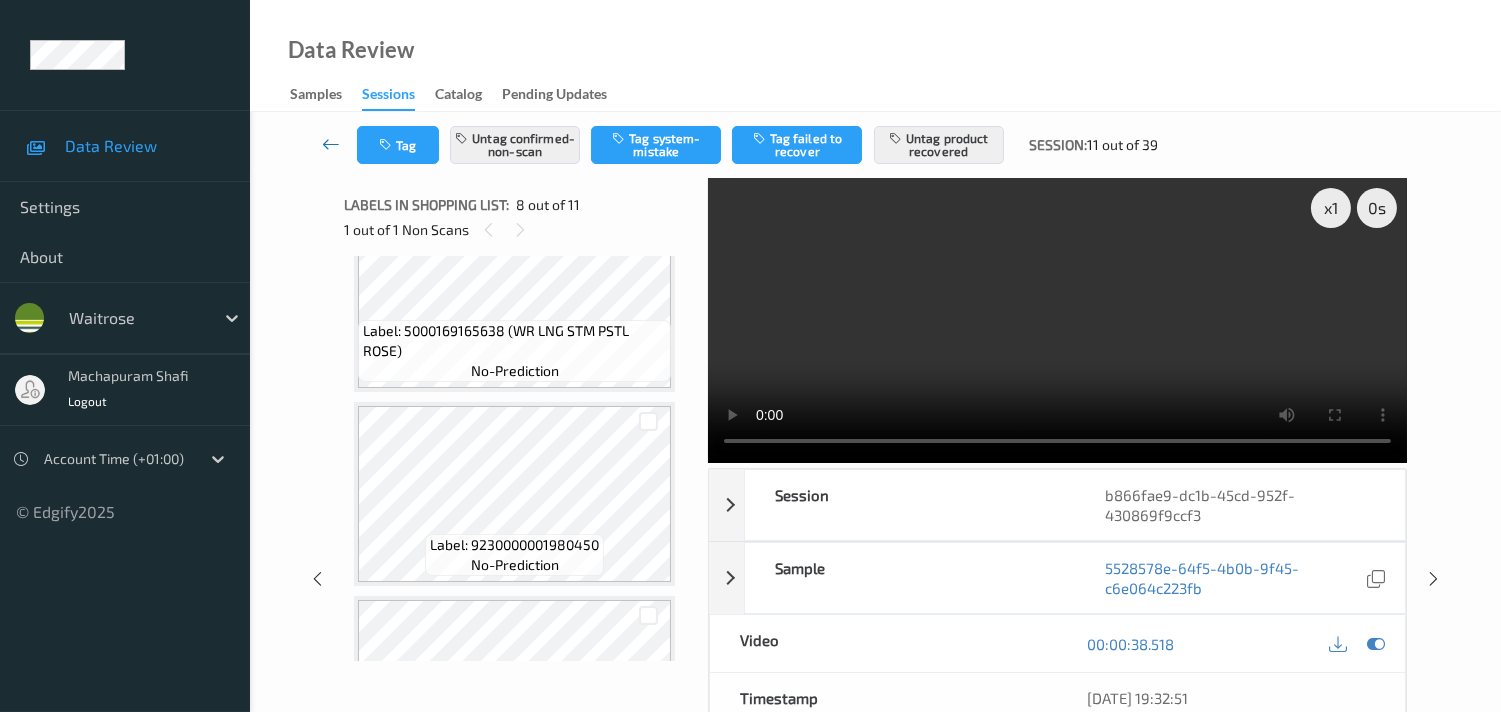 click at bounding box center [331, 144] 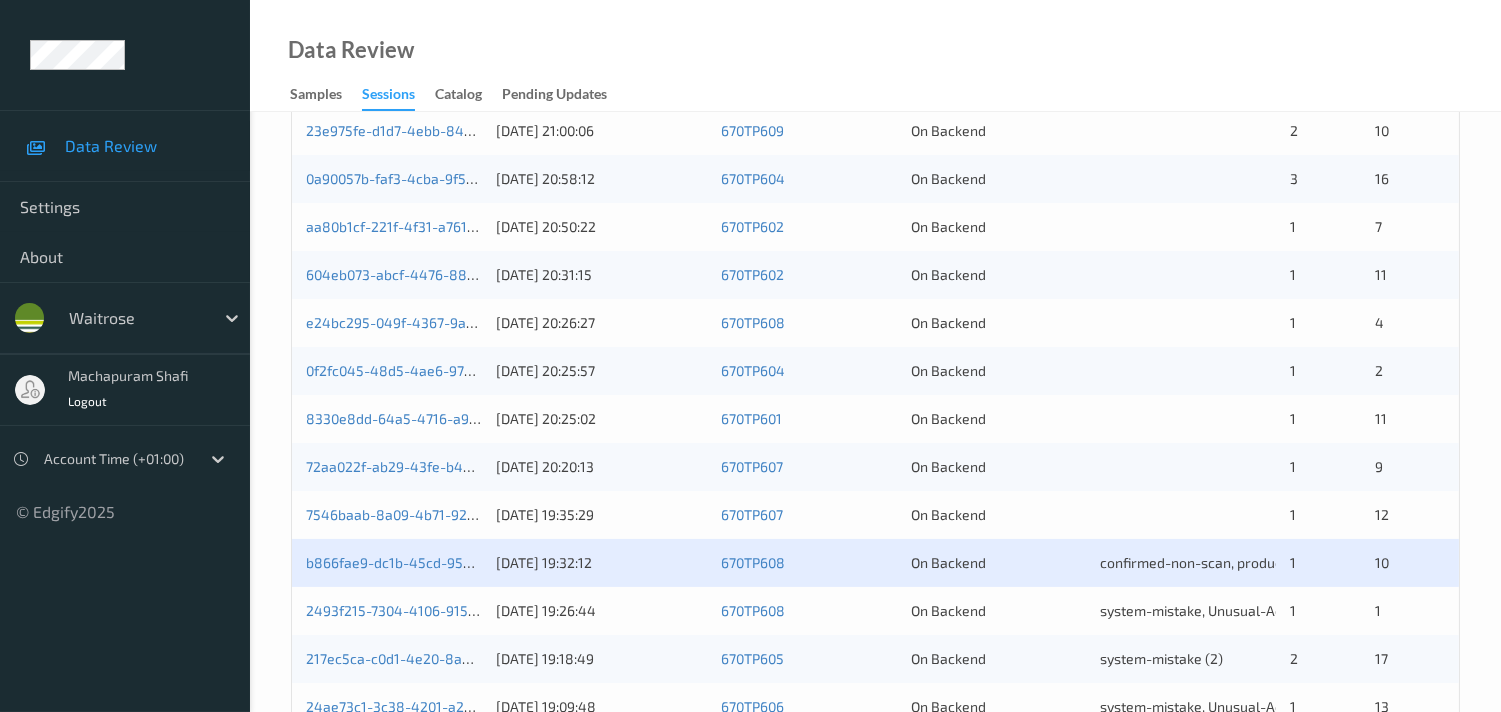 scroll, scrollTop: 666, scrollLeft: 0, axis: vertical 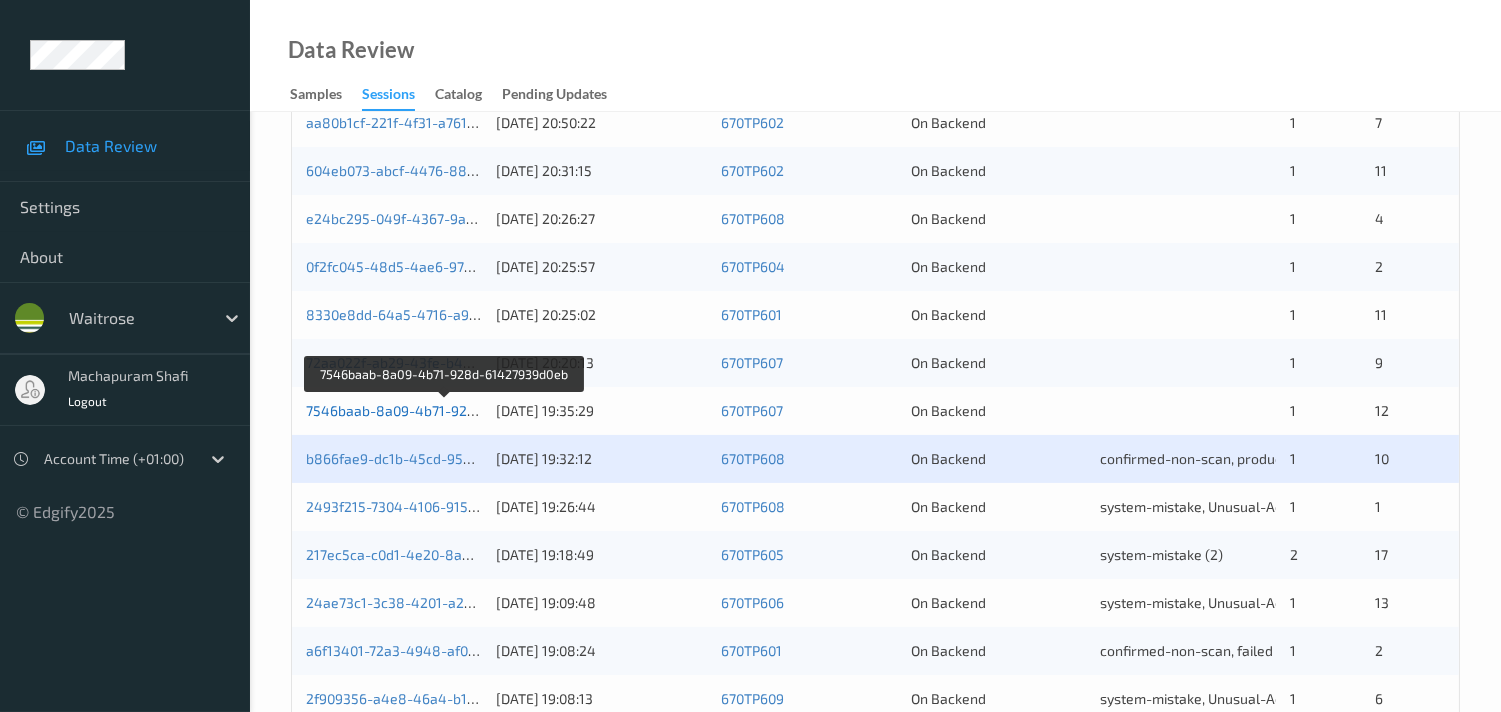click on "7546baab-8a09-4b71-928d-61427939d0eb" at bounding box center [445, 410] 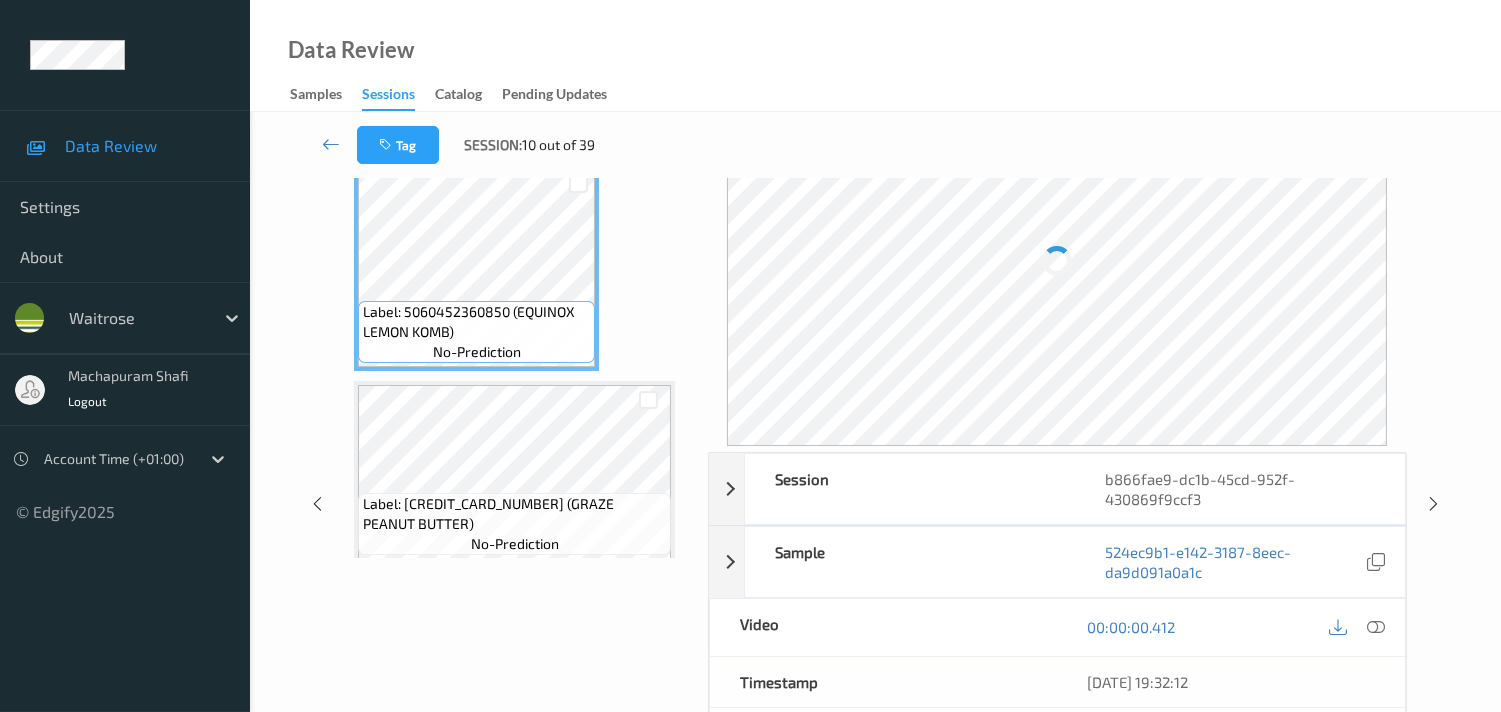 scroll, scrollTop: 33, scrollLeft: 0, axis: vertical 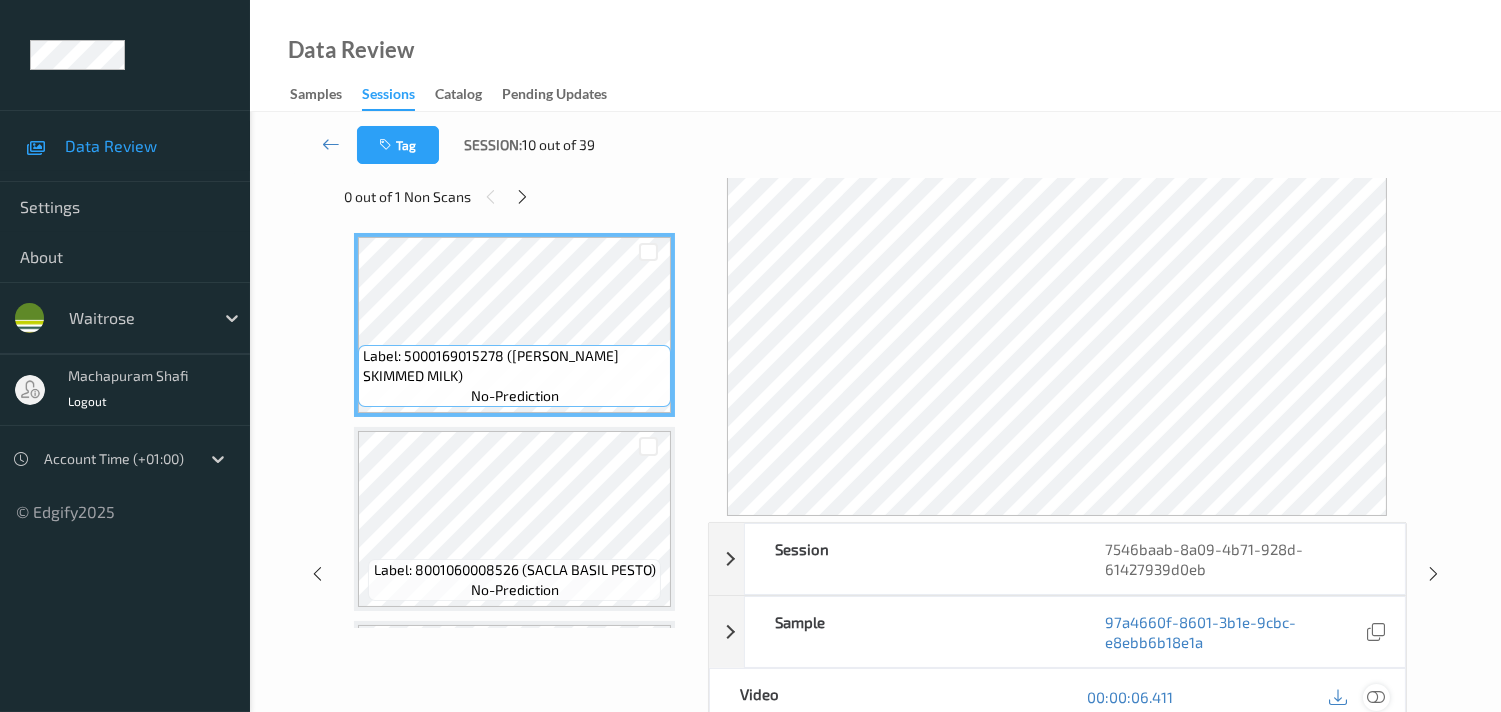 click at bounding box center (1376, 697) 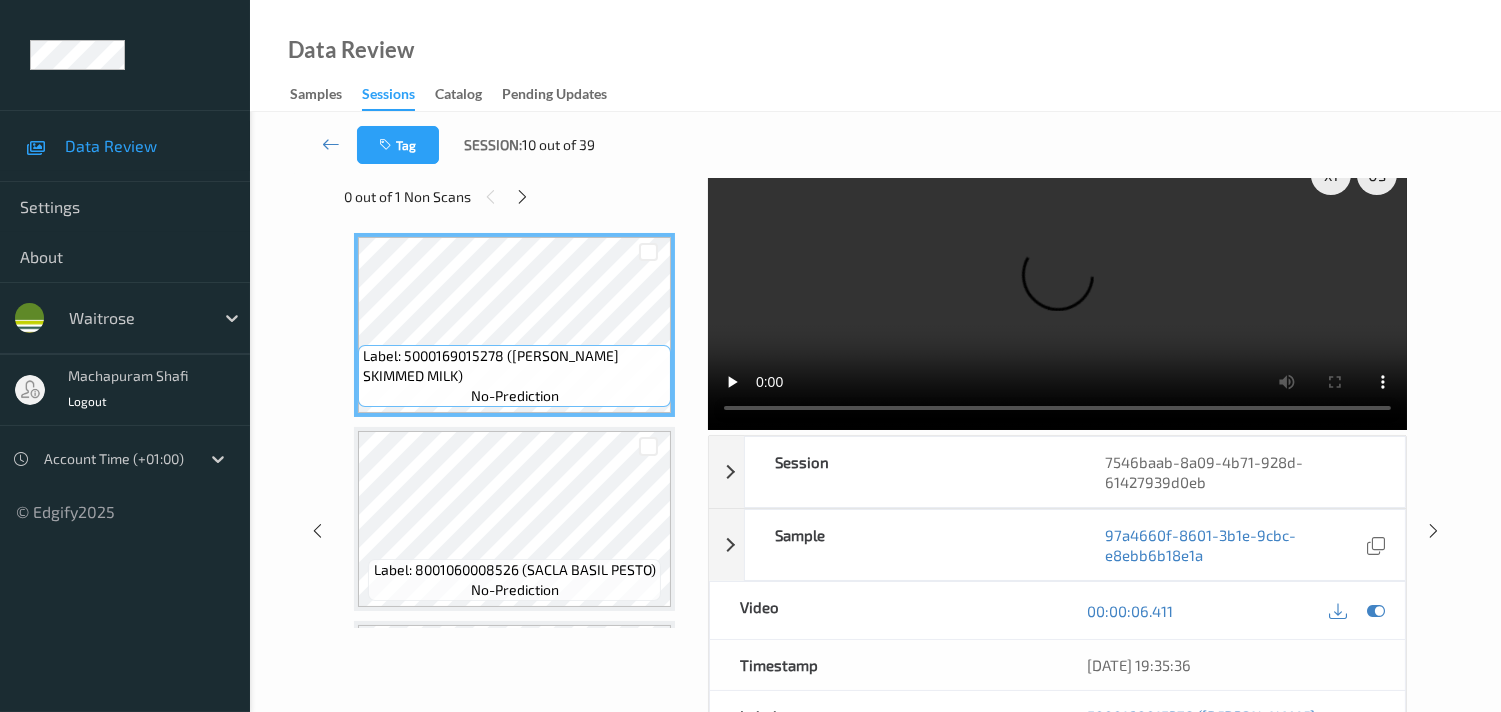 scroll, scrollTop: 0, scrollLeft: 0, axis: both 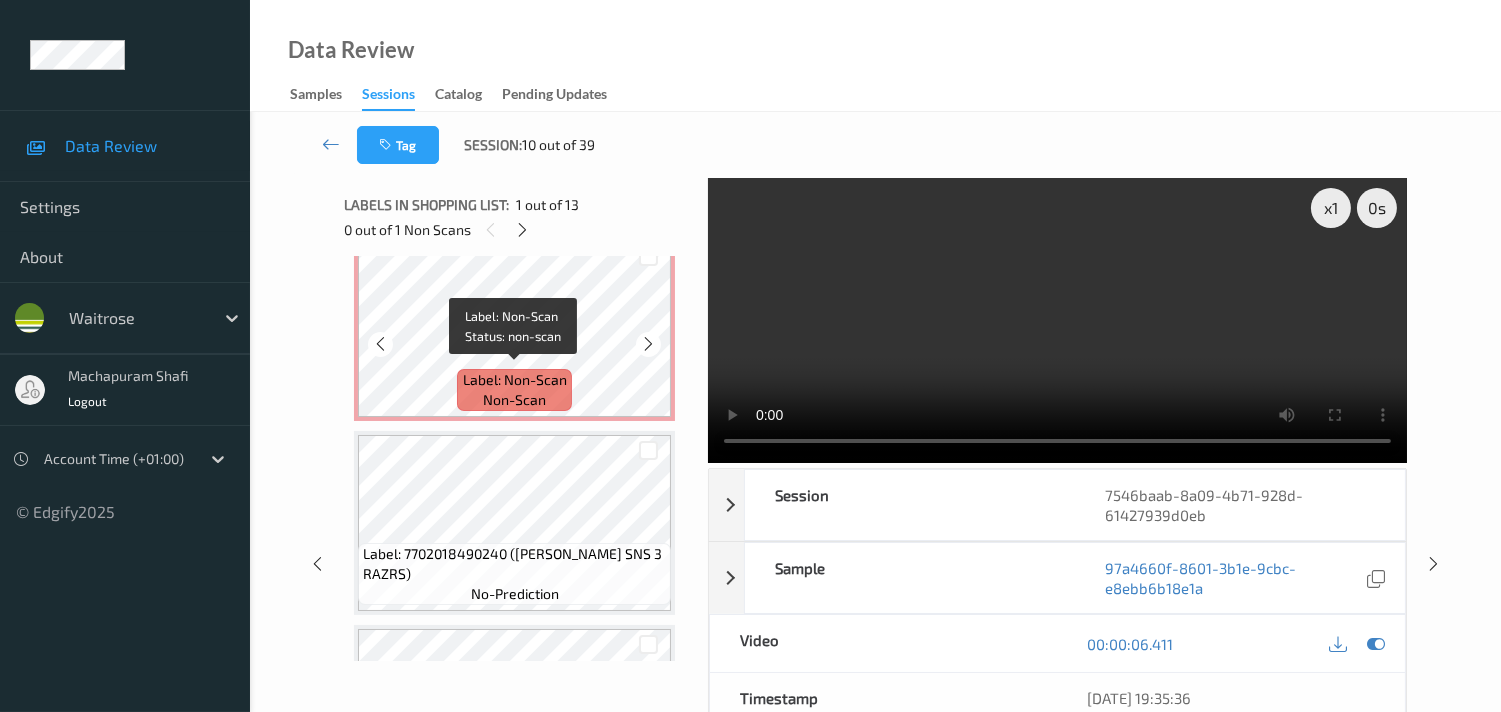 click on "Label: Non-Scan non-scan" at bounding box center (514, 390) 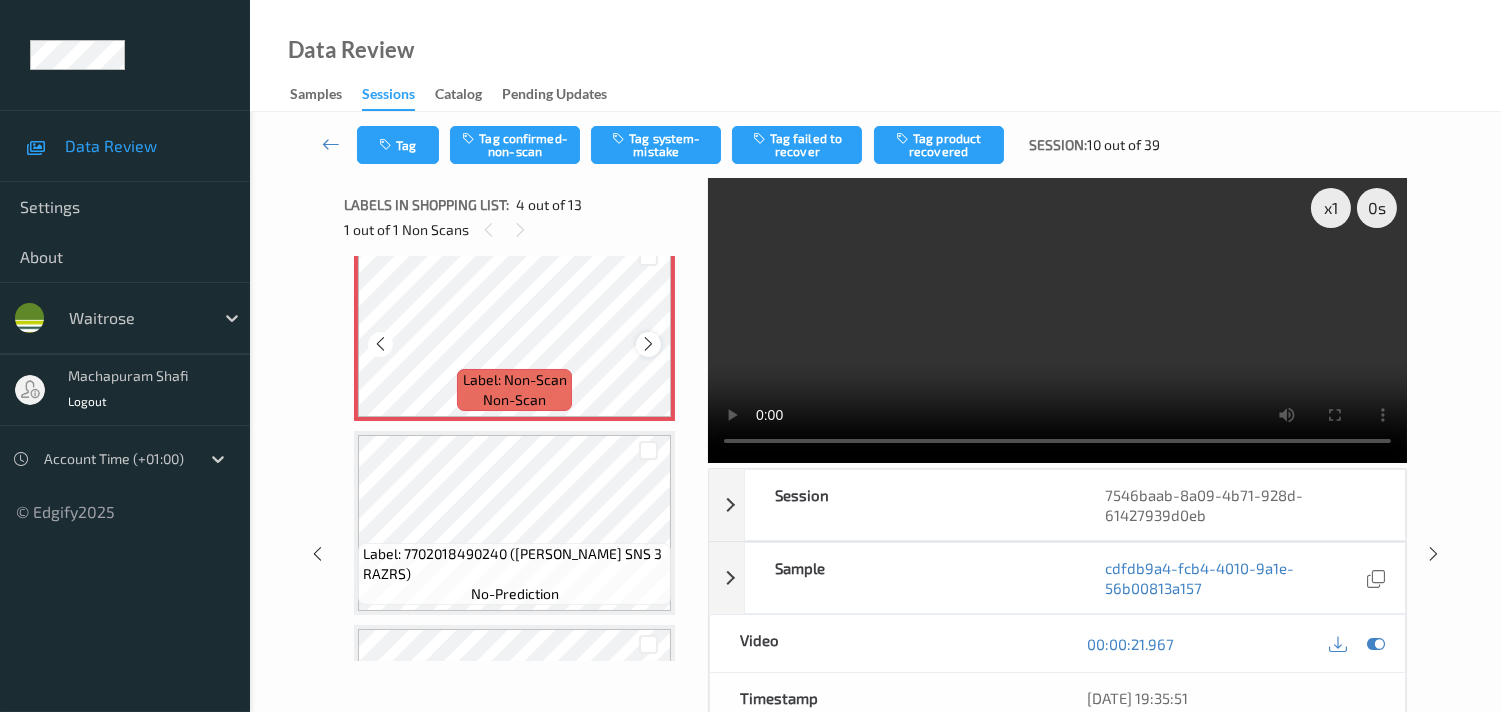 click at bounding box center [648, 344] 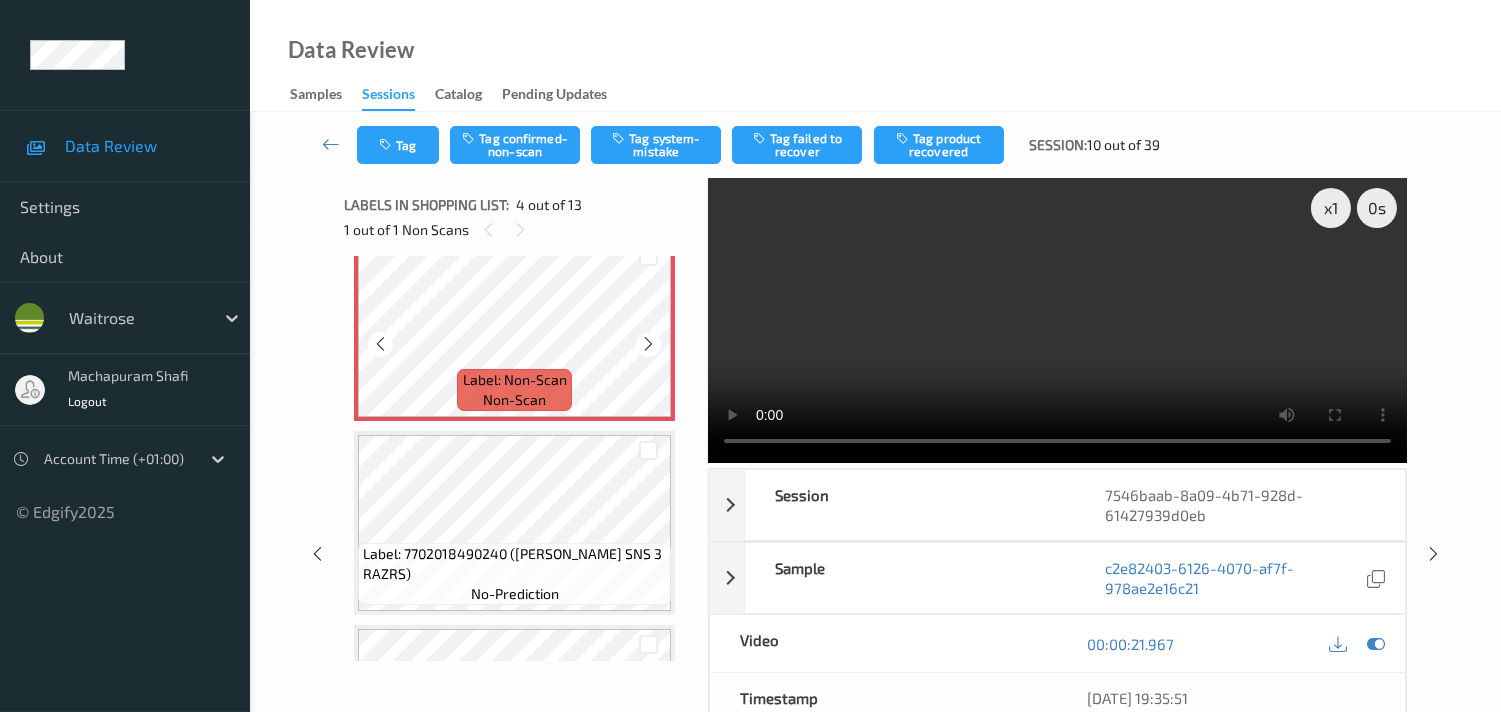 click at bounding box center (648, 344) 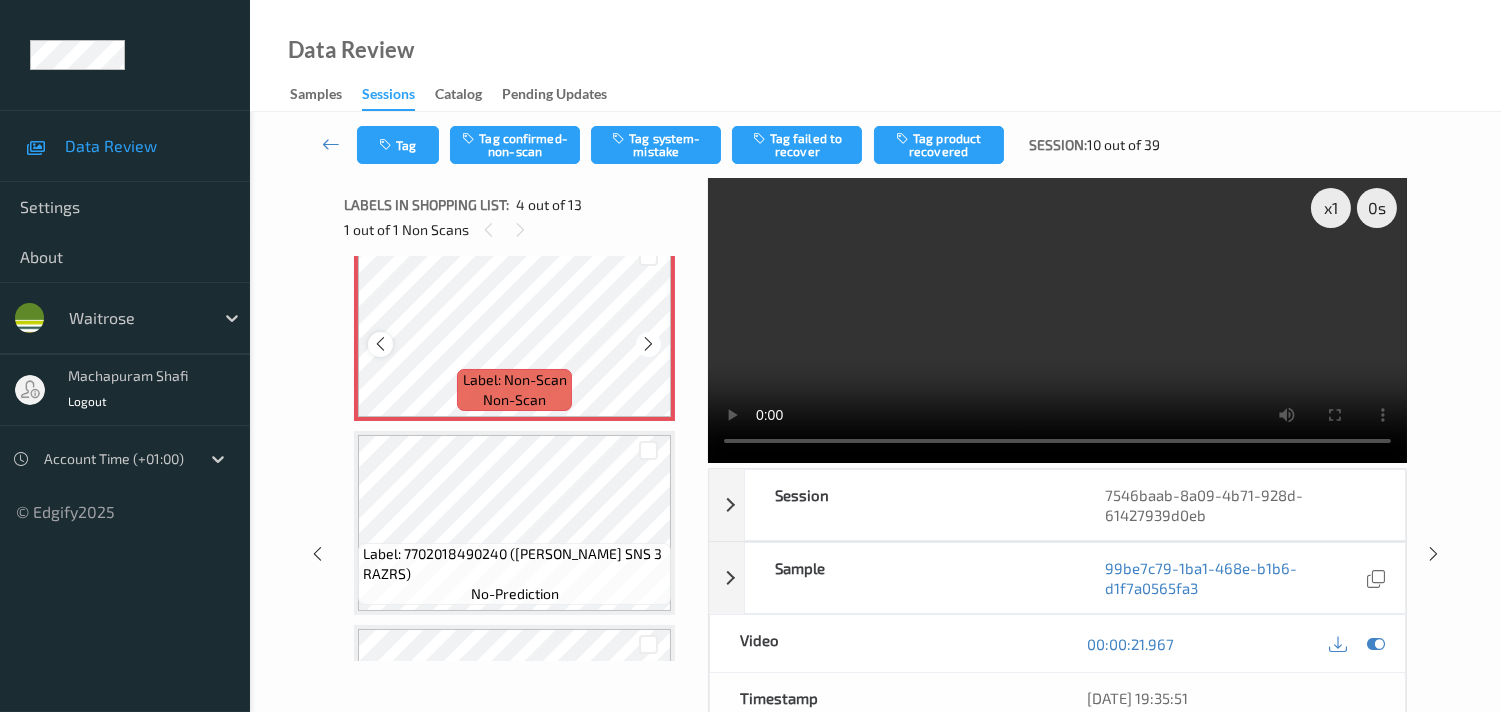 click at bounding box center (380, 344) 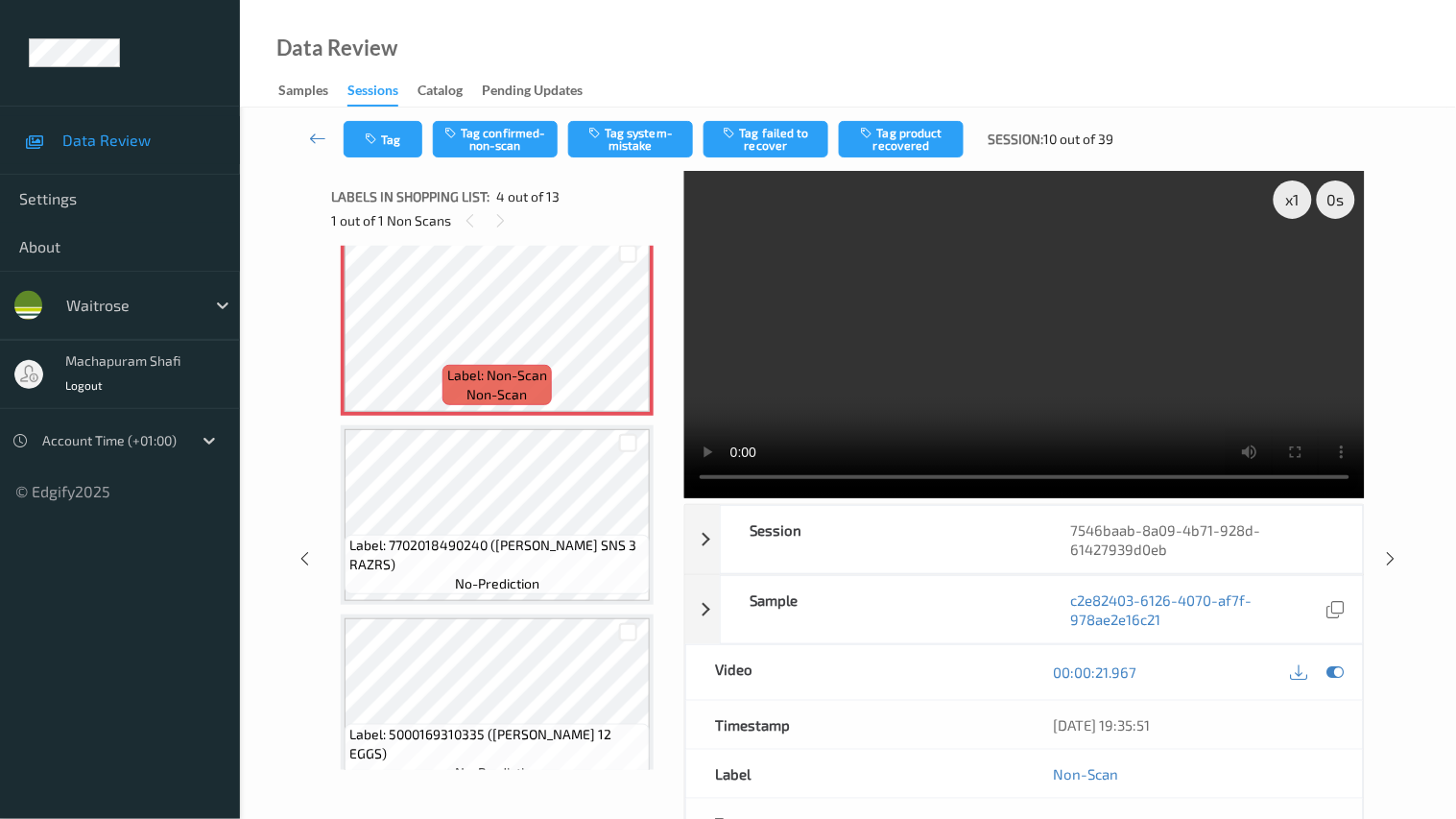 type 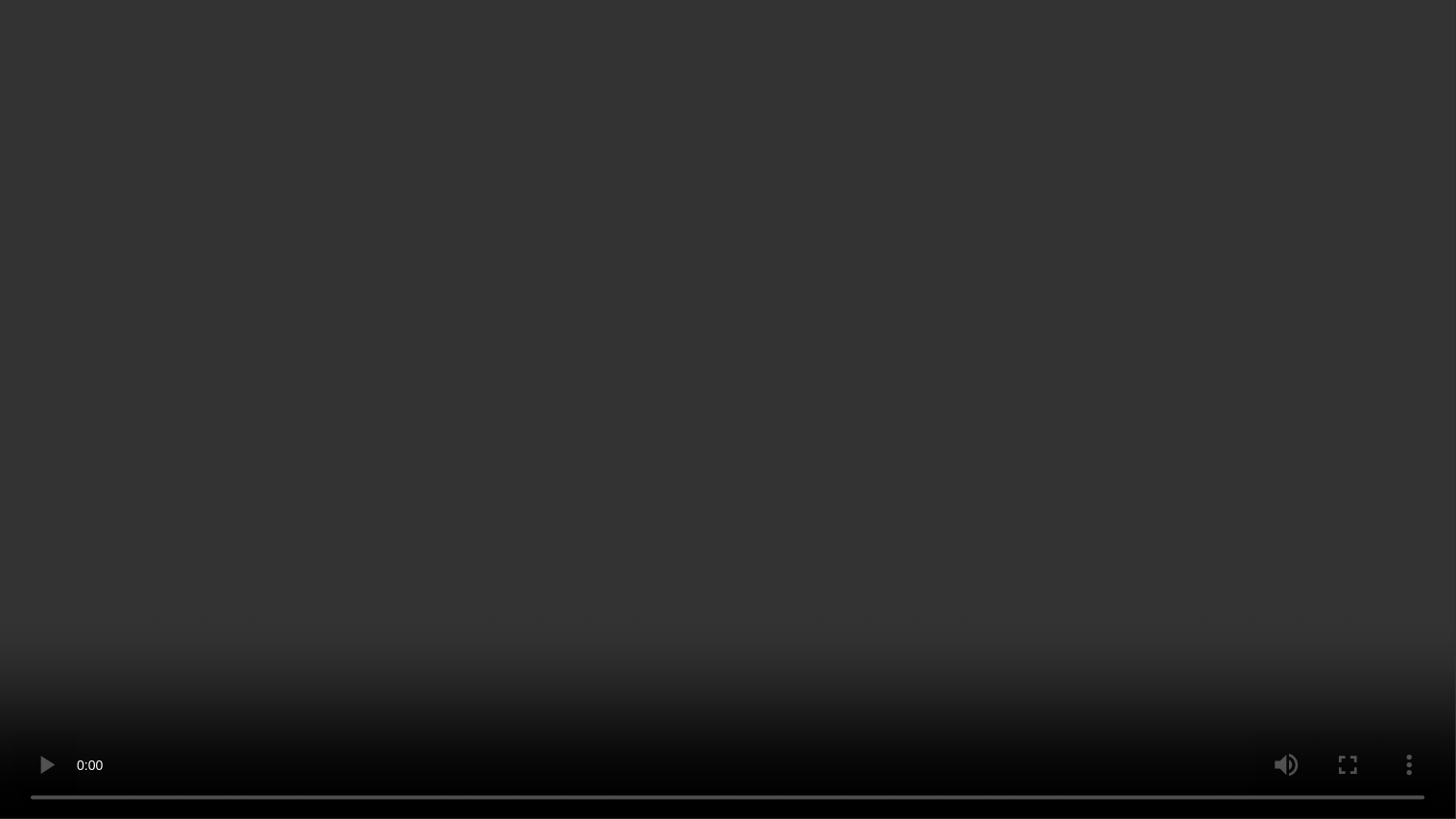 click at bounding box center [728, 409] 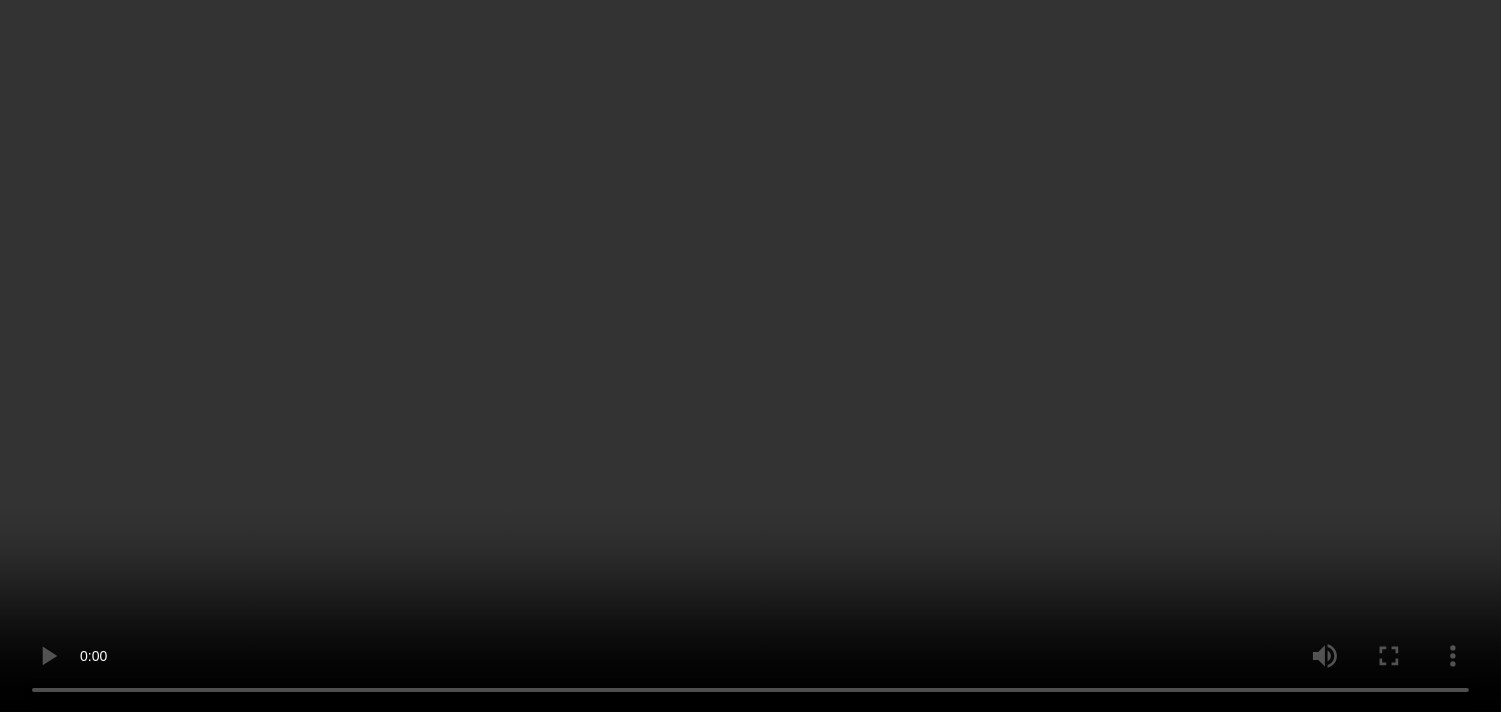 scroll, scrollTop: 611, scrollLeft: 0, axis: vertical 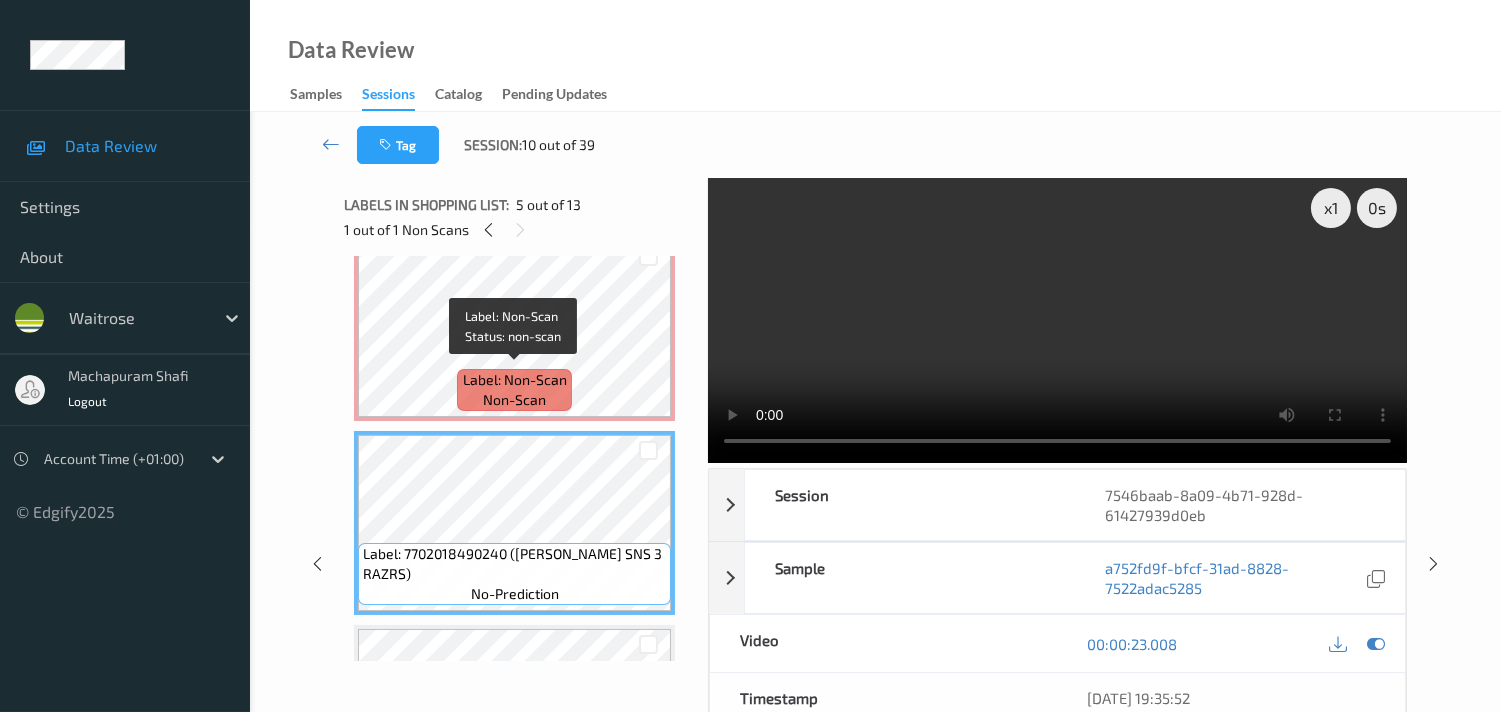 click on "Label: 5000169015278 ([PERSON_NAME]  SKIMMED MILK) no-prediction Label: 8001060008526 (SACLA BASIL PESTO) no-prediction Label: 5000169646755 ([PERSON_NAME] ORIGINAL WUL) no-prediction Label: Non-Scan non-scan Label: Non-Scan non-scan Label: Non-Scan non-scan Label: 7702018490240 ([PERSON_NAME] SNS 3 RAZRS) no-prediction Label: 5000169310335 ([PERSON_NAME] 12 EGGS) no-prediction Label: 8001250120410 (DE CECCO PENNE) no-prediction Label: 5000169030431 ([PERSON_NAME] BLUEBS) no-prediction Label: 5000118203695 (POT NDL KING BOMBAY) no-prediction Label: 5000169654637 (WR FT ITALIAN GROUND) no-prediction Label: 5000328025469 (SENSATIONS CHEDDAR) no-prediction Label: 5059319032931 (KLGS CRUNCHY NUT 460) no-prediction Label: 7322541367354 (CUSHELLE QUILTED TP) no-prediction" at bounding box center (519, 995) 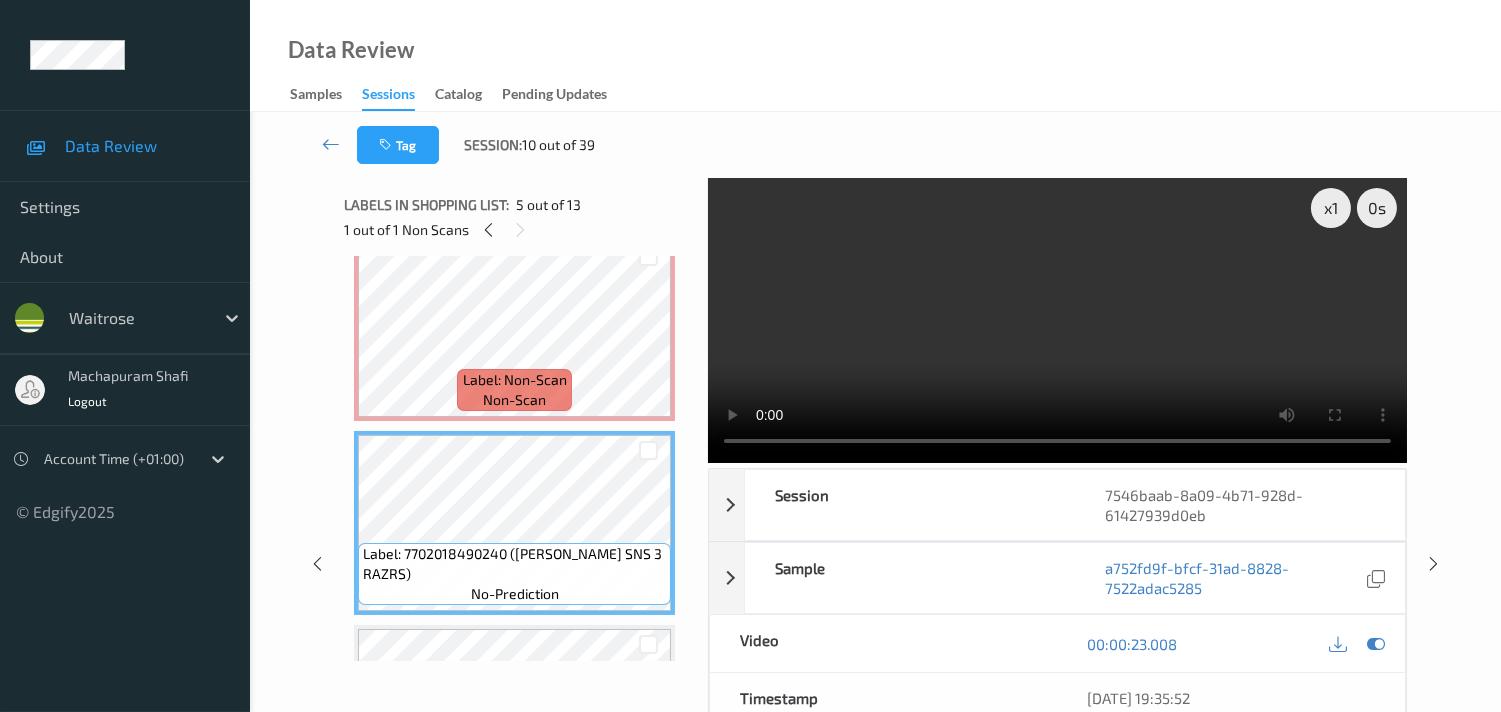 click at bounding box center (1057, 320) 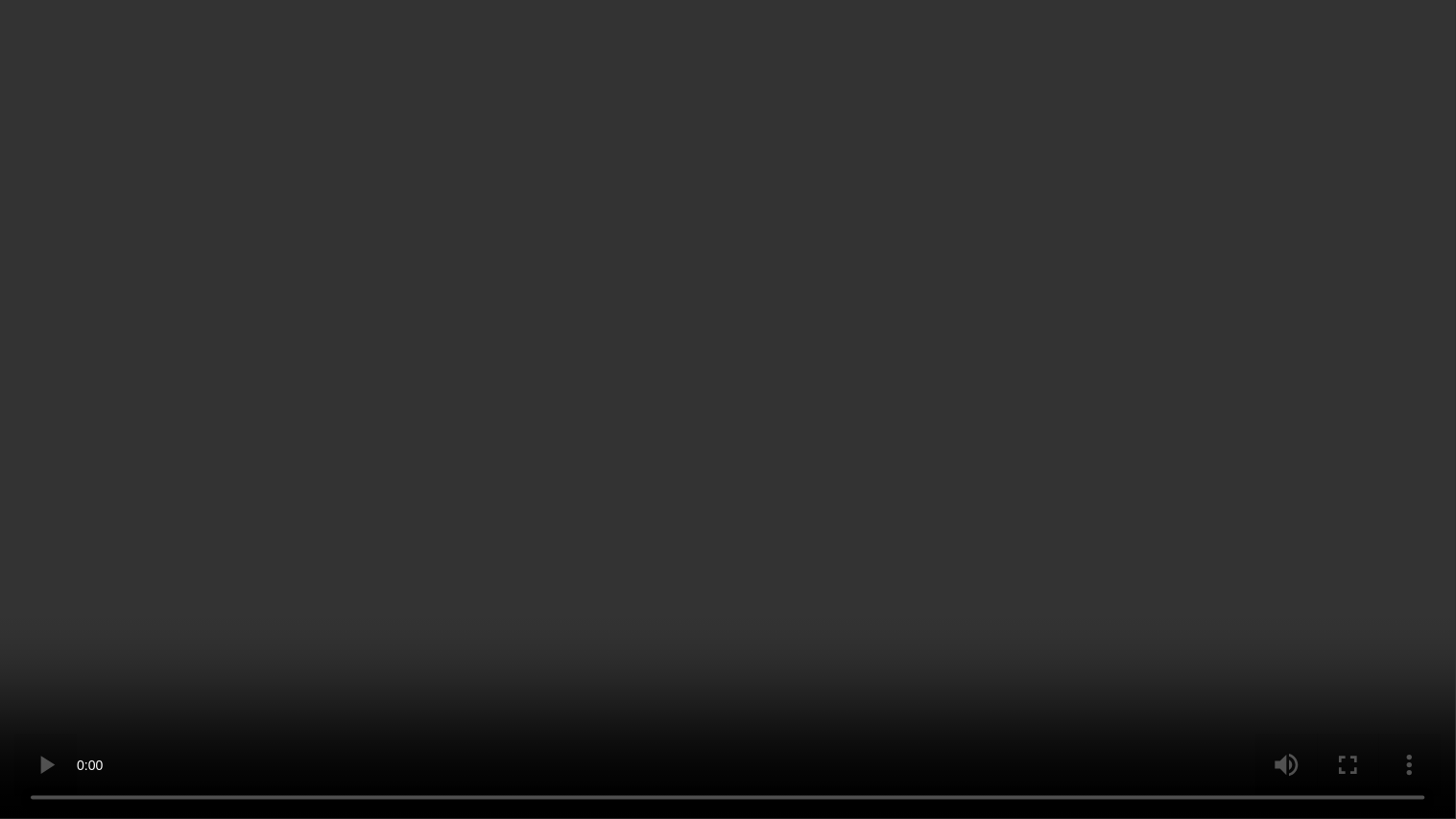 click at bounding box center [728, 409] 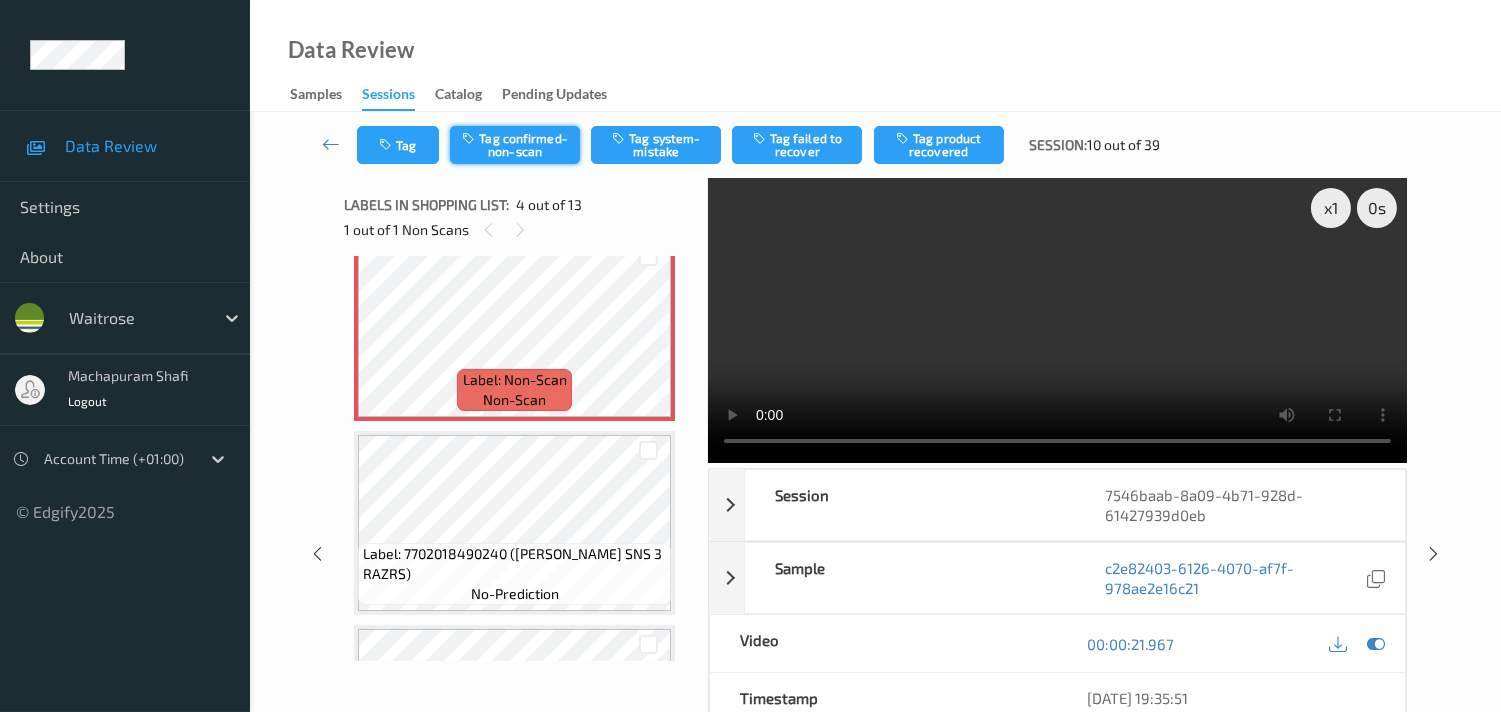 click on "Tag   confirmed-non-scan" at bounding box center (515, 145) 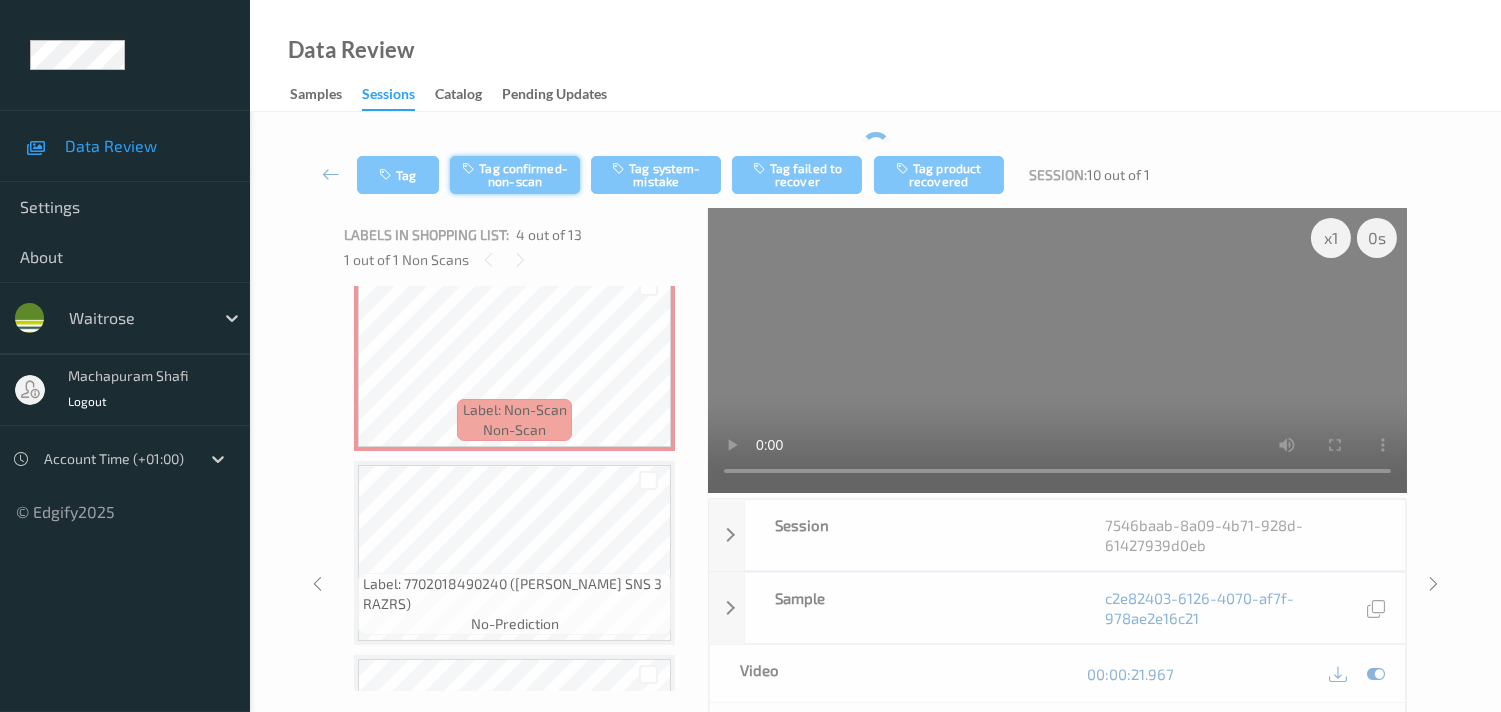 click on "Tag   confirmed-non-scan" at bounding box center [515, 175] 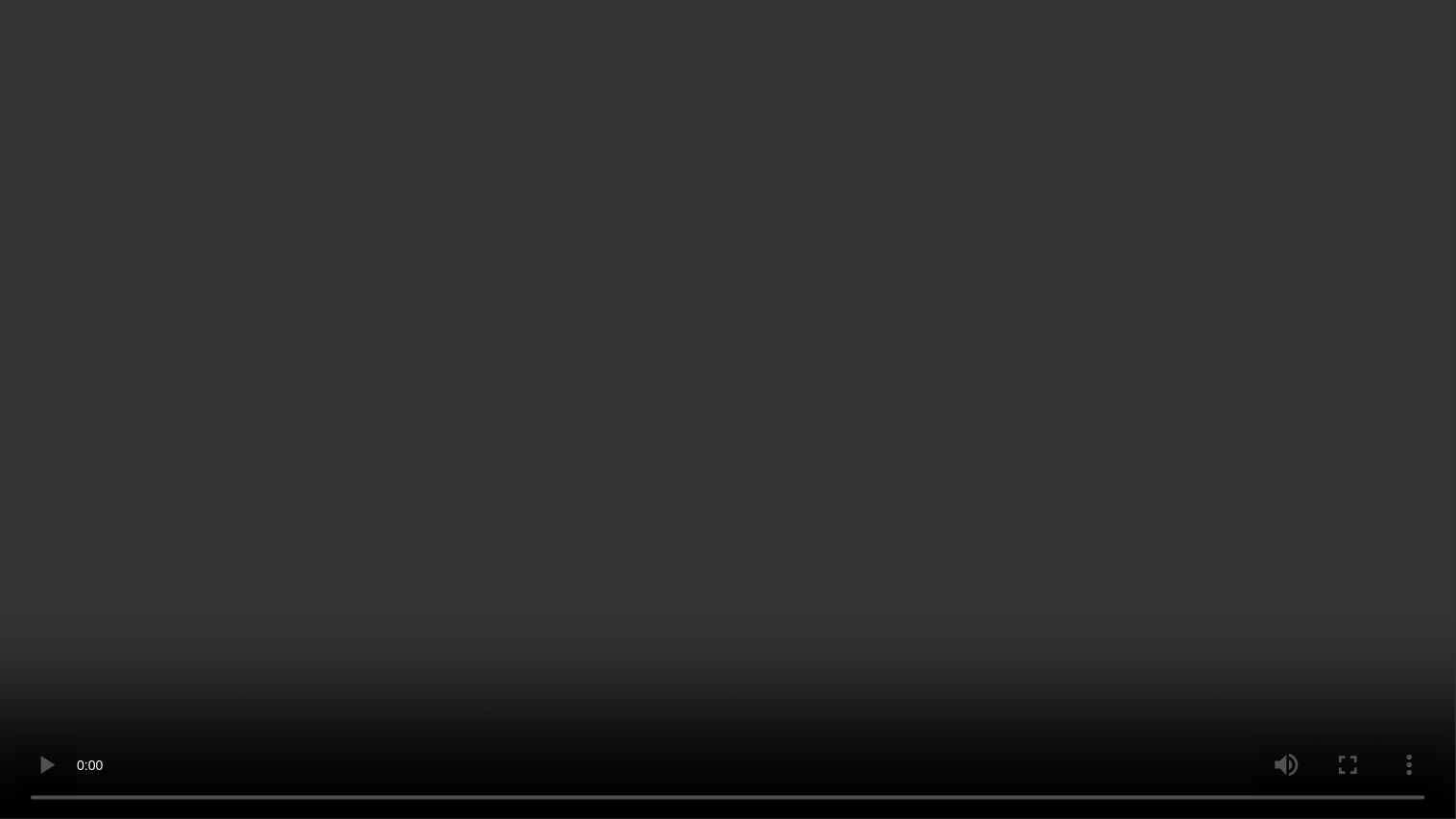 click at bounding box center (728, 409) 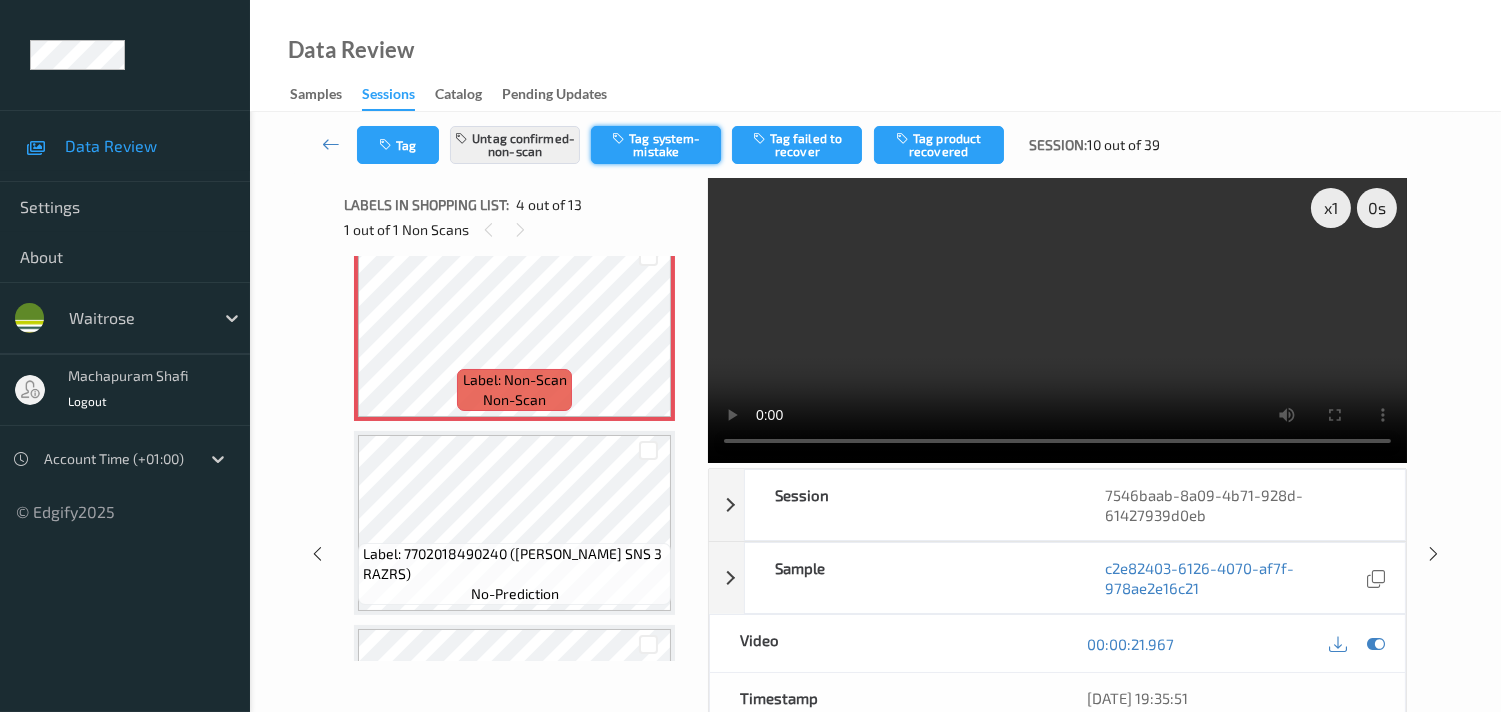 click on "Tag   system-mistake" at bounding box center (656, 145) 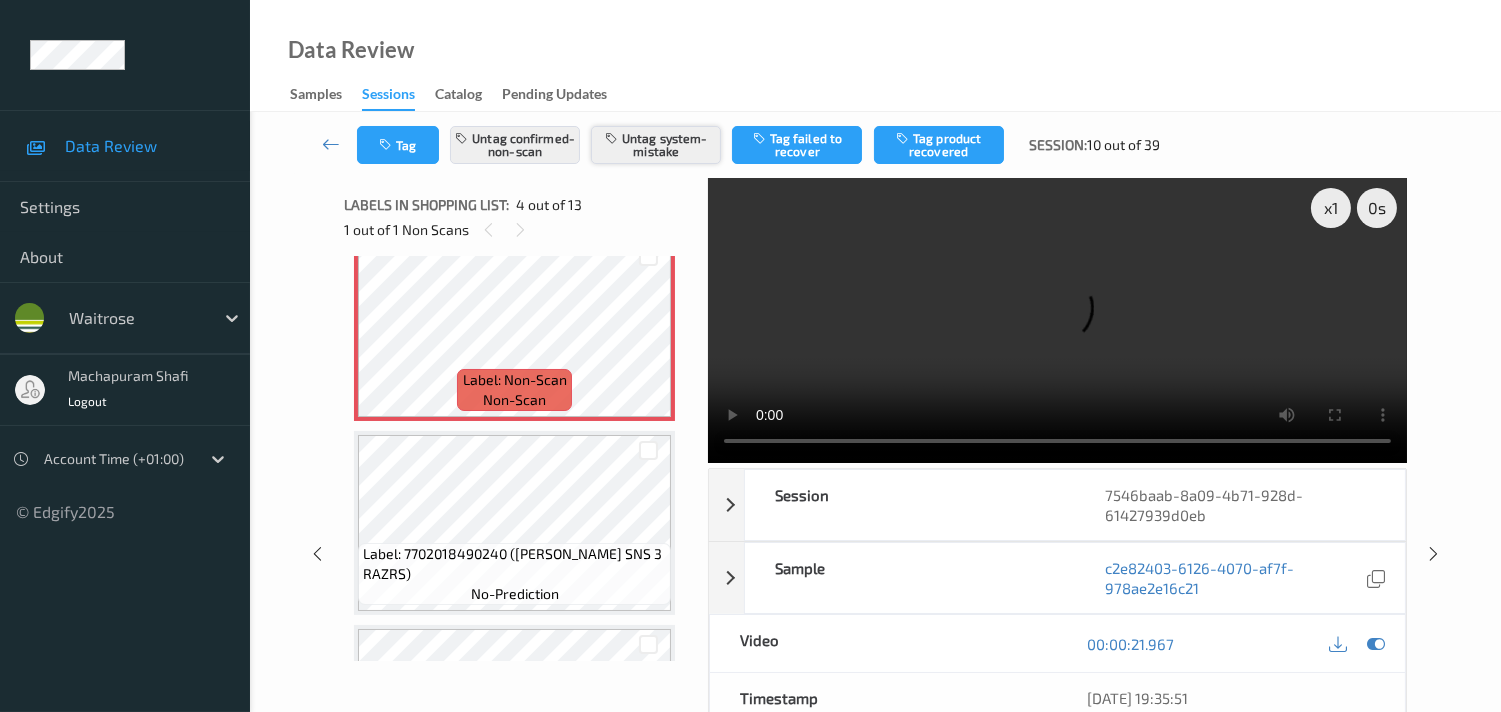 click on "Untag   system-mistake" at bounding box center [656, 145] 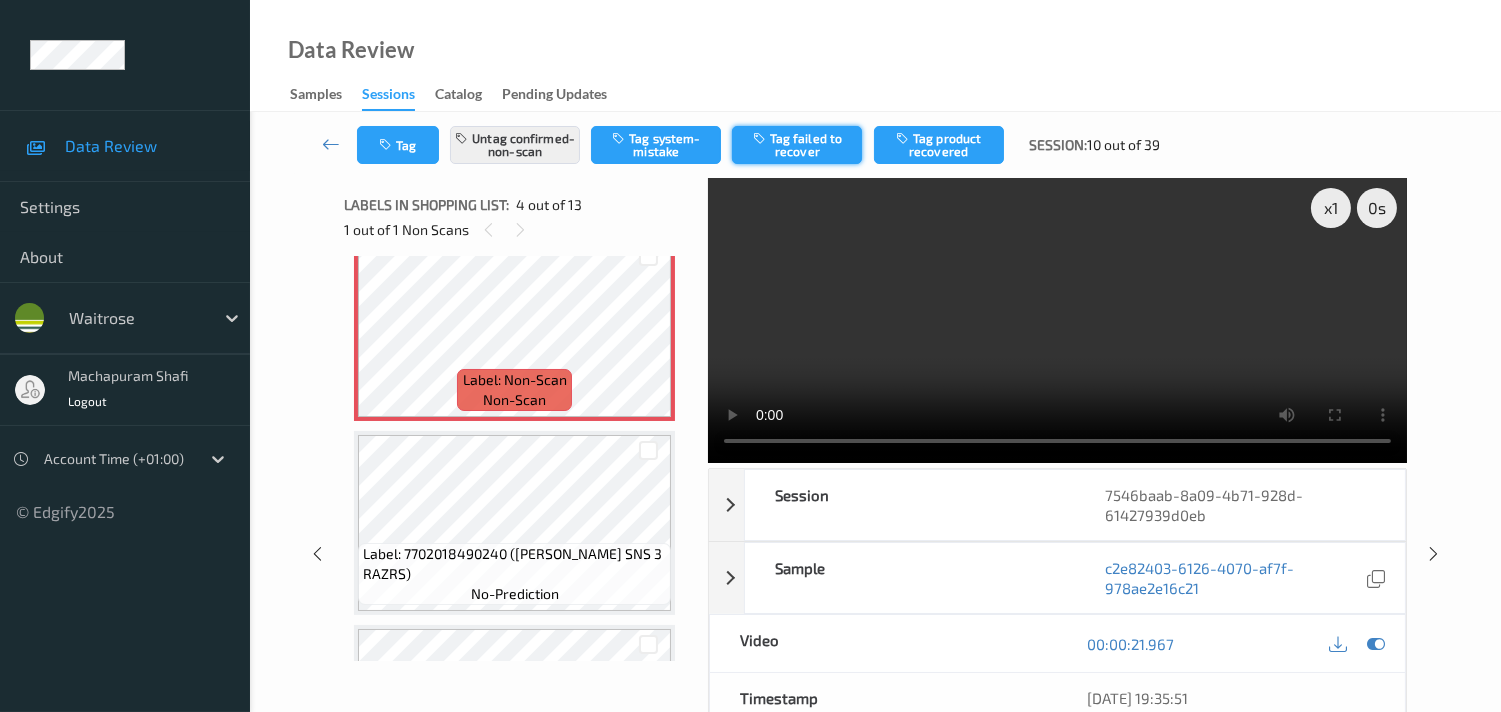 click on "Tag   failed to recover" at bounding box center (797, 145) 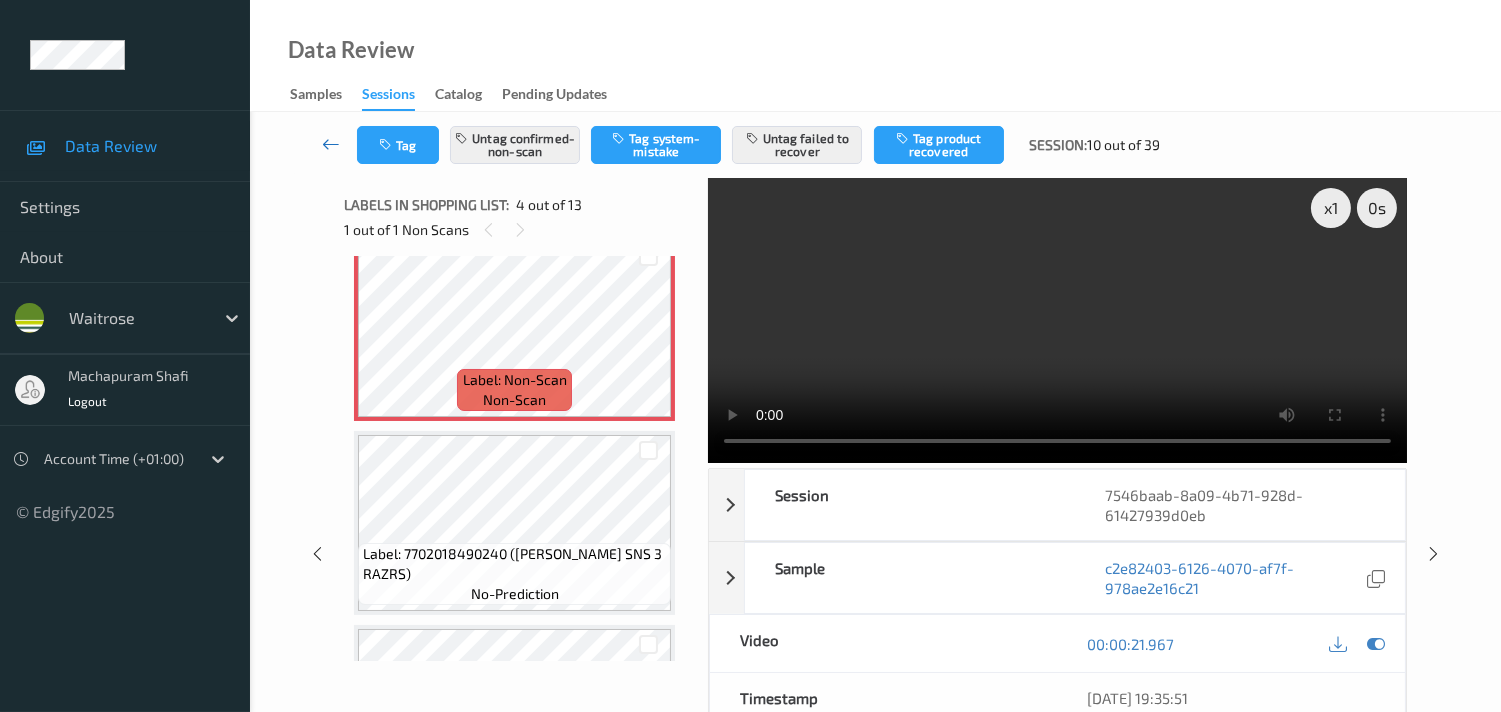 click at bounding box center (331, 144) 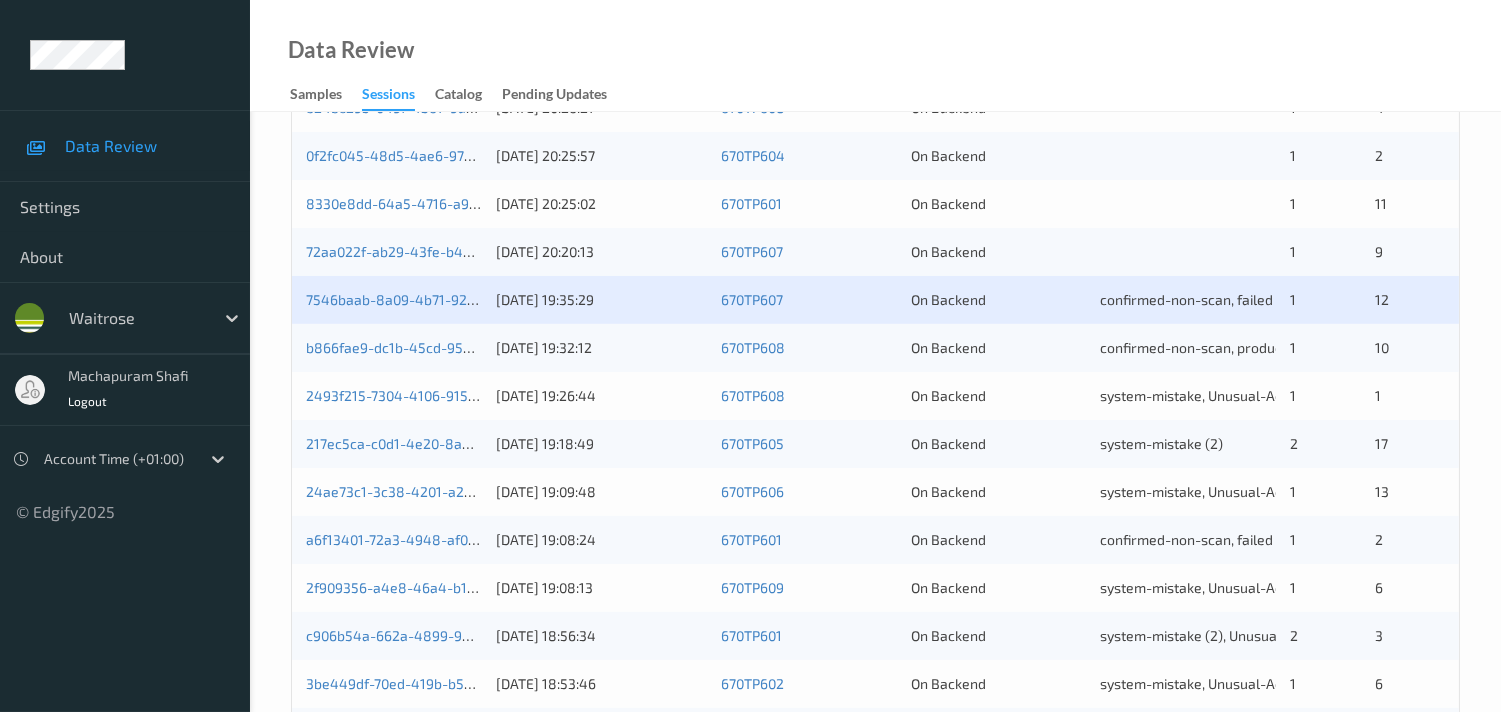 scroll, scrollTop: 666, scrollLeft: 0, axis: vertical 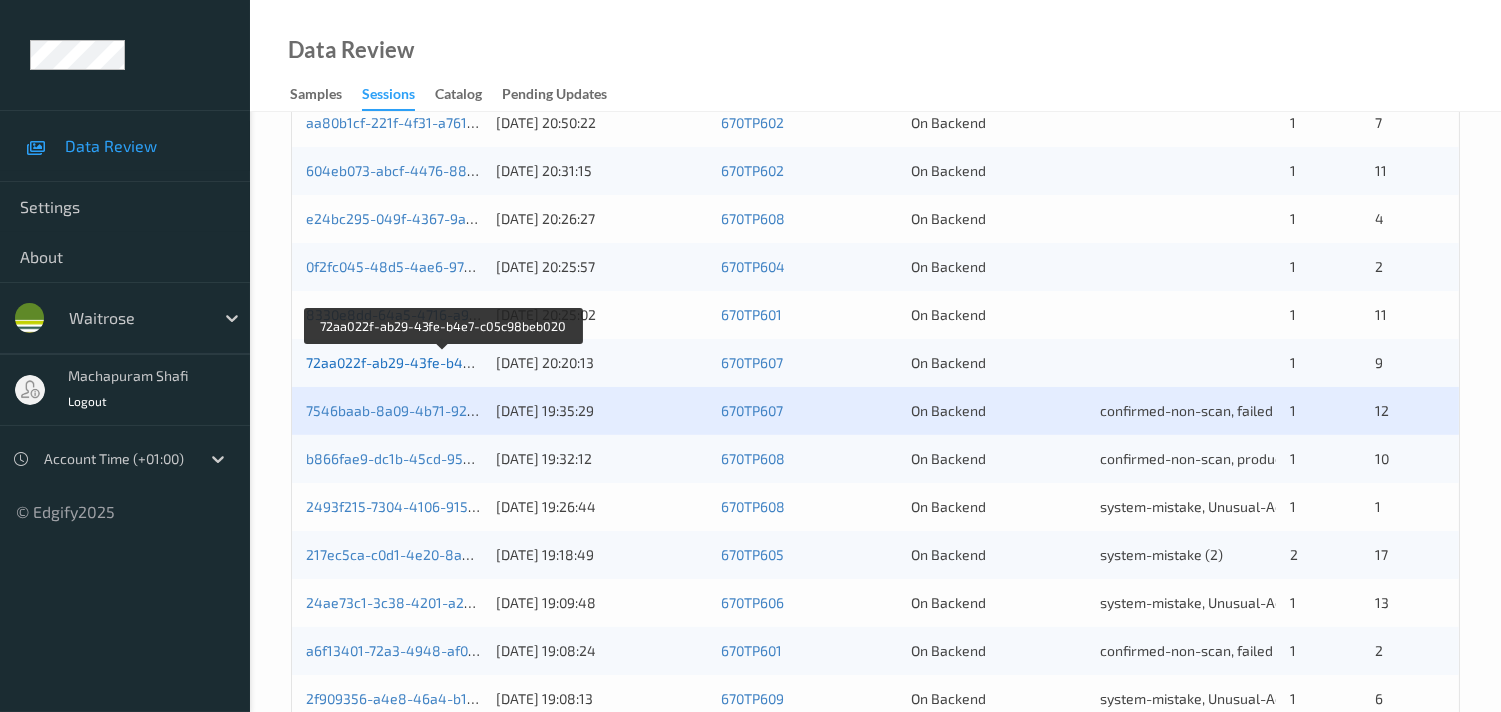 click on "72aa022f-ab29-43fe-b4e7-c05c98beb020" at bounding box center (442, 362) 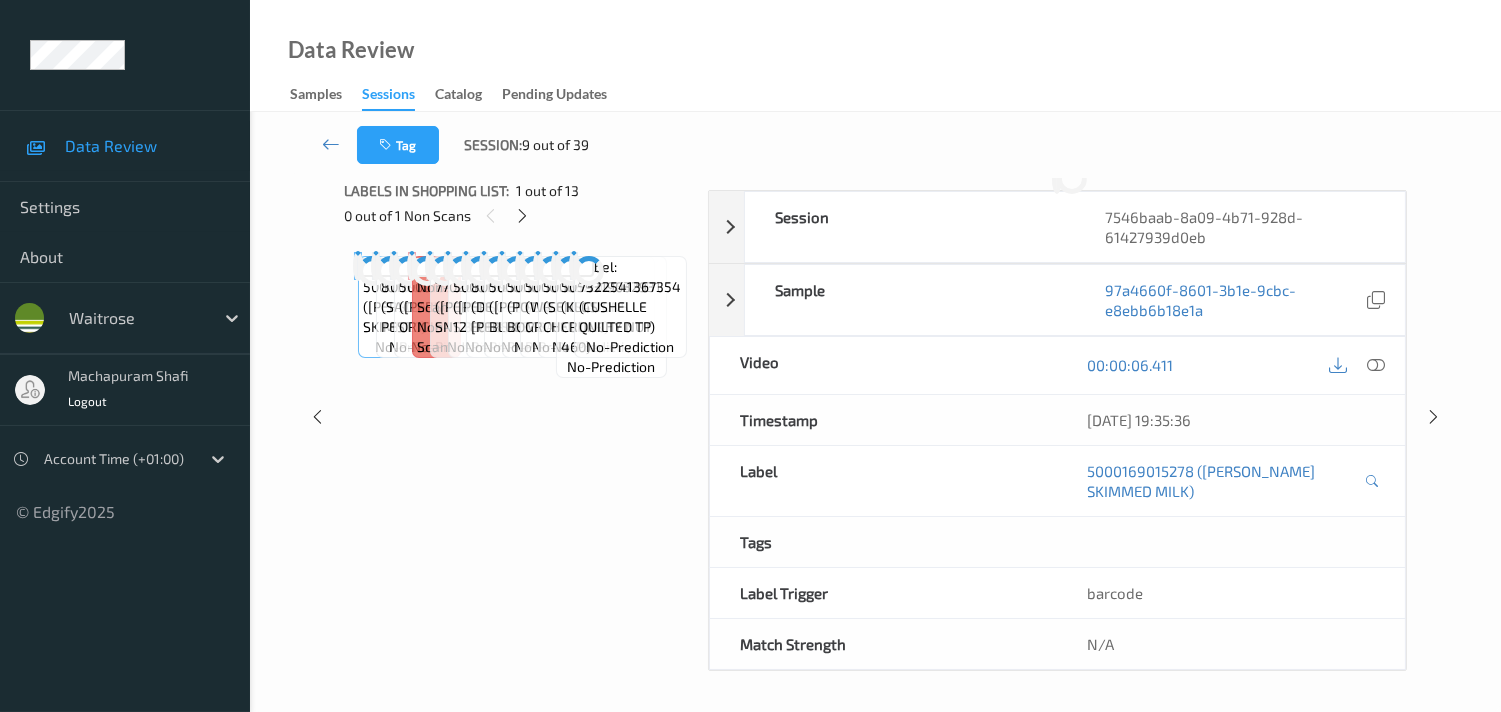 scroll, scrollTop: 366, scrollLeft: 0, axis: vertical 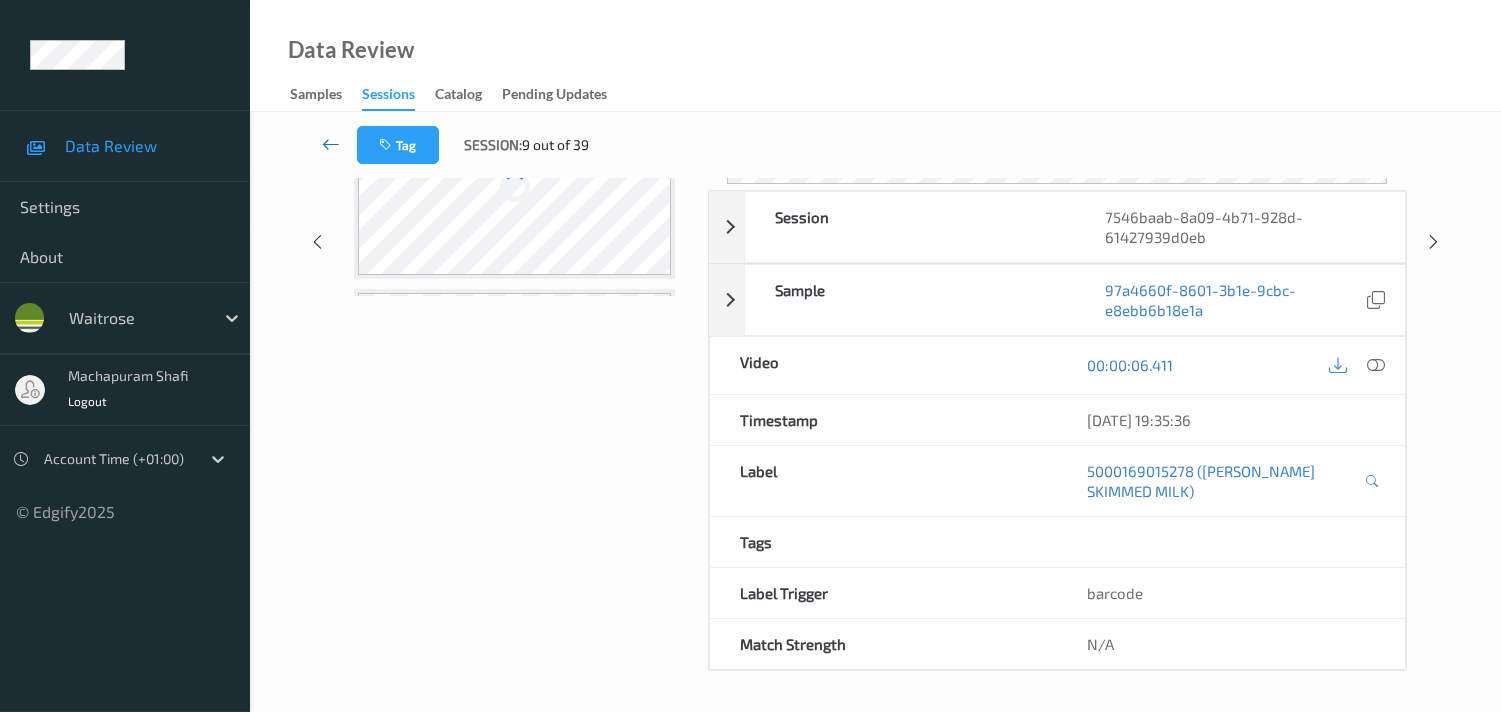 click at bounding box center [331, 144] 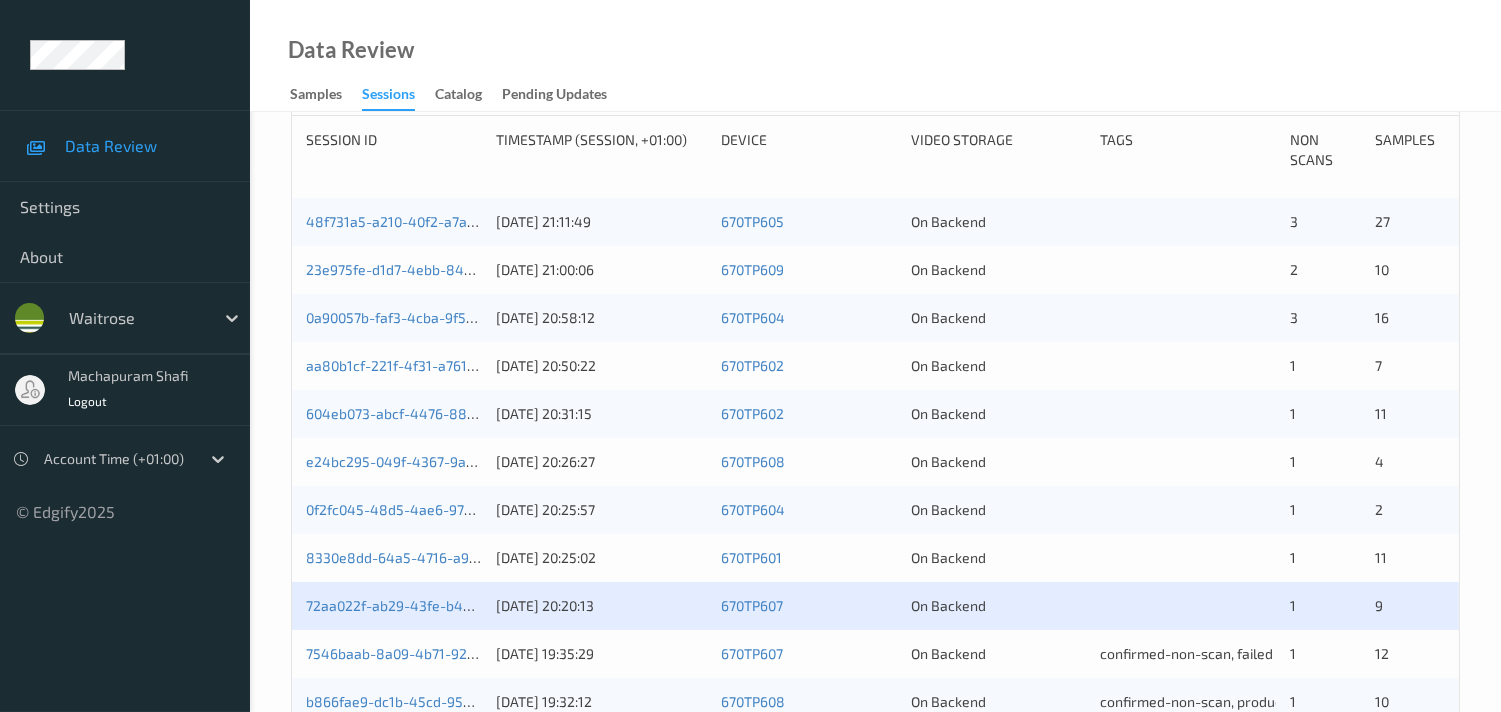 scroll, scrollTop: 444, scrollLeft: 0, axis: vertical 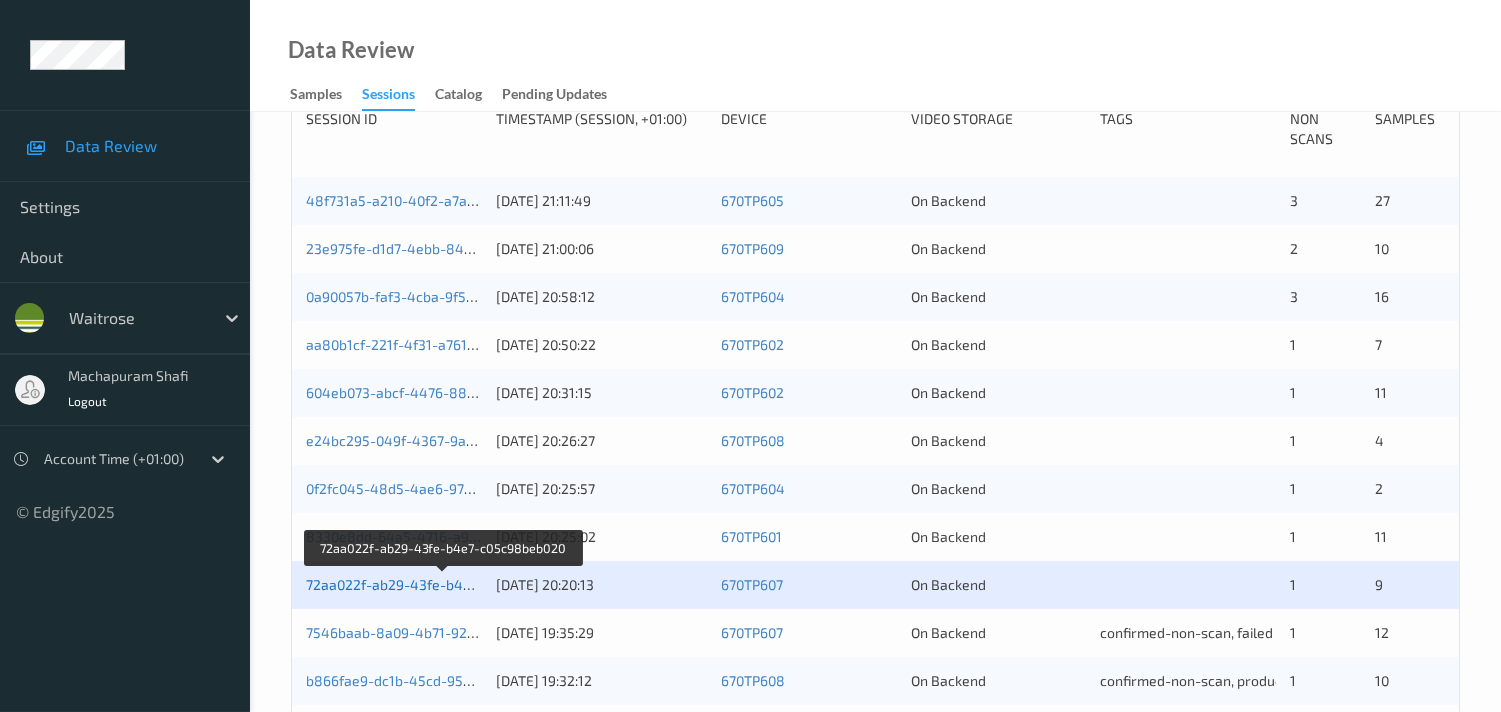 click on "72aa022f-ab29-43fe-b4e7-c05c98beb020" at bounding box center [442, 584] 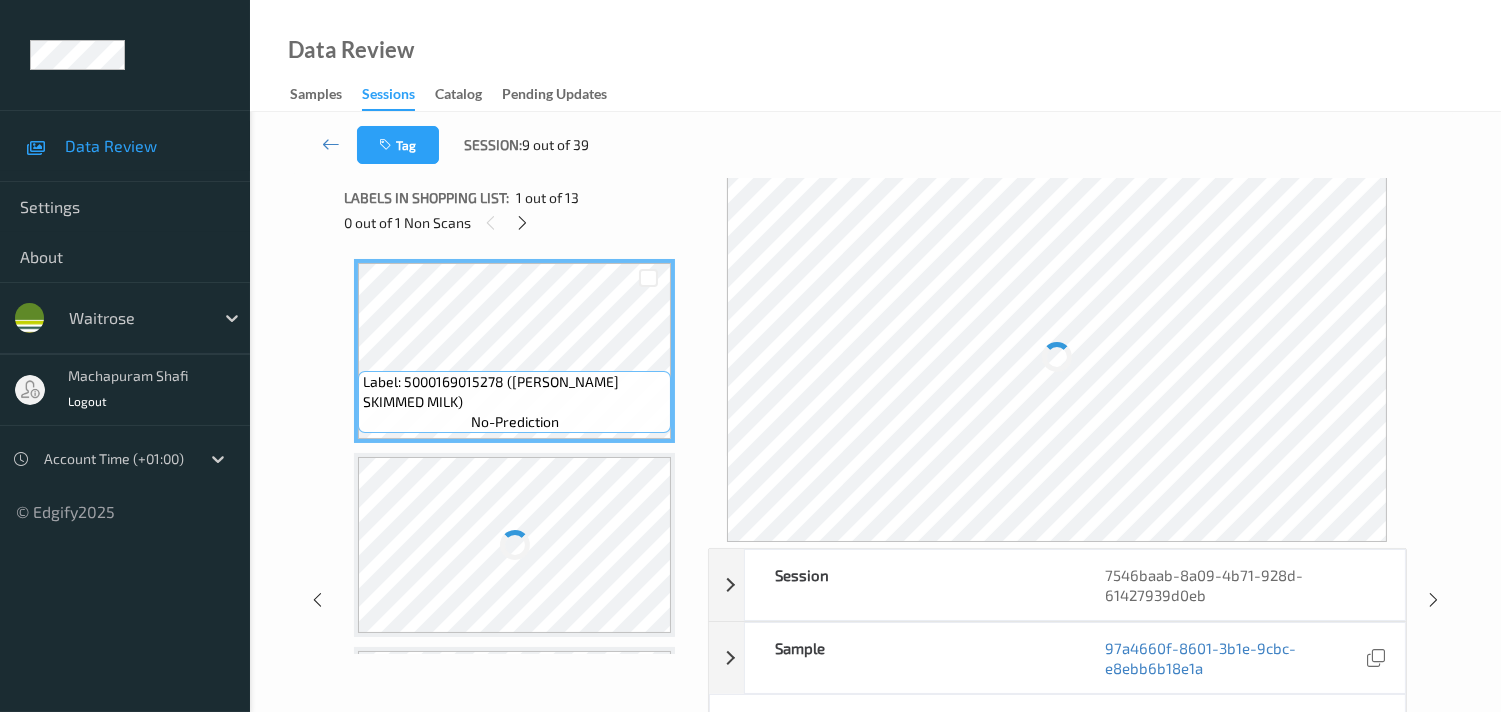scroll, scrollTop: 0, scrollLeft: 0, axis: both 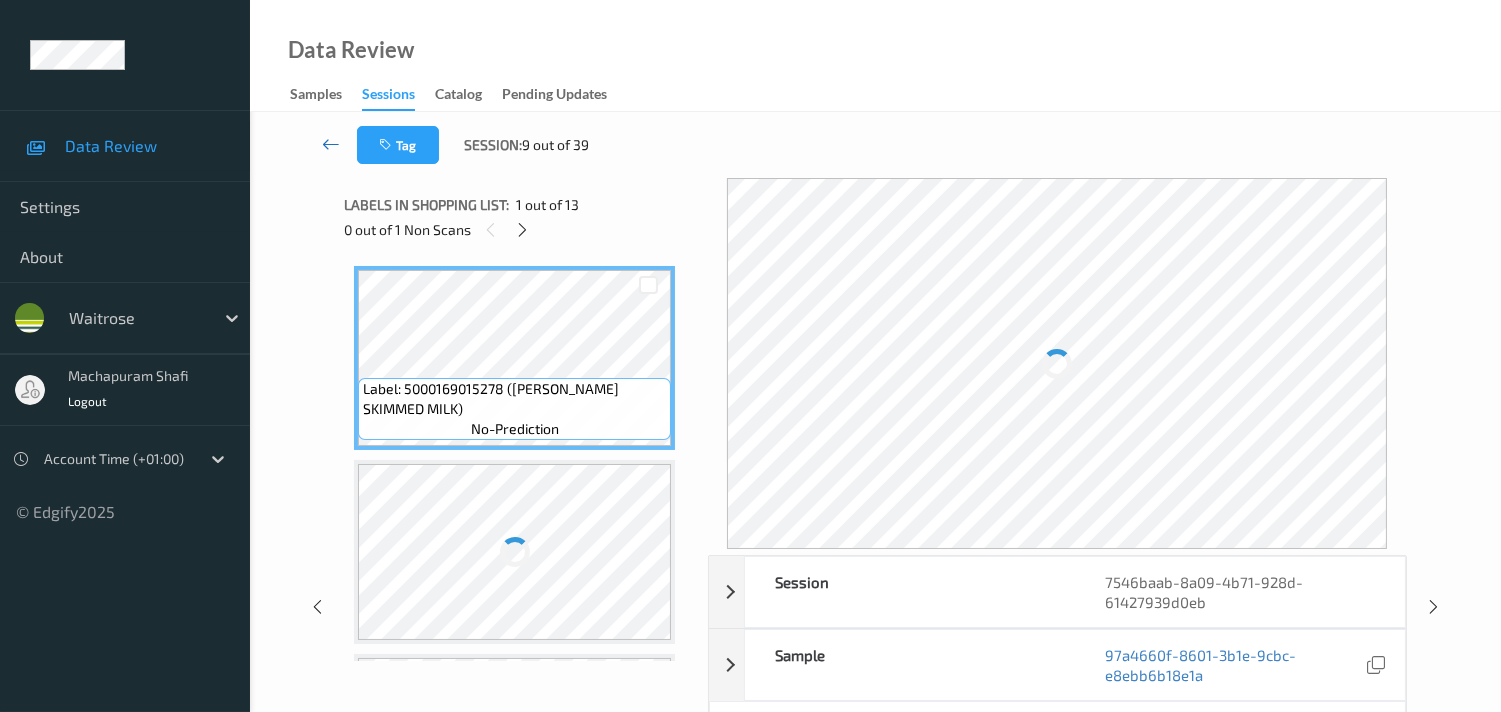 click at bounding box center (331, 145) 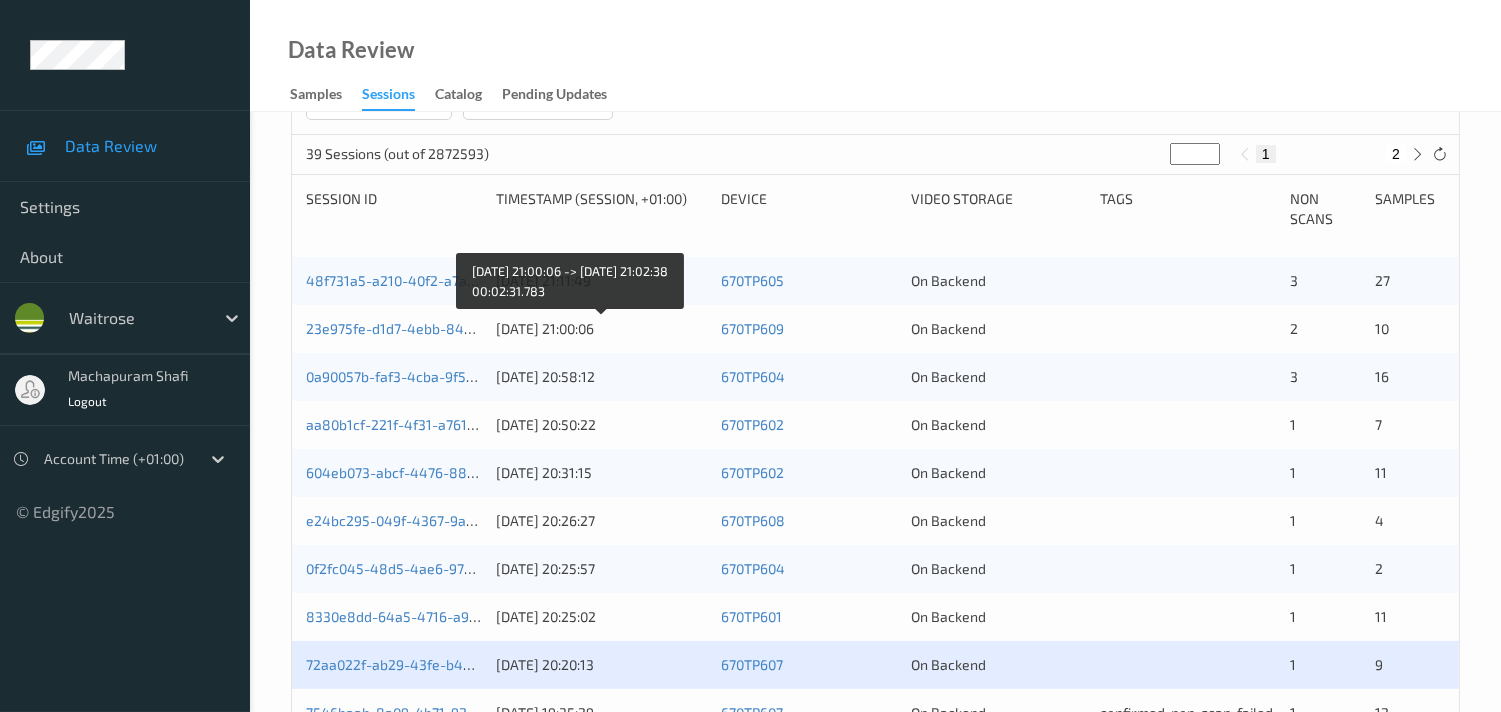 scroll, scrollTop: 555, scrollLeft: 0, axis: vertical 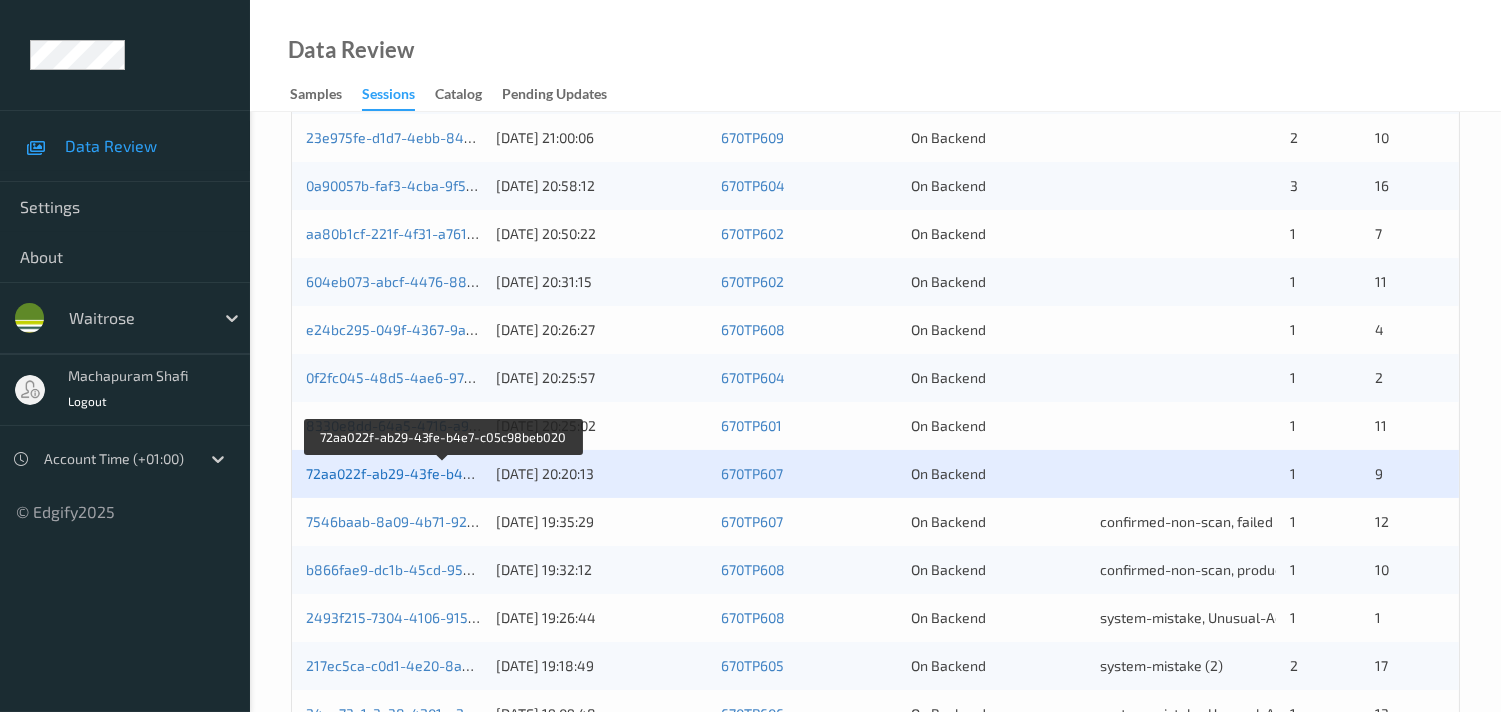 click on "72aa022f-ab29-43fe-b4e7-c05c98beb020" at bounding box center [442, 473] 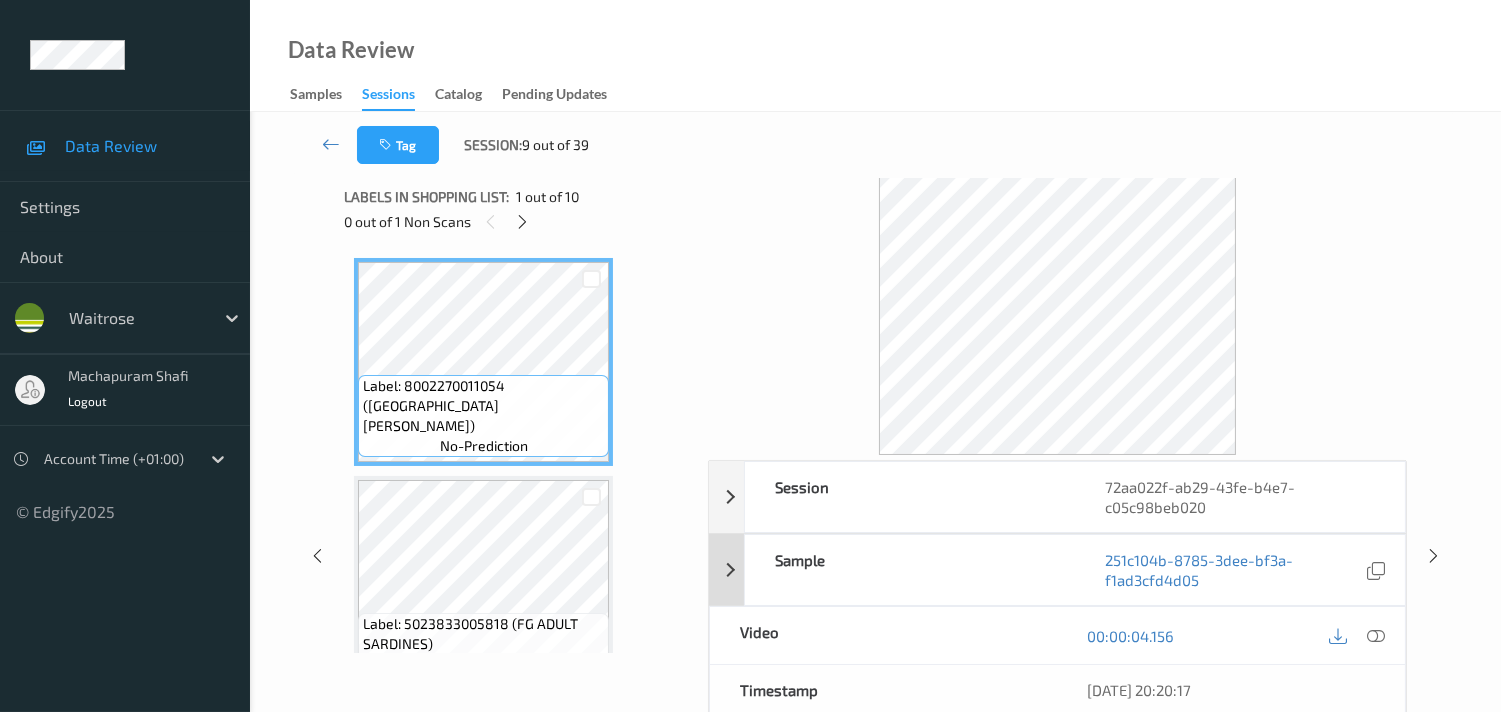 scroll, scrollTop: 0, scrollLeft: 0, axis: both 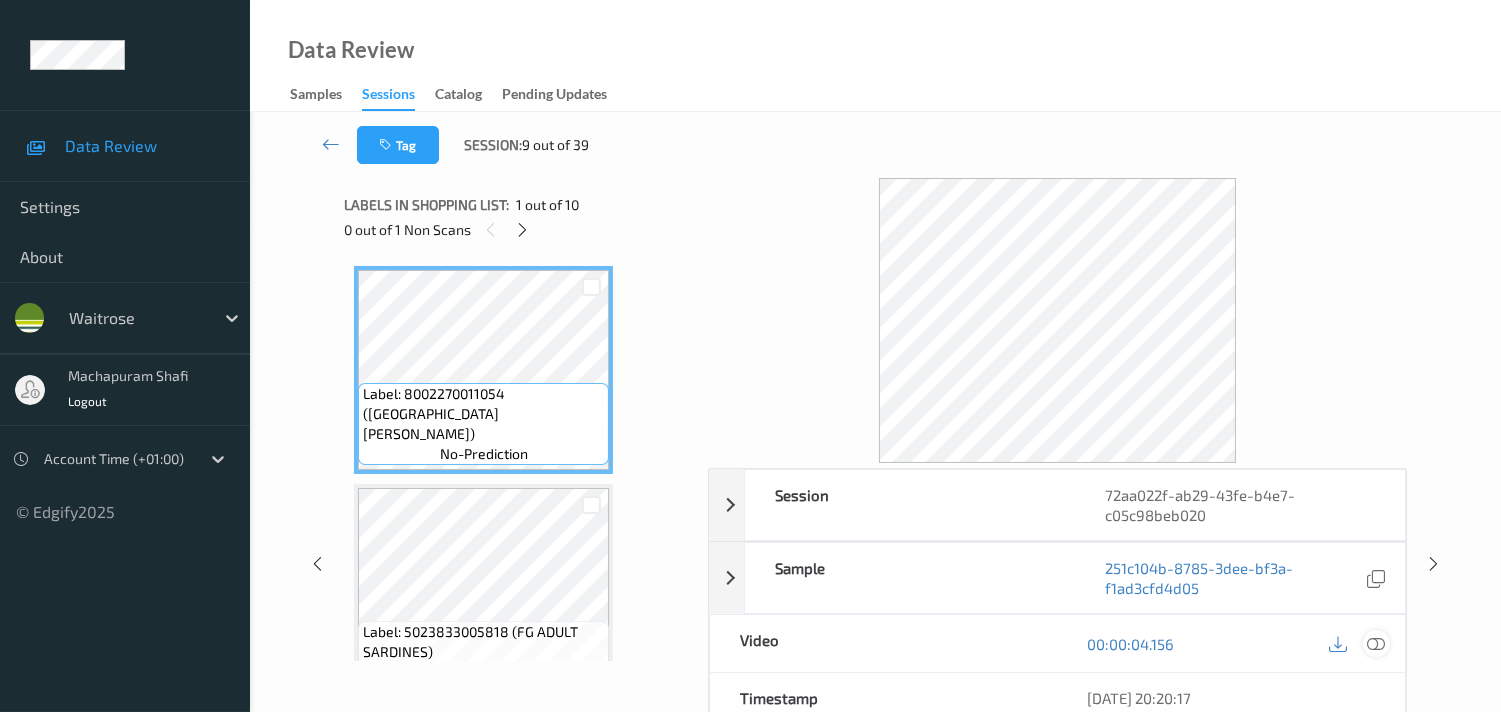 click at bounding box center [1376, 644] 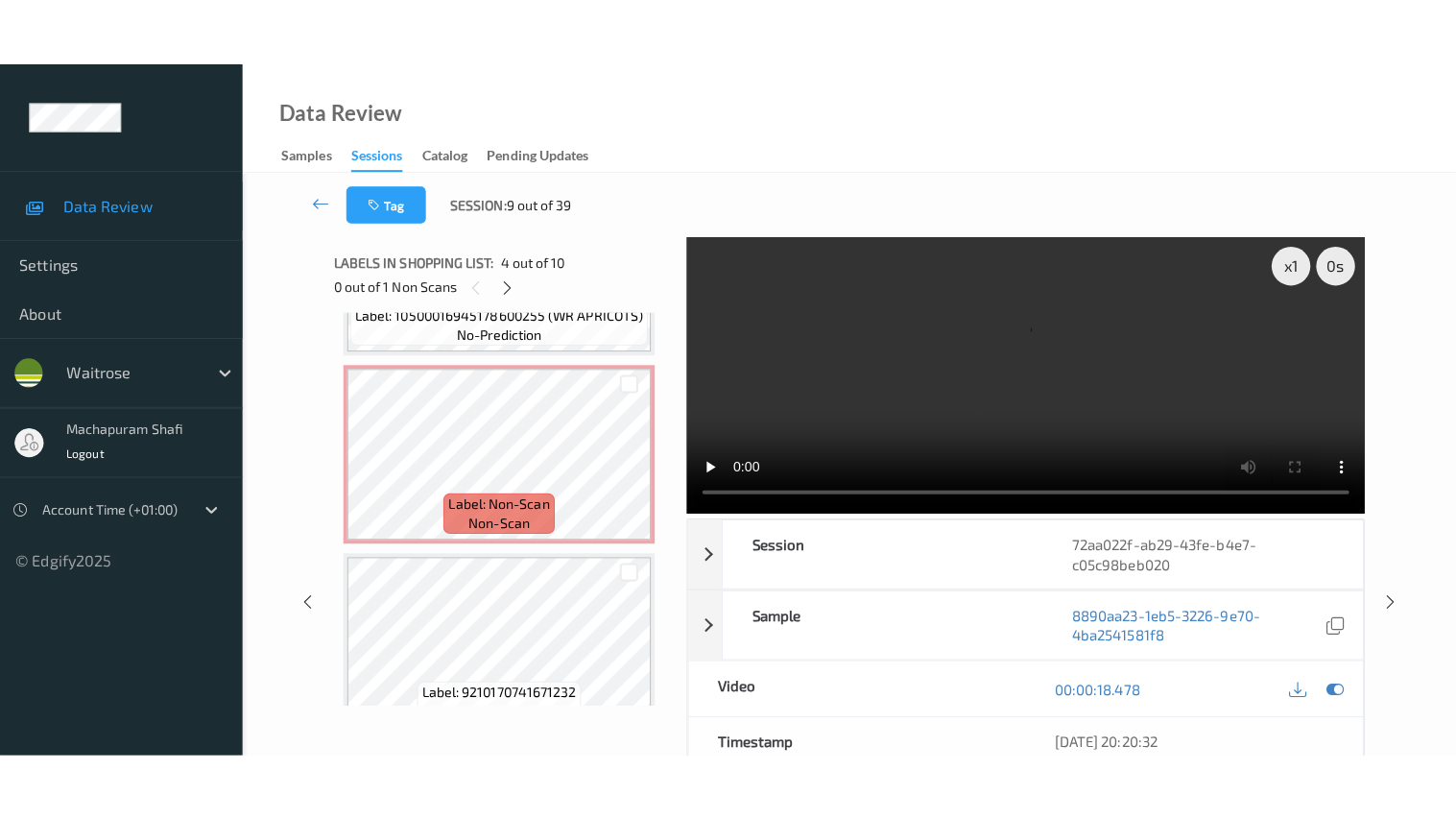 scroll, scrollTop: 1562, scrollLeft: 0, axis: vertical 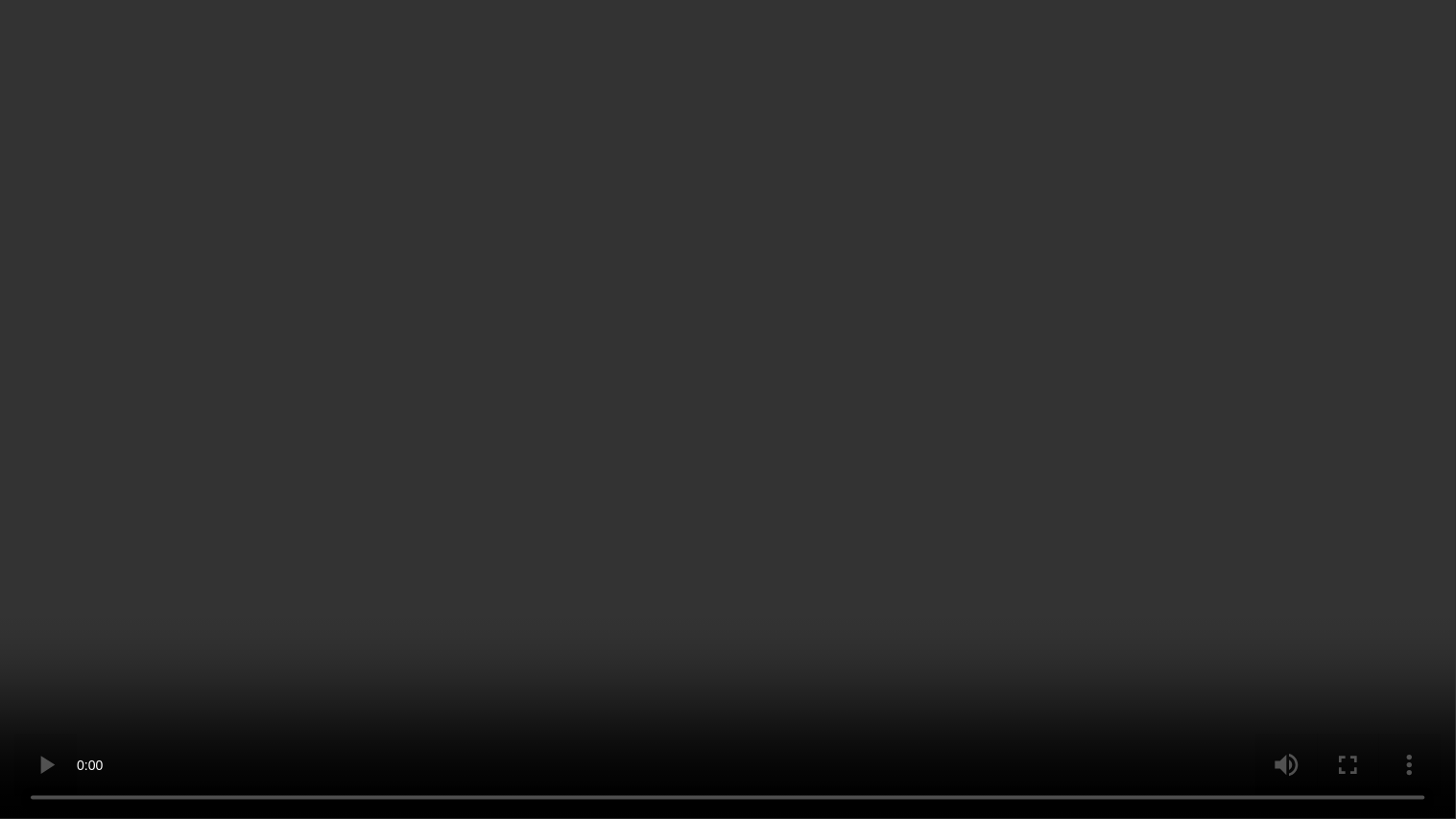 click at bounding box center [728, 409] 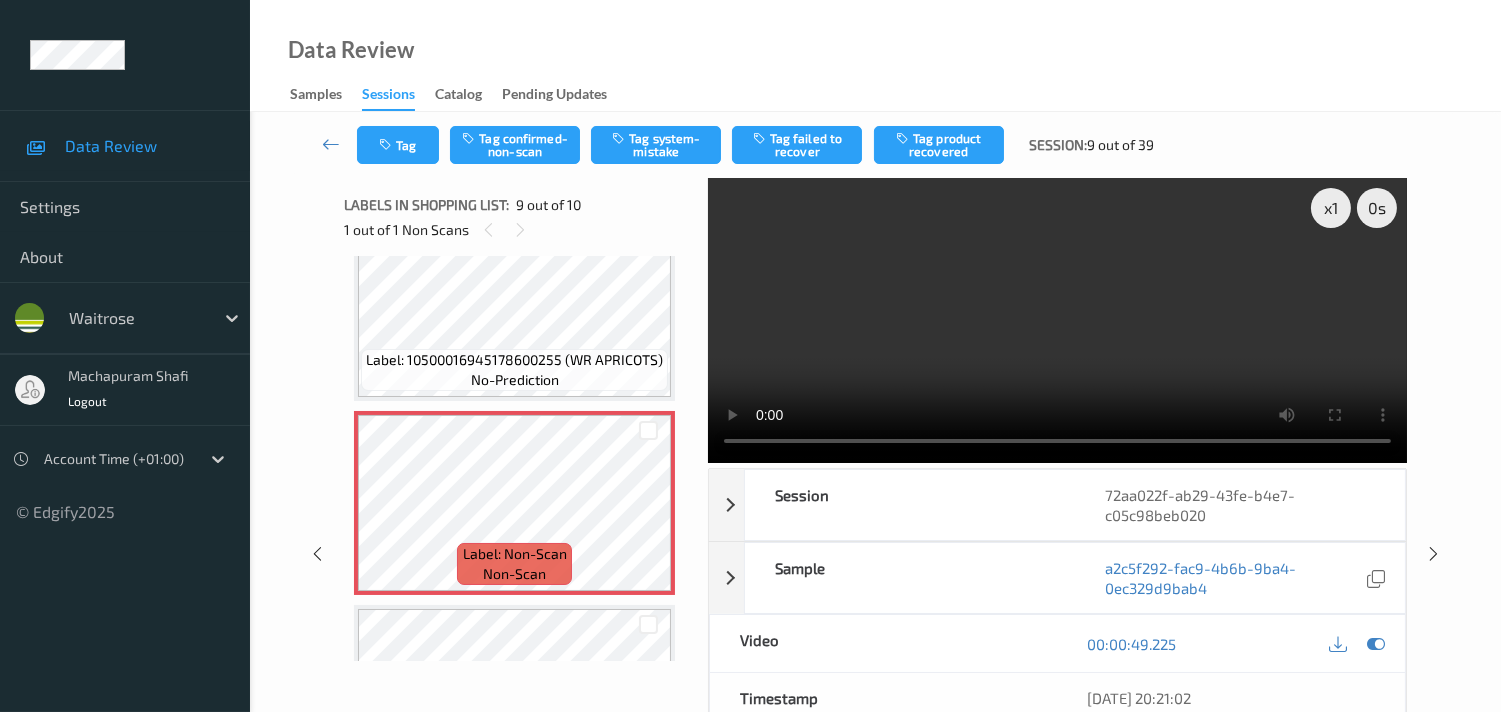 click at bounding box center (1057, 320) 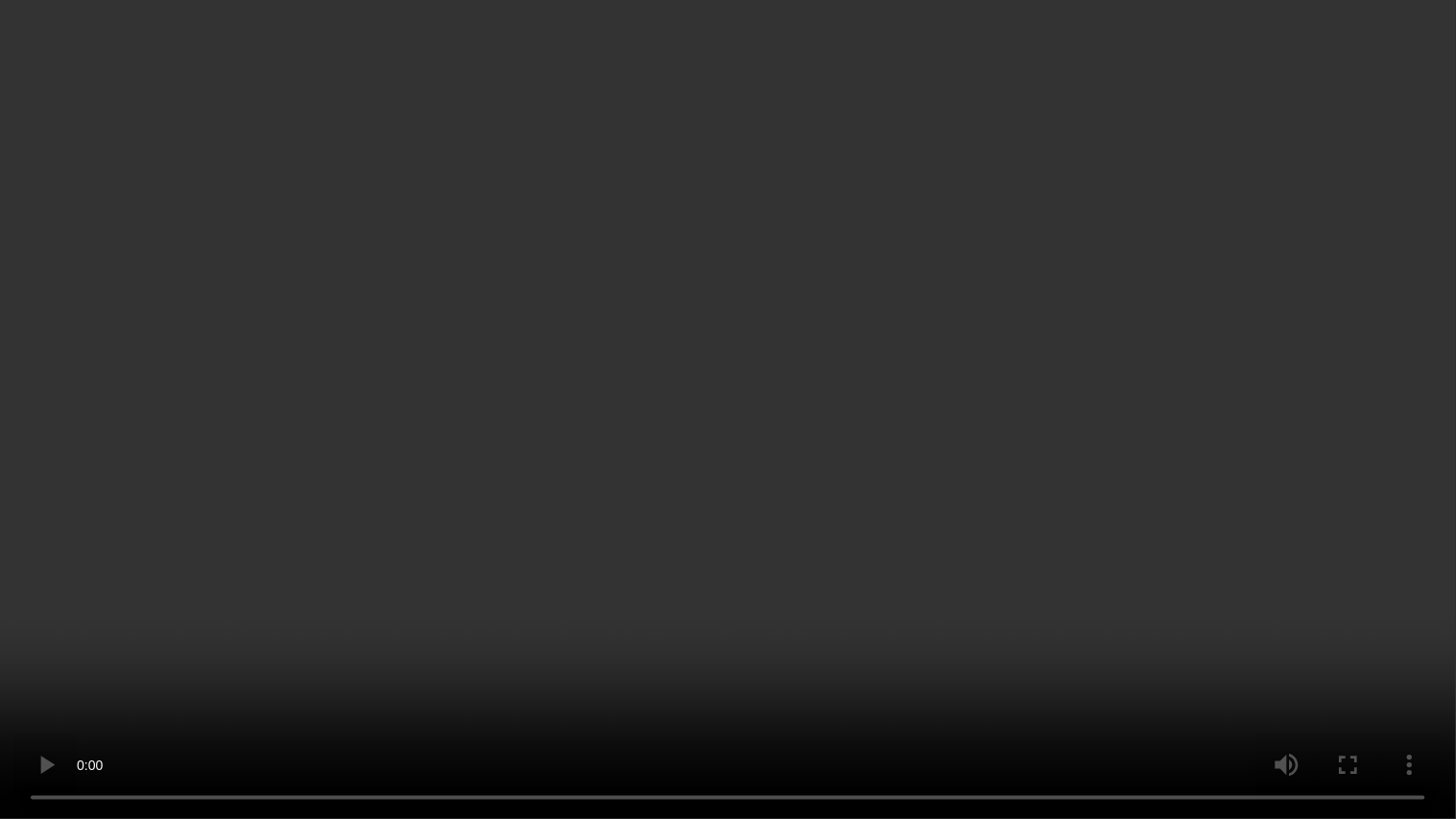 click at bounding box center [728, 409] 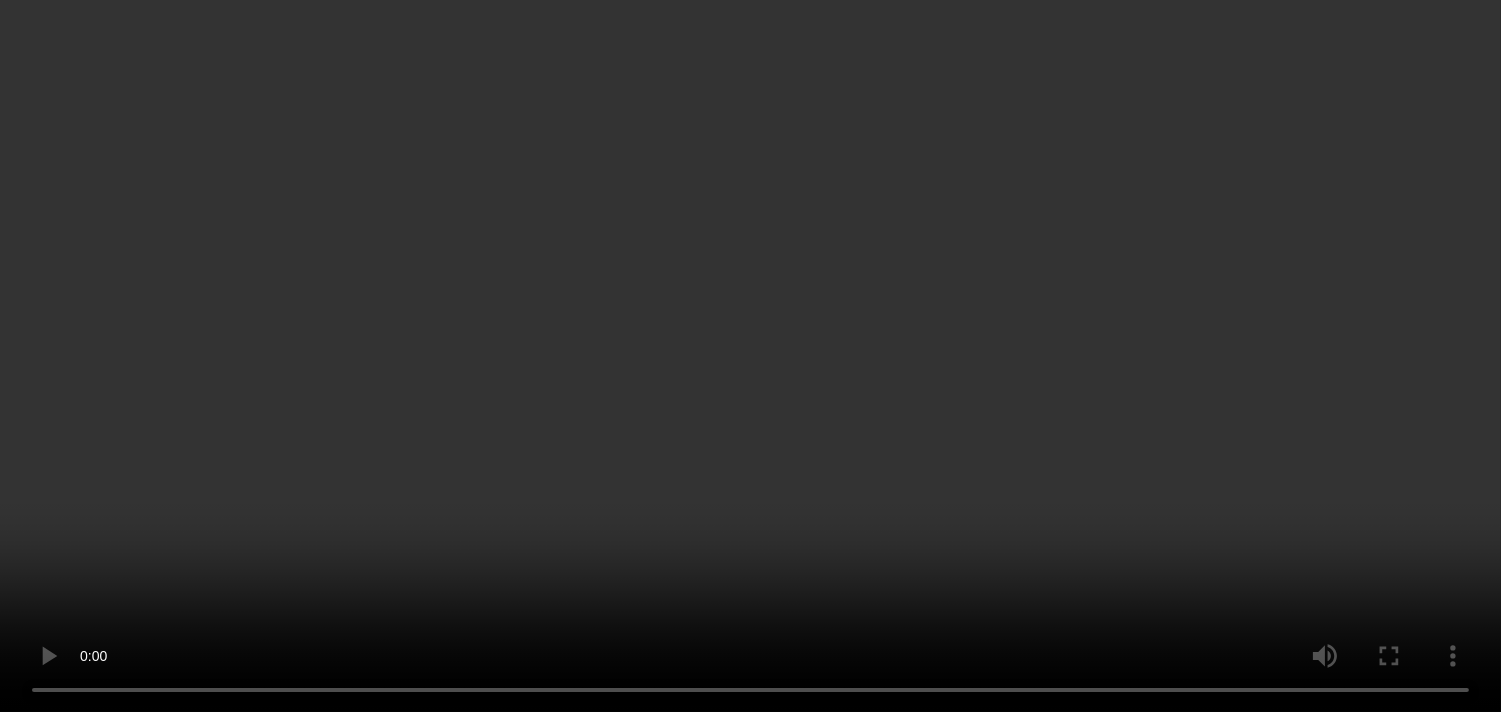 scroll, scrollTop: 1627, scrollLeft: 0, axis: vertical 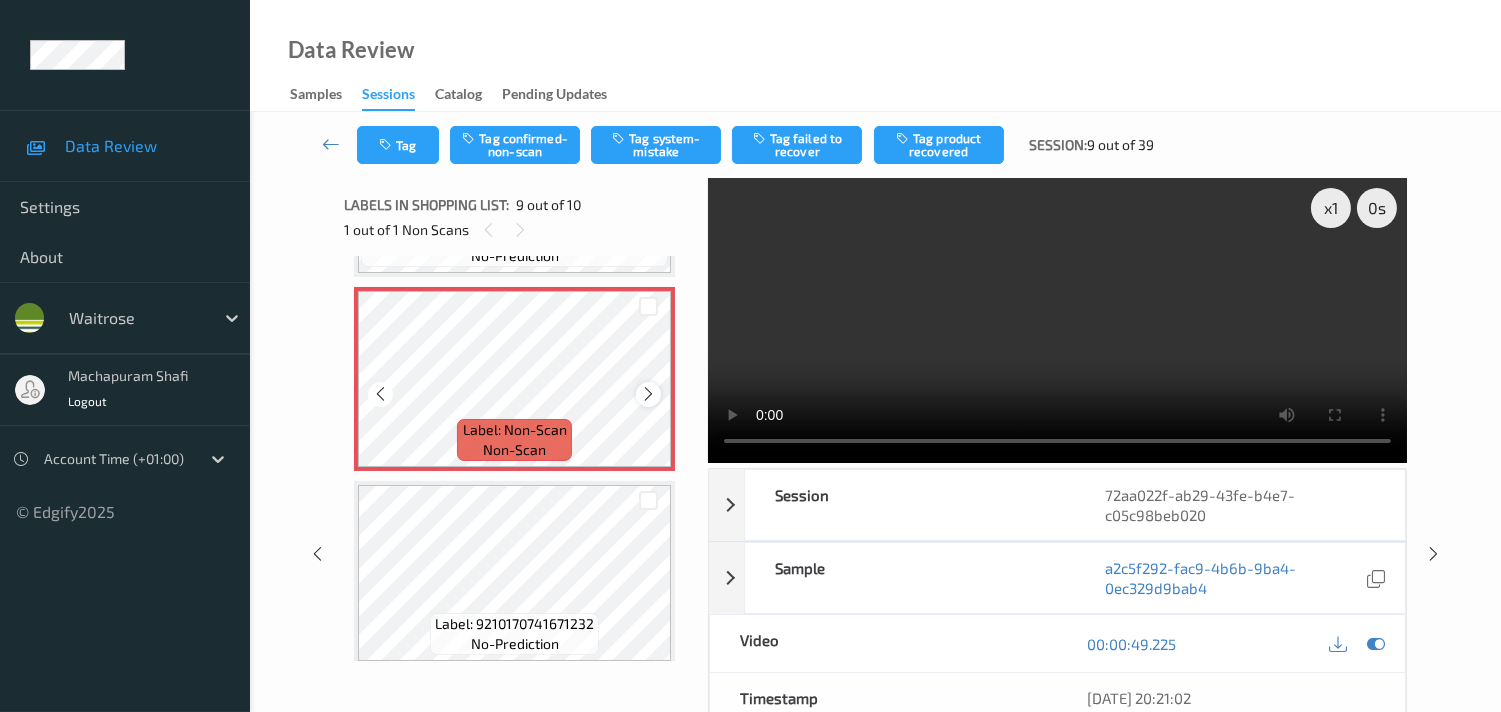 click at bounding box center [648, 394] 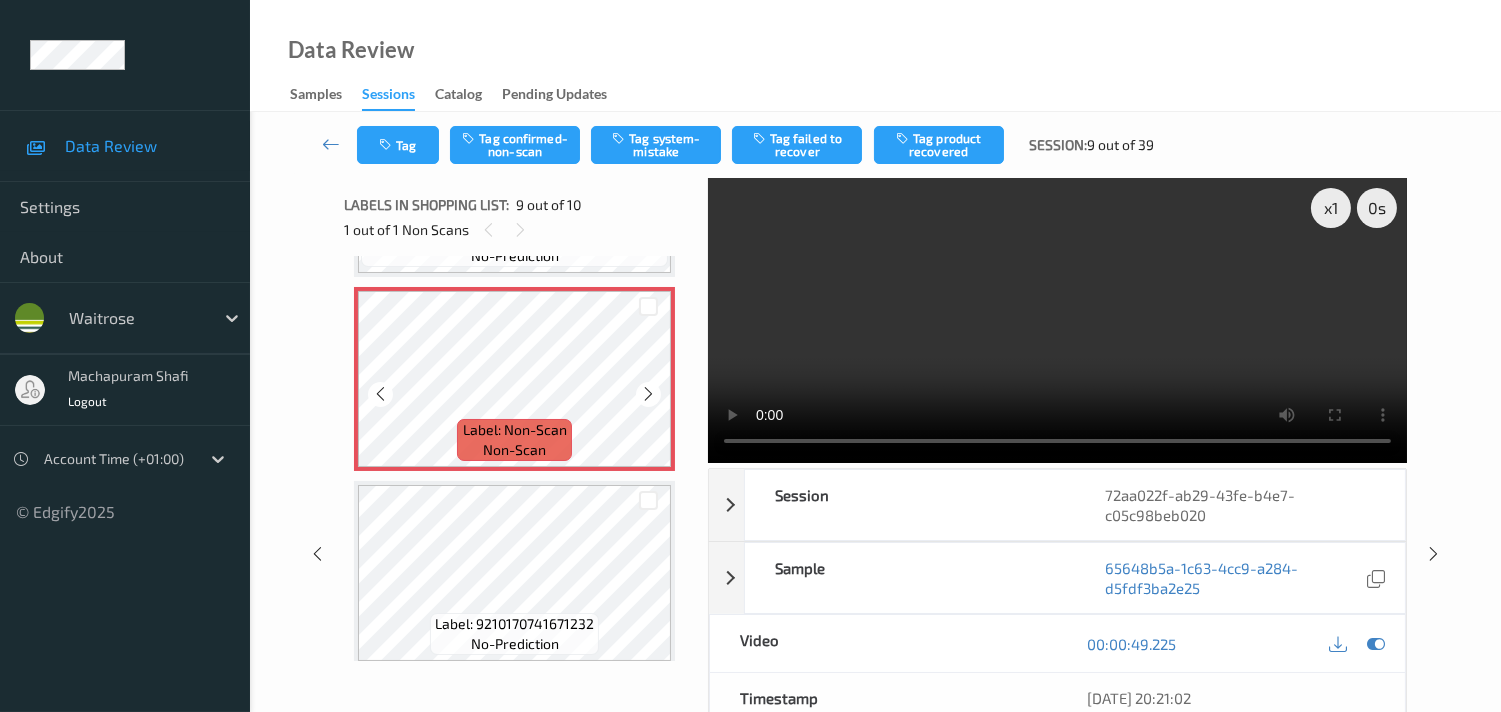 click at bounding box center (648, 394) 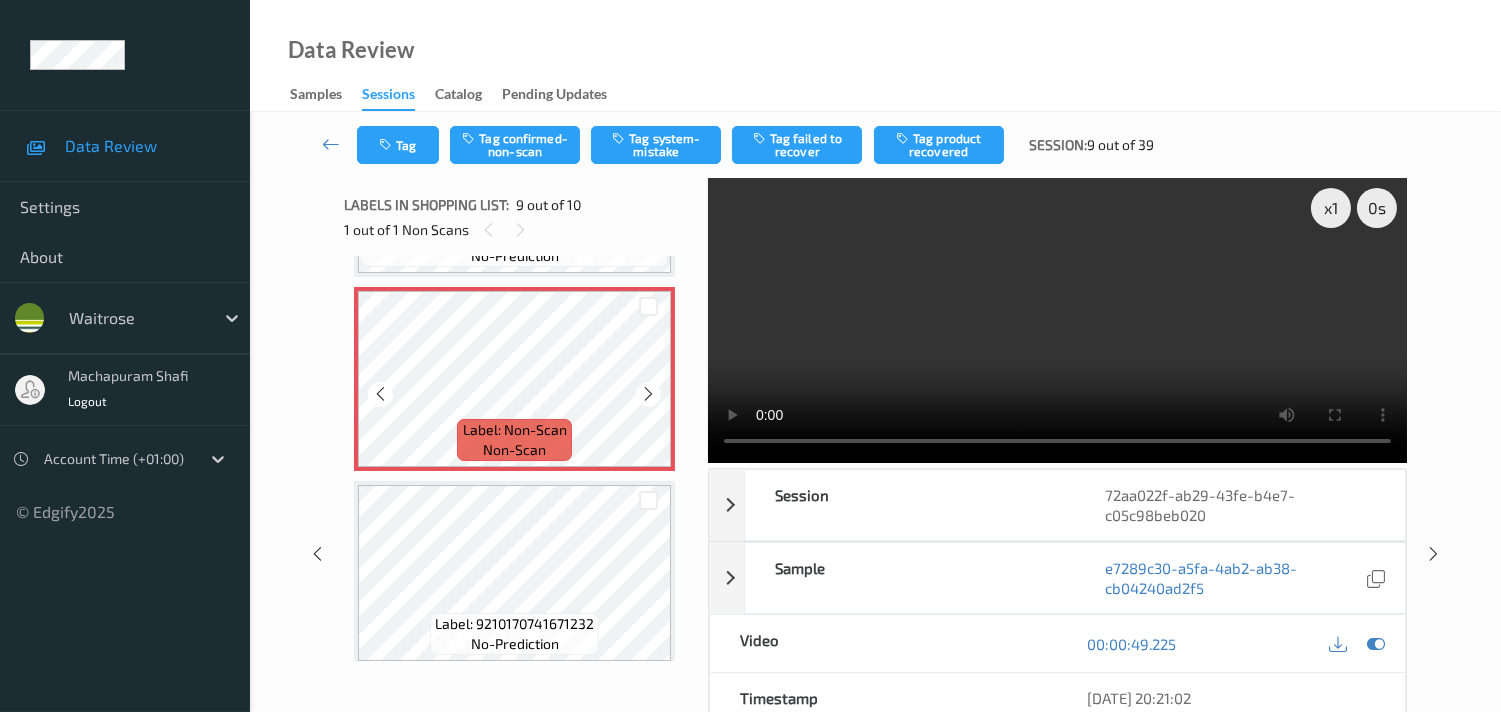 click at bounding box center (380, 394) 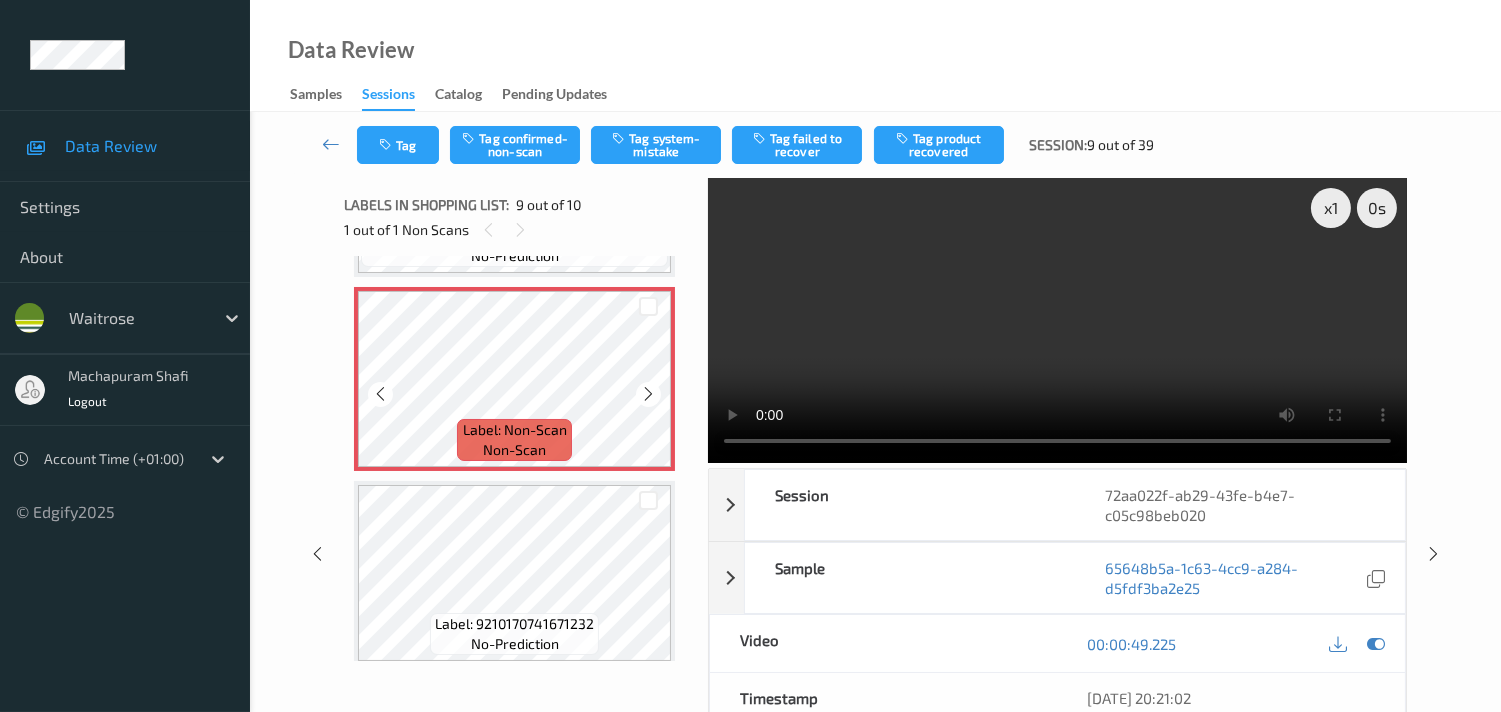 click at bounding box center [380, 394] 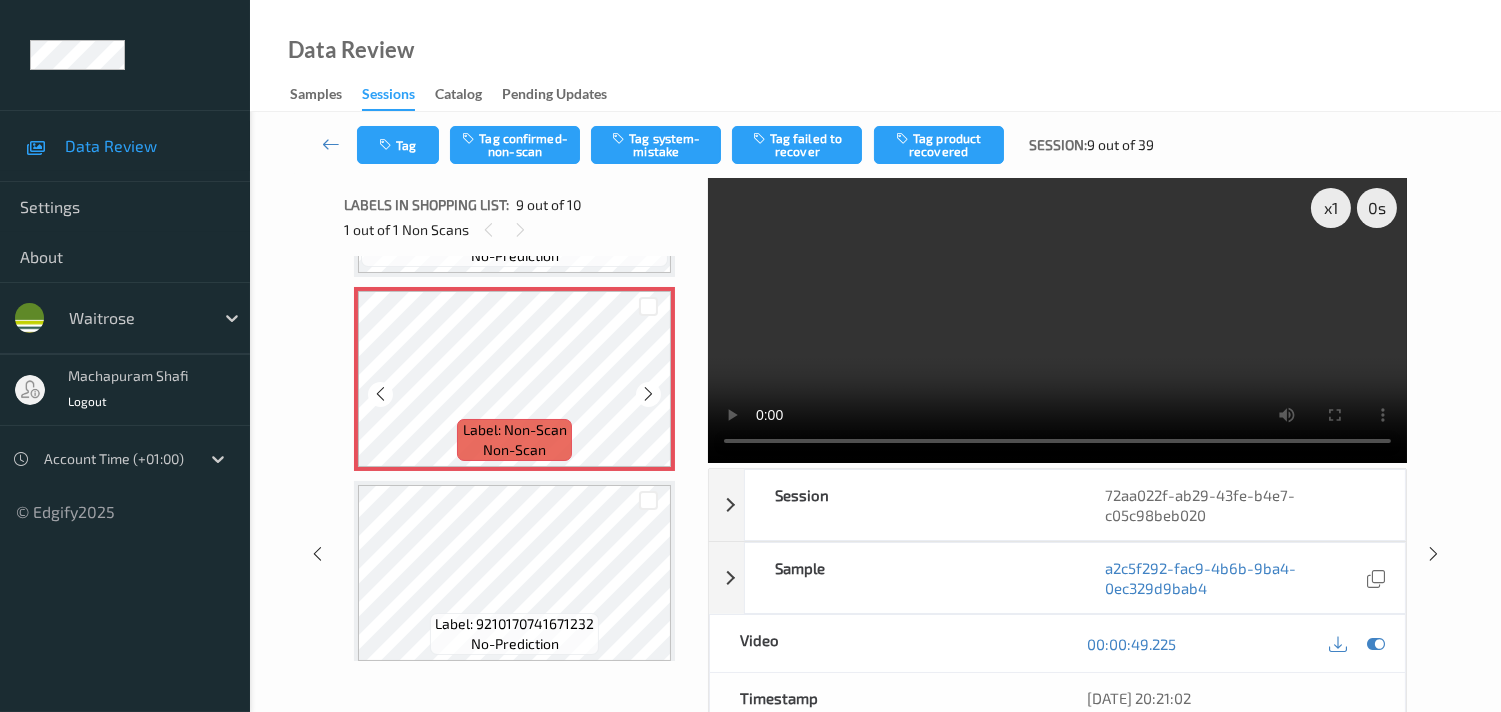 click at bounding box center [380, 394] 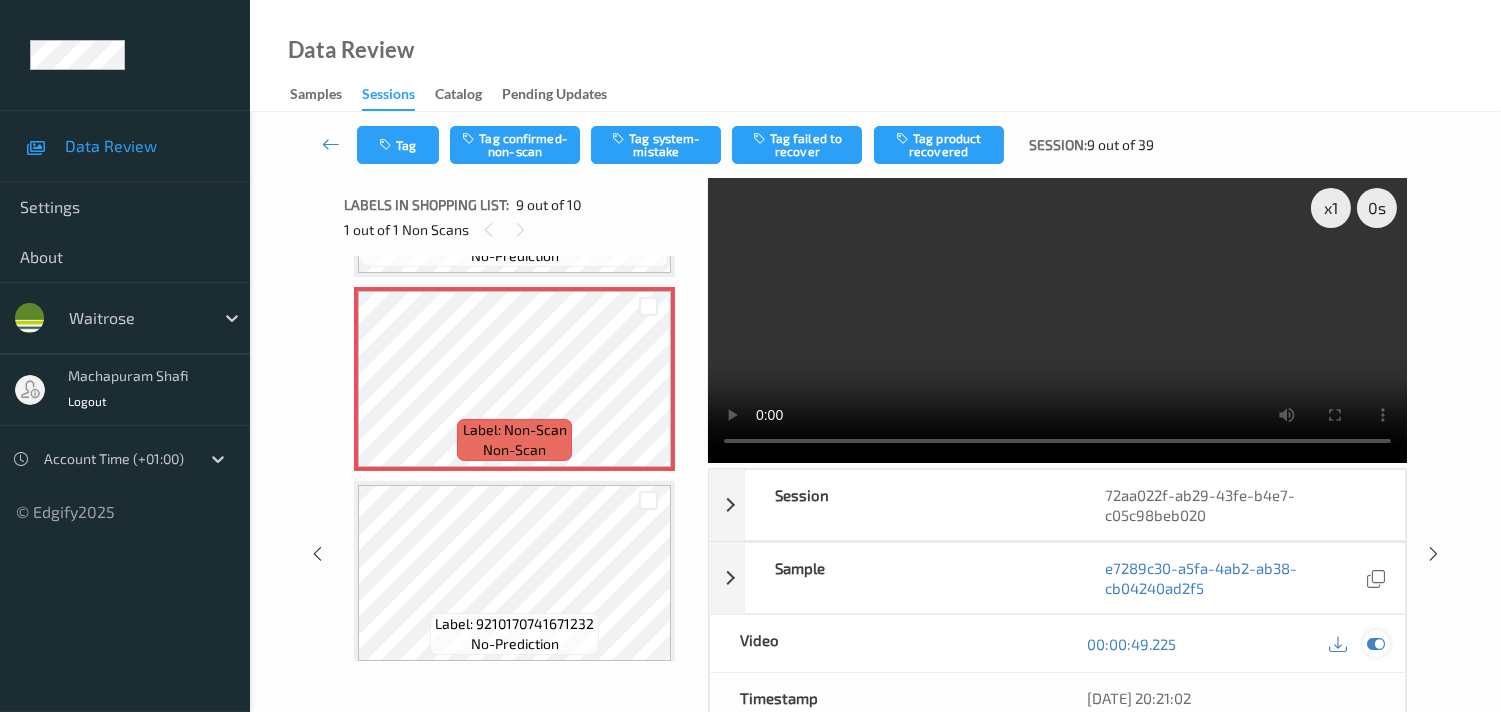 click at bounding box center [1376, 644] 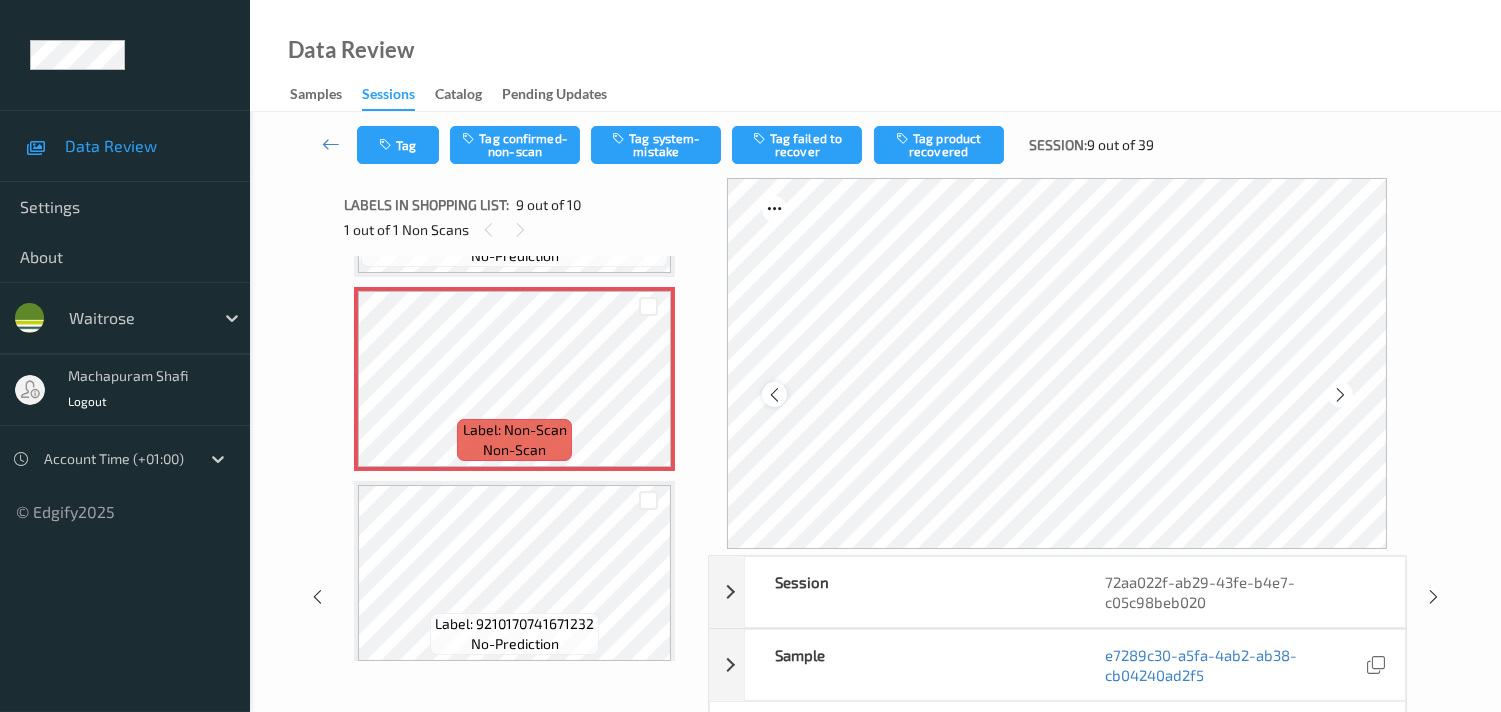 click at bounding box center (774, 395) 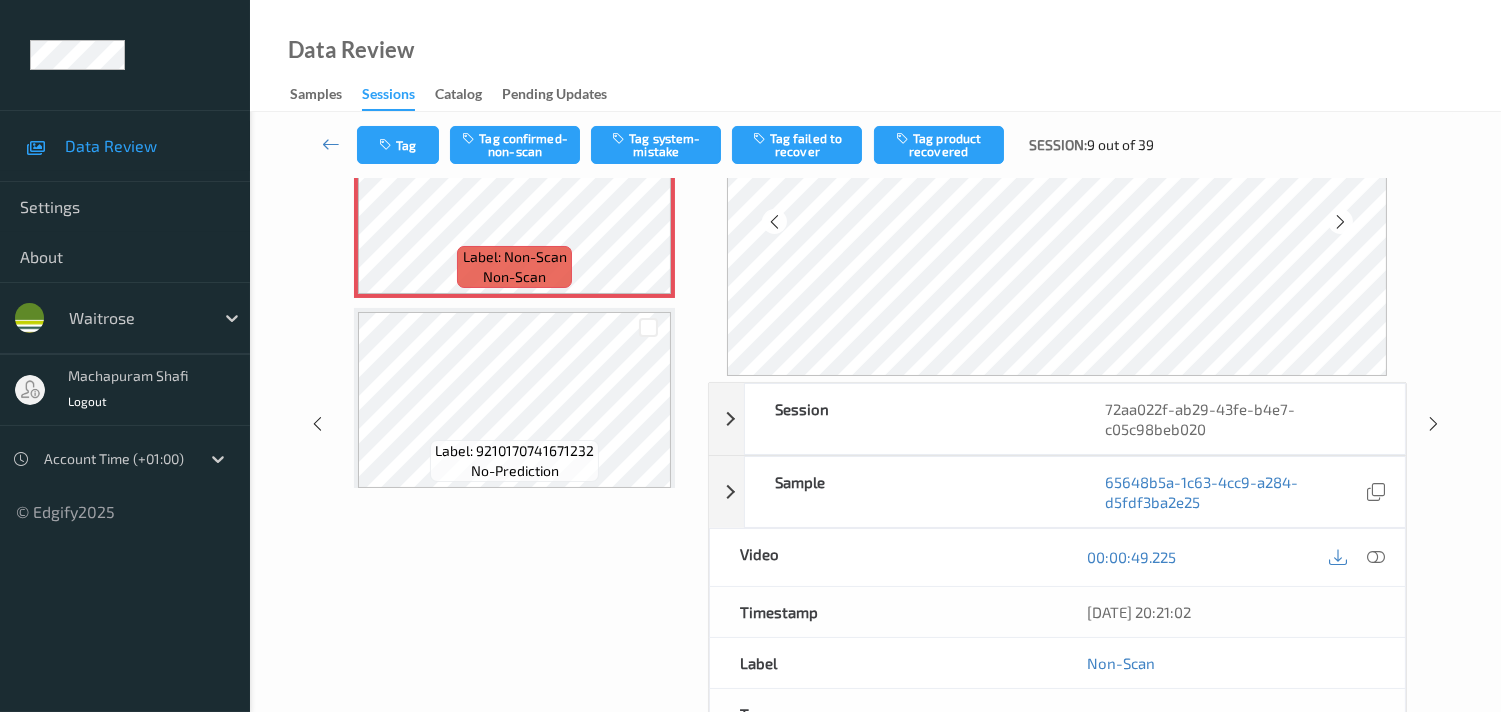 scroll, scrollTop: 0, scrollLeft: 0, axis: both 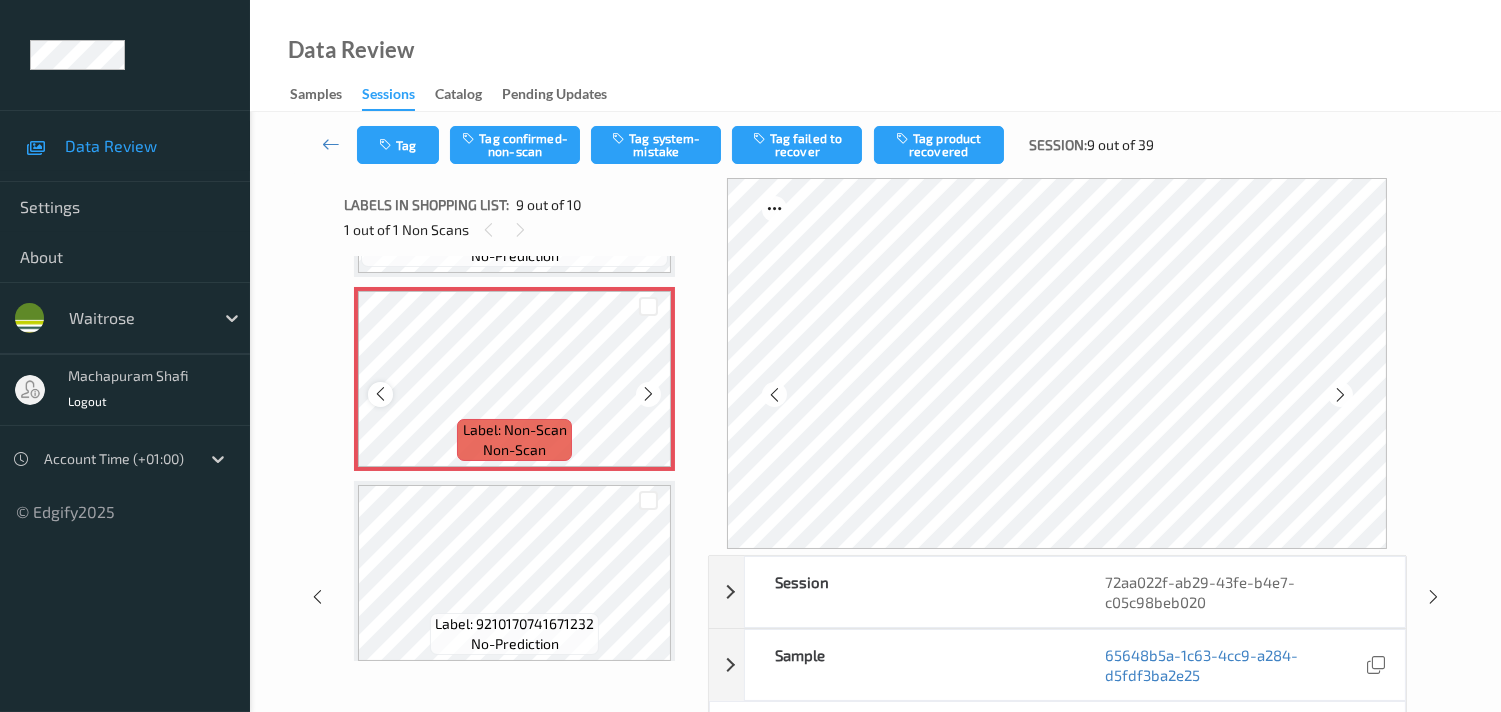 click at bounding box center (380, 394) 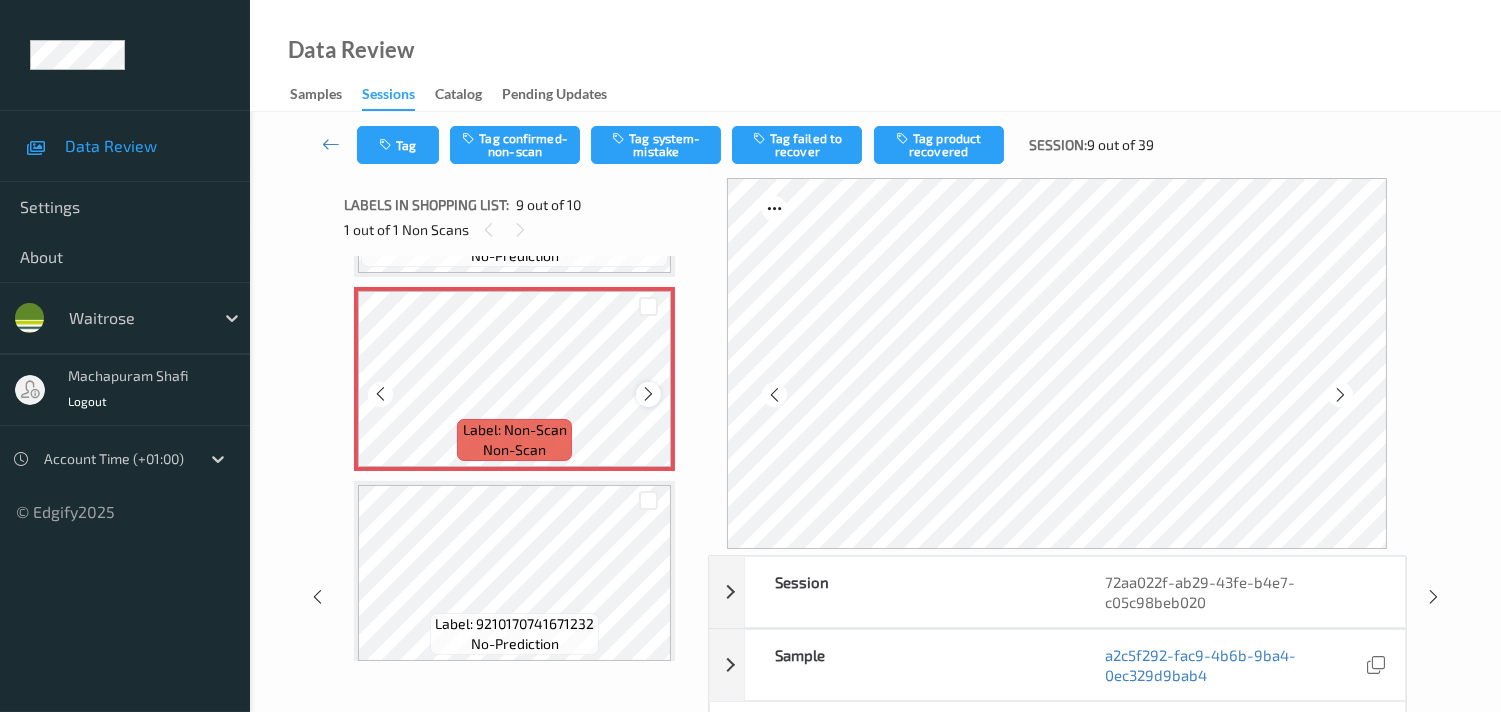 click at bounding box center (648, 394) 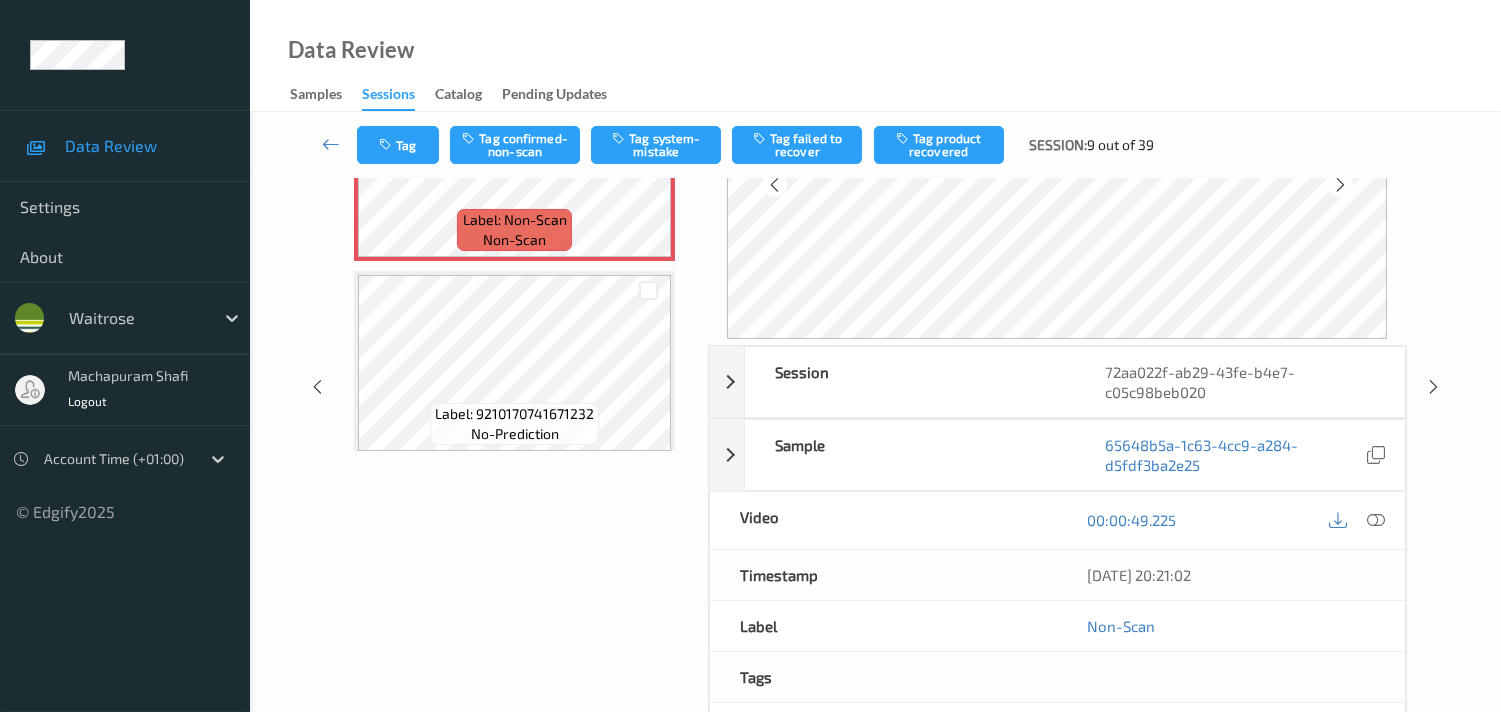 scroll, scrollTop: 222, scrollLeft: 0, axis: vertical 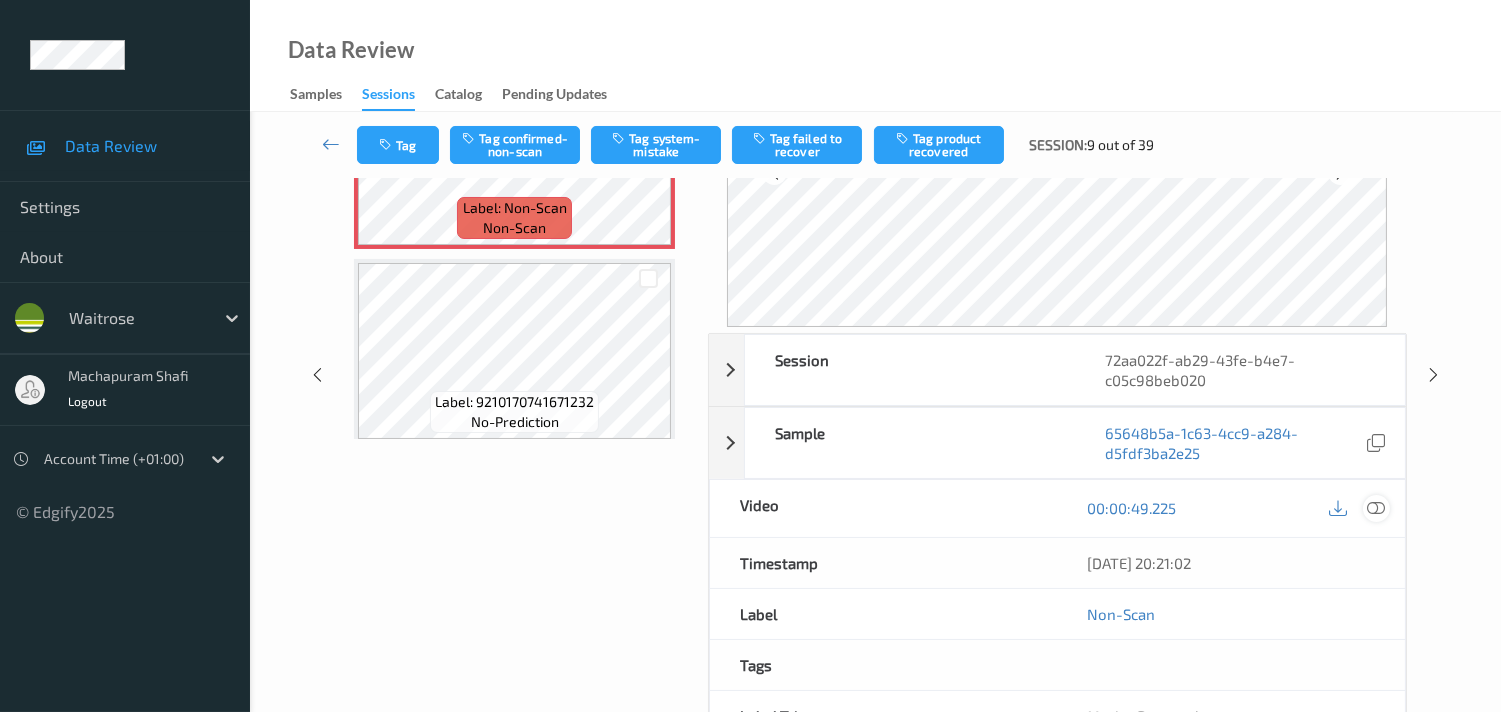 click at bounding box center [1376, 508] 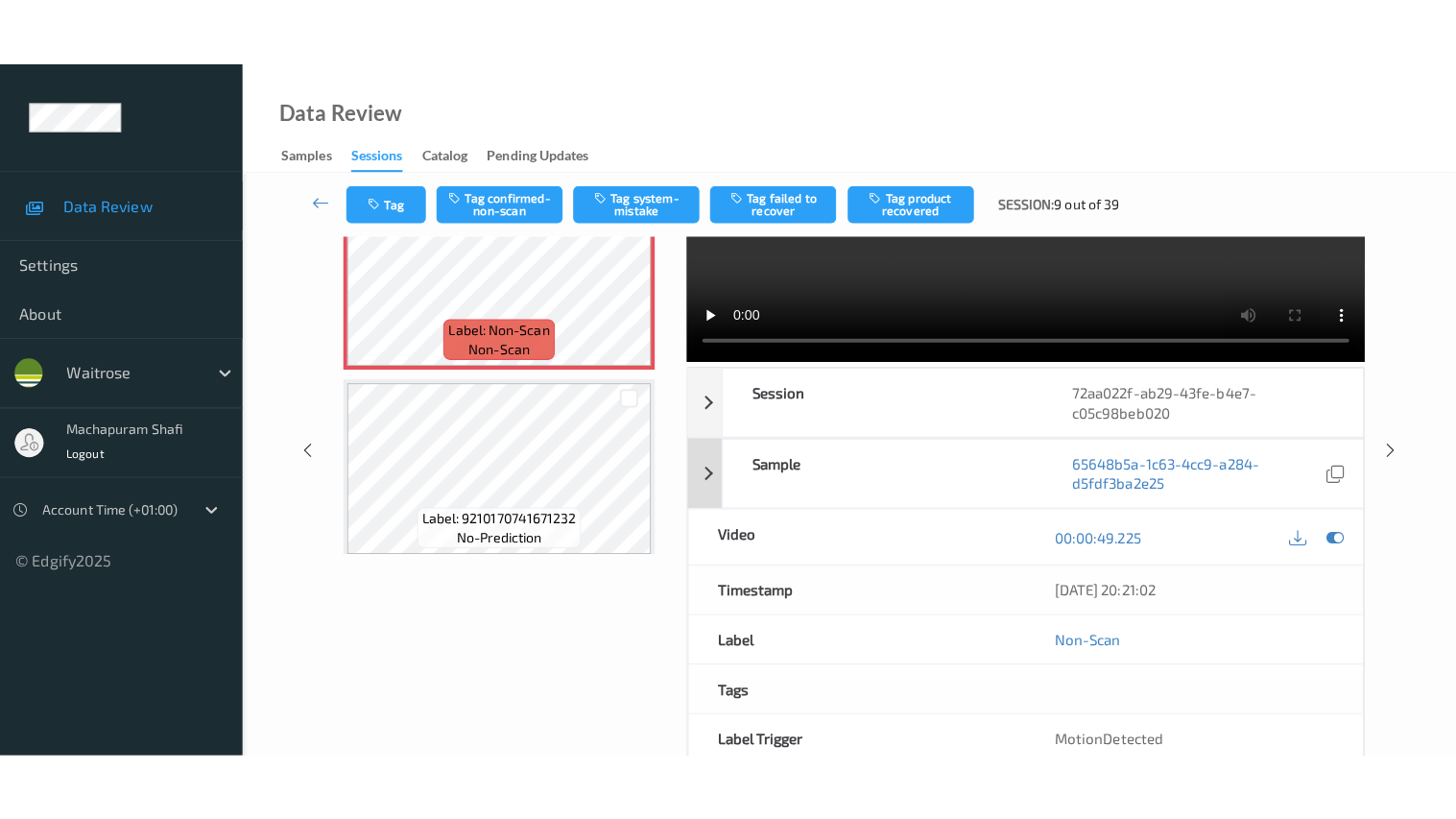 scroll, scrollTop: 0, scrollLeft: 0, axis: both 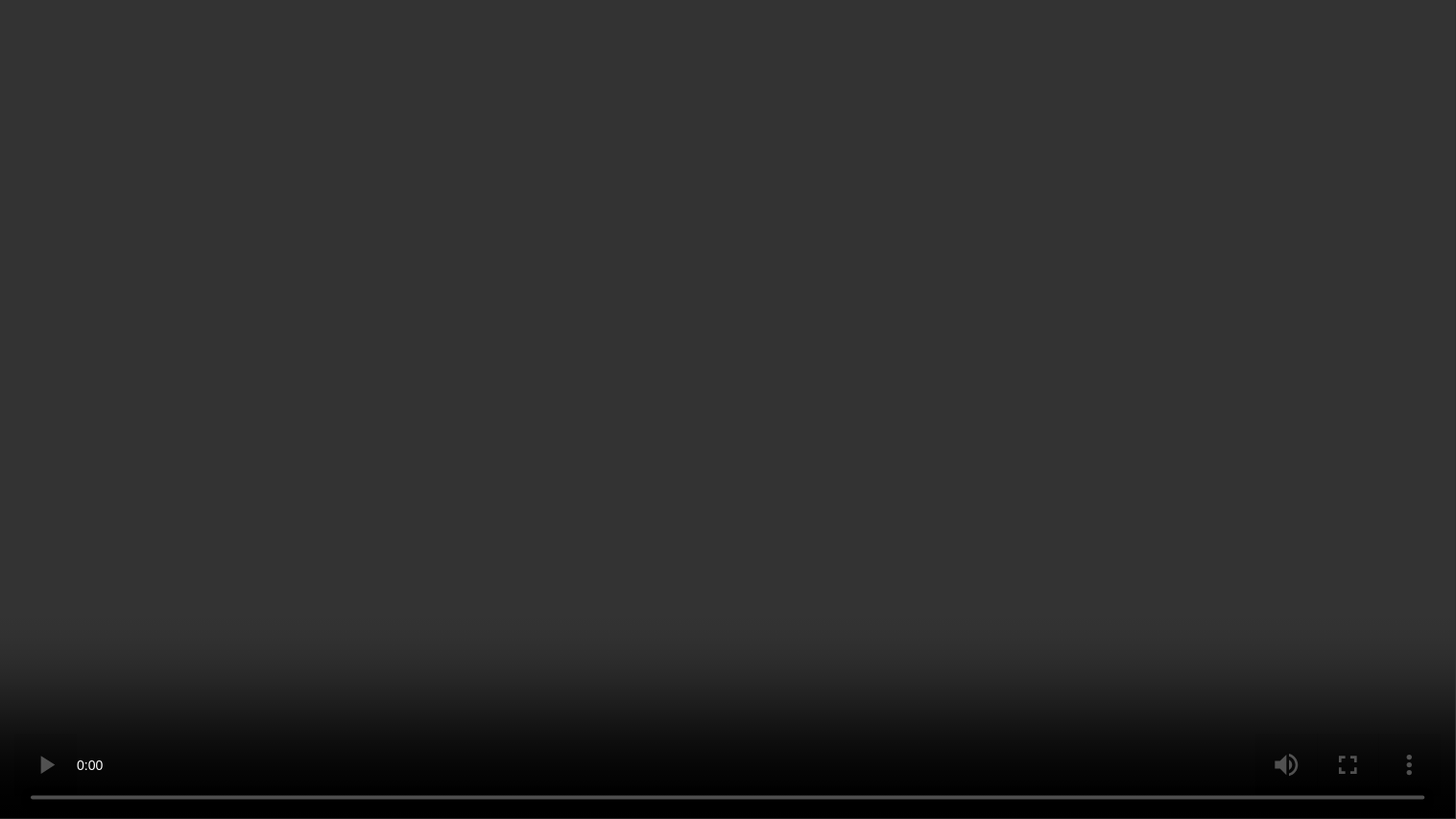 click at bounding box center (728, 409) 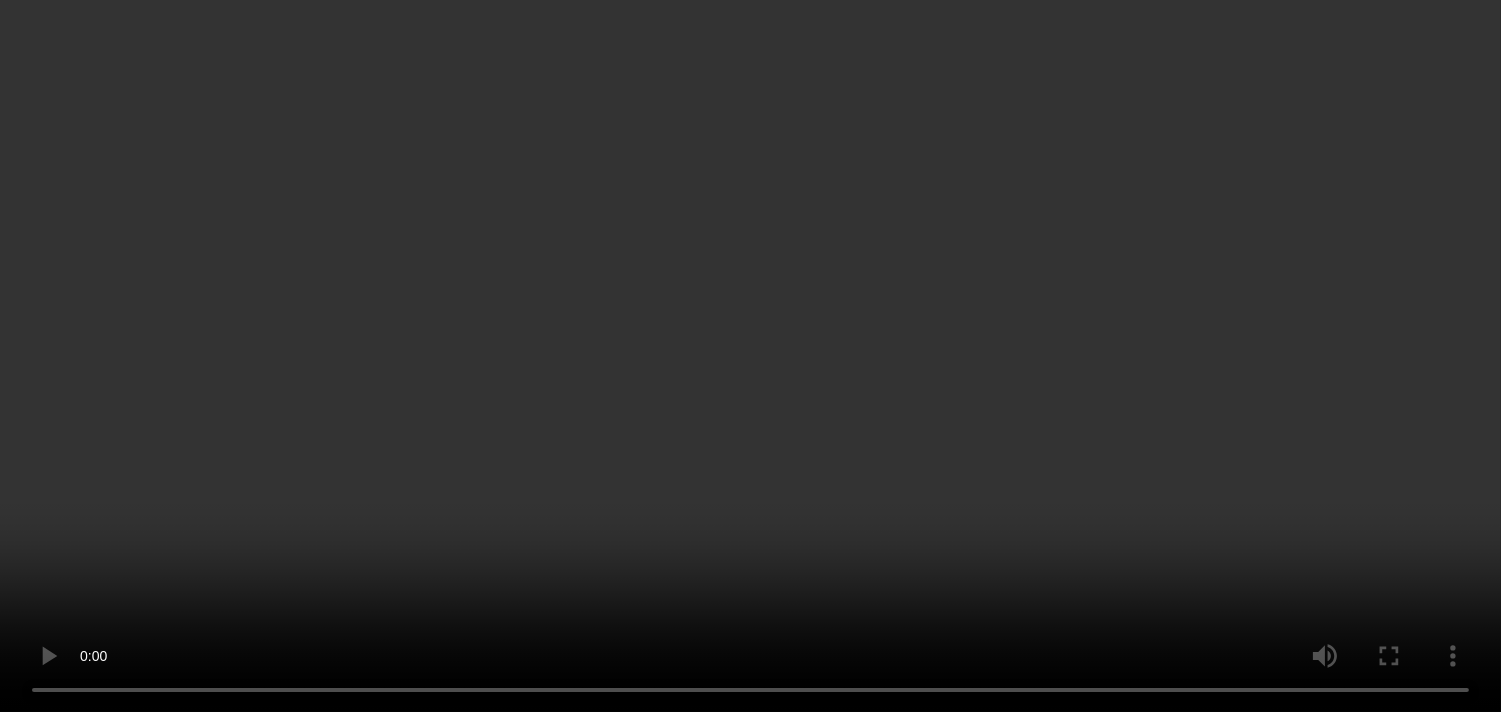 scroll, scrollTop: 1627, scrollLeft: 0, axis: vertical 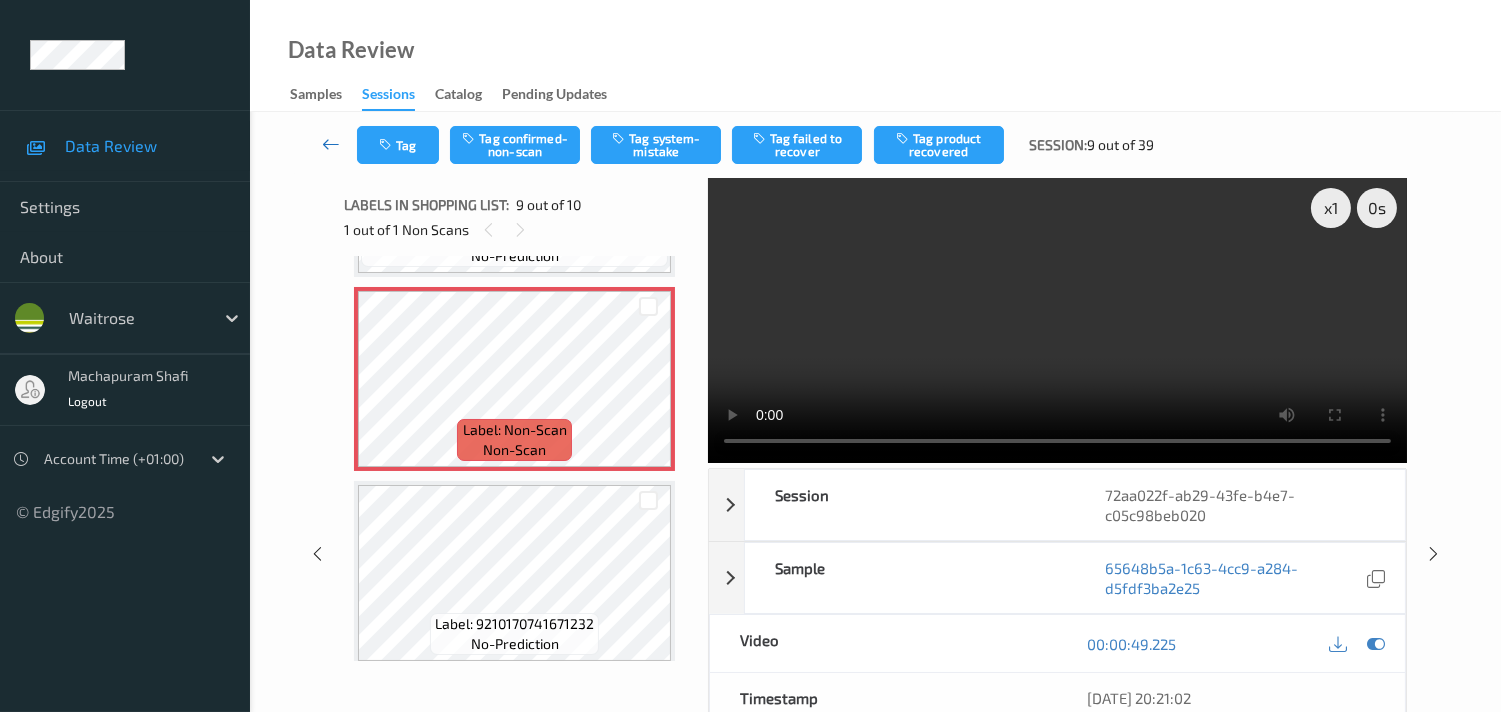 click at bounding box center [331, 144] 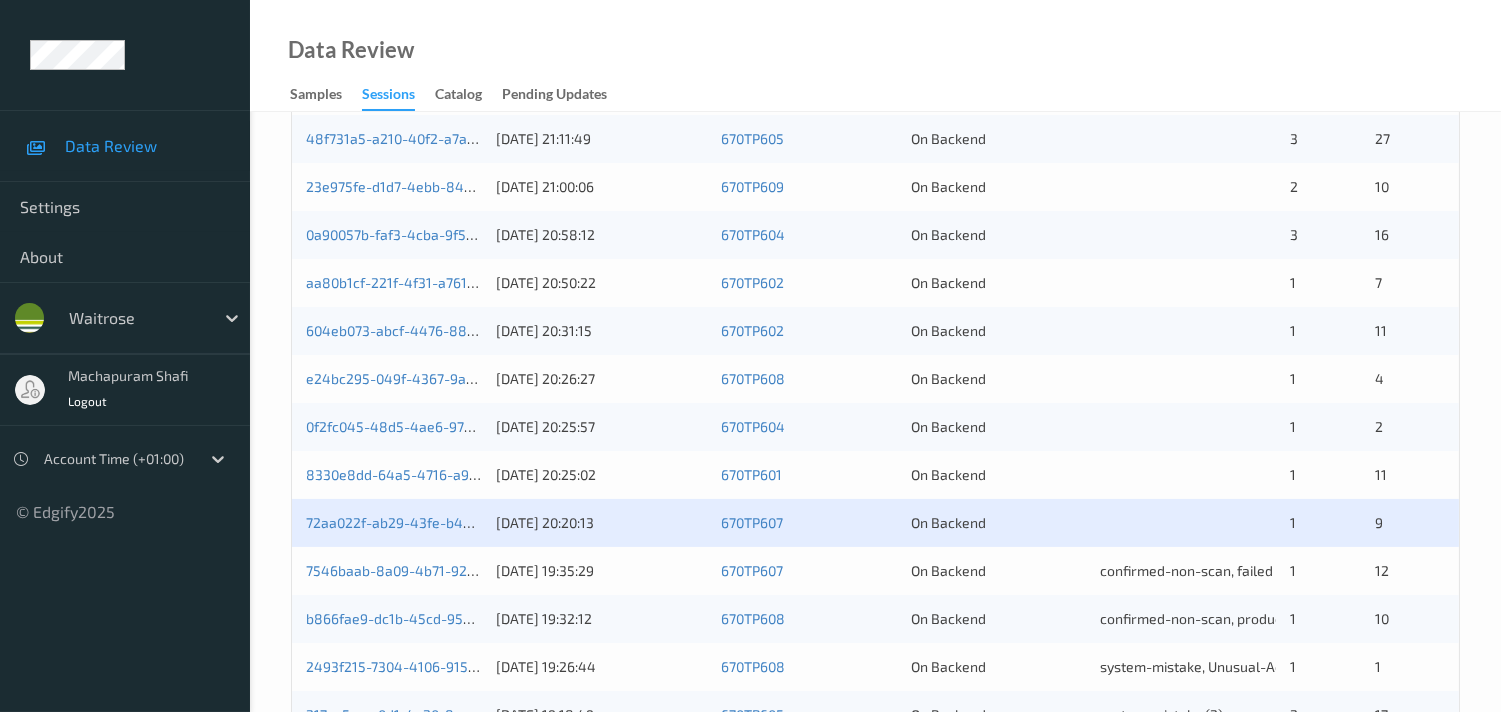 scroll, scrollTop: 555, scrollLeft: 0, axis: vertical 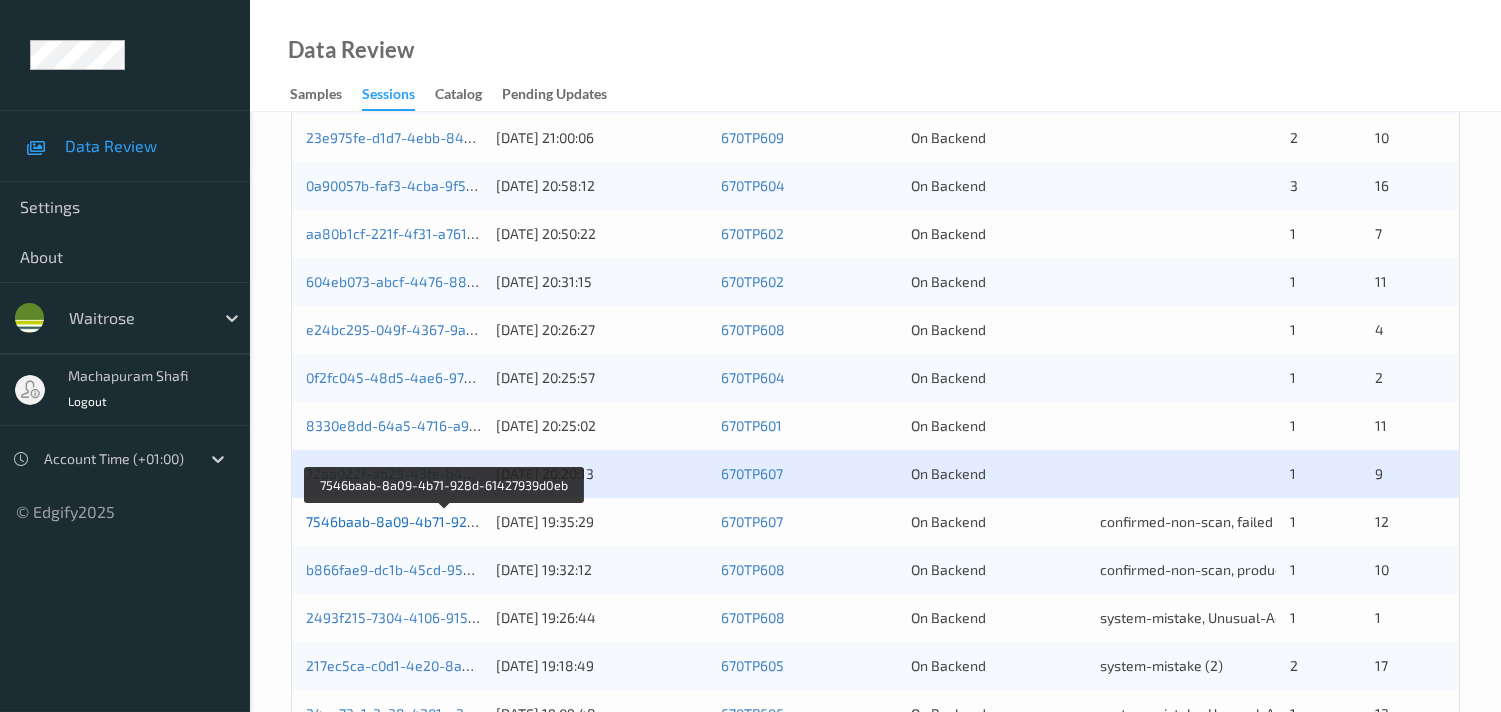 click on "7546baab-8a09-4b71-928d-61427939d0eb" at bounding box center (445, 521) 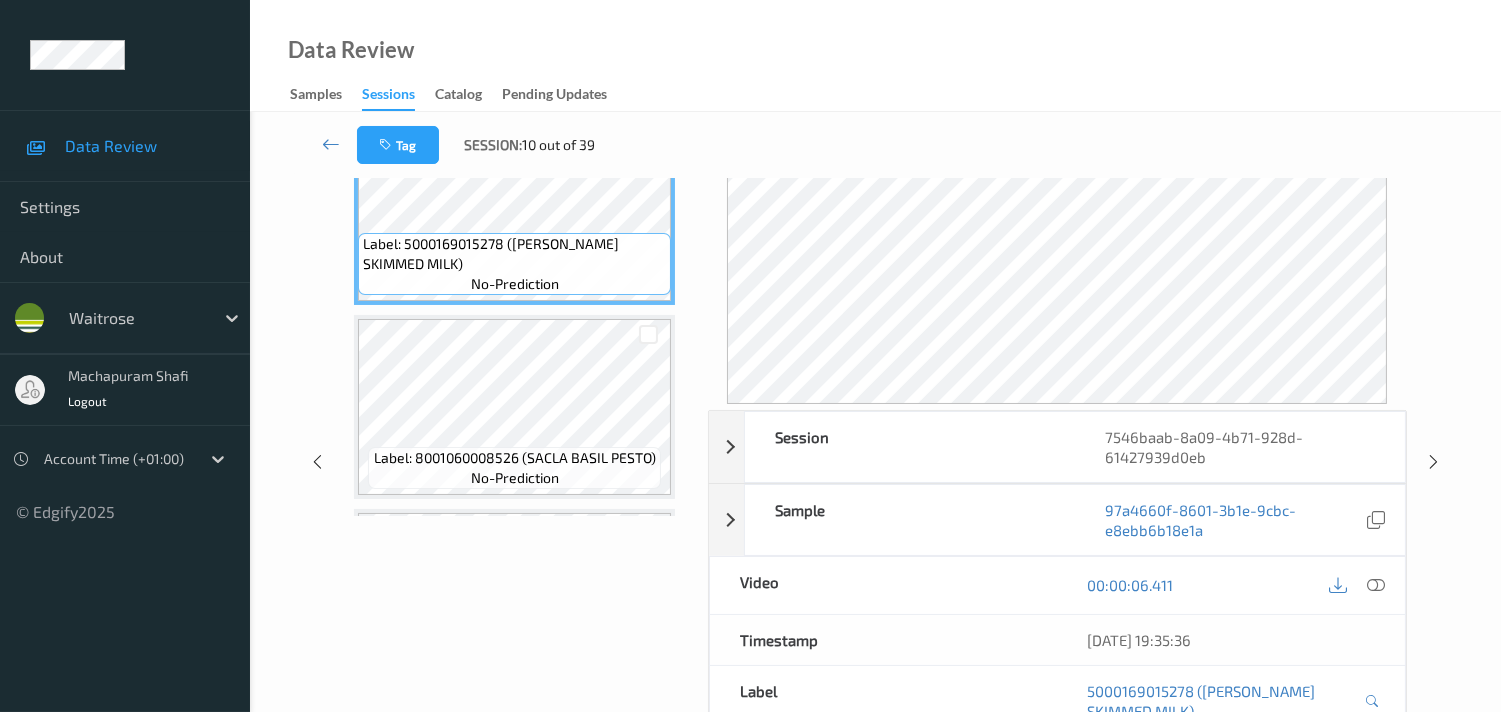 scroll, scrollTop: 144, scrollLeft: 0, axis: vertical 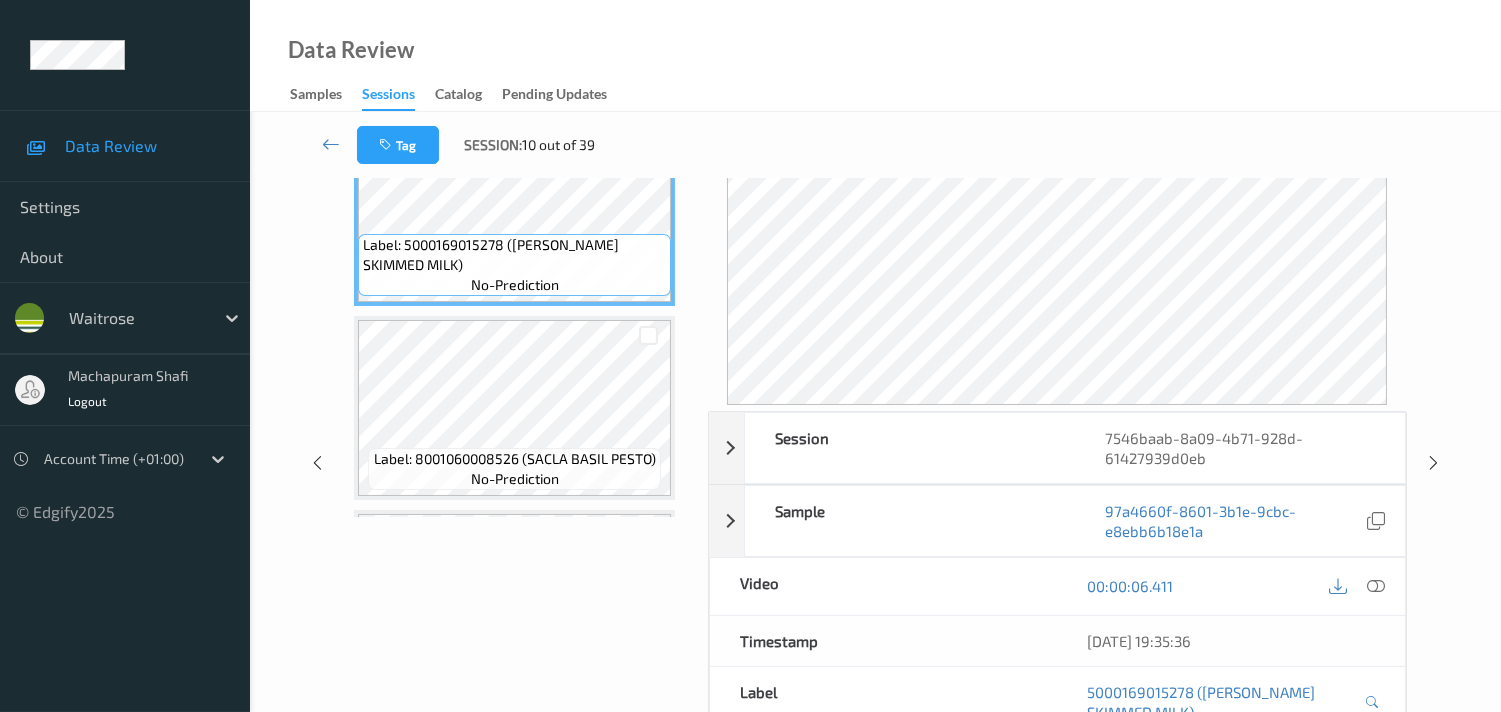click on "Data Review Samples Sessions Catalog Pending Updates" at bounding box center (875, 56) 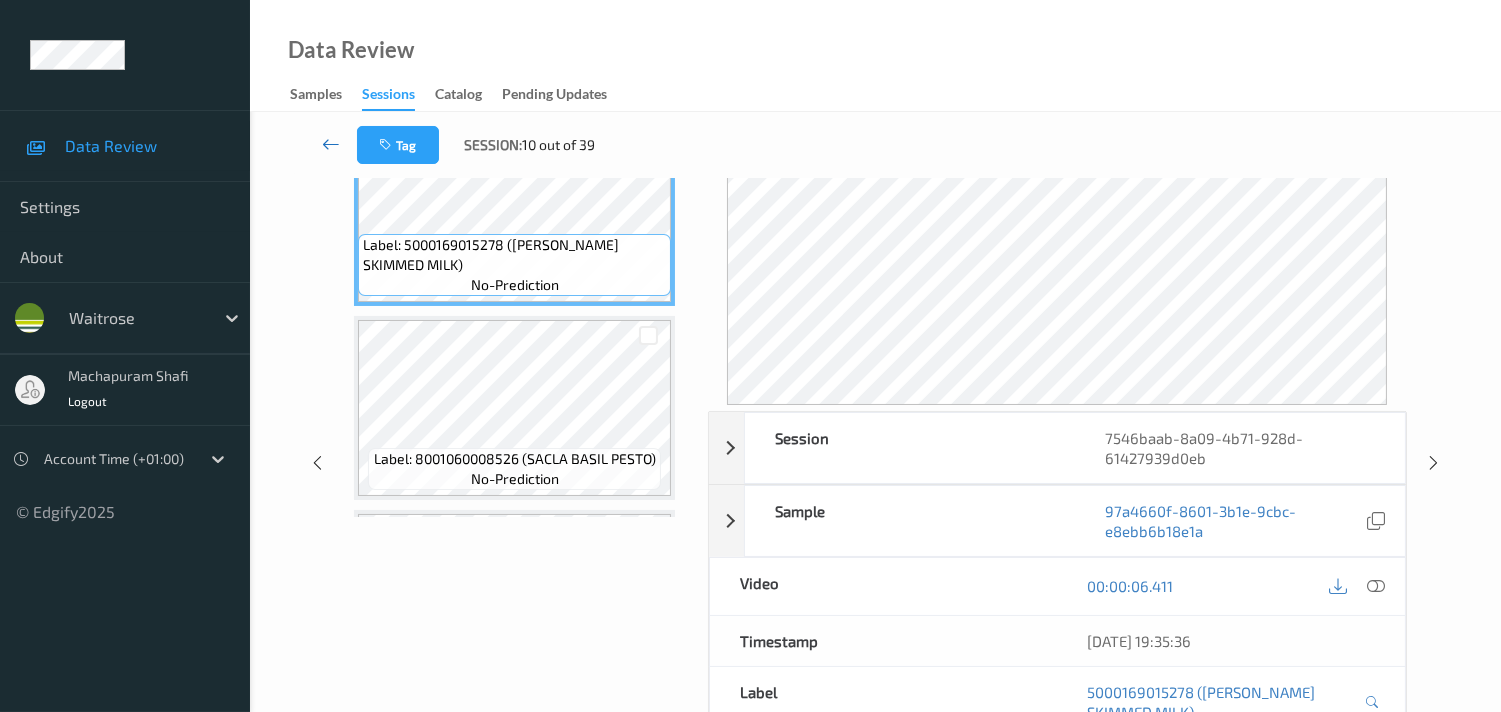 click at bounding box center [331, 144] 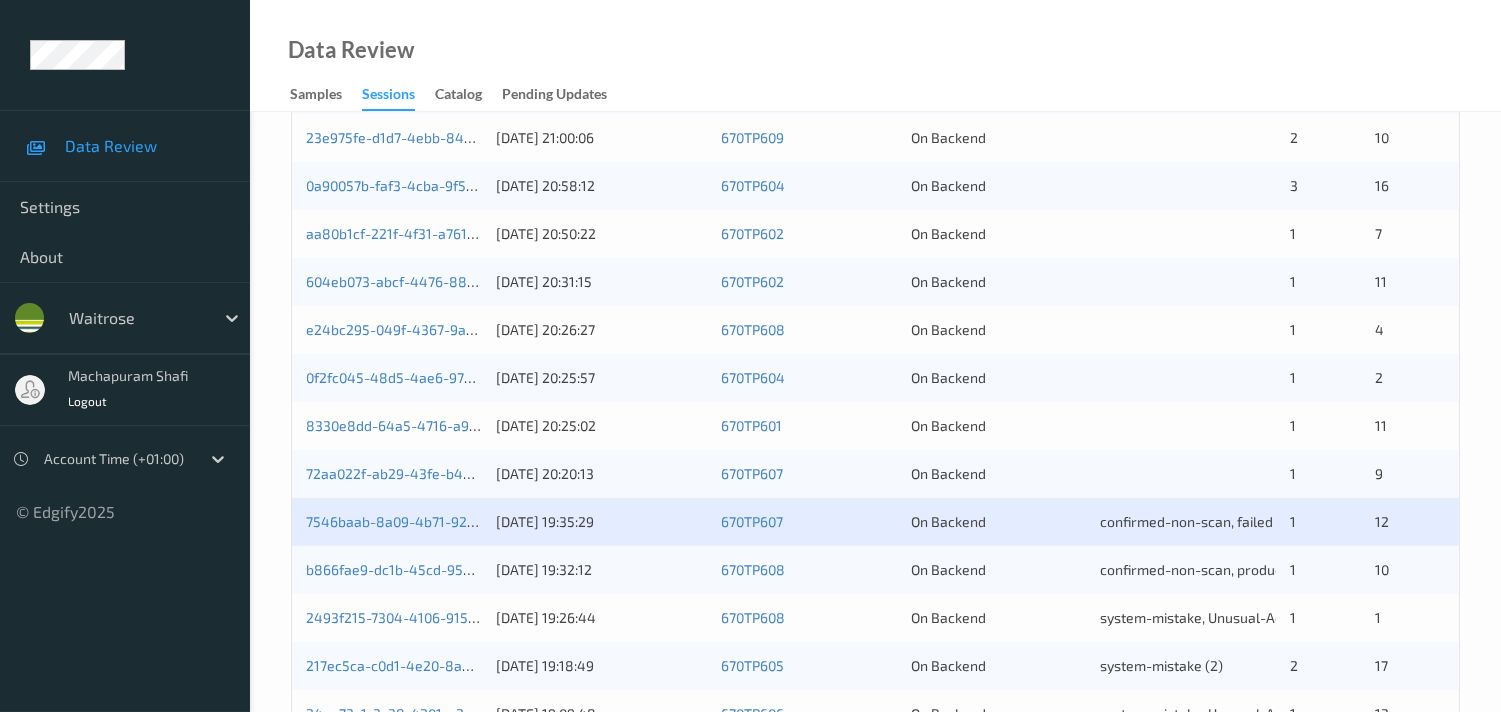 scroll, scrollTop: 666, scrollLeft: 0, axis: vertical 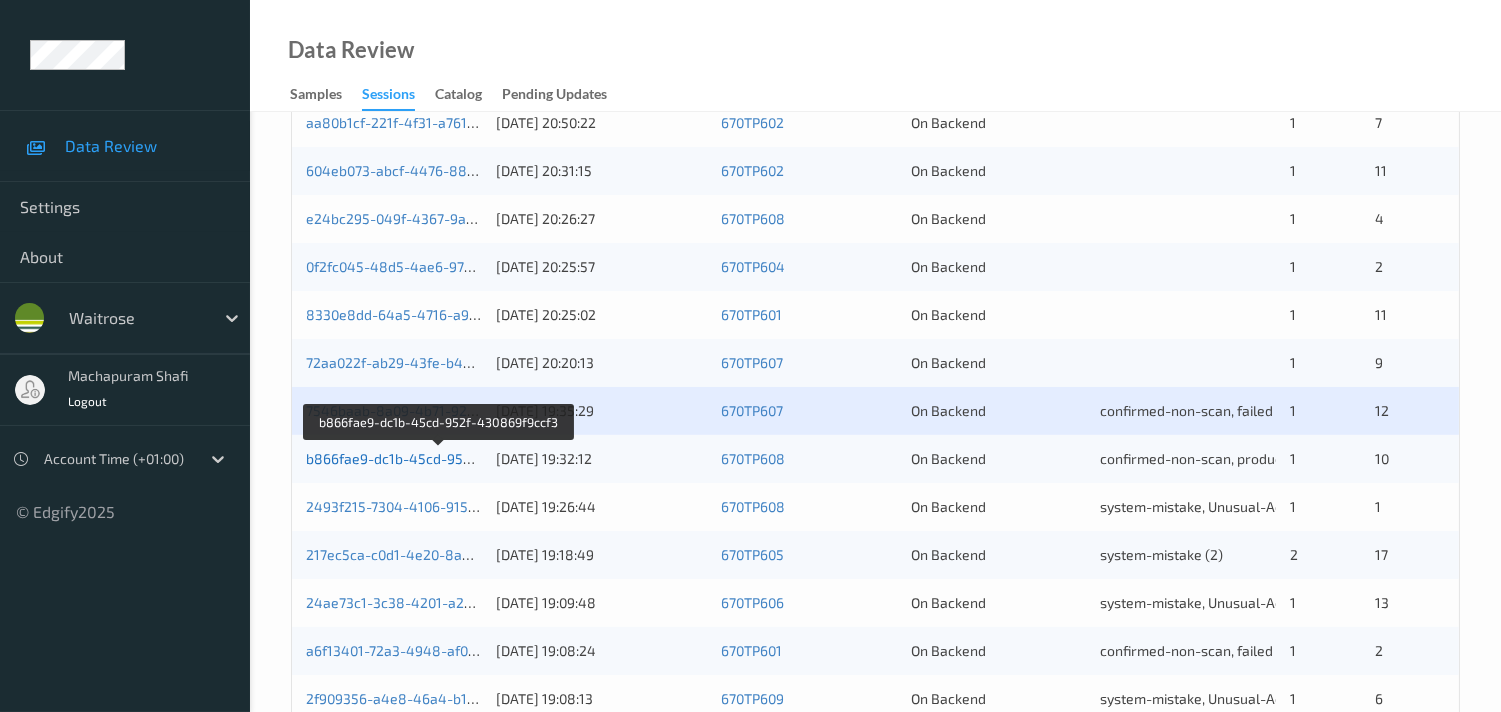 click on "b866fae9-dc1b-45cd-952f-430869f9ccf3" at bounding box center [439, 458] 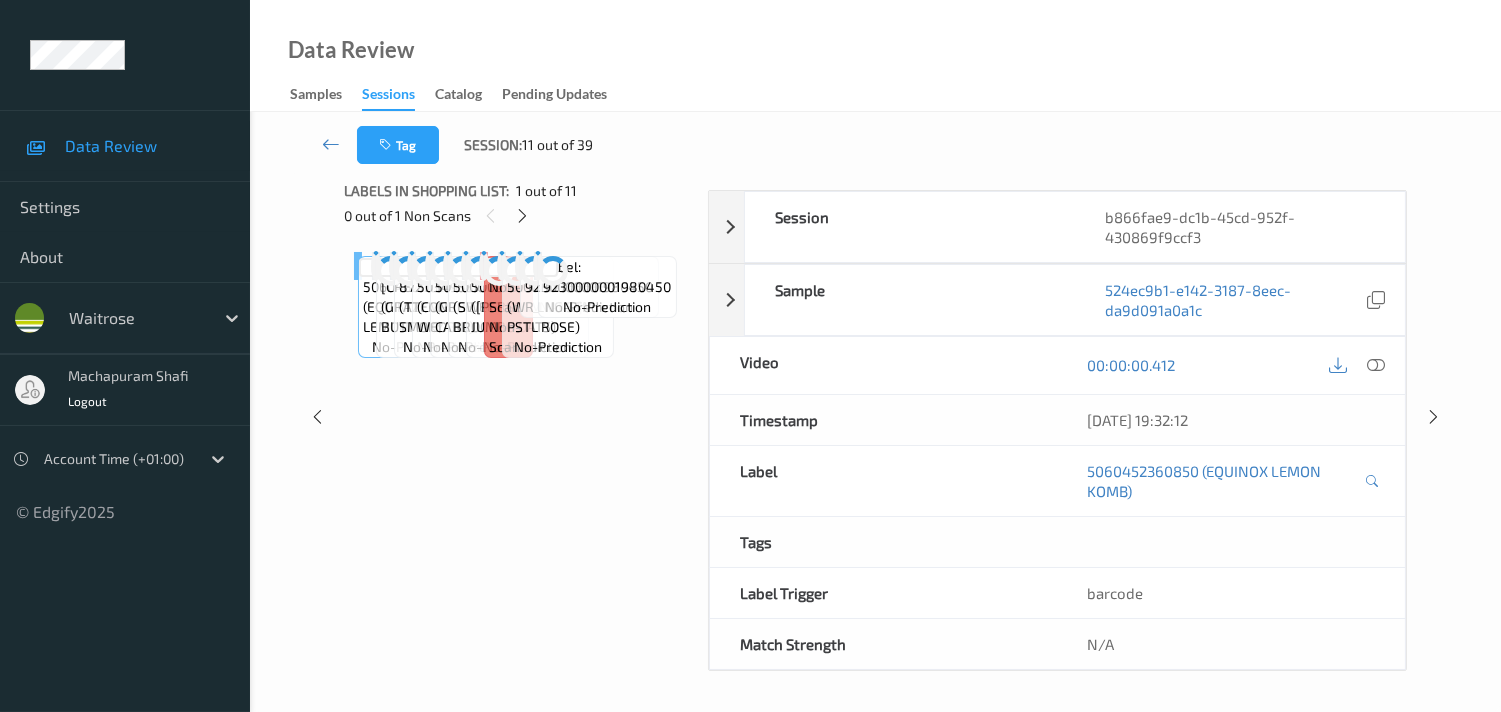 scroll, scrollTop: 280, scrollLeft: 0, axis: vertical 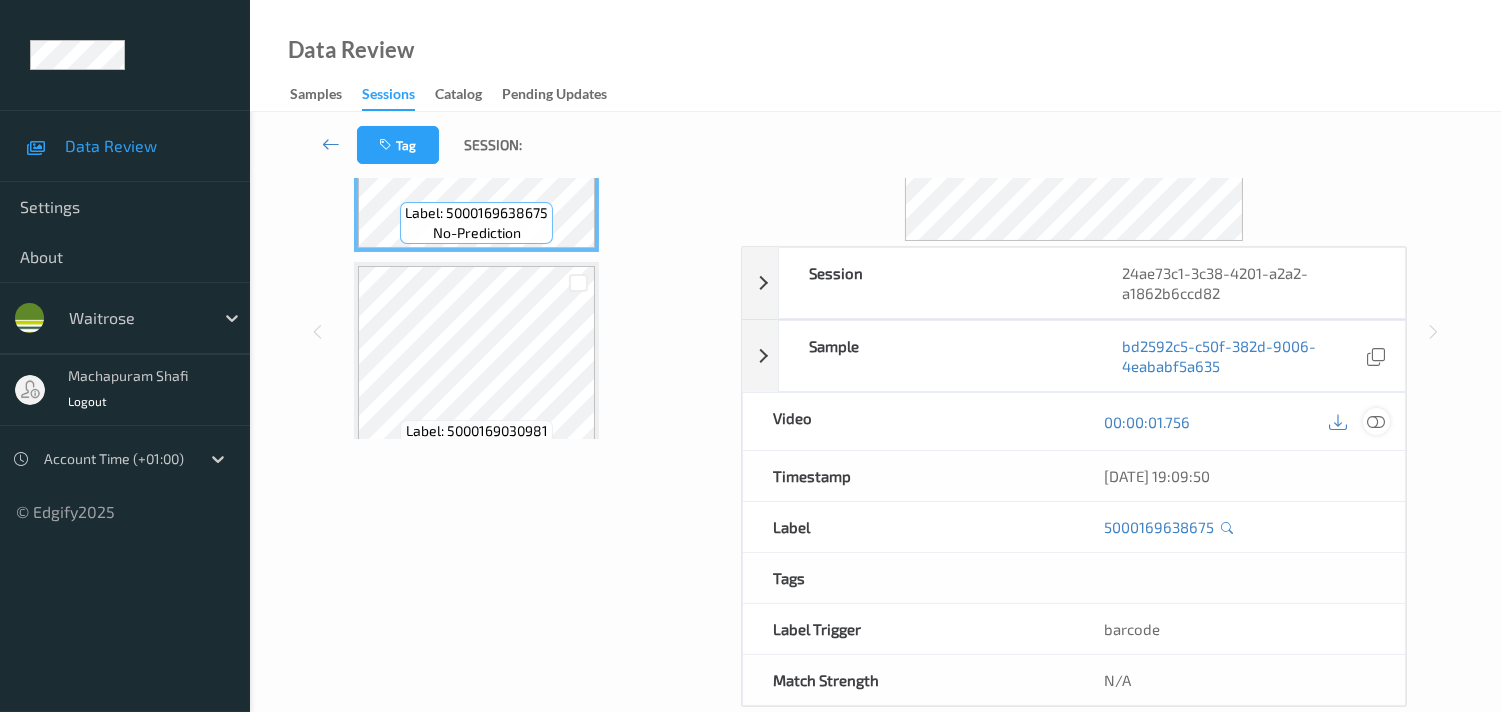 click at bounding box center [1376, 422] 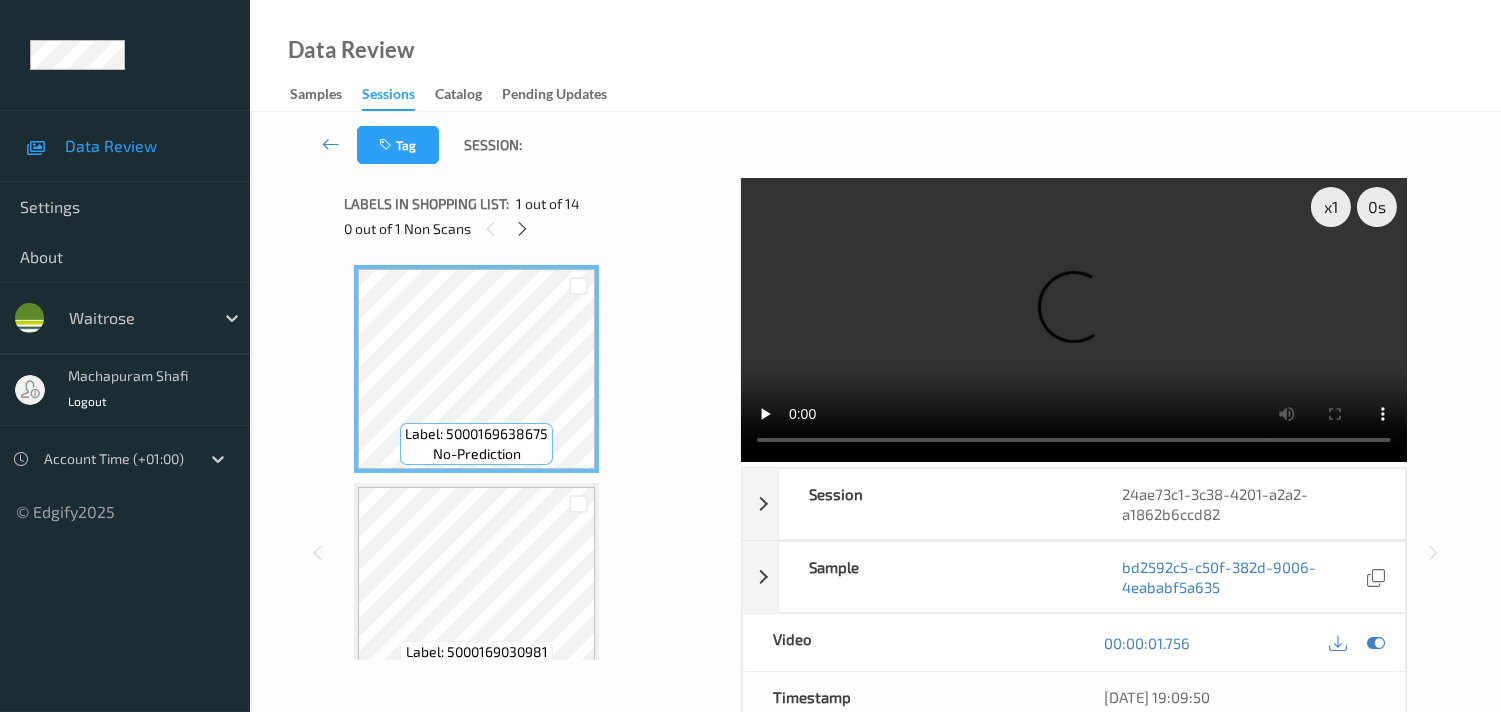 scroll, scrollTop: 0, scrollLeft: 0, axis: both 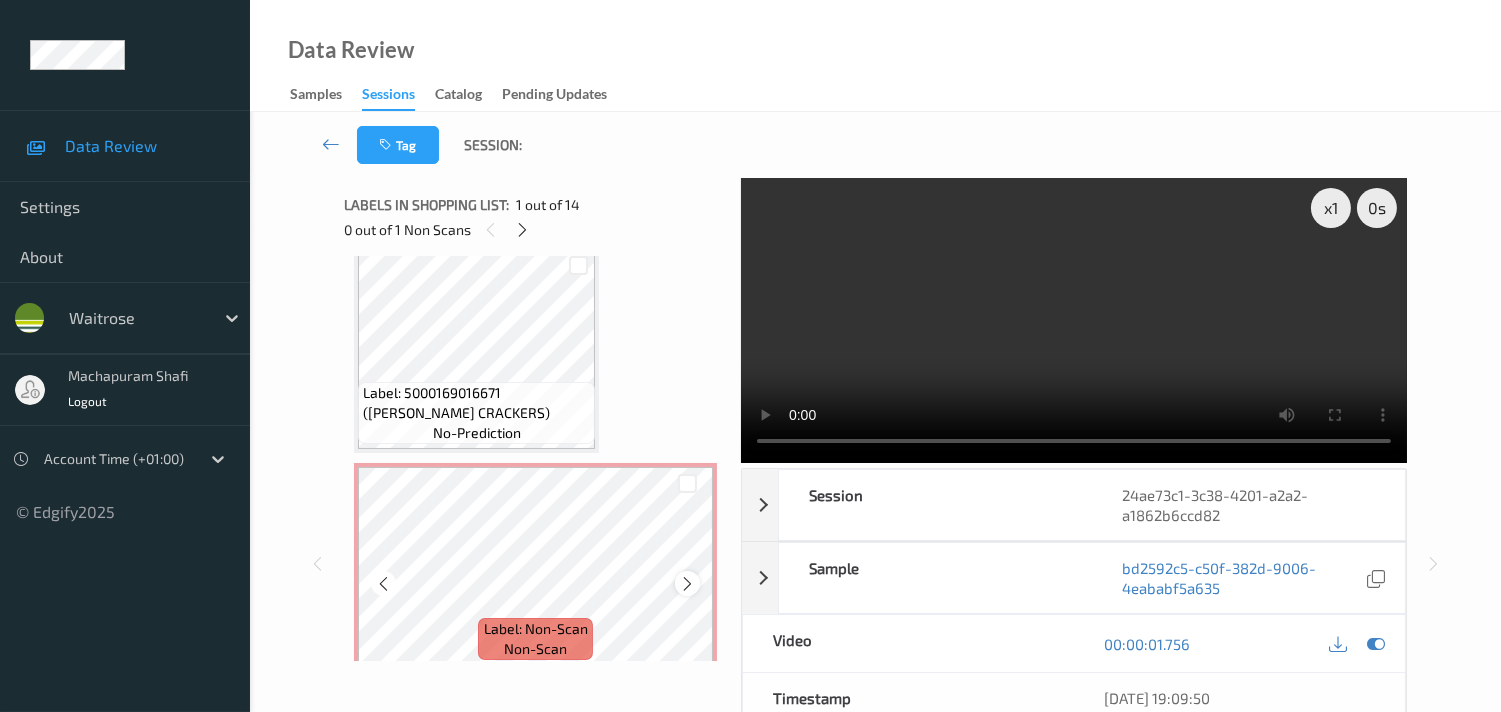 click at bounding box center [687, 584] 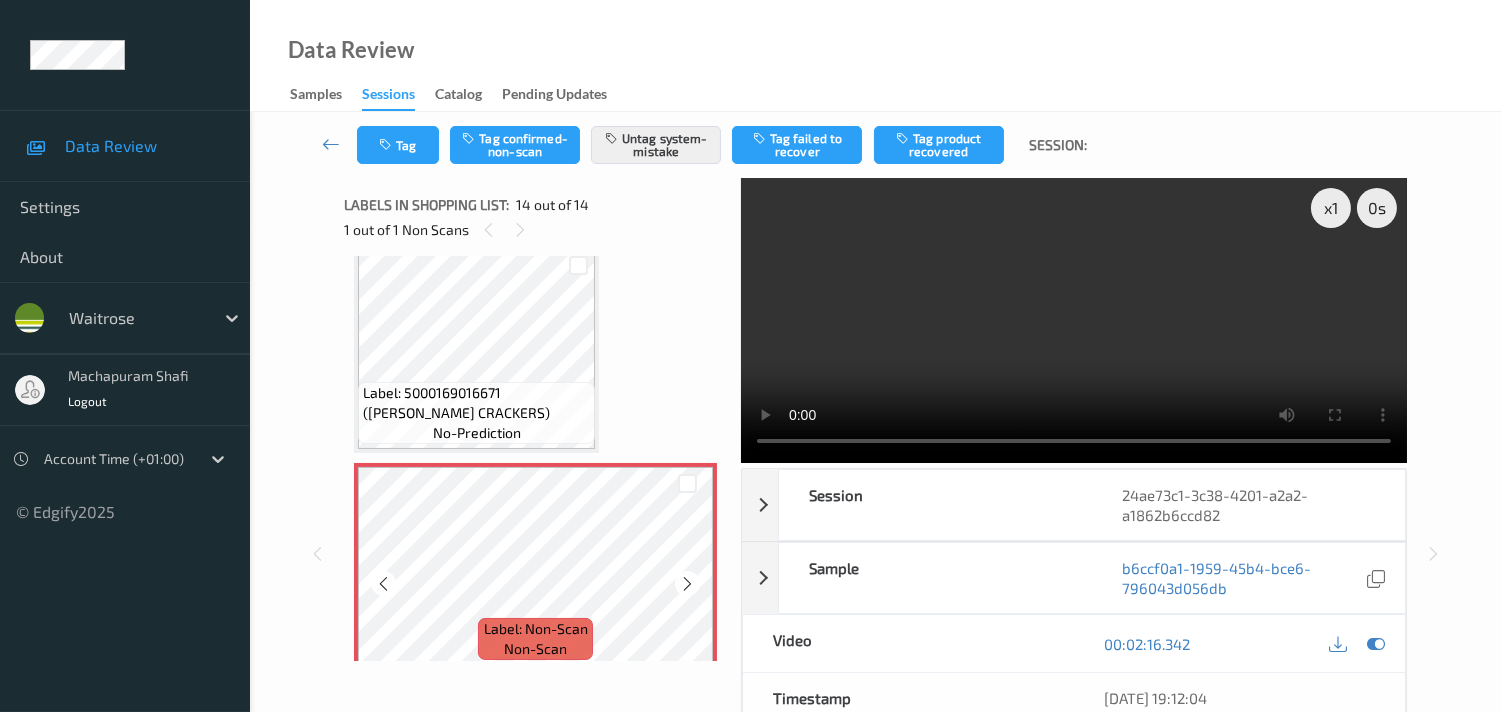 click at bounding box center [687, 584] 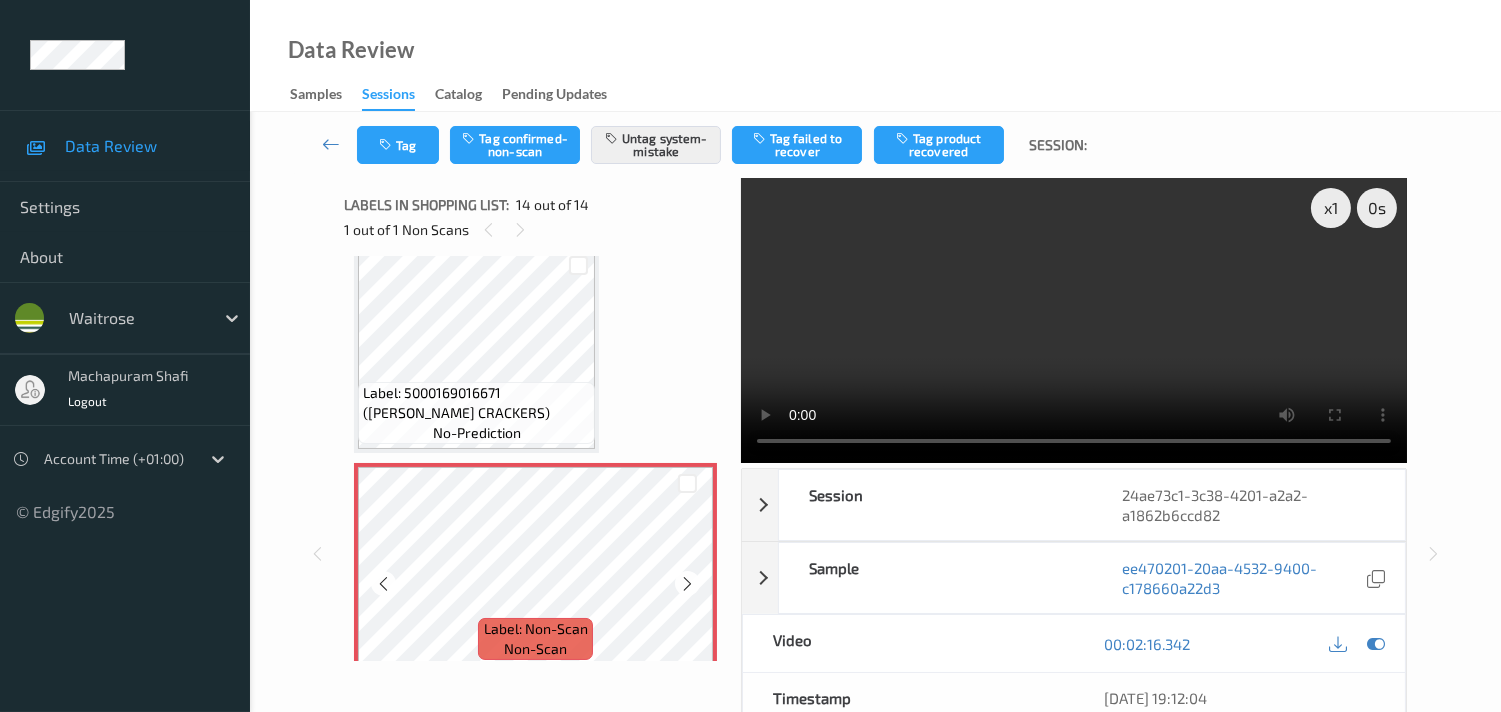 click at bounding box center [687, 584] 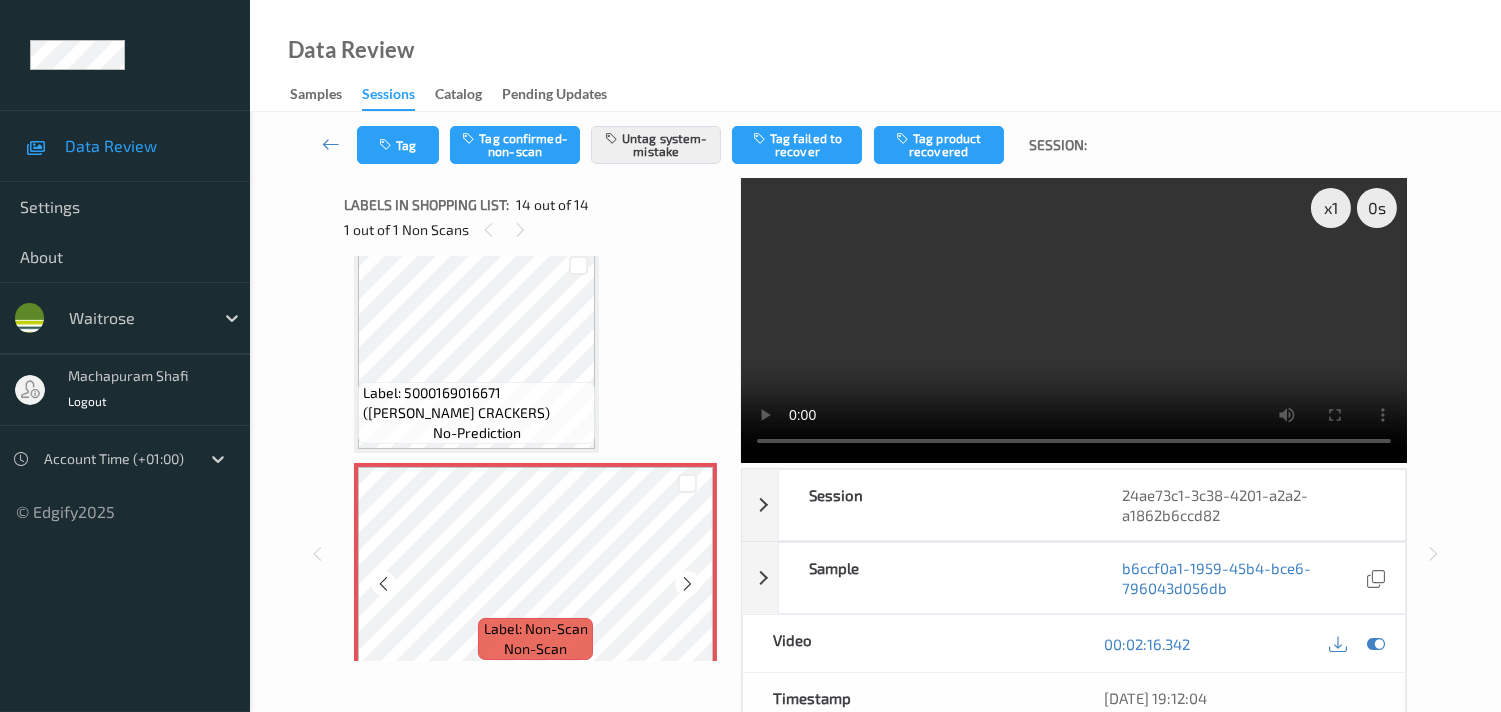 click at bounding box center [687, 584] 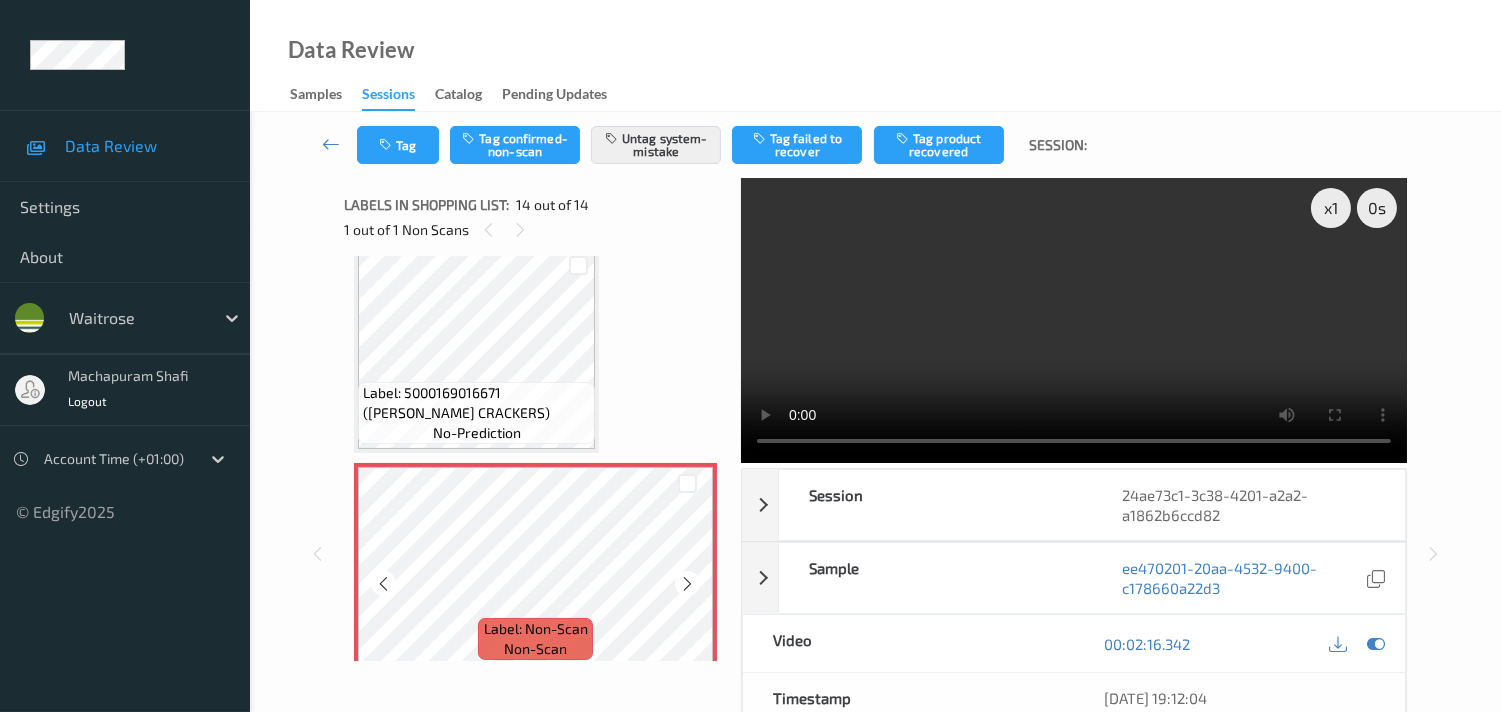 click at bounding box center [687, 584] 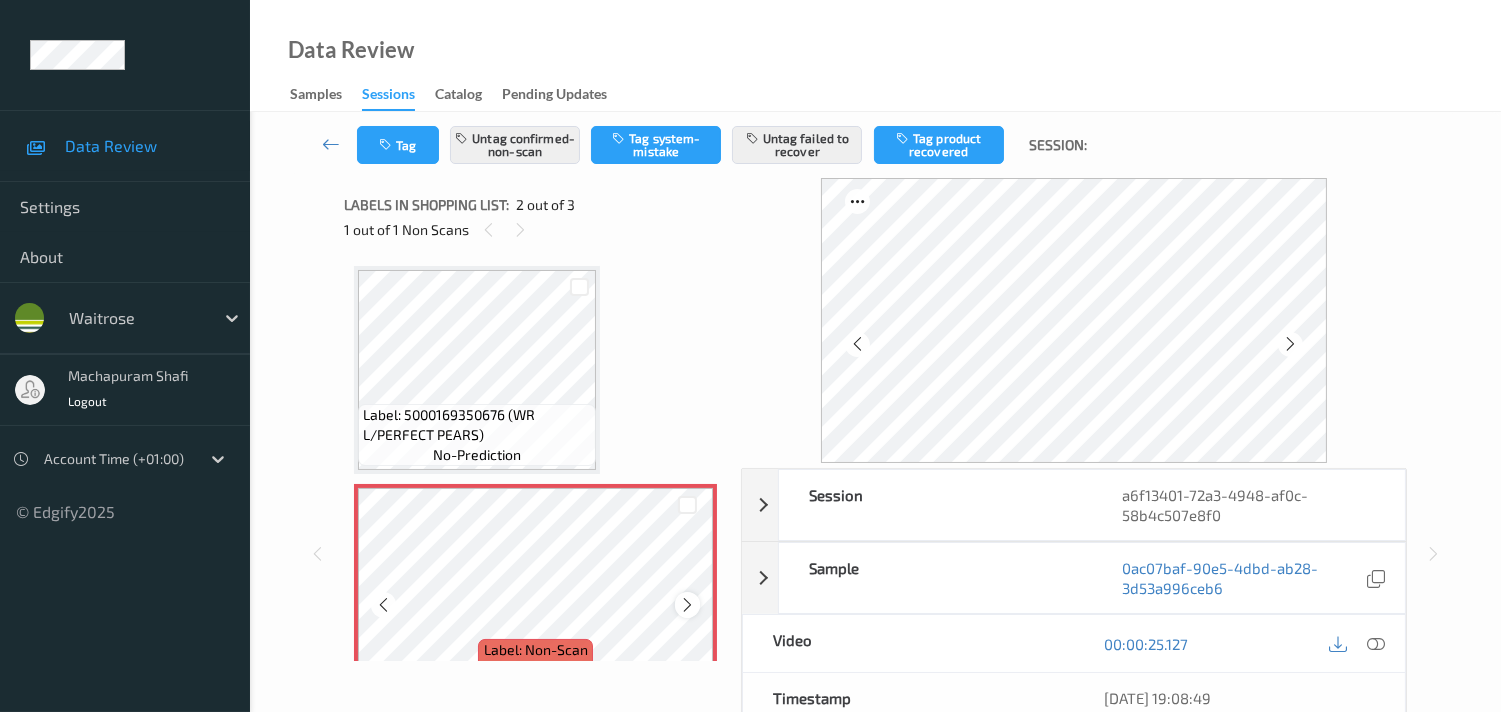 click at bounding box center [687, 605] 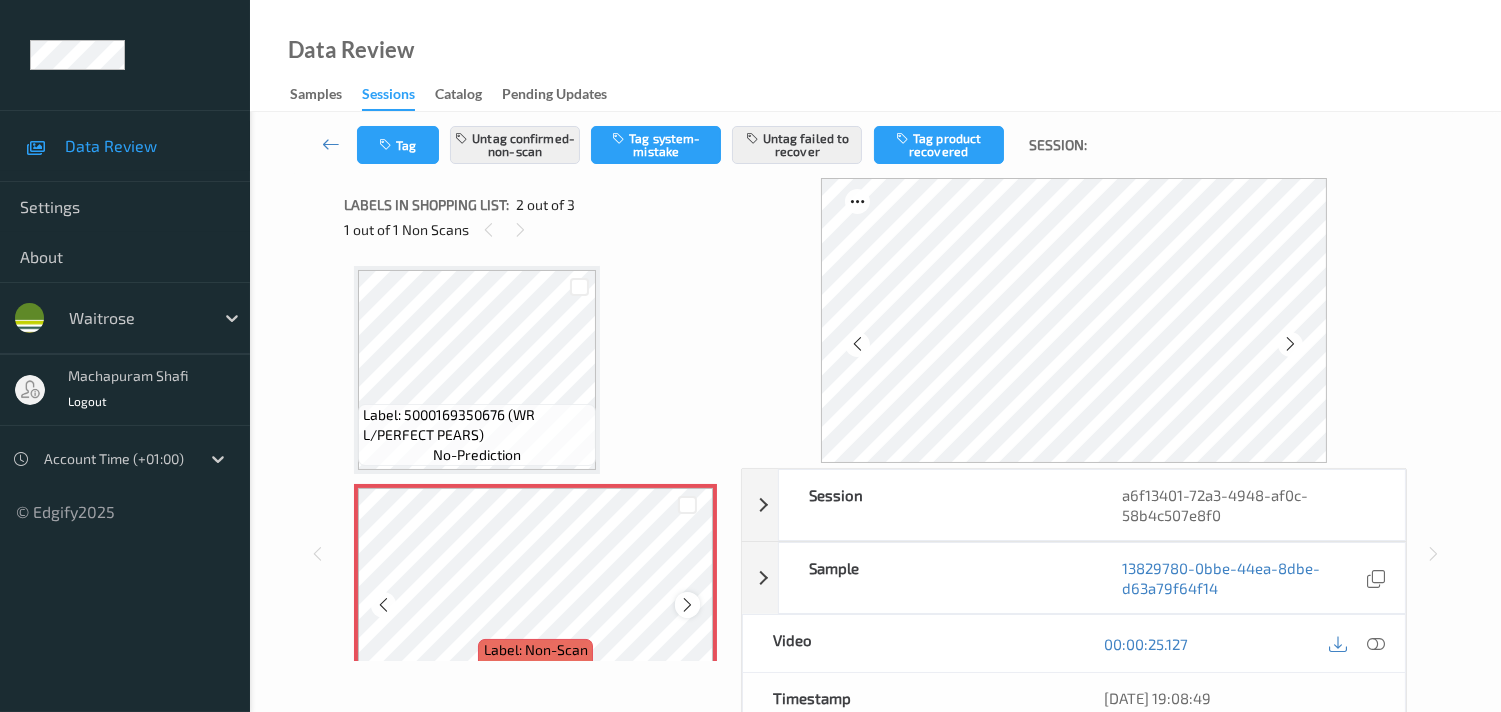 click at bounding box center (687, 605) 